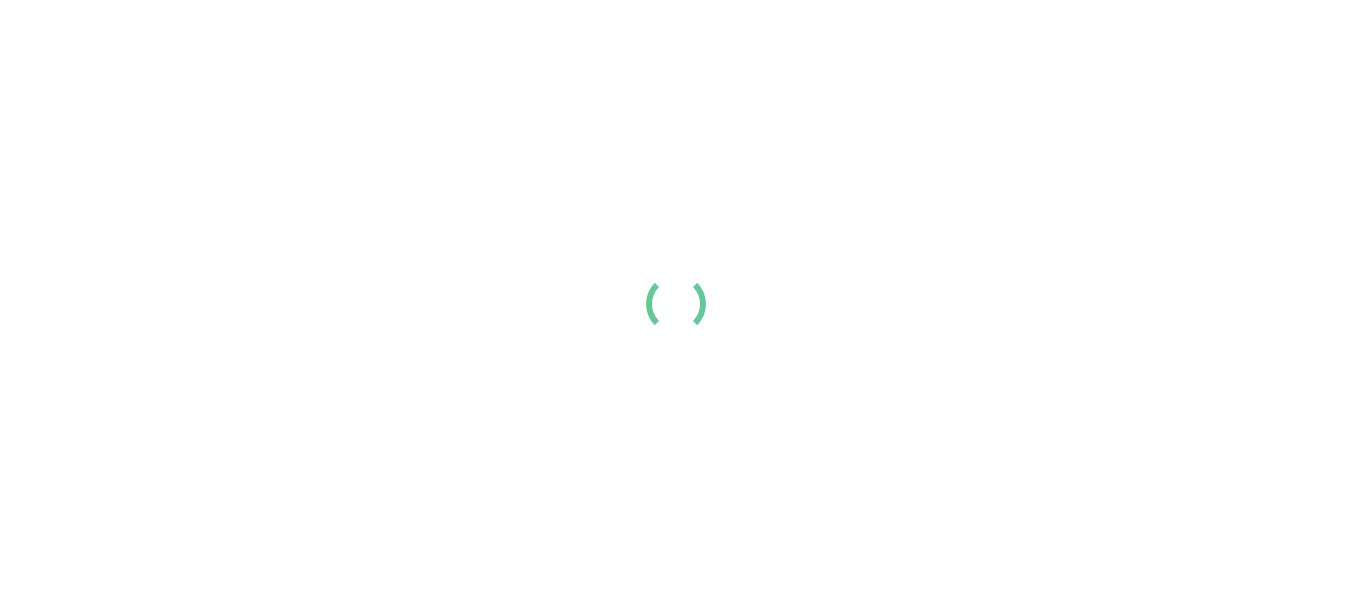 scroll, scrollTop: 0, scrollLeft: 0, axis: both 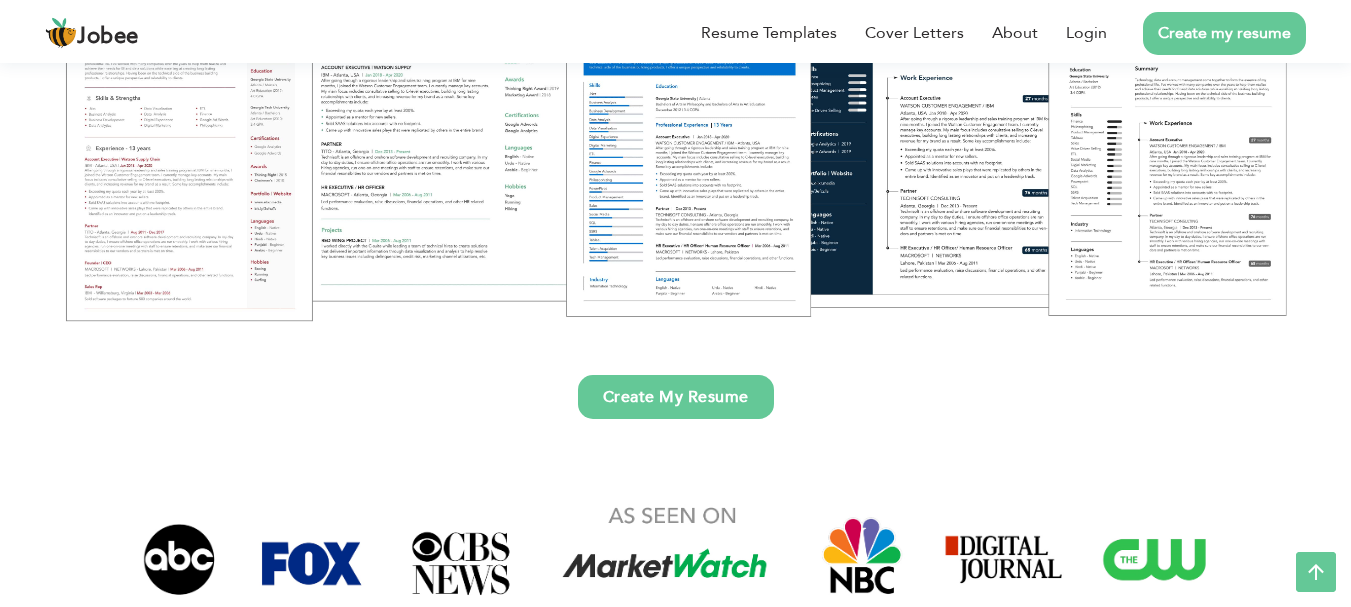 click on "Create My Resume" at bounding box center (676, 397) 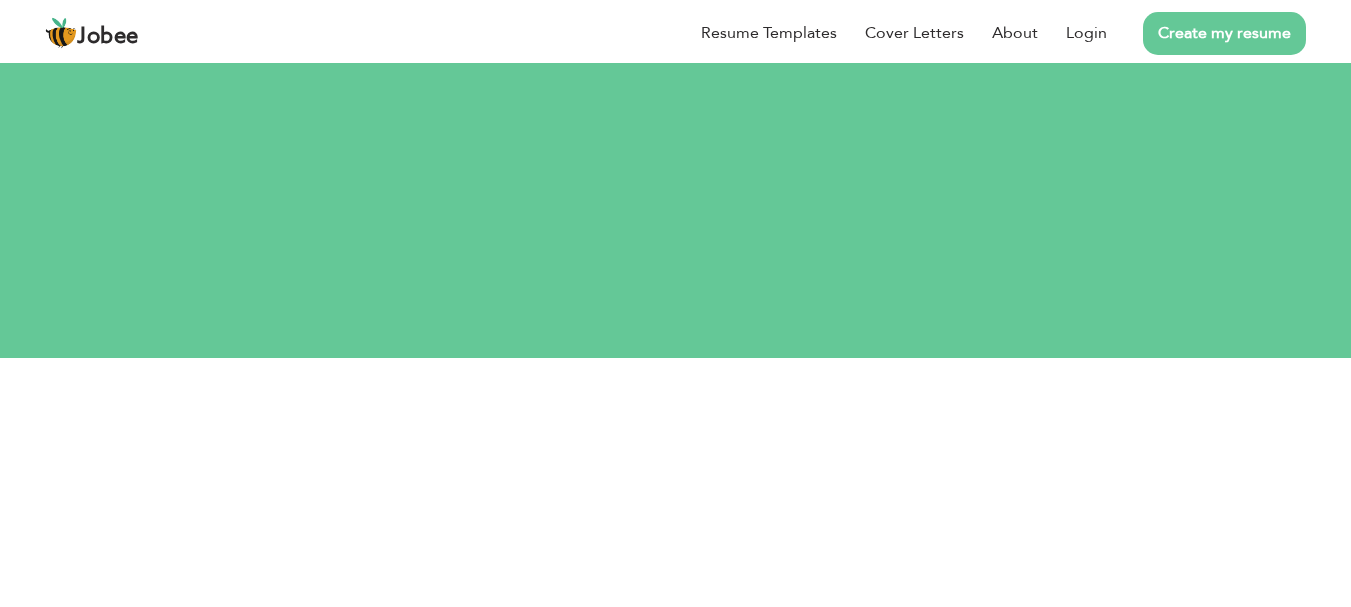 scroll, scrollTop: 0, scrollLeft: 0, axis: both 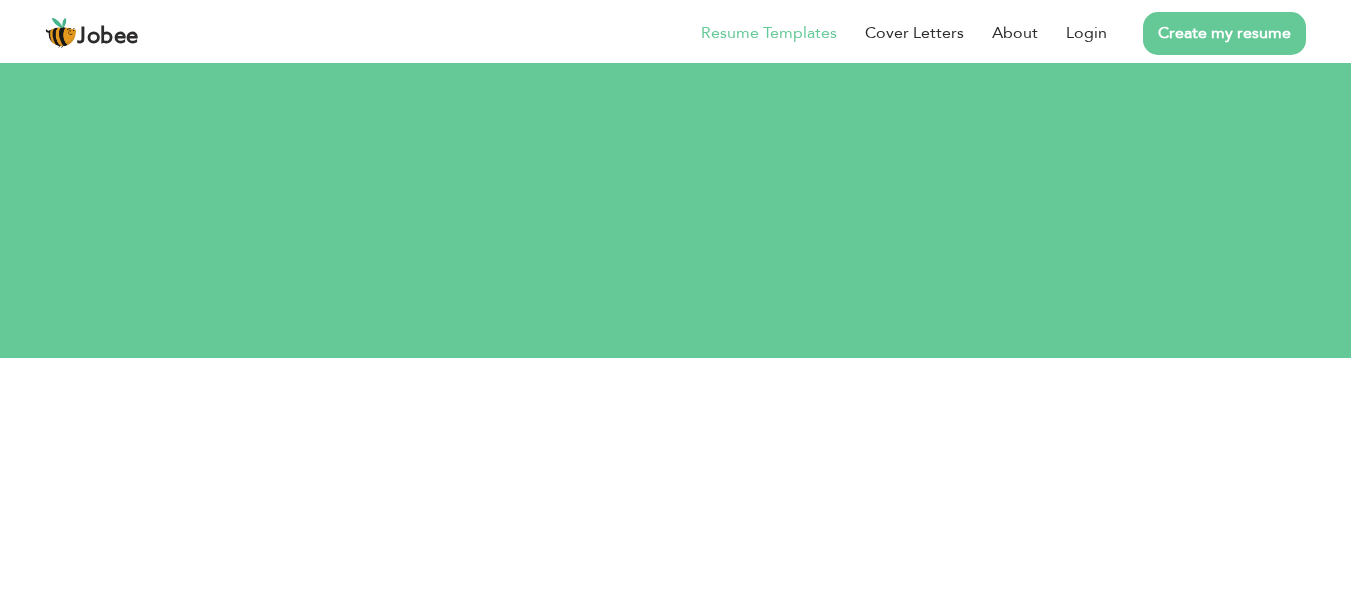 click on "Resume Templates" at bounding box center (769, 33) 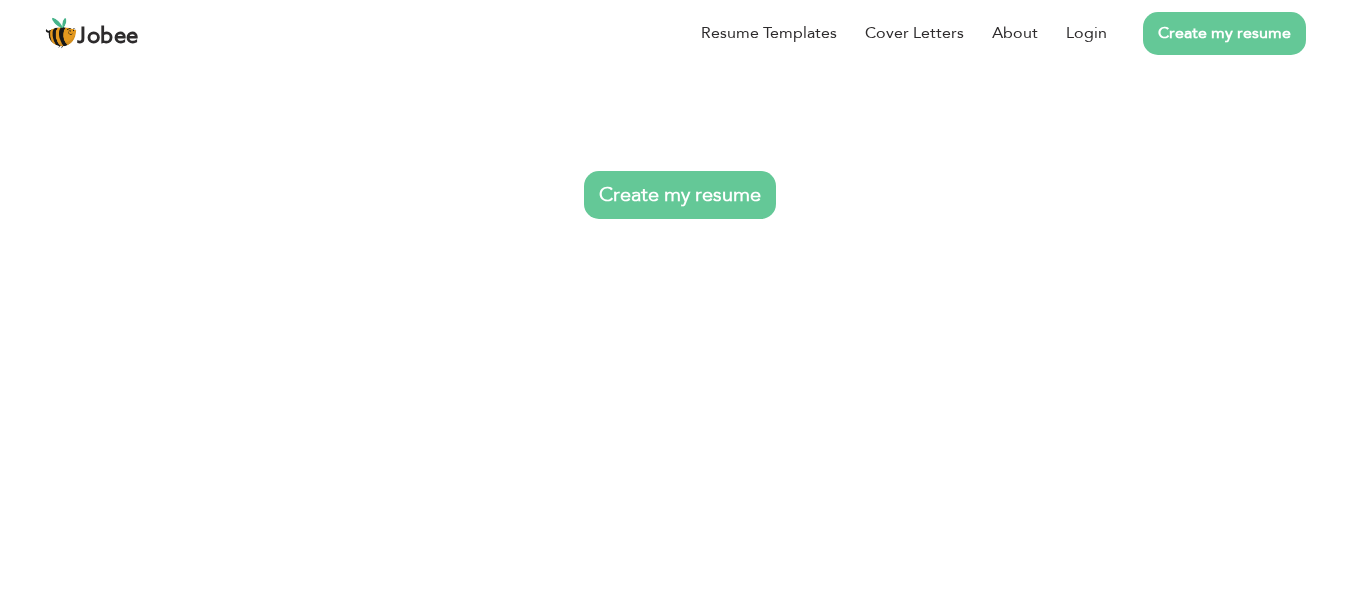 scroll, scrollTop: 0, scrollLeft: 0, axis: both 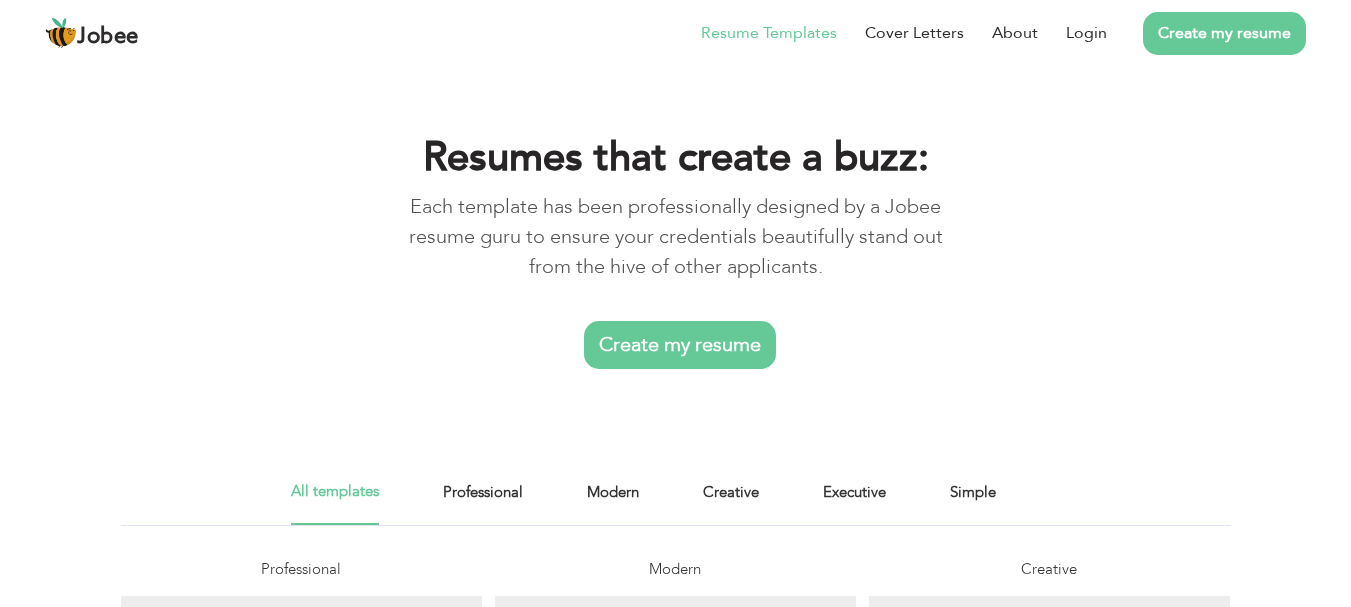 click on "Create my resume" at bounding box center [680, 345] 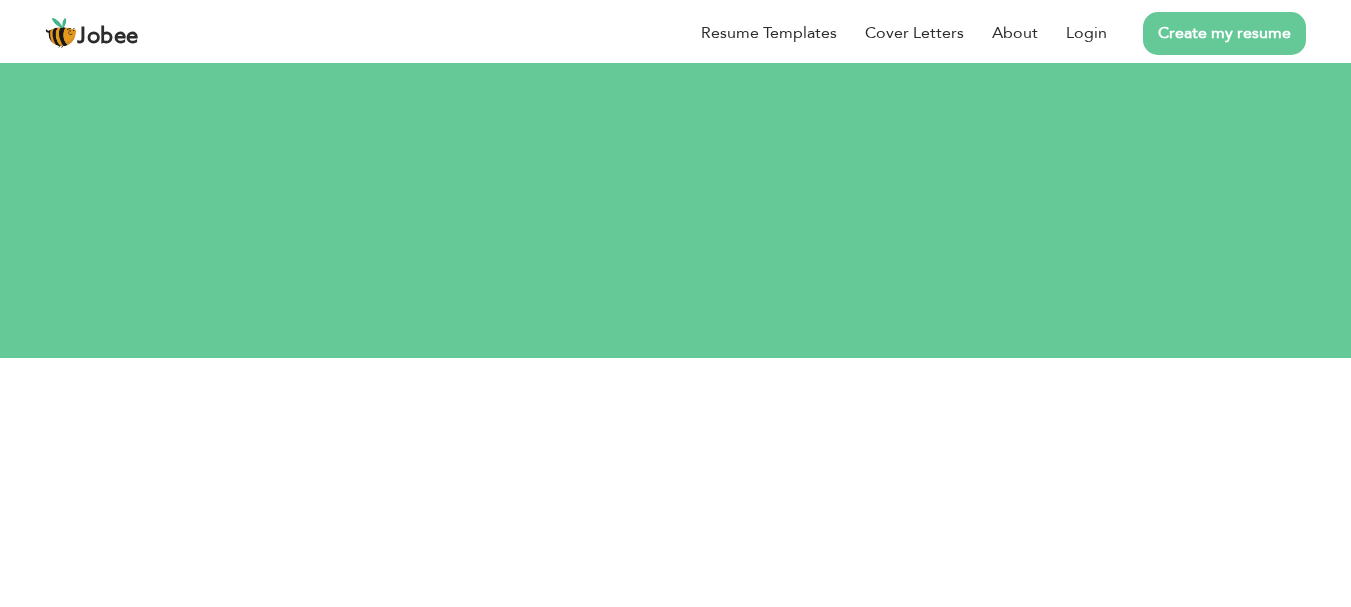 scroll, scrollTop: 0, scrollLeft: 0, axis: both 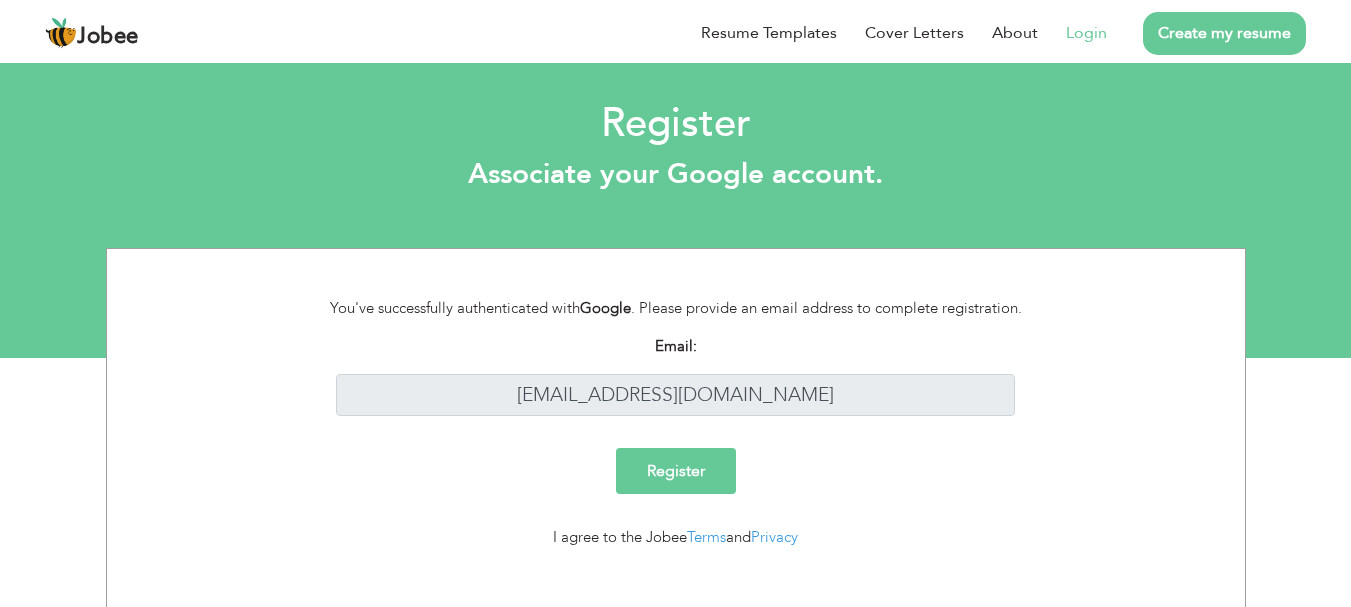 click on "Register" at bounding box center [676, 471] 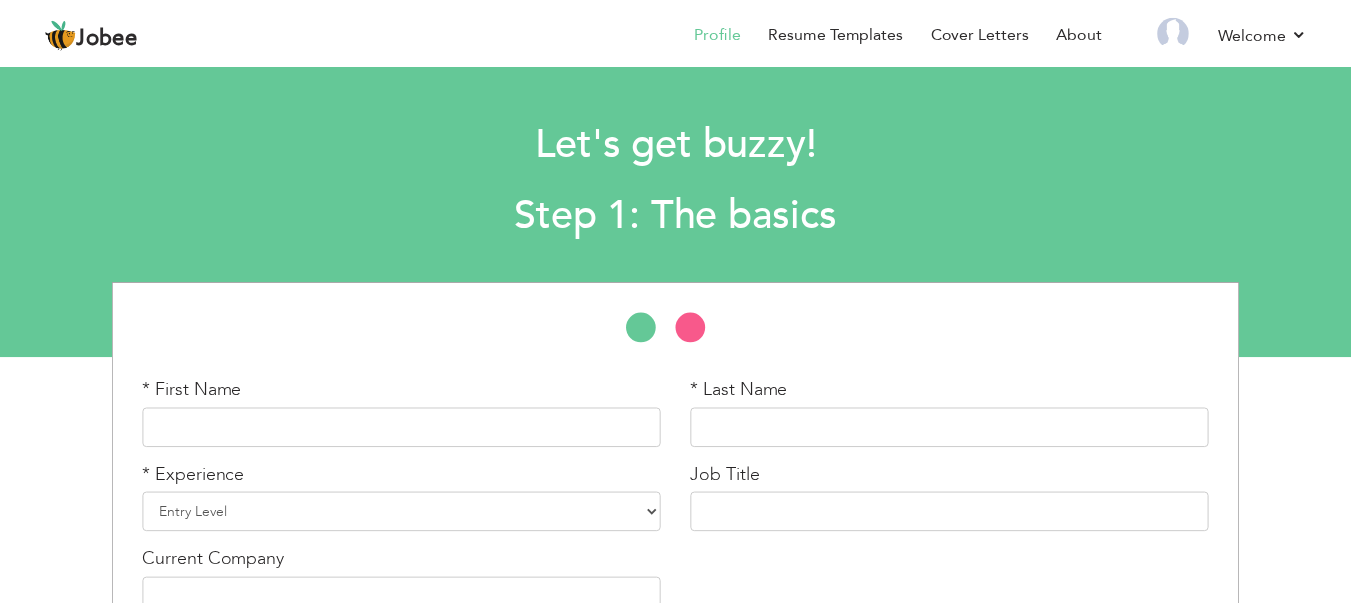 scroll, scrollTop: 0, scrollLeft: 0, axis: both 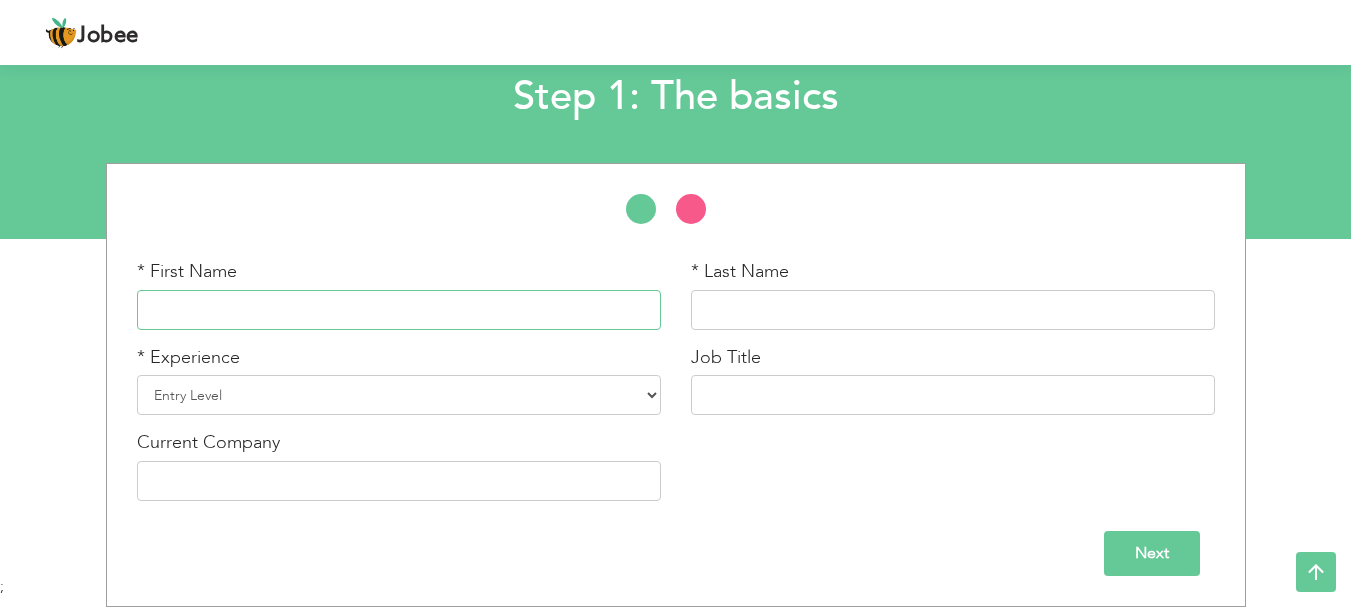 click at bounding box center (399, 310) 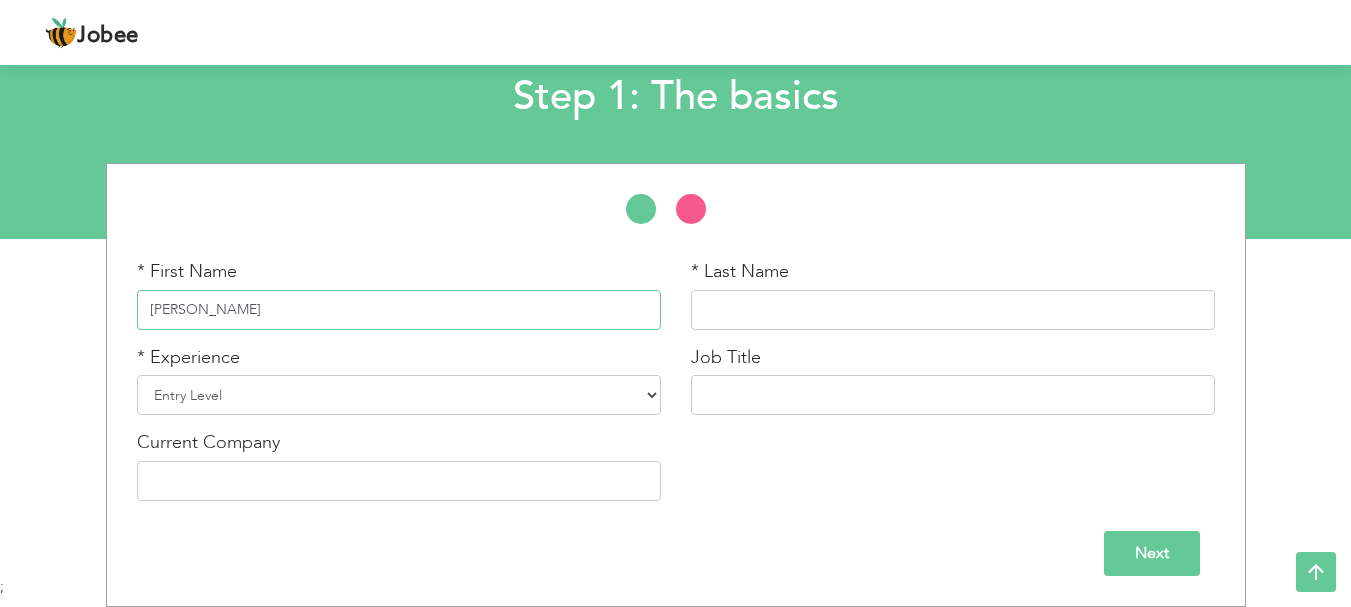 type on "Ammaar Ali" 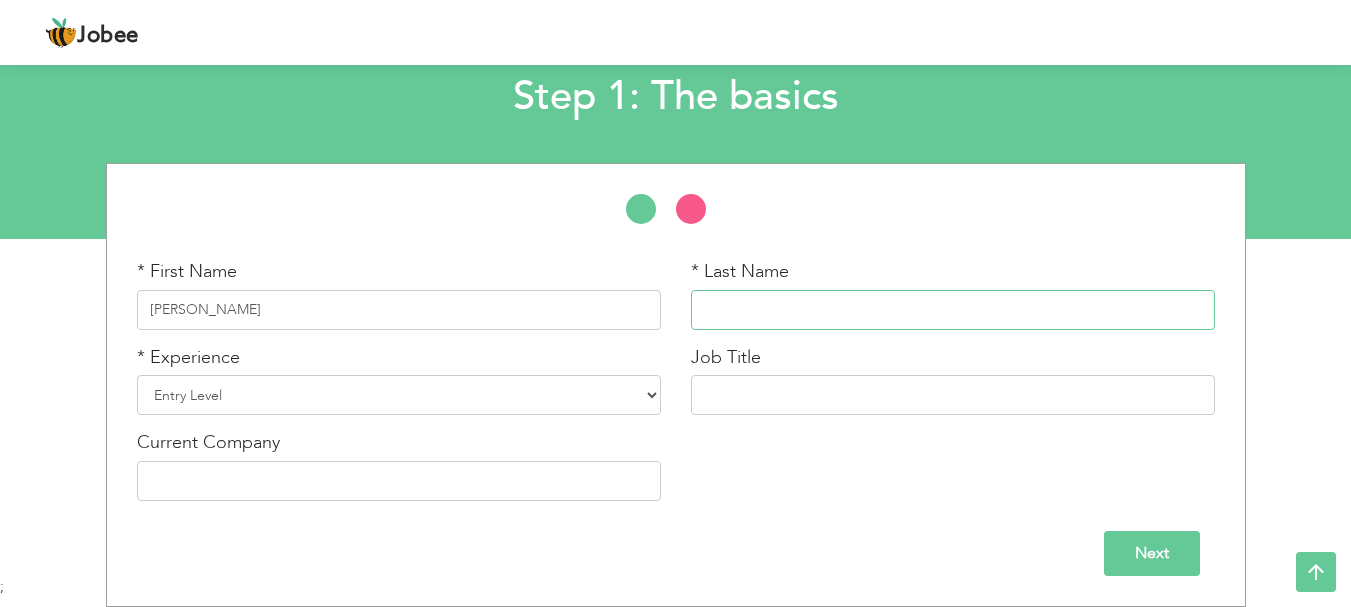 click at bounding box center (953, 310) 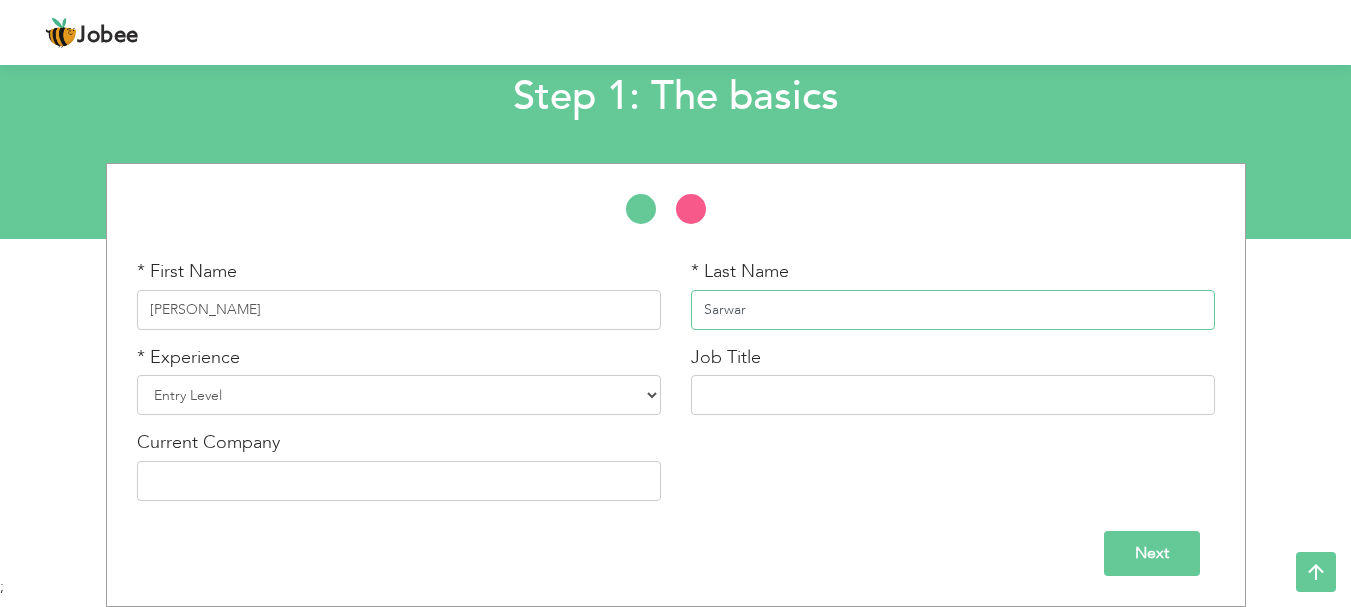 type on "Sarwar" 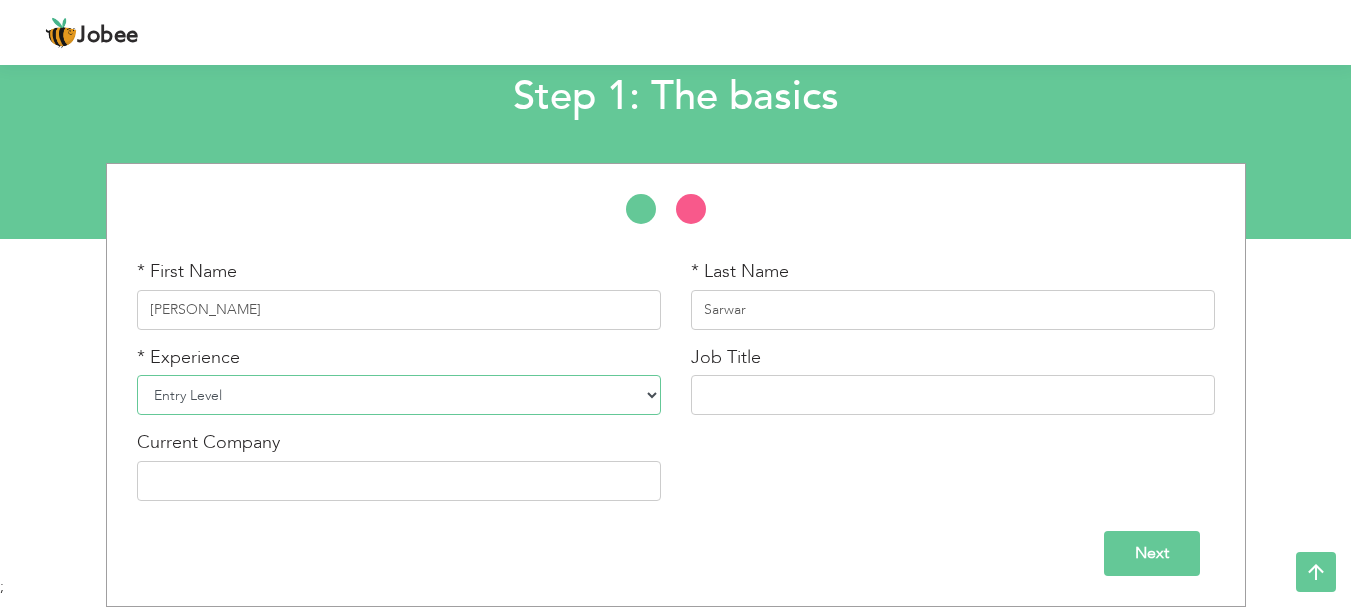 click on "Entry Level
Less than 1 Year
1 Year
2 Years
3 Years
4 Years
5 Years
6 Years
7 Years
8 Years
9 Years
10 Years
11 Years
12 Years
13 Years
14 Years
15 Years
16 Years
17 Years
18 Years
19 Years
20 Years
21 Years
22 Years
23 Years
24 Years
25 Years
26 Years
27 Years
28 Years
29 Years
30 Years
31 Years
32 Years
33 Years
34 Years
35 Years
More than 35 Years" at bounding box center [399, 395] 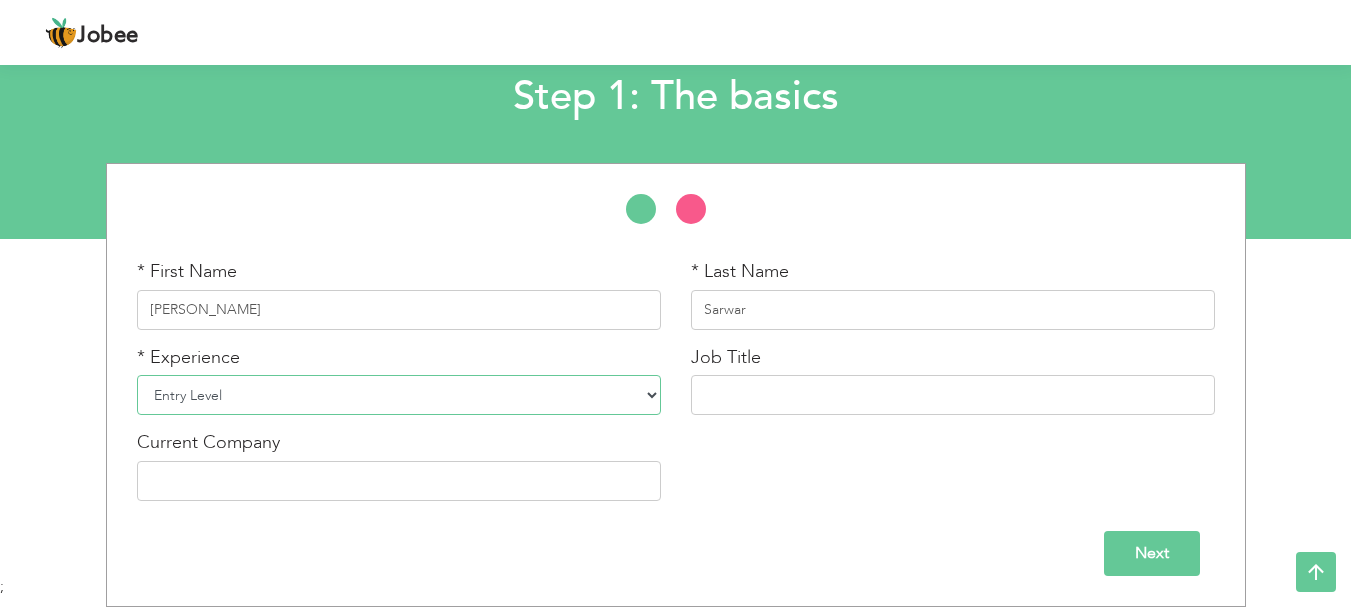 select on "6" 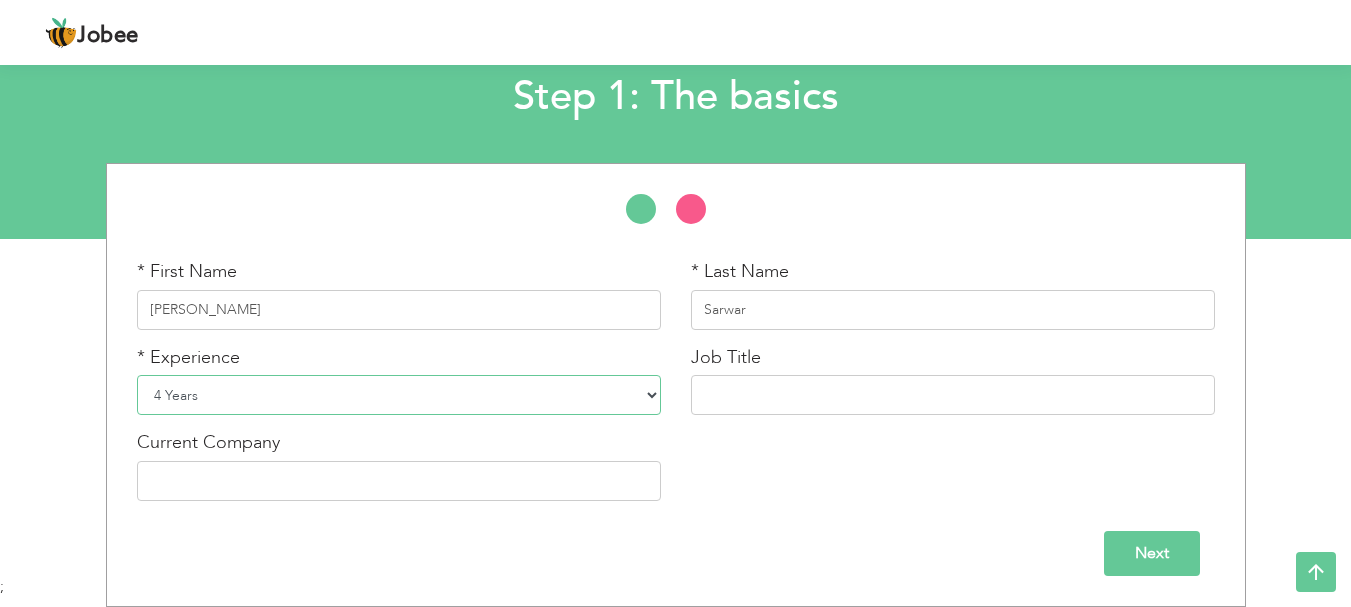 click on "Entry Level
Less than 1 Year
1 Year
2 Years
3 Years
4 Years
5 Years
6 Years
7 Years
8 Years
9 Years
10 Years
11 Years
12 Years
13 Years
14 Years
15 Years
16 Years
17 Years
18 Years
19 Years
20 Years
21 Years
22 Years
23 Years
24 Years
25 Years
26 Years
27 Years
28 Years
29 Years
30 Years
31 Years
32 Years
33 Years
34 Years
35 Years
More than 35 Years" at bounding box center (399, 395) 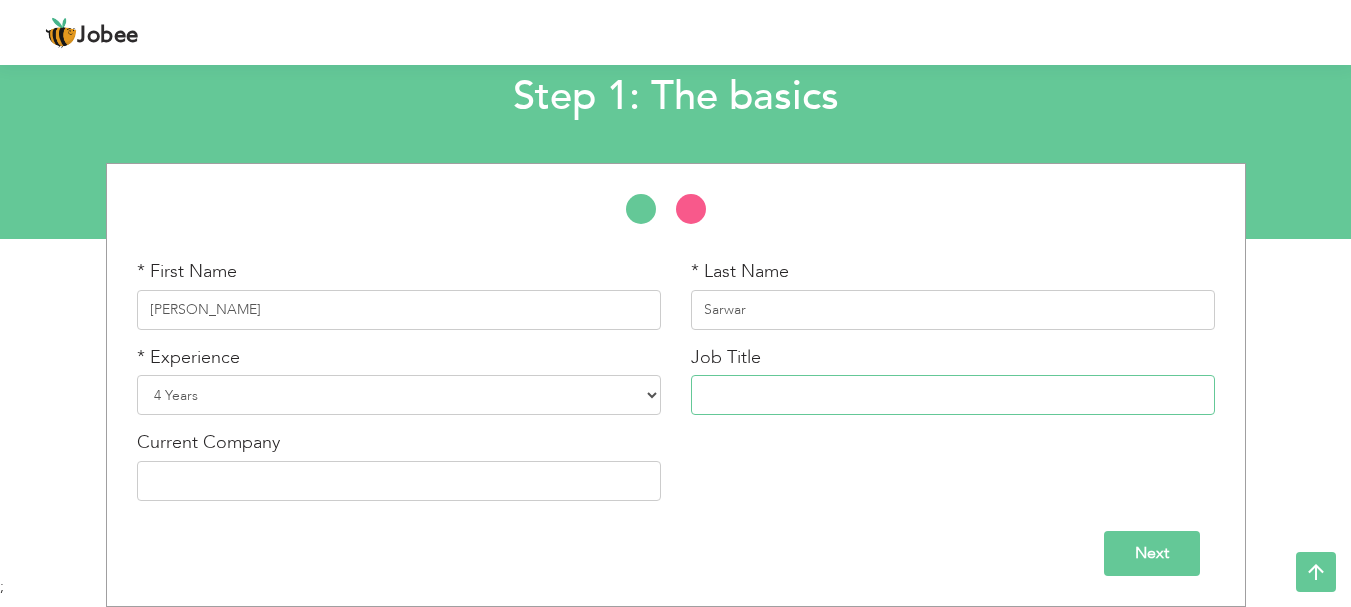 click at bounding box center (953, 395) 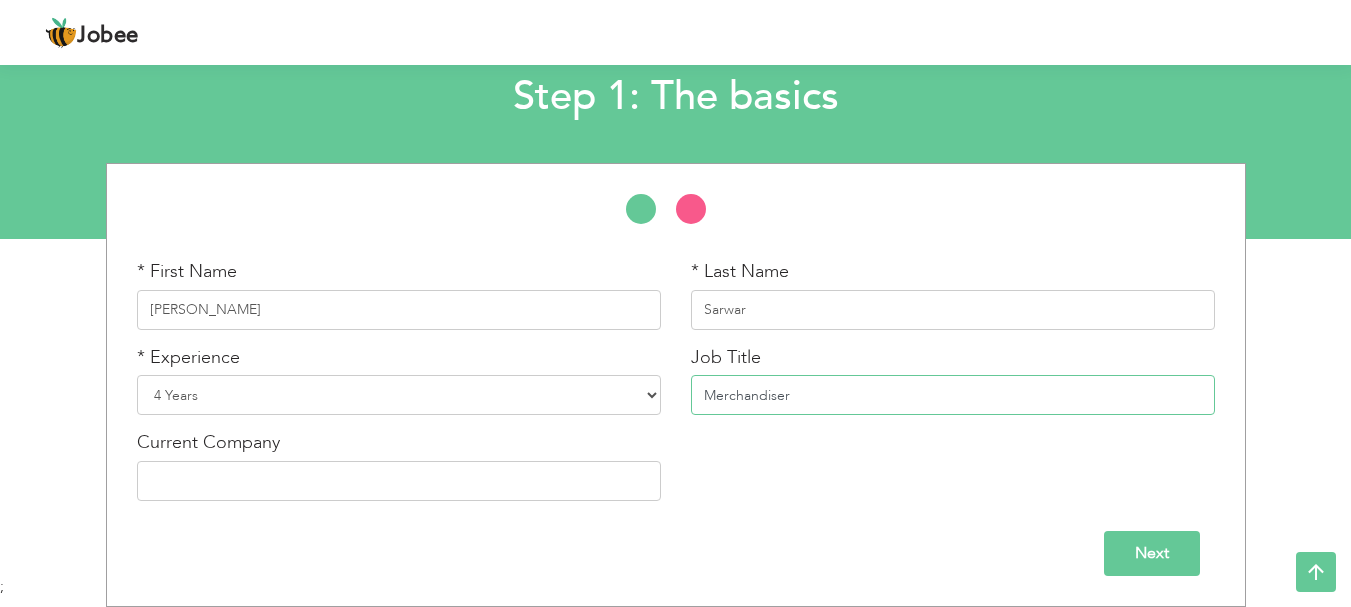 click on "Merchandiser" at bounding box center (953, 395) 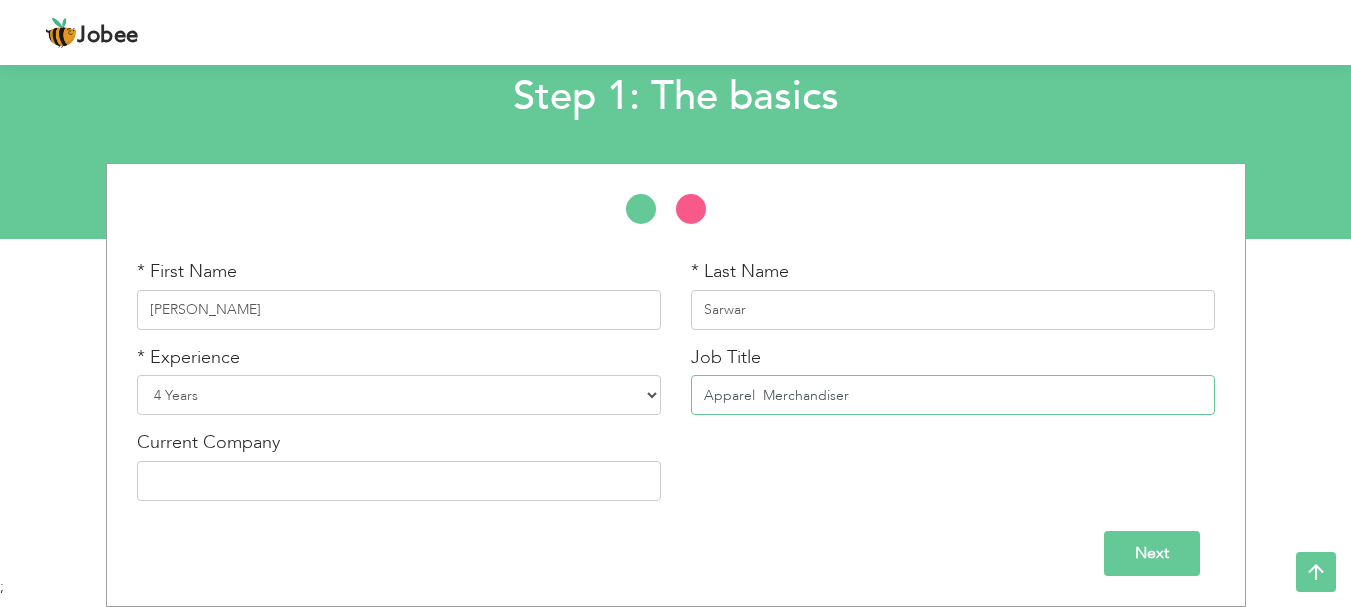 type on "Apparel  Merchandiser" 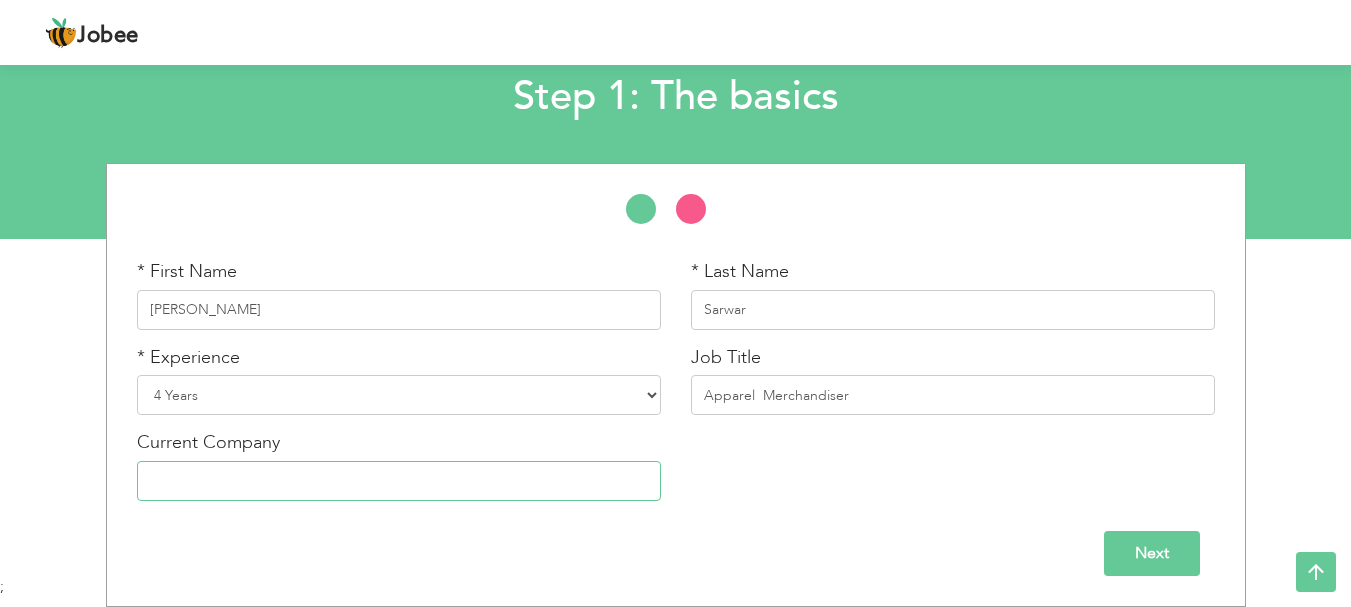 click at bounding box center (399, 481) 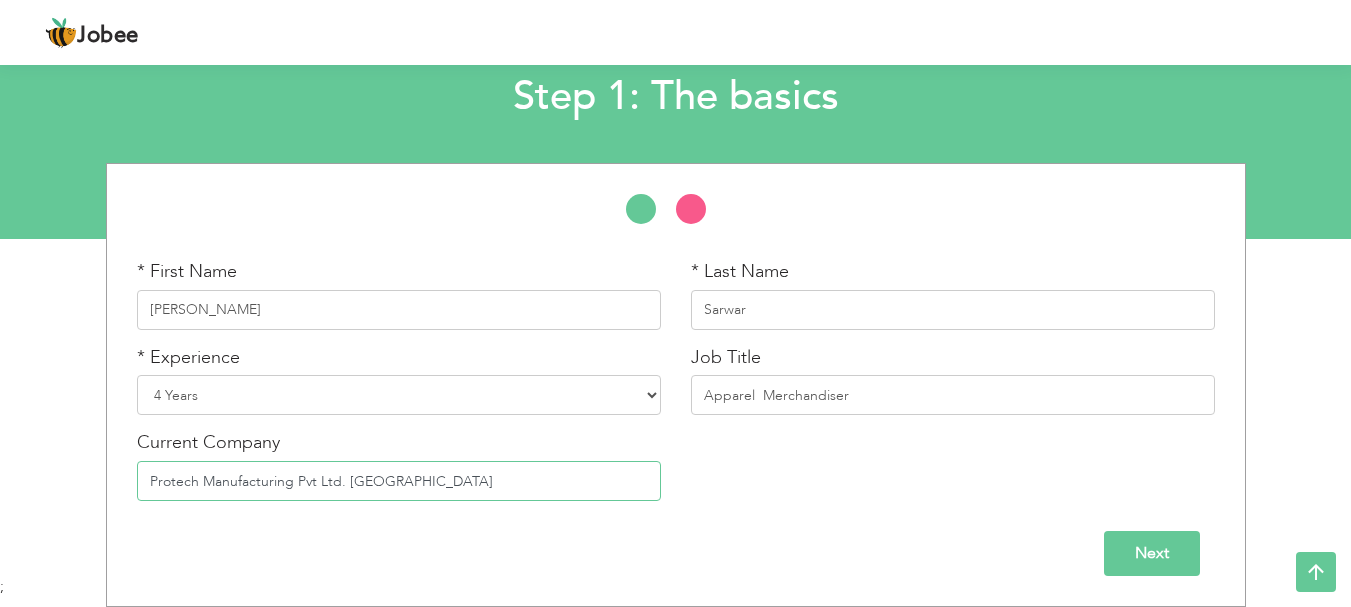 click on "Protech Manufacturing Pvt Ltd. Lahore" at bounding box center (399, 481) 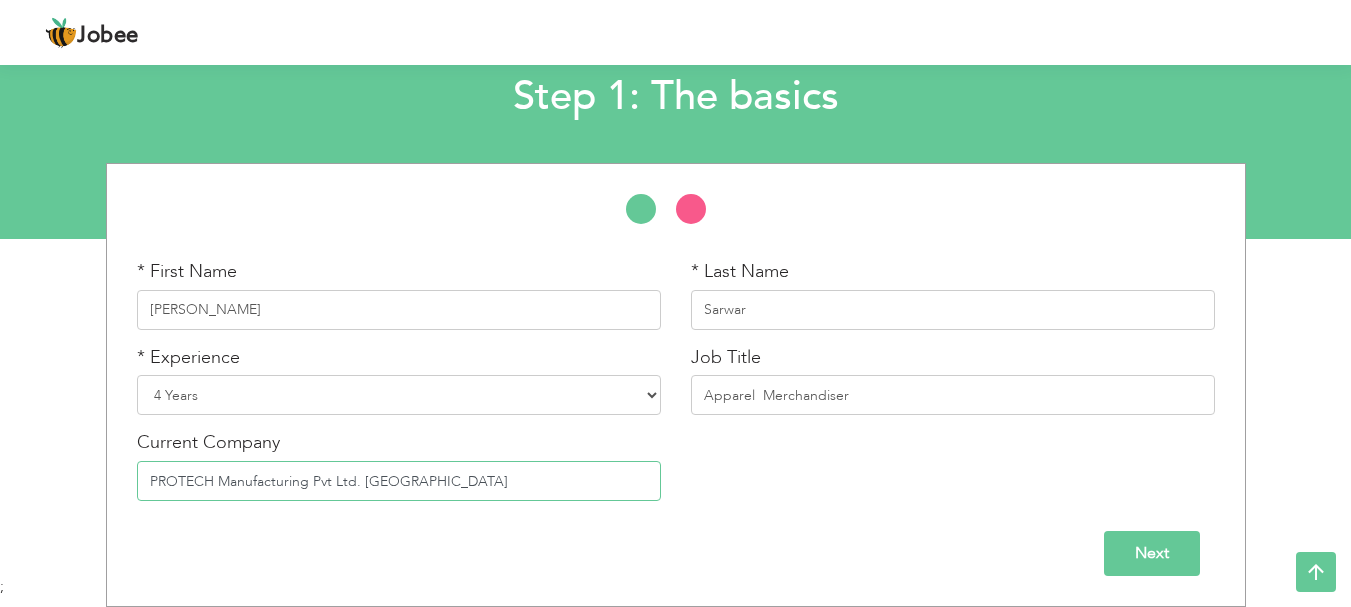 type on "PROTECH Manufacturing Pvt Ltd. Lahore" 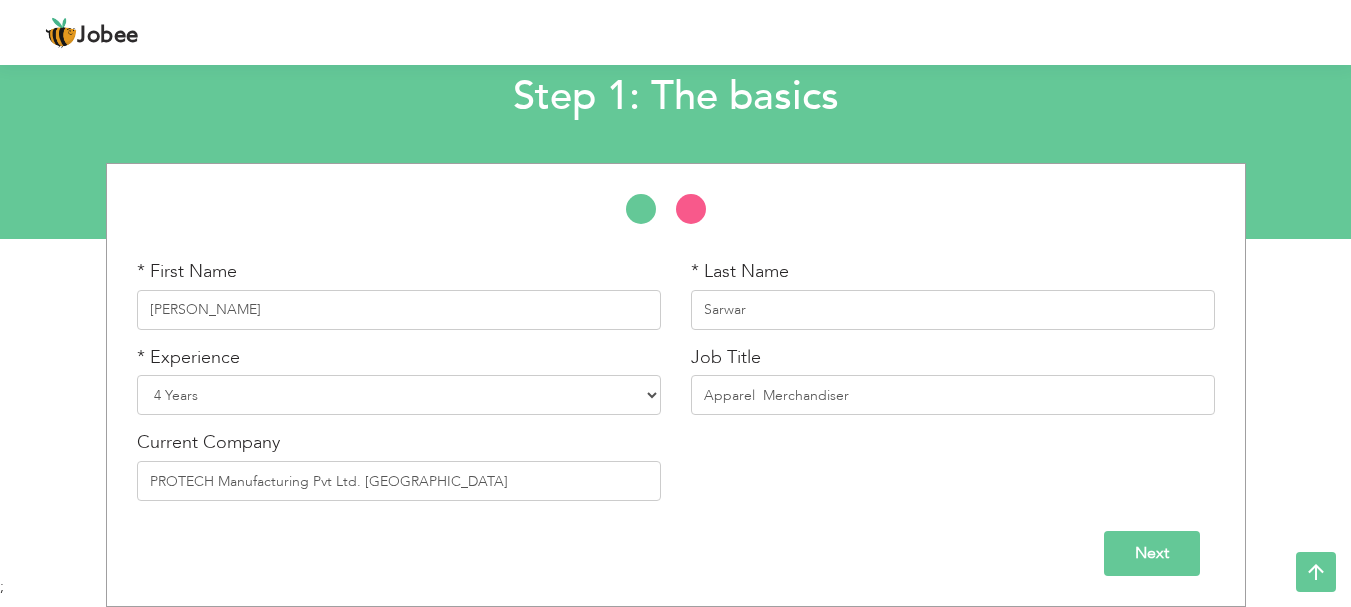 click on "Next" at bounding box center (676, 546) 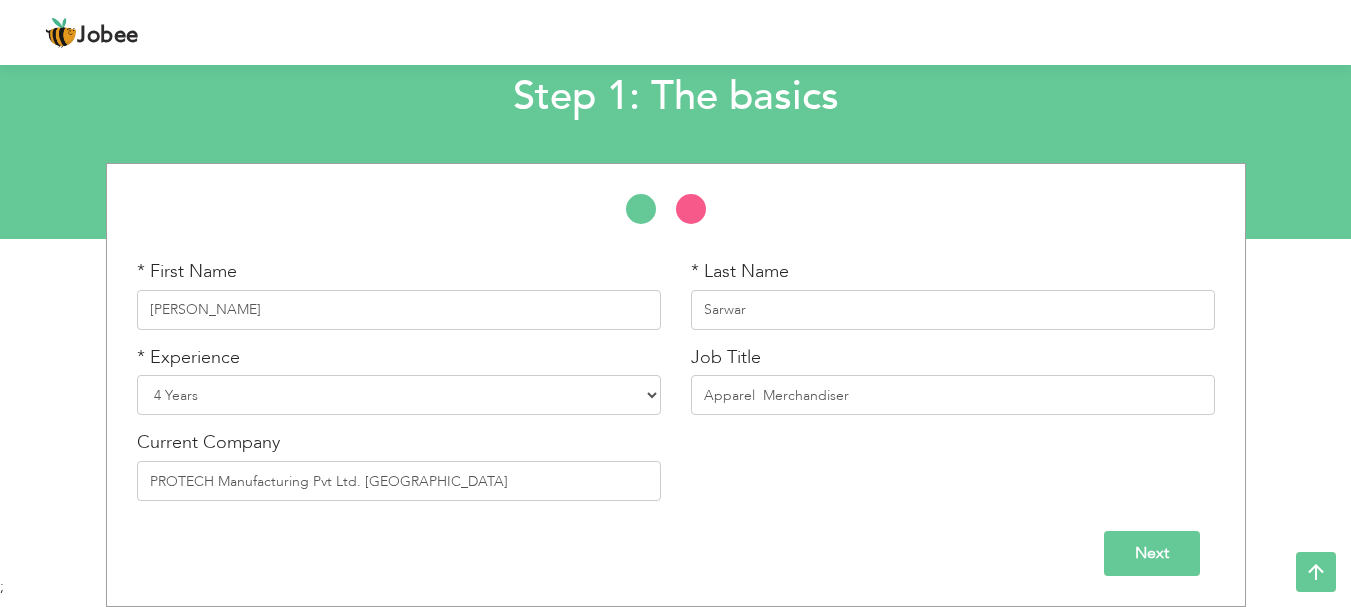 click on "Next" at bounding box center [1152, 553] 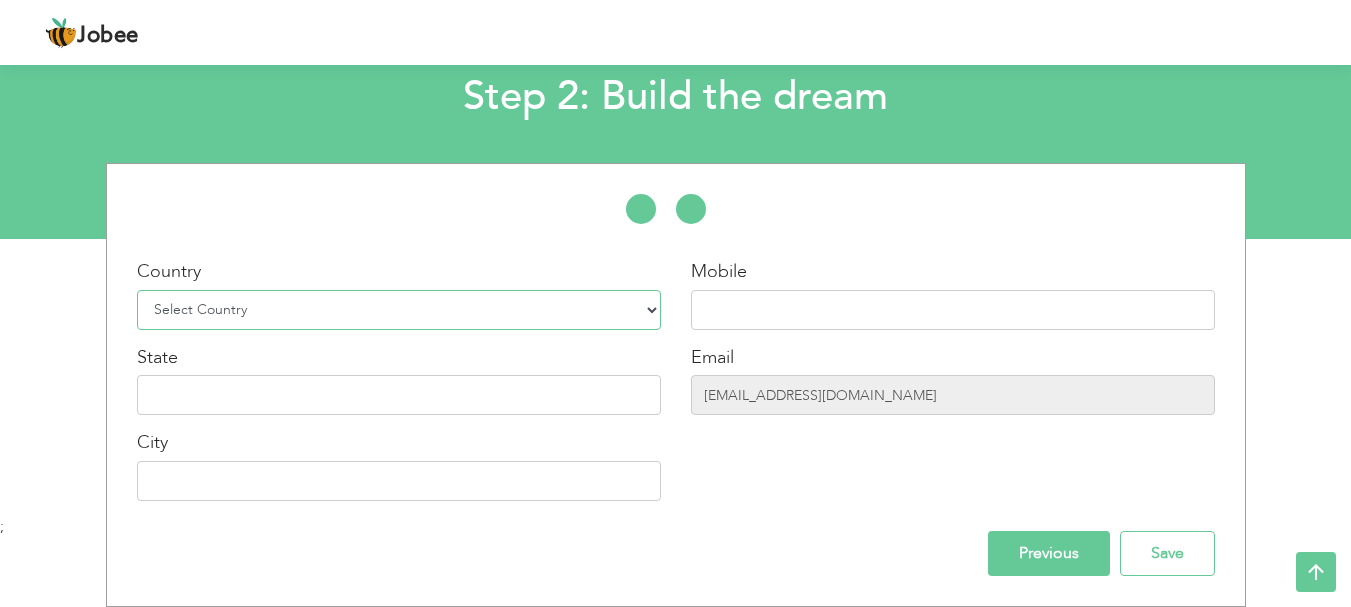 click on "Select Country
Afghanistan
Albania
Algeria
American Samoa
Andorra
Angola
Anguilla
Antarctica
Antigua and Barbuda
Argentina
Armenia
Aruba
Australia
Austria
Azerbaijan
Bahamas
Bahrain
Bangladesh
Barbados
Belarus
Belgium
Belize
Benin
Bermuda
Bhutan
Bolivia
Bosnia-Herzegovina
Botswana
Bouvet Island
Brazil
British Indian Ocean Territory
Brunei Darussalam
Bulgaria
Burkina Faso
Burundi
Cambodia
Cameroon
Canada
Cape Verde
Cayman Islands
Central African Republic
Chad
Chile
China
Christmas Island
Cocos (Keeling) Islands
Colombia
Comoros
Congo
Congo, Dem. Republic
Cook Islands
Costa Rica
Croatia
Cuba
Cyprus
Czech Rep
Denmark
Djibouti
Dominica
Dominican Republic
Ecuador
Egypt
El Salvador
Equatorial Guinea
Eritrea
Estonia
Ethiopia
European Union
Falkland Islands (Malvinas)
Faroe Islands
Fiji
Finland
France
French Guiana
French Southern Territories
Gabon
Gambia
Georgia" at bounding box center [399, 310] 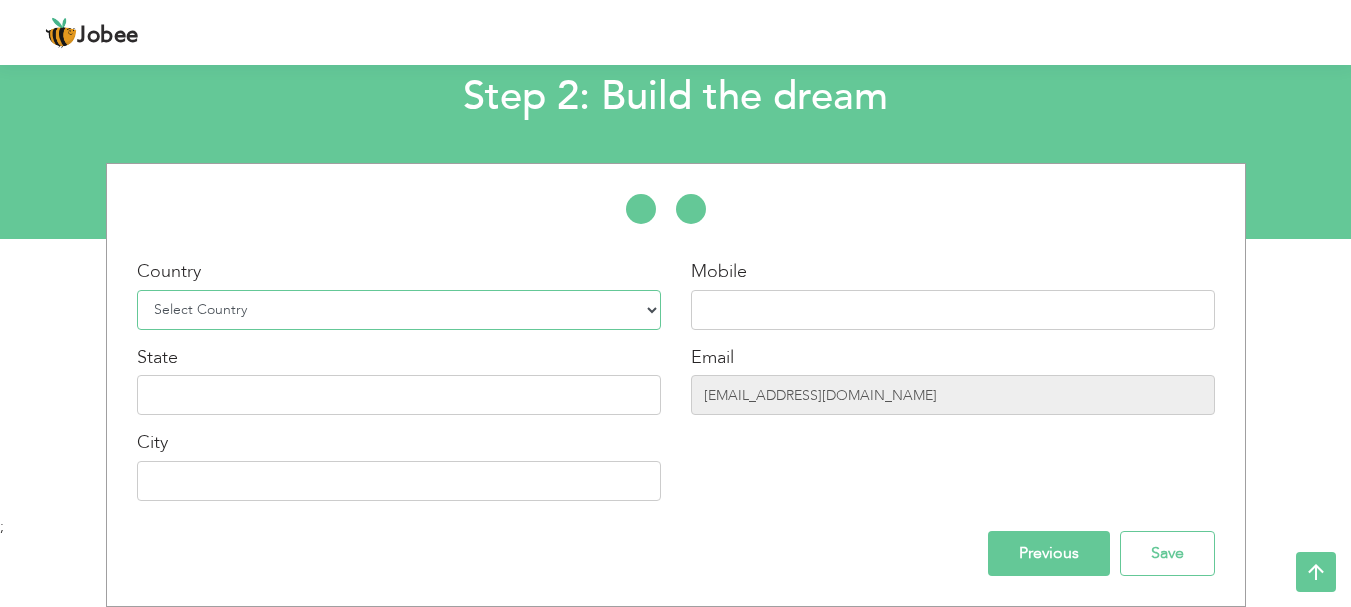 select on "166" 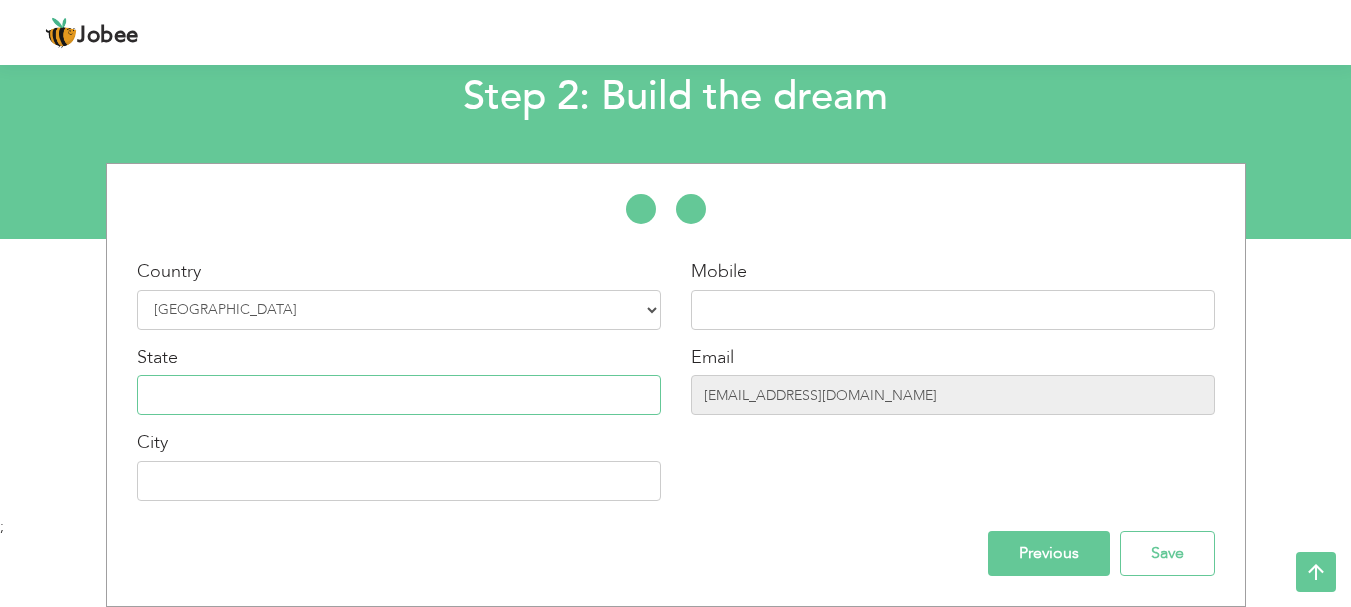 click at bounding box center [399, 395] 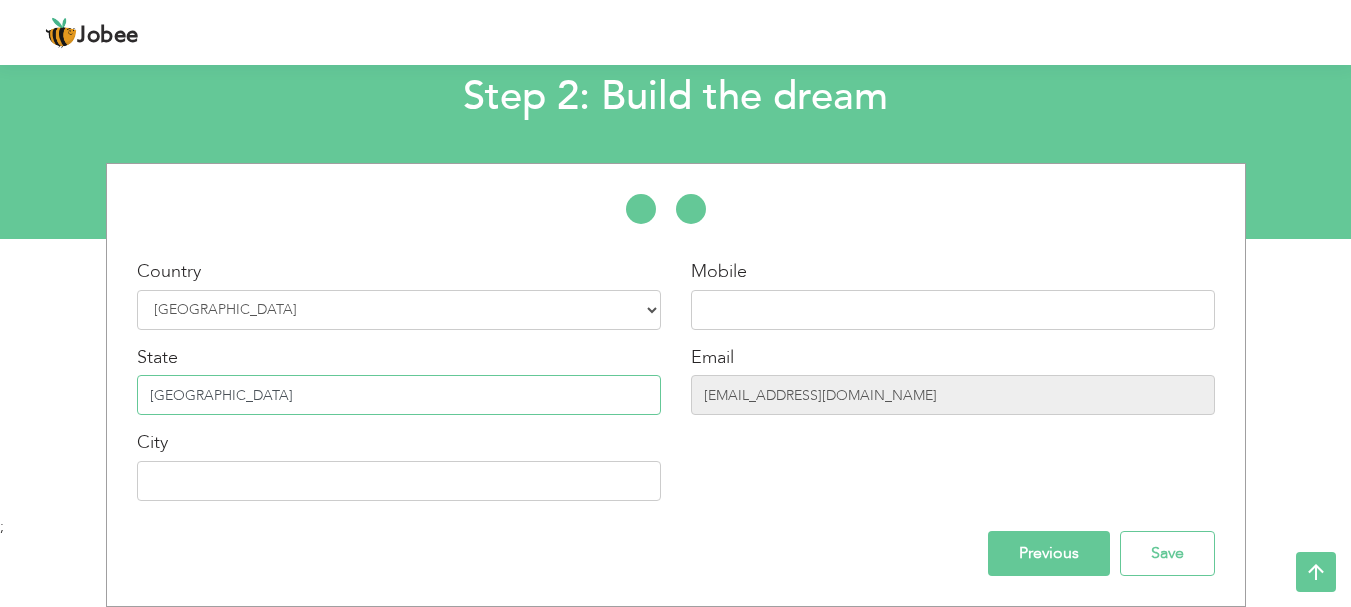 type on "[GEOGRAPHIC_DATA]" 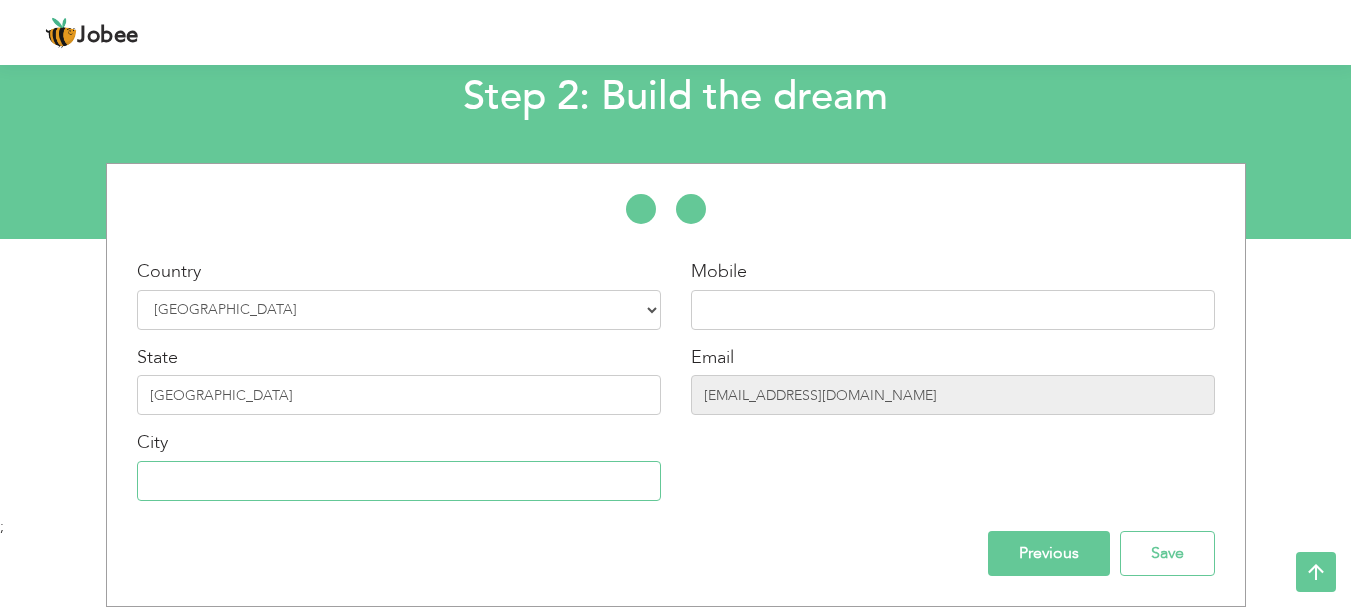 click at bounding box center (399, 481) 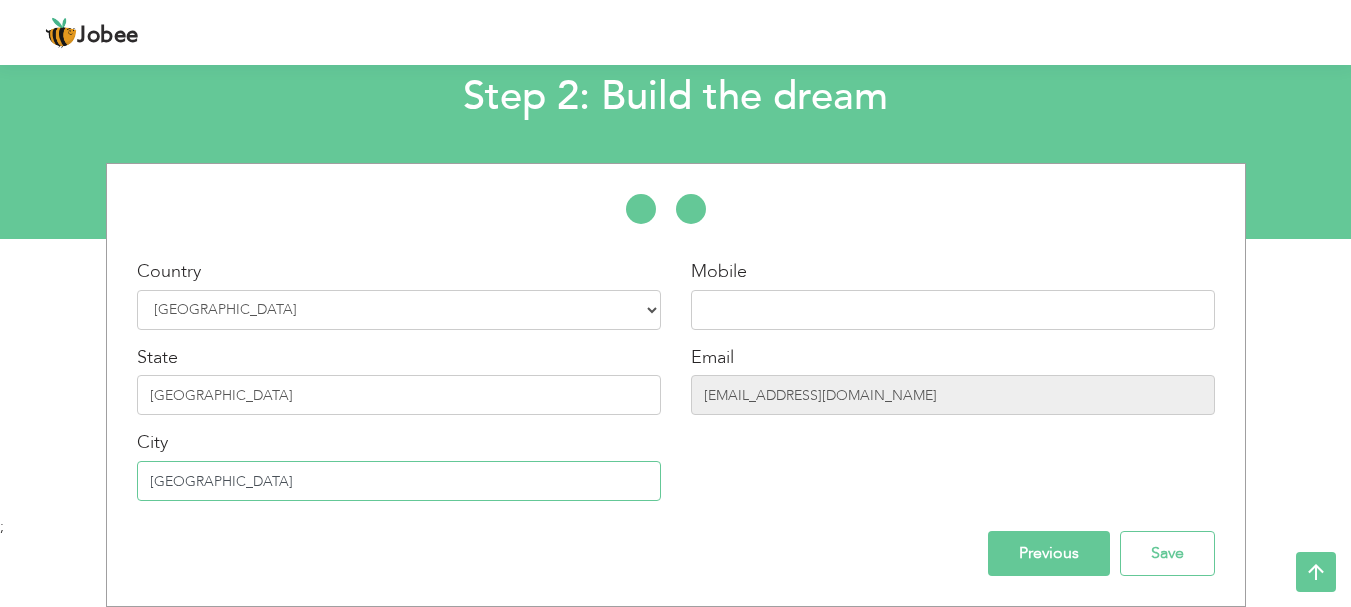 type on "[GEOGRAPHIC_DATA]" 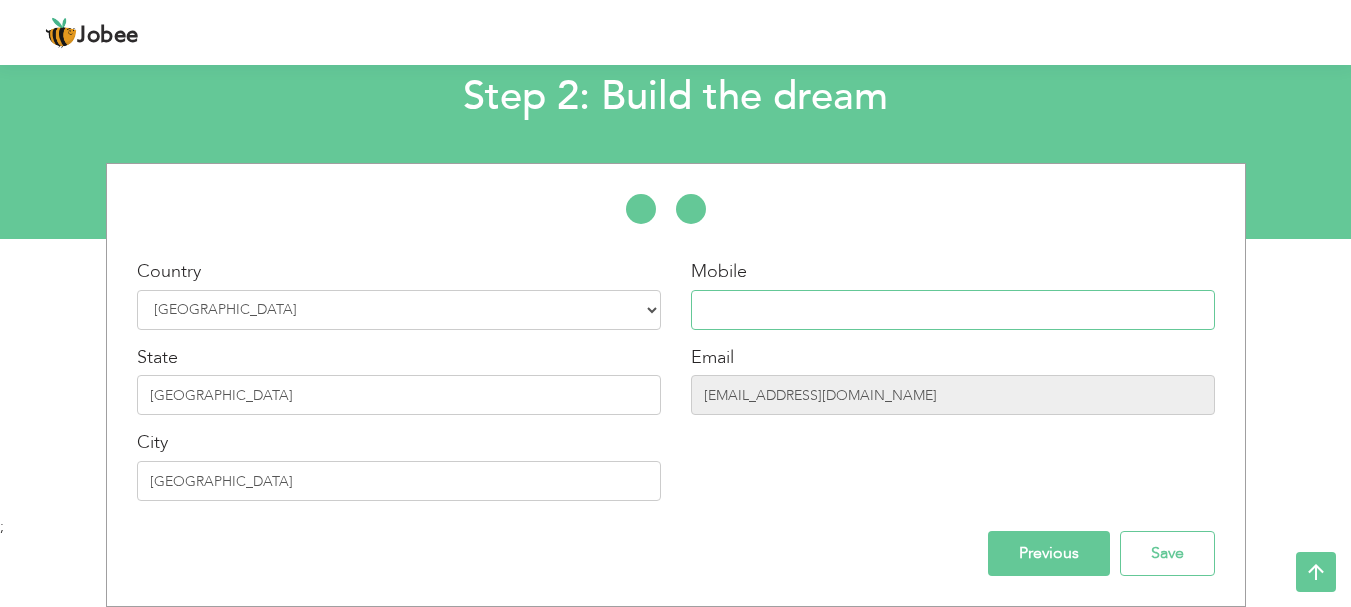 click at bounding box center (953, 310) 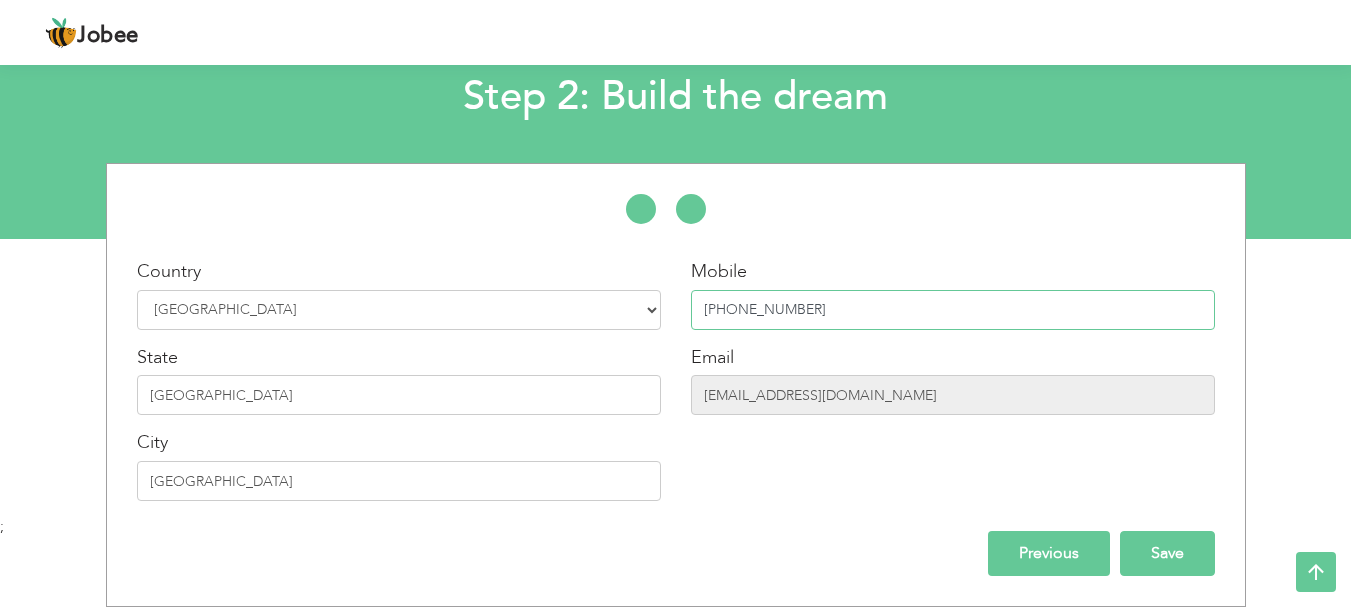 type on "[PHONE_NUMBER]" 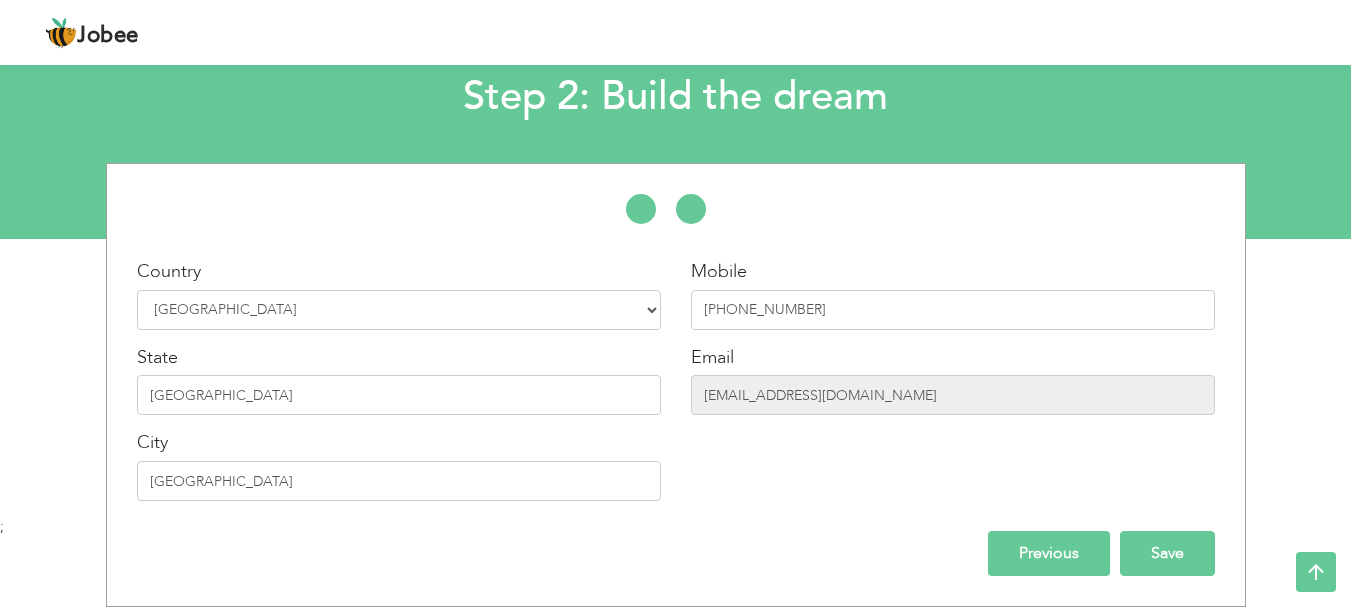 click on "Save" at bounding box center [1167, 553] 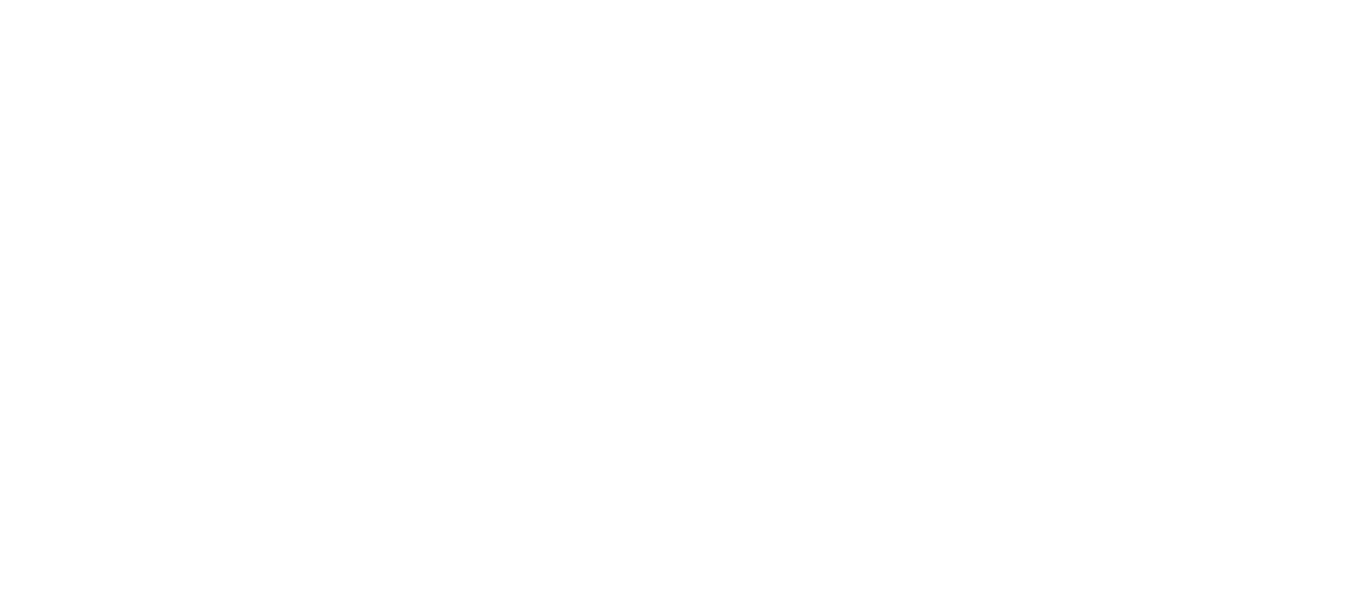 scroll, scrollTop: 0, scrollLeft: 0, axis: both 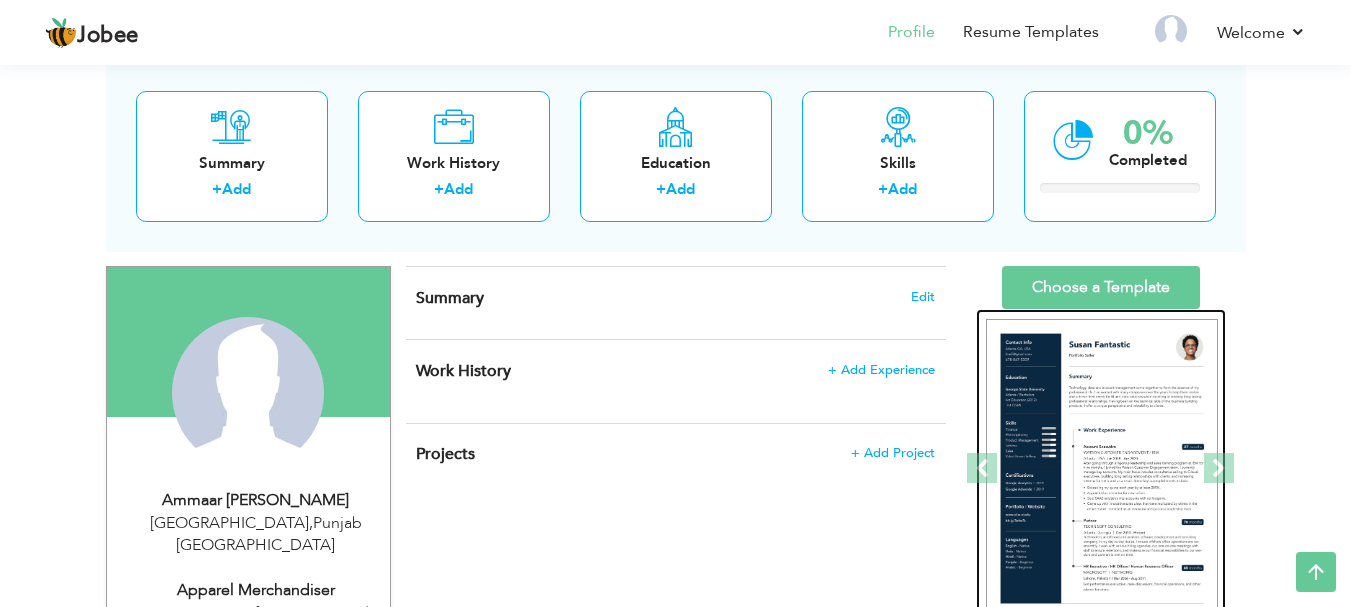 click at bounding box center (1102, 469) 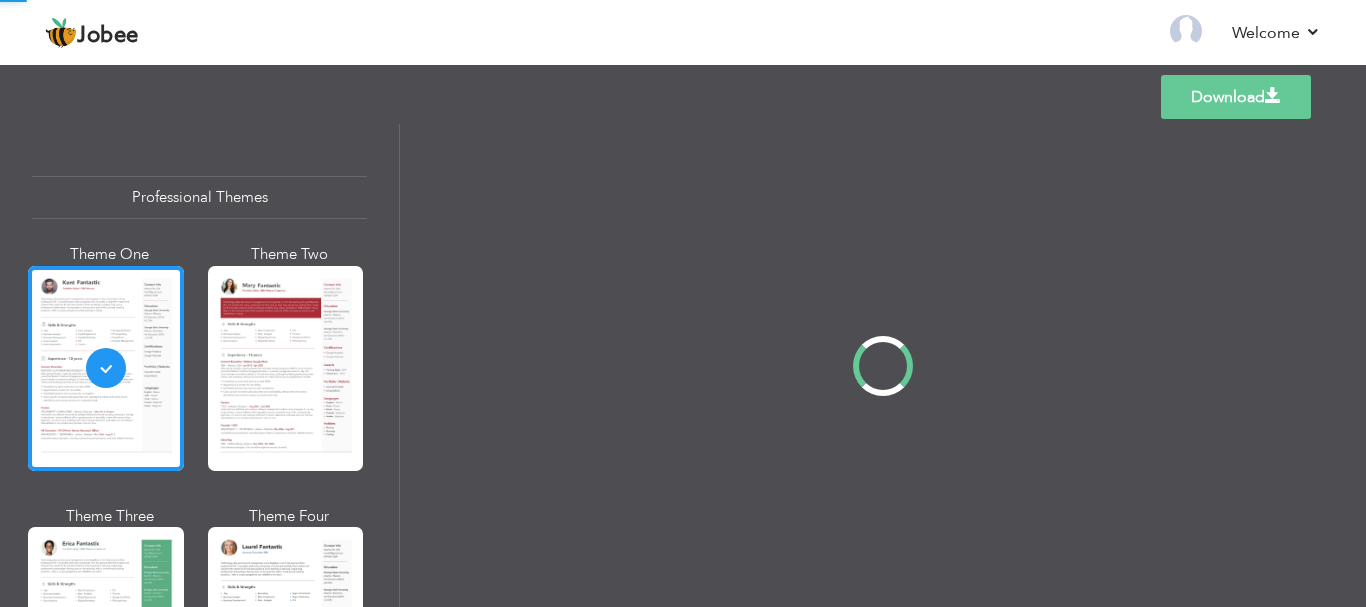 scroll, scrollTop: 0, scrollLeft: 0, axis: both 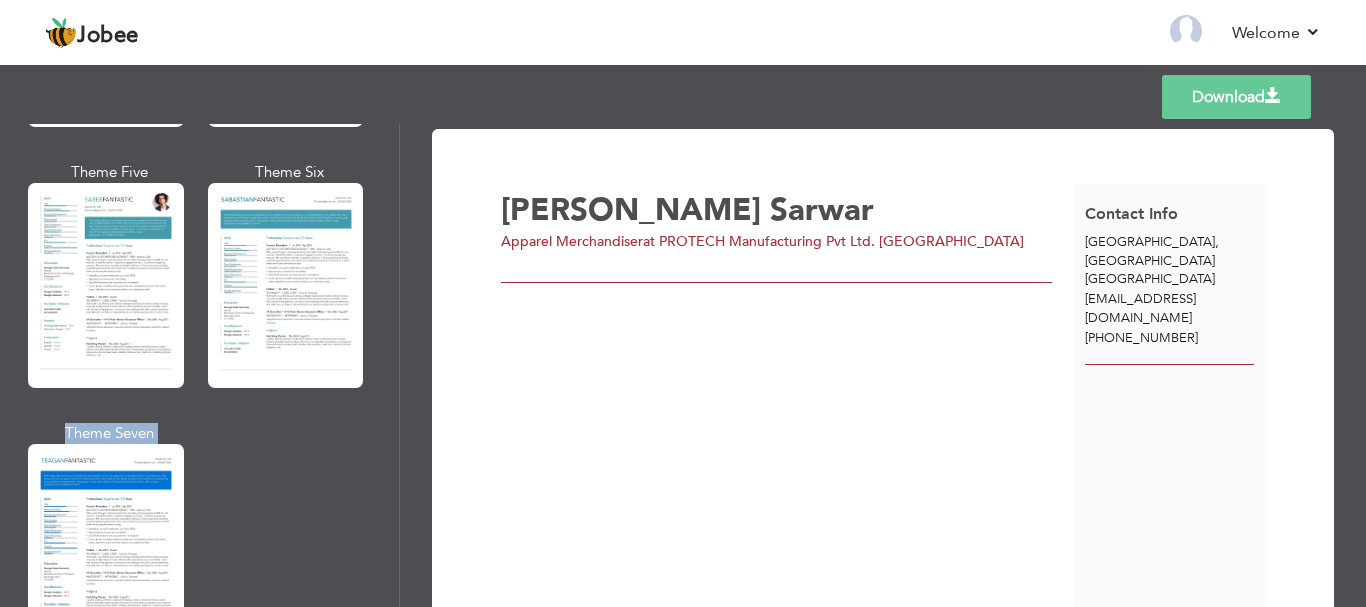 drag, startPoint x: 402, startPoint y: 490, endPoint x: 398, endPoint y: 511, distance: 21.377558 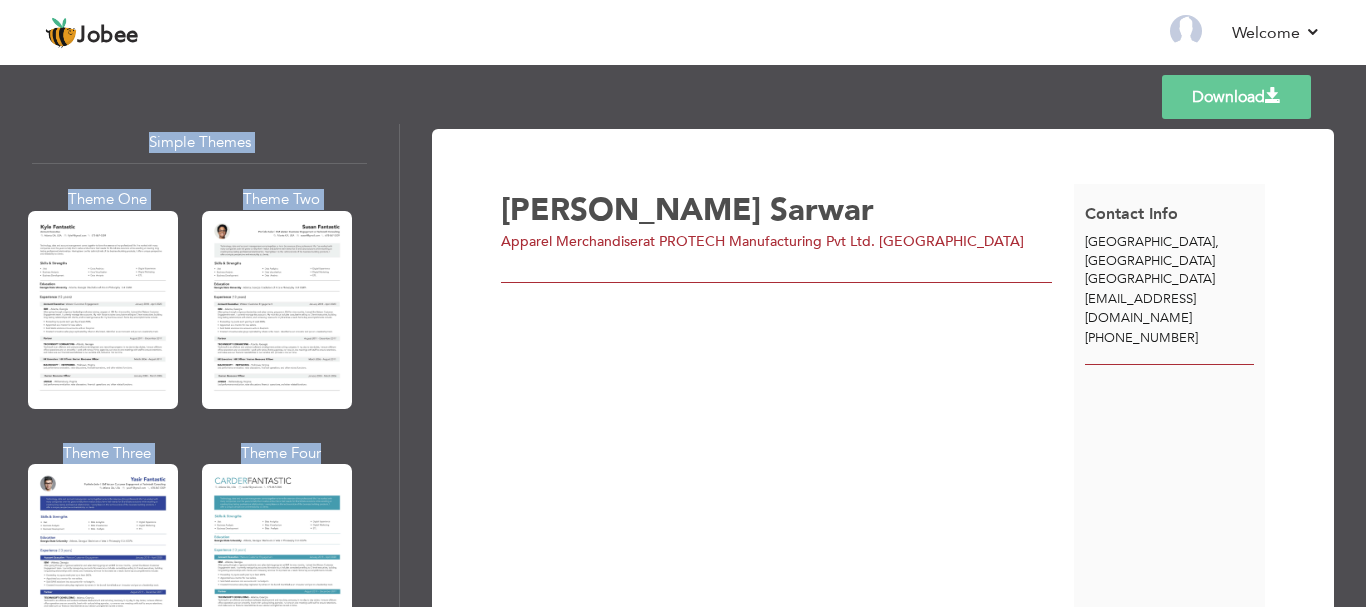 scroll, scrollTop: 3594, scrollLeft: 0, axis: vertical 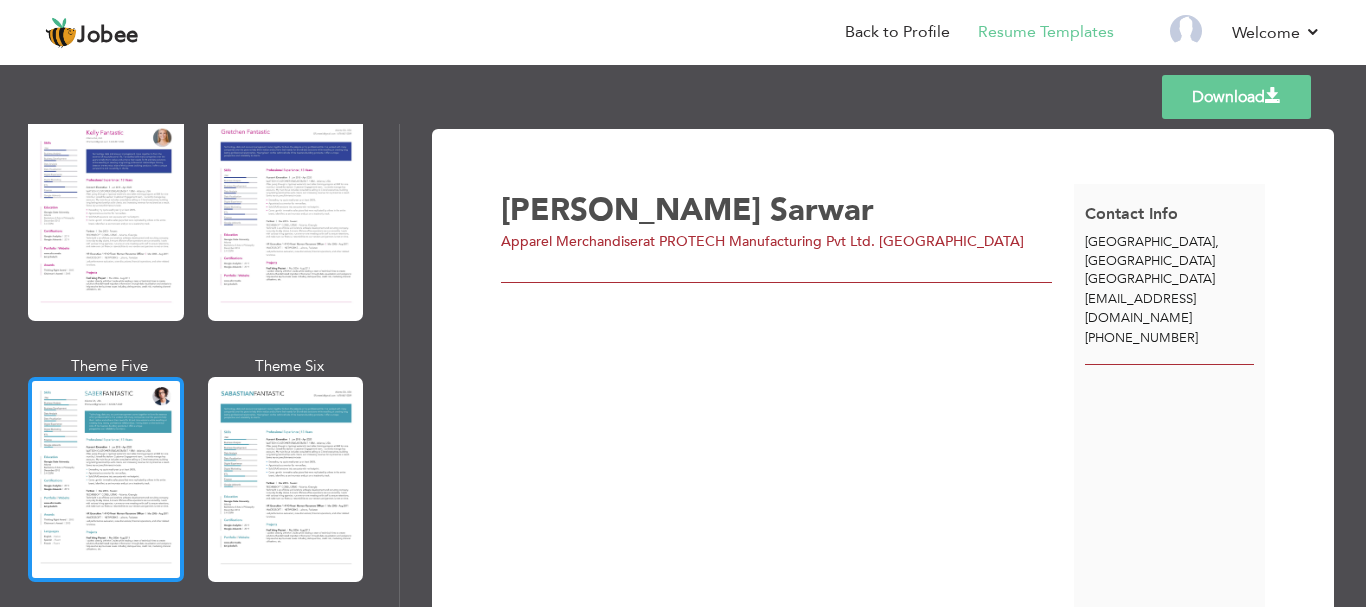 click at bounding box center (106, 479) 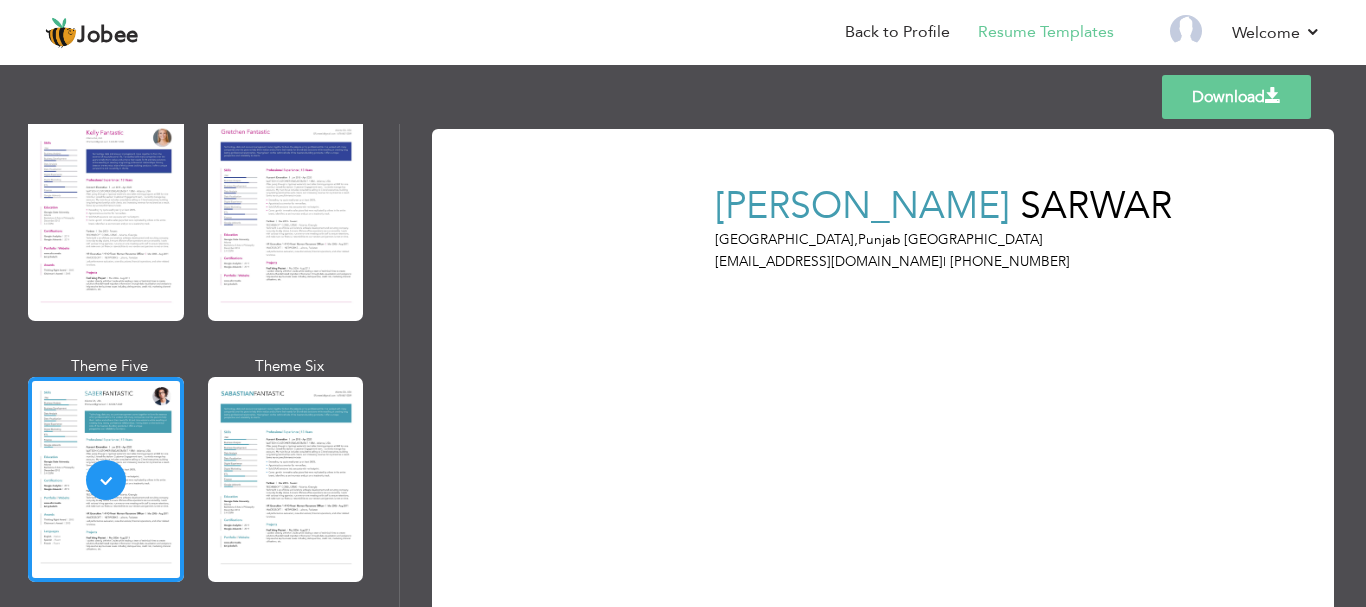 click on "Download" at bounding box center (1236, 97) 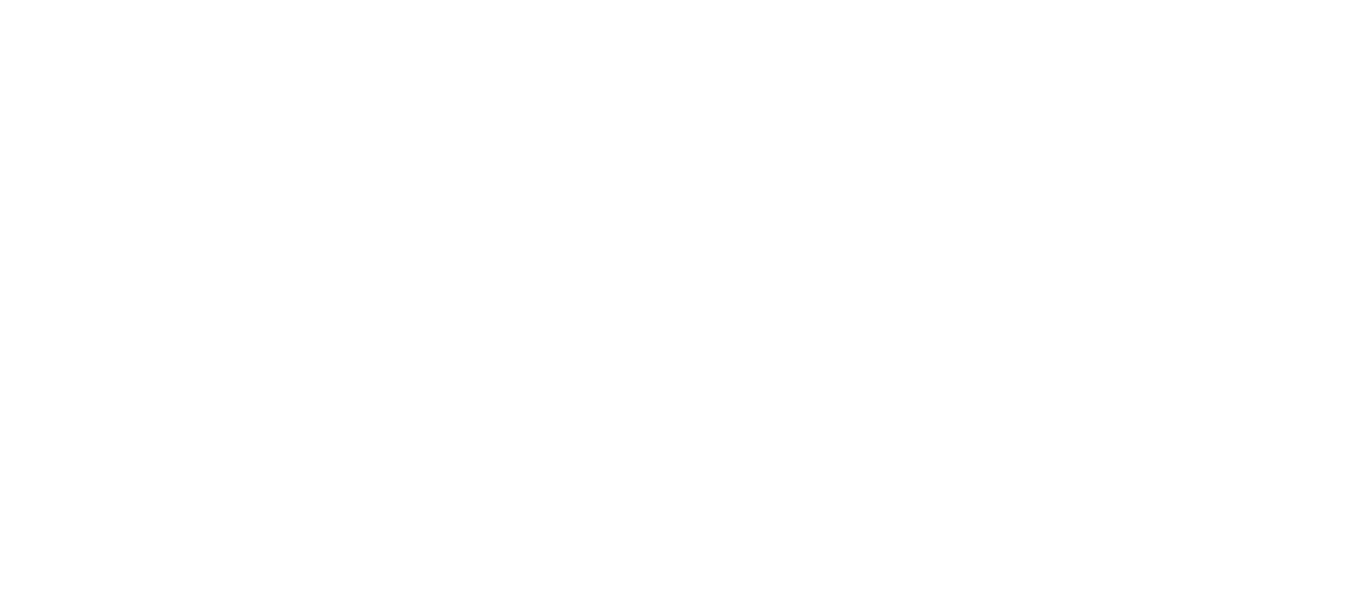 scroll, scrollTop: 0, scrollLeft: 0, axis: both 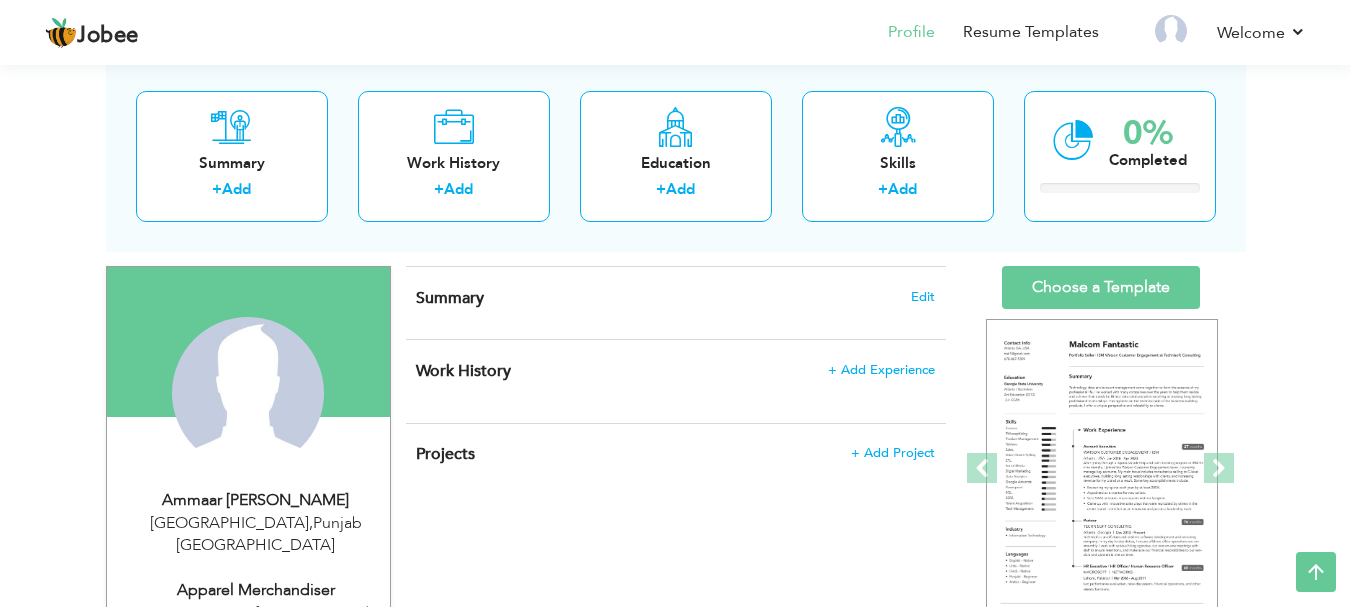 click on "Summary
Edit" at bounding box center (675, 298) 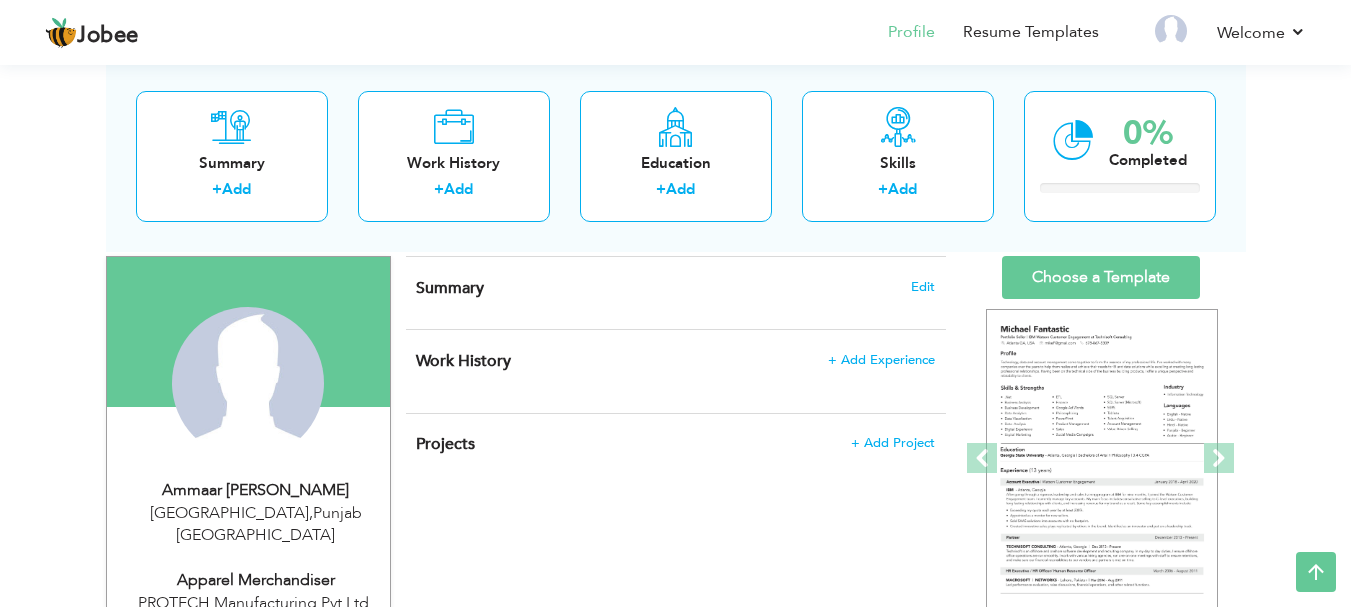 scroll, scrollTop: 103, scrollLeft: 0, axis: vertical 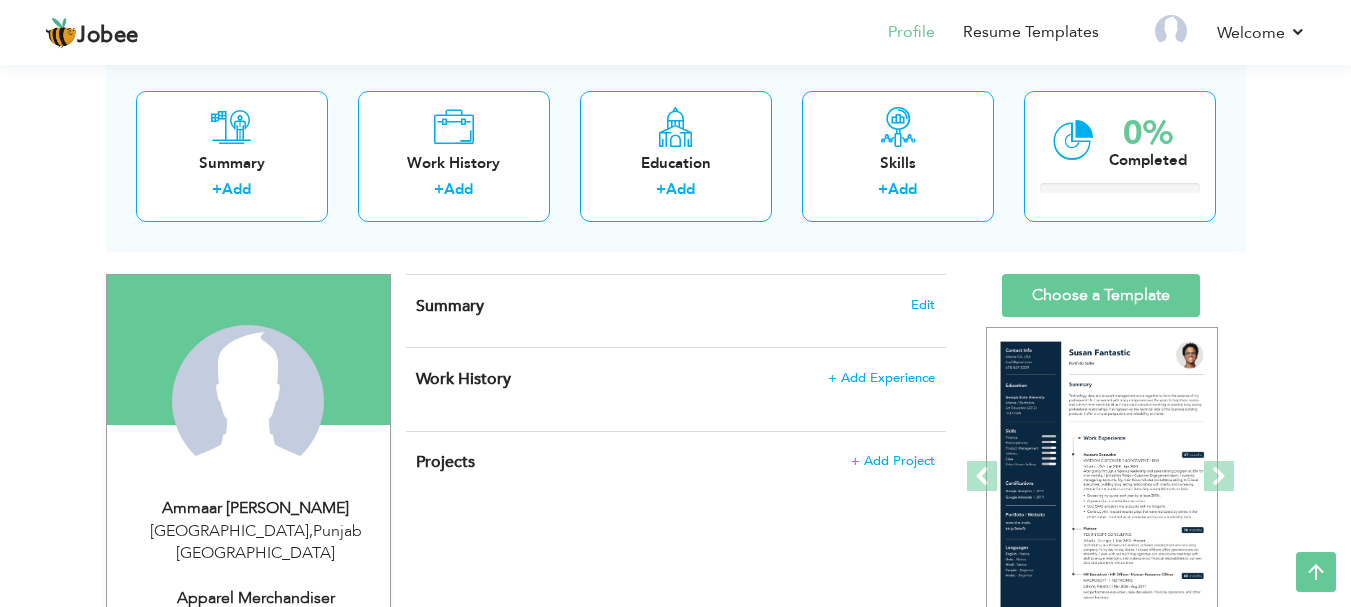 click on "Summary" at bounding box center [450, 306] 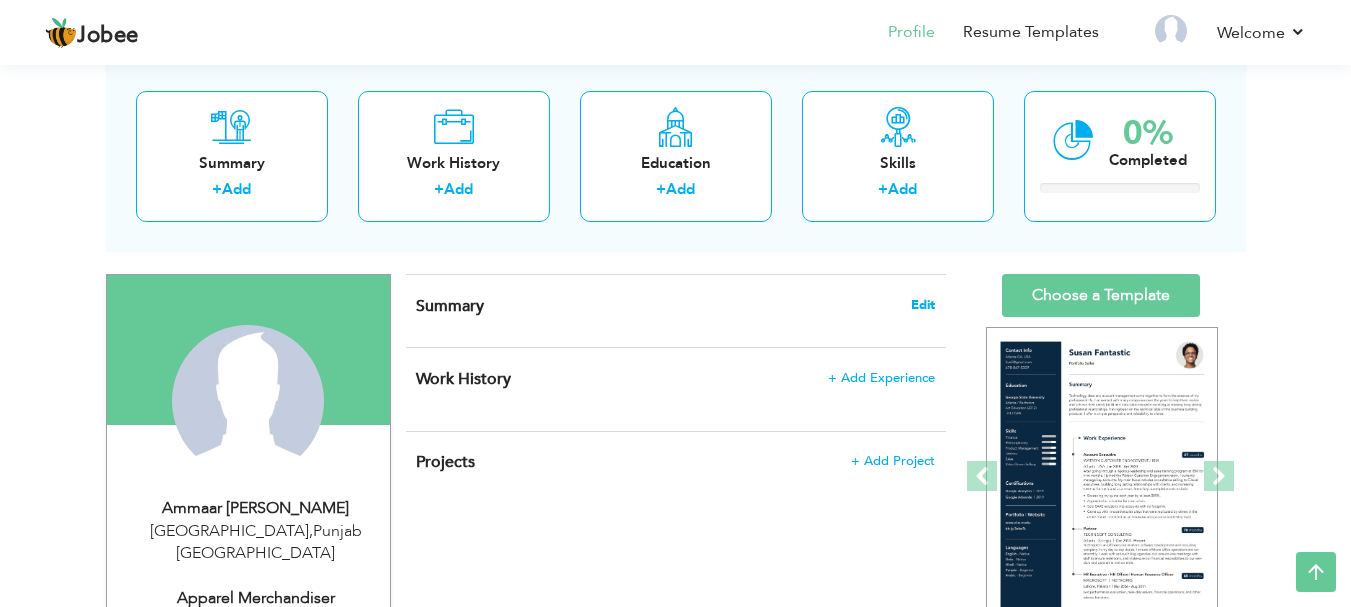 click on "Edit" at bounding box center (923, 305) 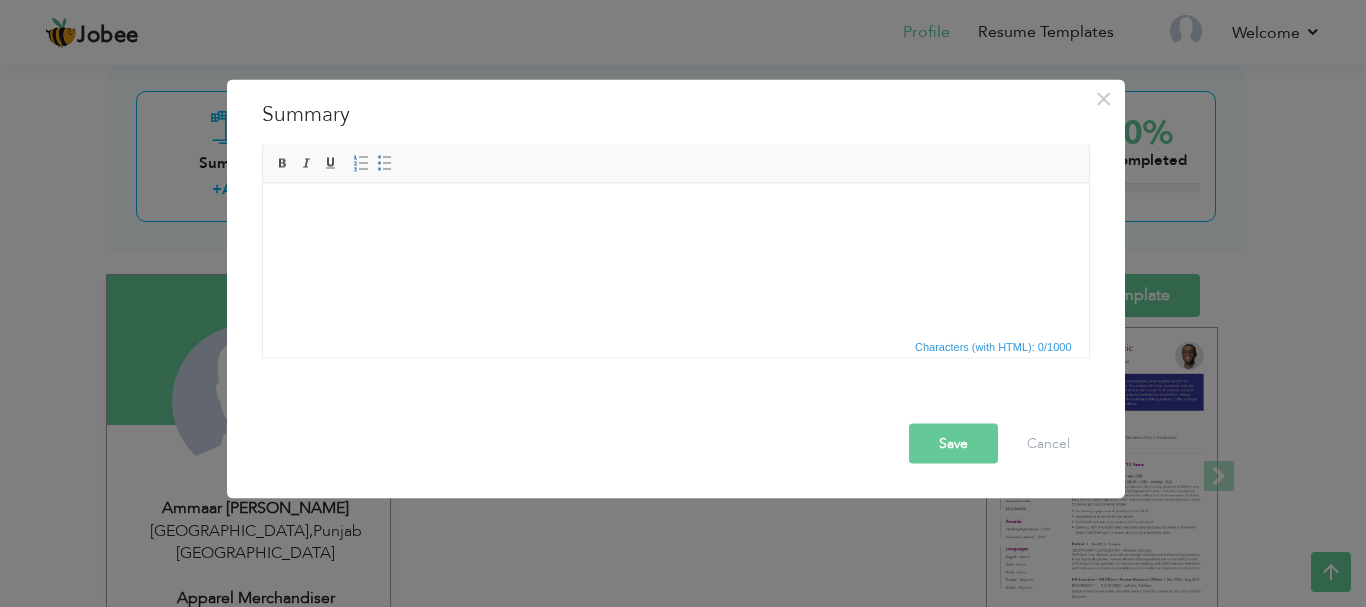 click at bounding box center [675, 213] 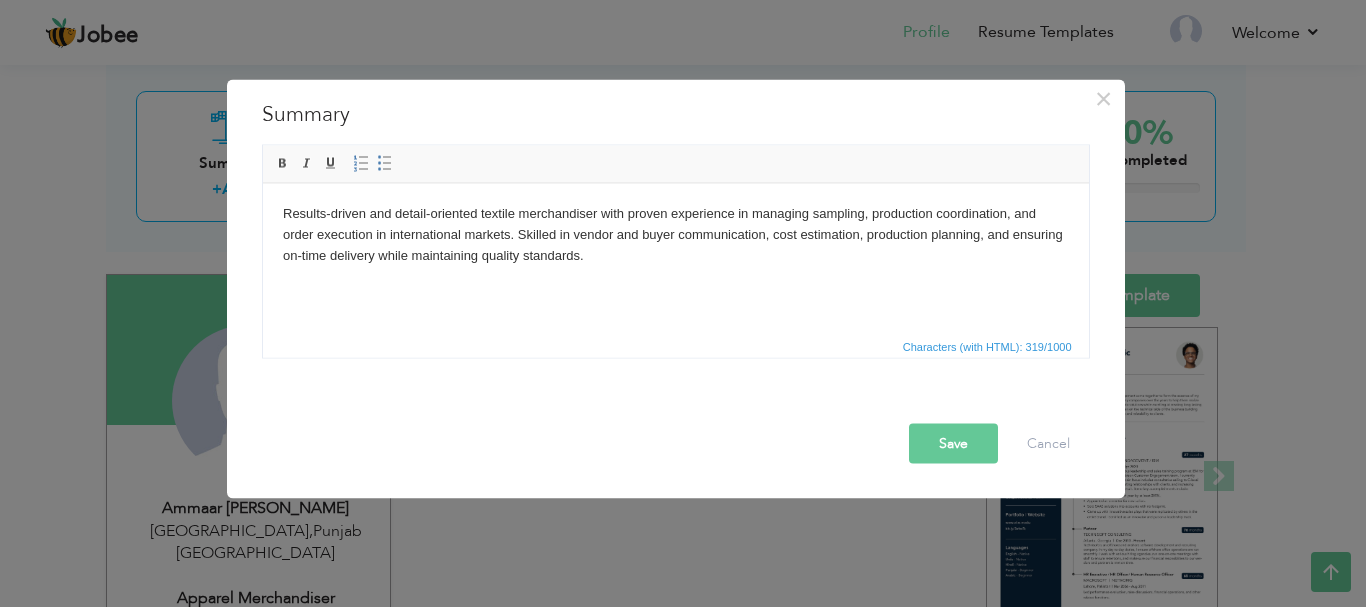 click on "Save" at bounding box center (953, 443) 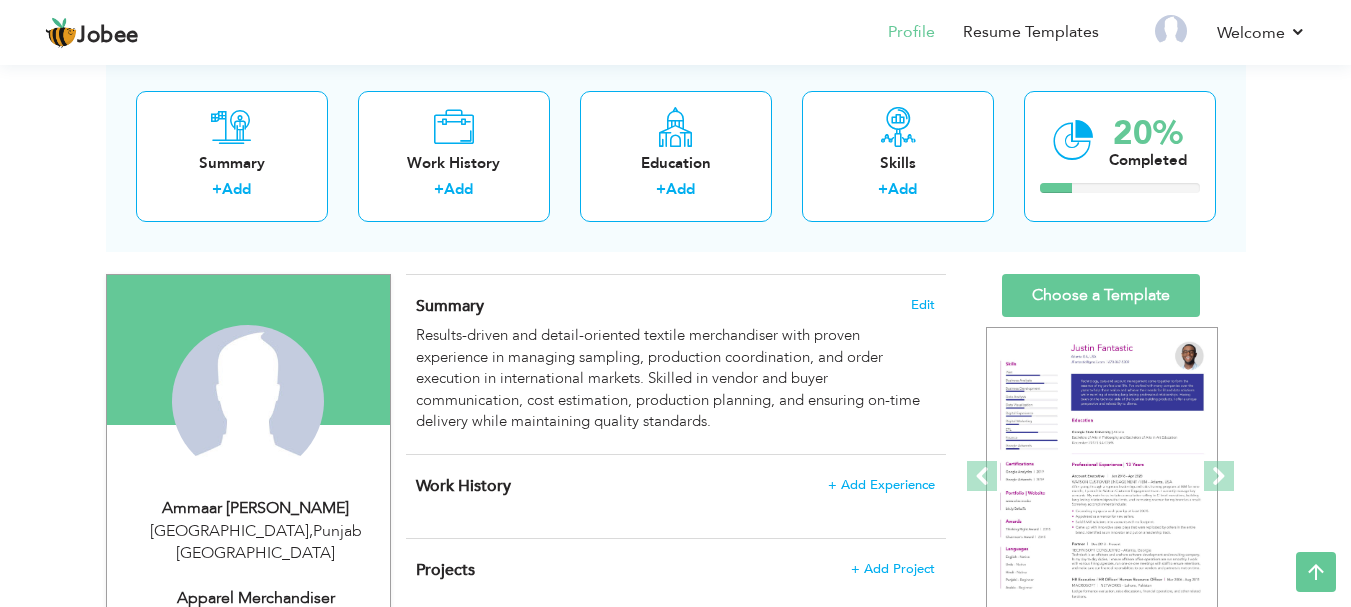 click on "Work History
+ Add Experience
×
Work History
* Job Title
Company Duration" at bounding box center (676, 496) 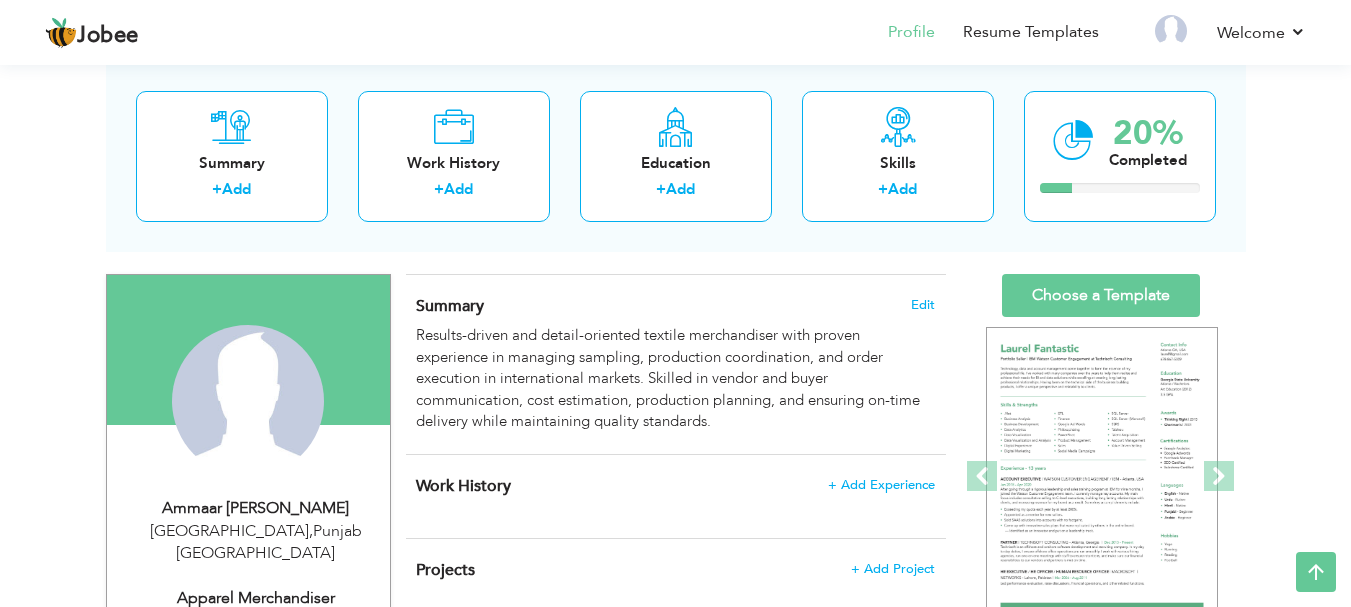 click on "Summary
Edit" at bounding box center [675, 306] 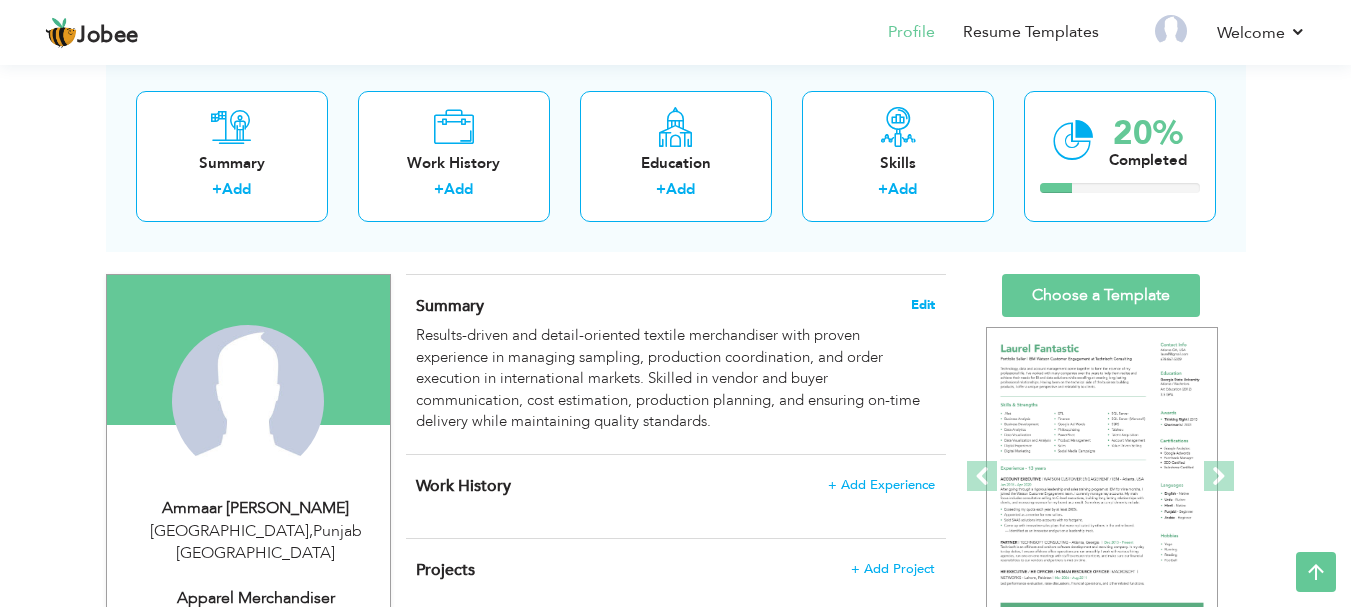 click on "Edit" at bounding box center [923, 305] 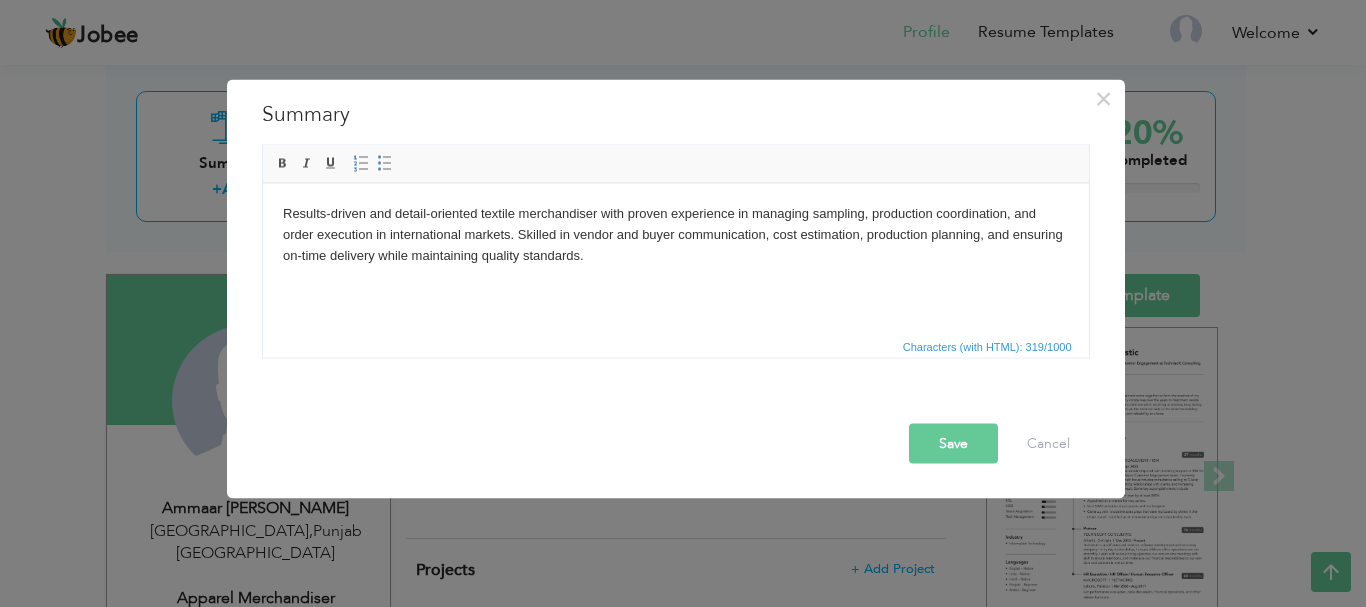 click on "Results-driven and detail-oriented textile merchandiser with proven experience in managing sampling, production coordination, and order execution in international markets. Skilled in vendor and buyer communication, cost estimation, production planning, and ensuring on-time delivery while maintaining quality standards." at bounding box center (675, 234) 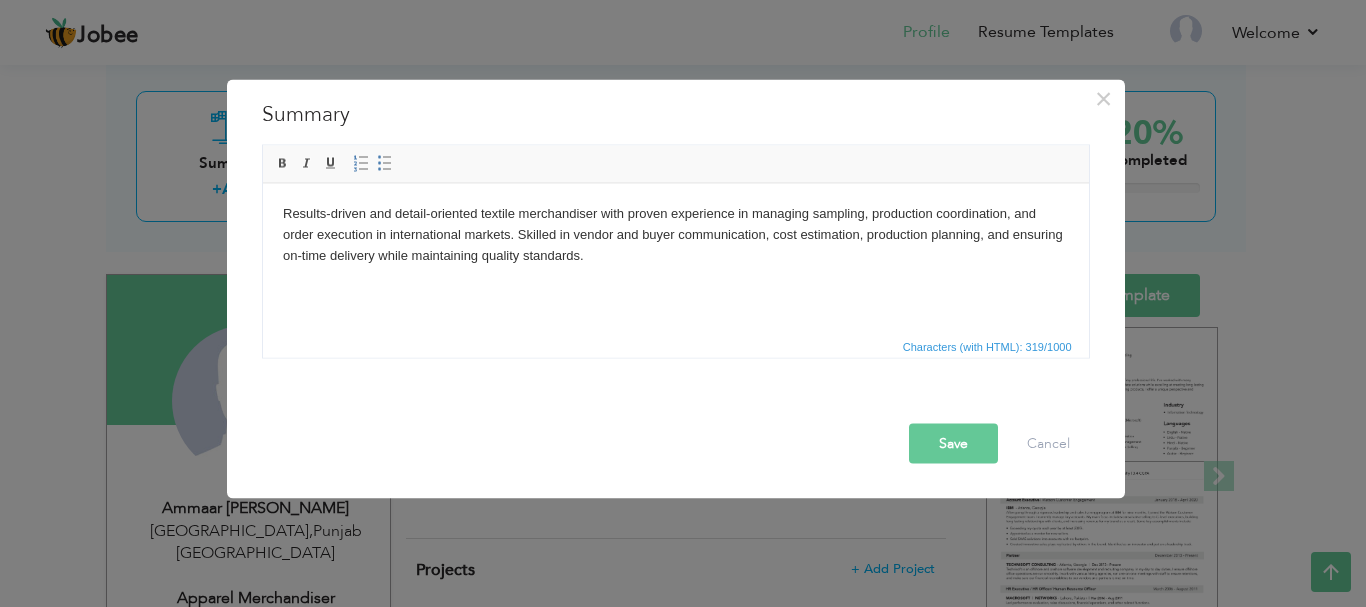 type 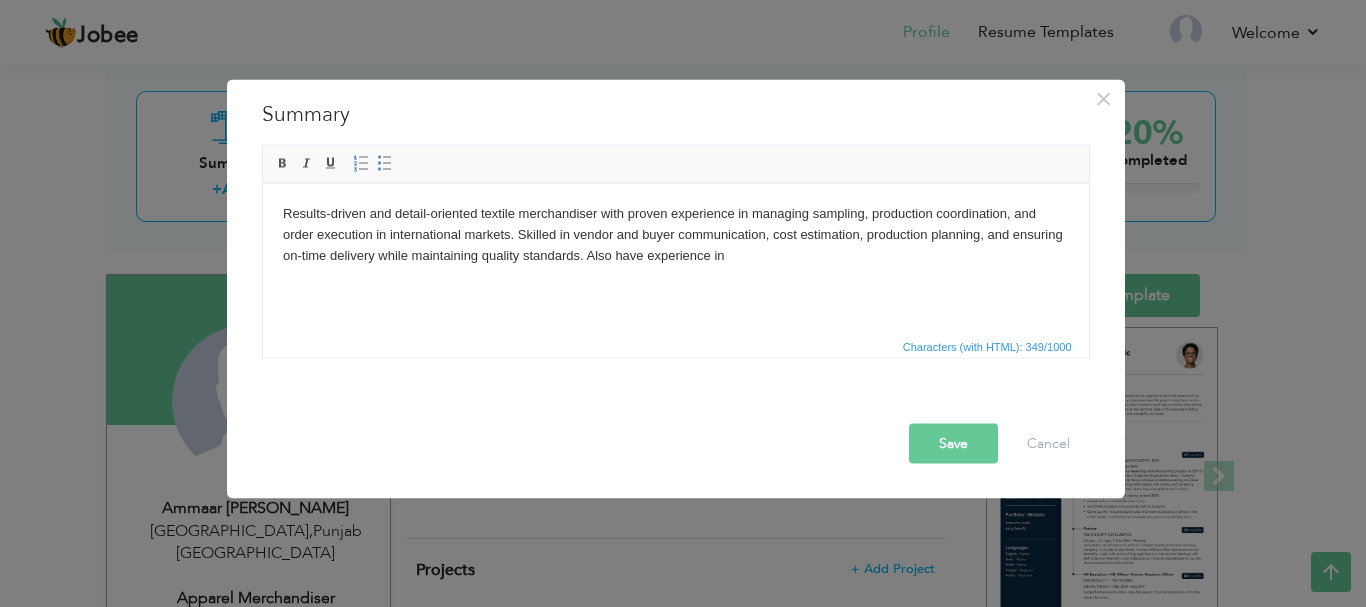 click on "Results-driven and detail-oriented textile merchandiser with proven experience in managing sampling, production coordination, and order execution in international markets. Skilled in vendor and buyer communication, cost estimation, production planning, and ensuring on-time delivery while maintaining quality standards. Also have experience in" at bounding box center (675, 234) 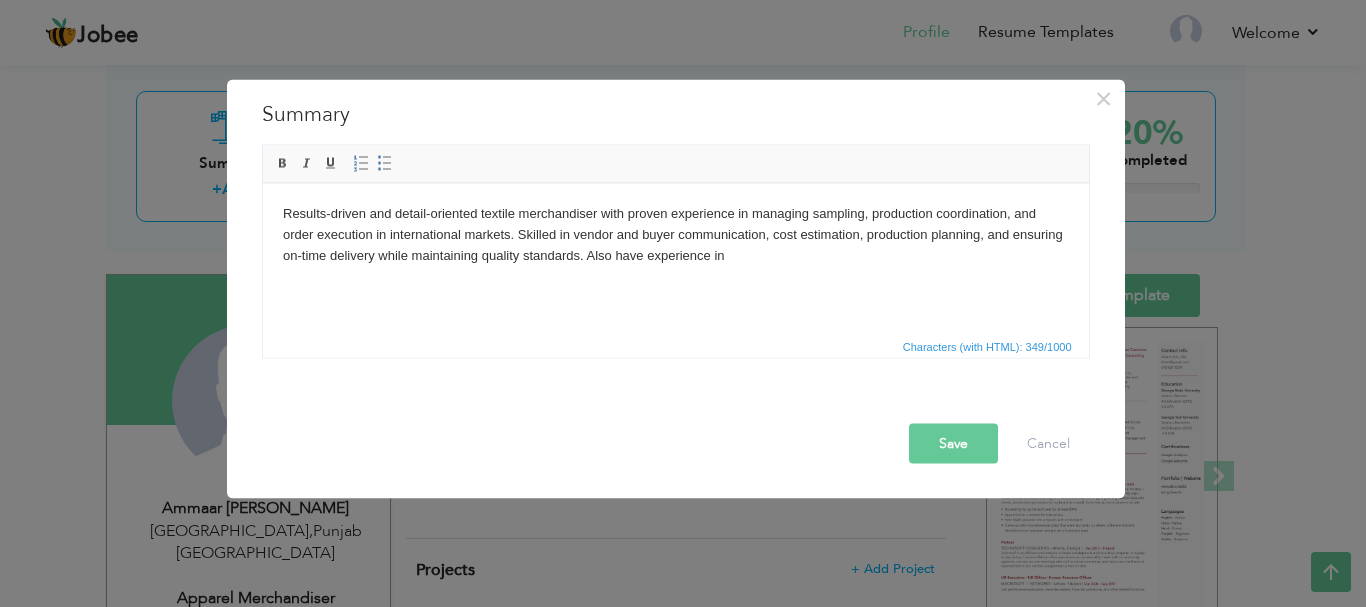click on "Results-driven and detail-oriented textile merchandiser with proven experience in managing sampling, production coordination, and order execution in international markets. Skilled in vendor and buyer communication, cost estimation, production planning, and ensuring on-time delivery while maintaining quality standards. Also have experience in" at bounding box center [675, 234] 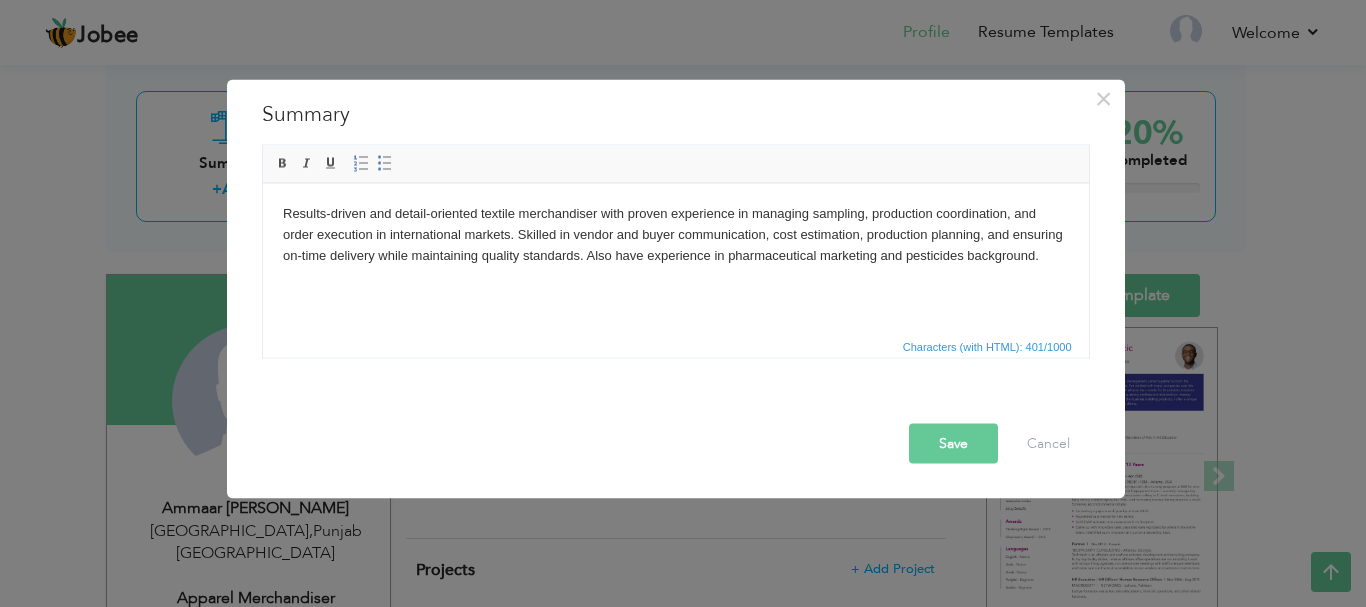 click on "Results-driven and detail-oriented textile merchandiser with proven experience in managing sampling, production coordination, and order execution in international markets. Skilled in vendor and buyer communication, cost estimation, production planning, and ensuring on-time delivery while maintaining quality standards. Also have experience in pharmaceutical marketing and pesticides background." at bounding box center [675, 234] 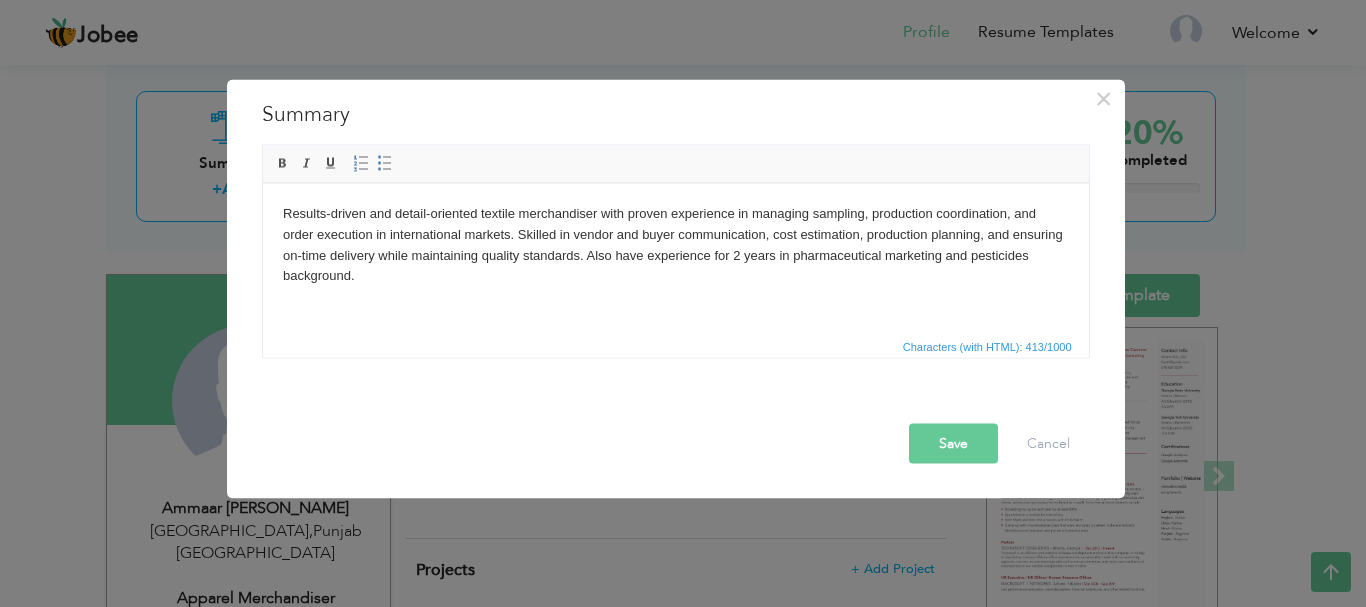 click on "Results-driven and detail-oriented textile merchandiser with proven experience in managing sampling, production coordination, and order execution in international markets. Skilled in vendor and buyer communication, cost estimation, production planning, and ensuring on-time delivery while maintaining quality standards. Also have experience for 2 years in pharmaceutical marketing and pesticides background." at bounding box center [675, 244] 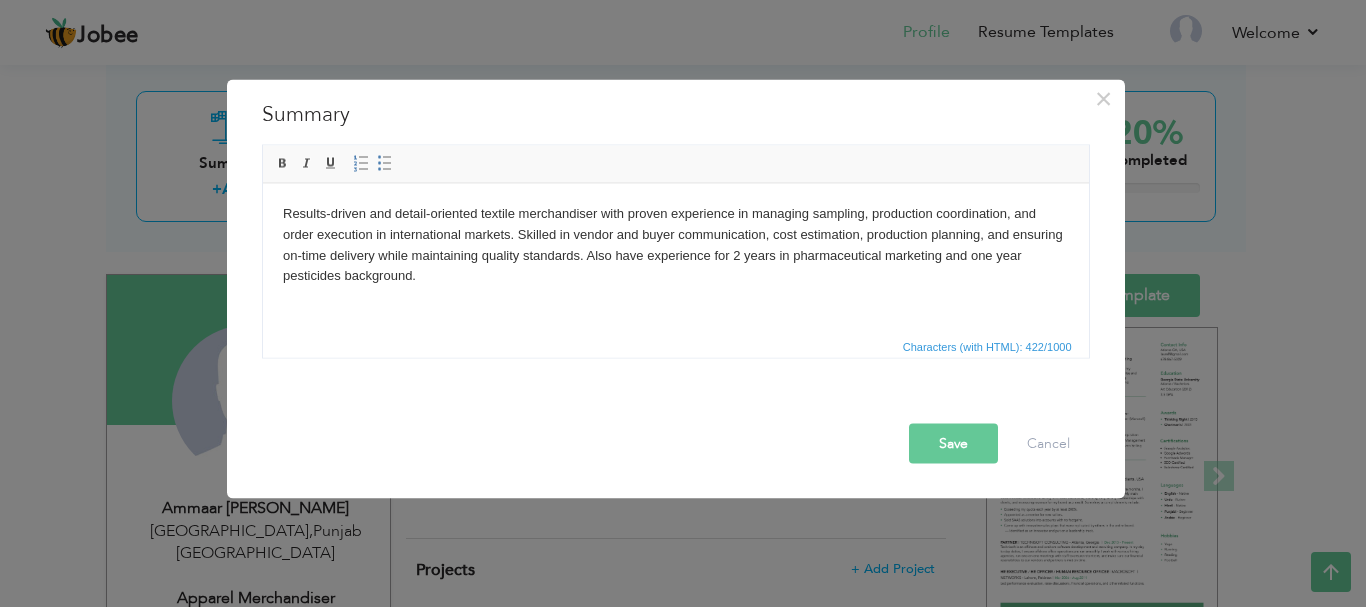 click on "Results-driven and detail-oriented textile merchandiser with proven experience in managing sampling, production coordination, and order execution in international markets. Skilled in vendor and buyer communication, cost estimation, production planning, and ensuring on-time delivery while maintaining quality standards. Also have experience for 2 years in pharmaceutical marketing and one year pesticides background." at bounding box center (675, 244) 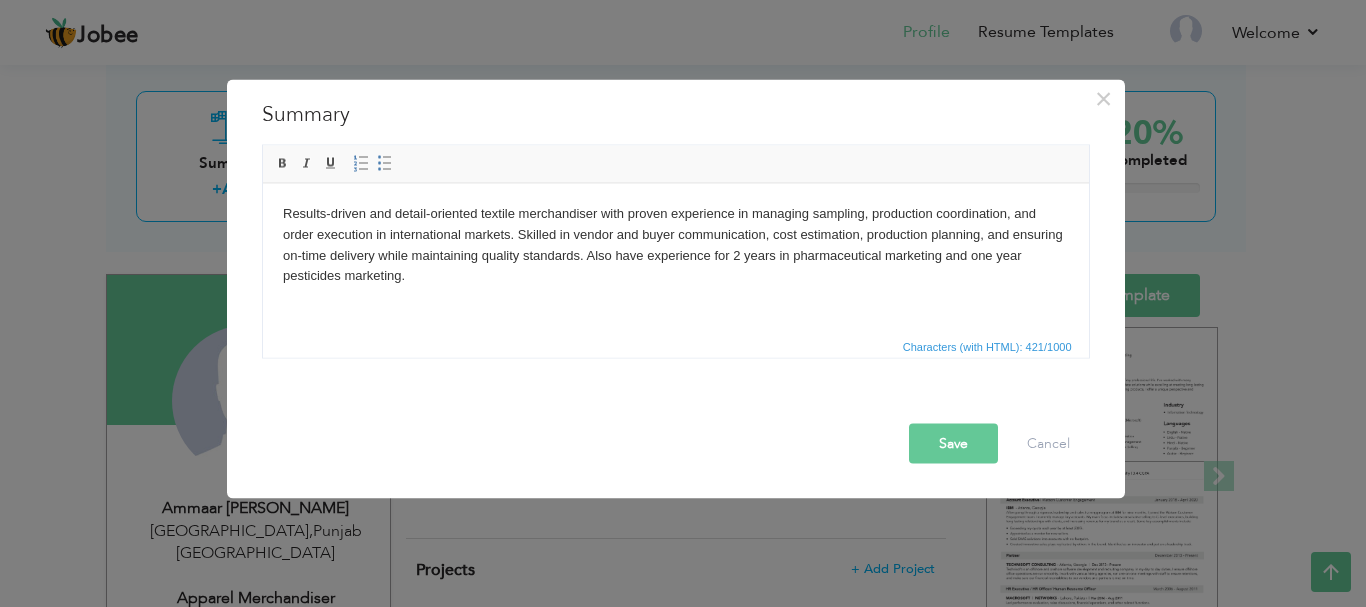 drag, startPoint x: 415, startPoint y: 281, endPoint x: 257, endPoint y: 207, distance: 174.47063 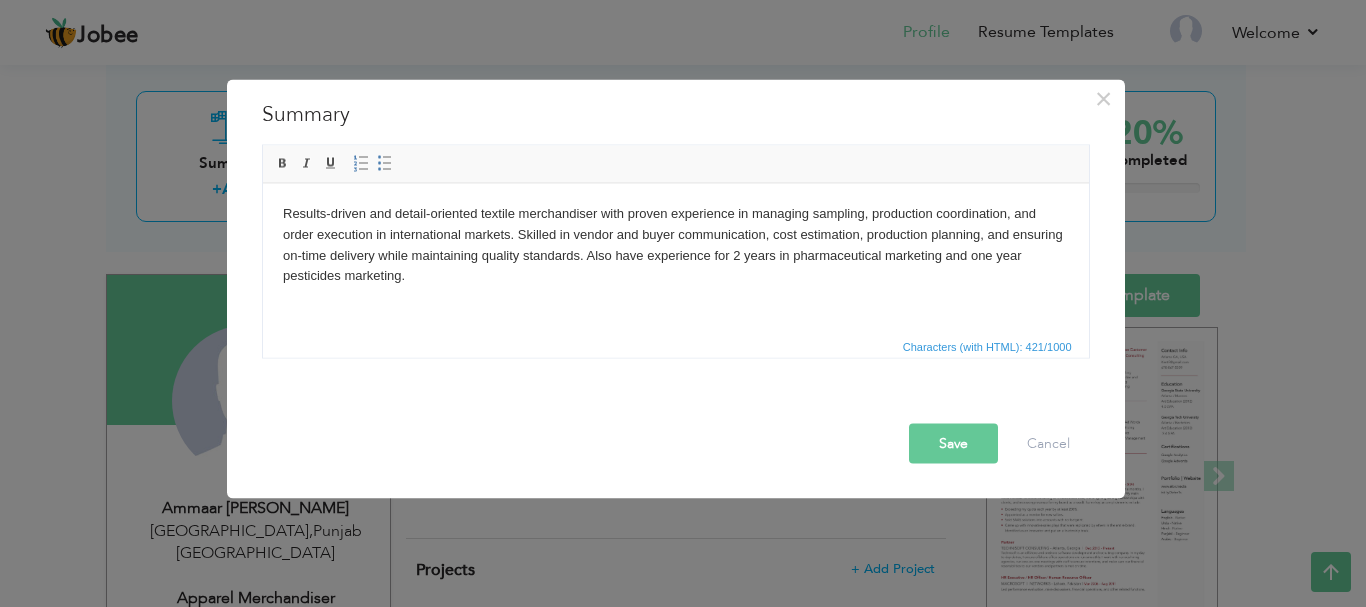 click on "Results-driven and detail-oriented textile merchandiser with proven experience in managing sampling, production coordination, and order execution in international markets. Skilled in vendor and buyer communication, cost estimation, production planning, and ensuring on-time delivery while maintaining quality standards. Also have experience for 2 years in pharmaceutical marketing and one year pesticides marketing." at bounding box center (675, 244) 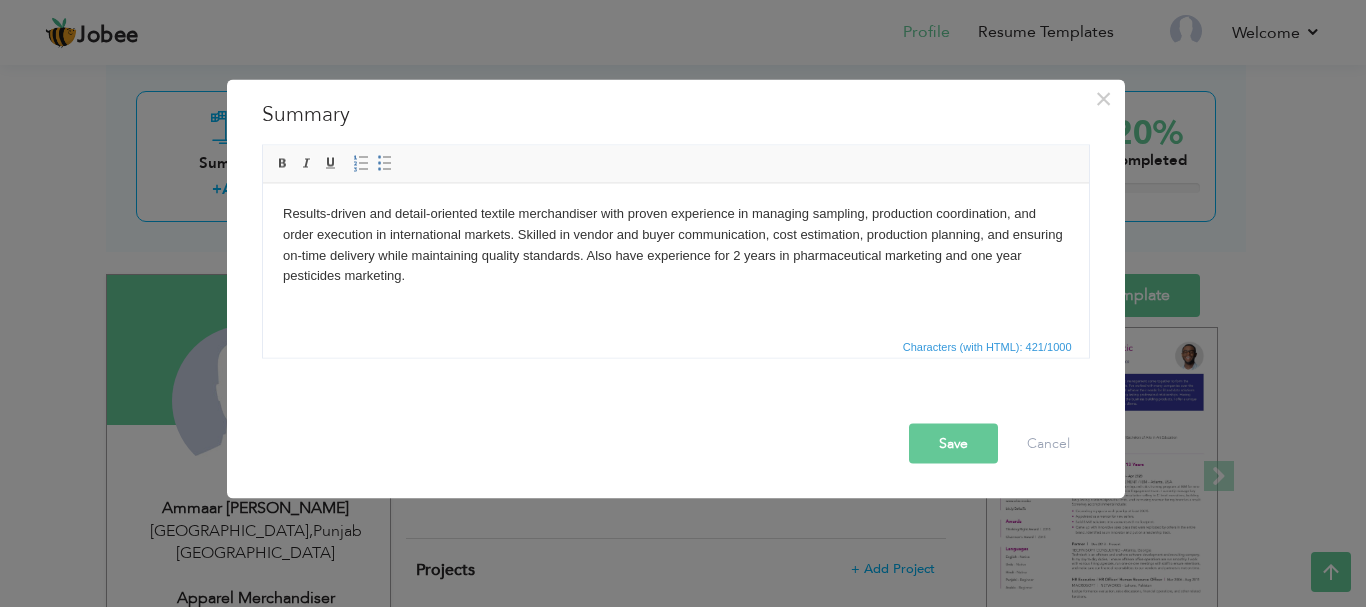 drag, startPoint x: 673, startPoint y: 300, endPoint x: 268, endPoint y: 217, distance: 413.41745 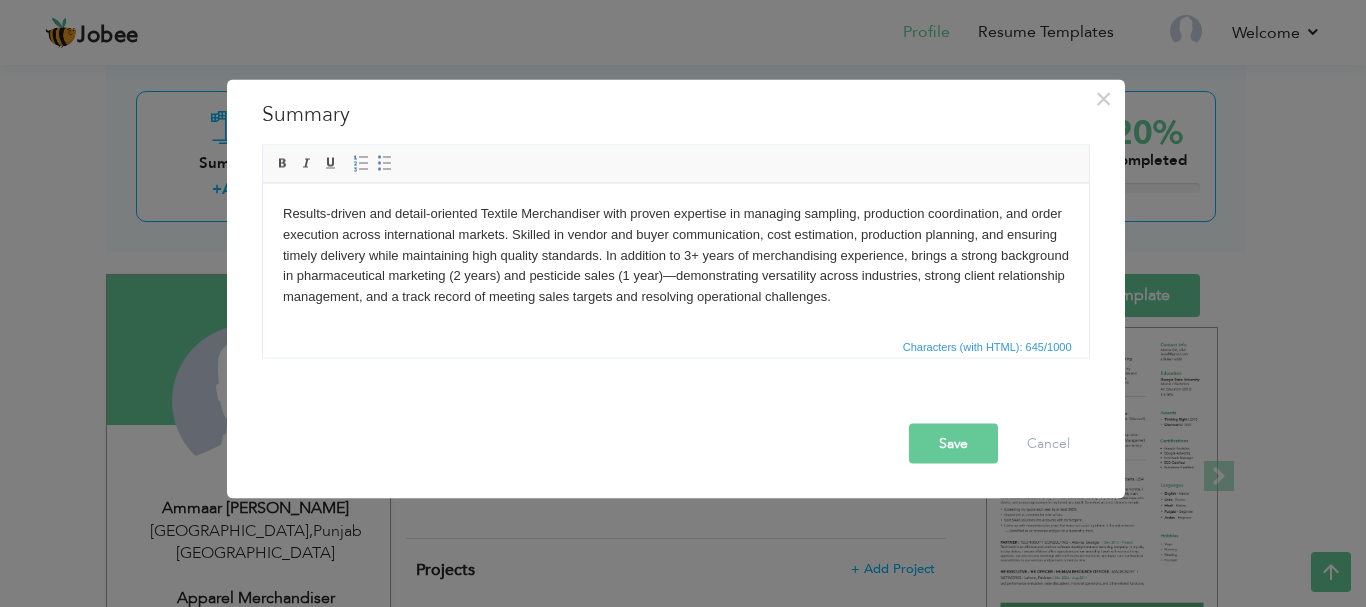 click on "Save" at bounding box center [953, 443] 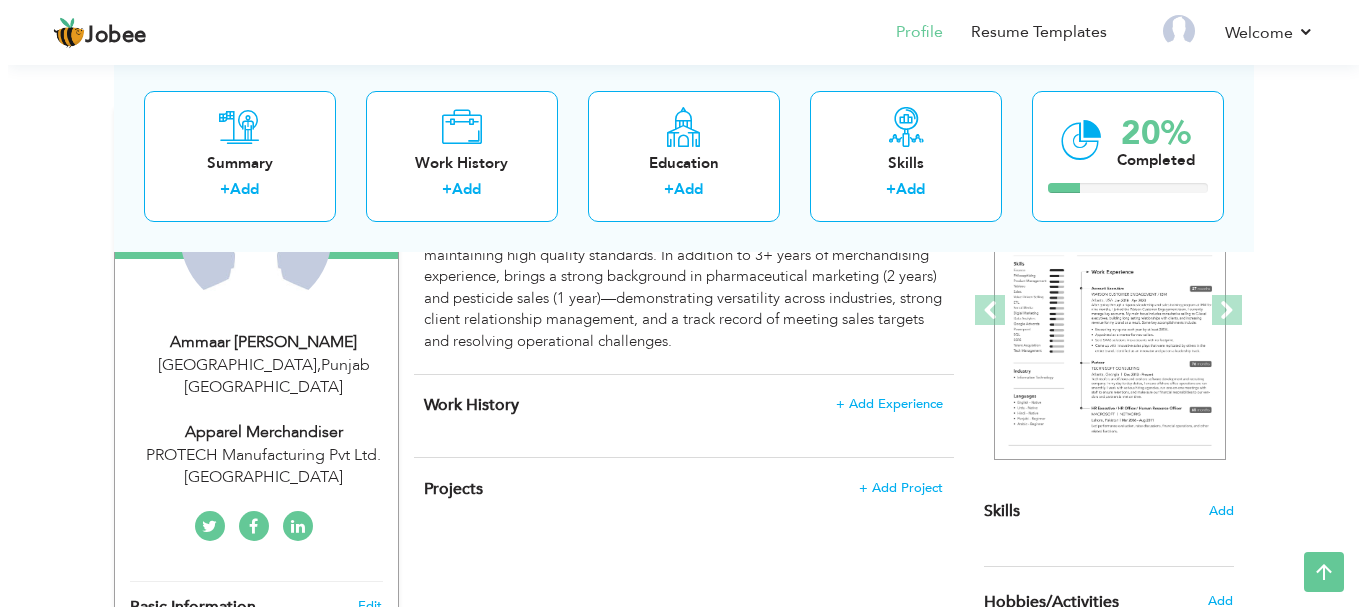 scroll, scrollTop: 277, scrollLeft: 0, axis: vertical 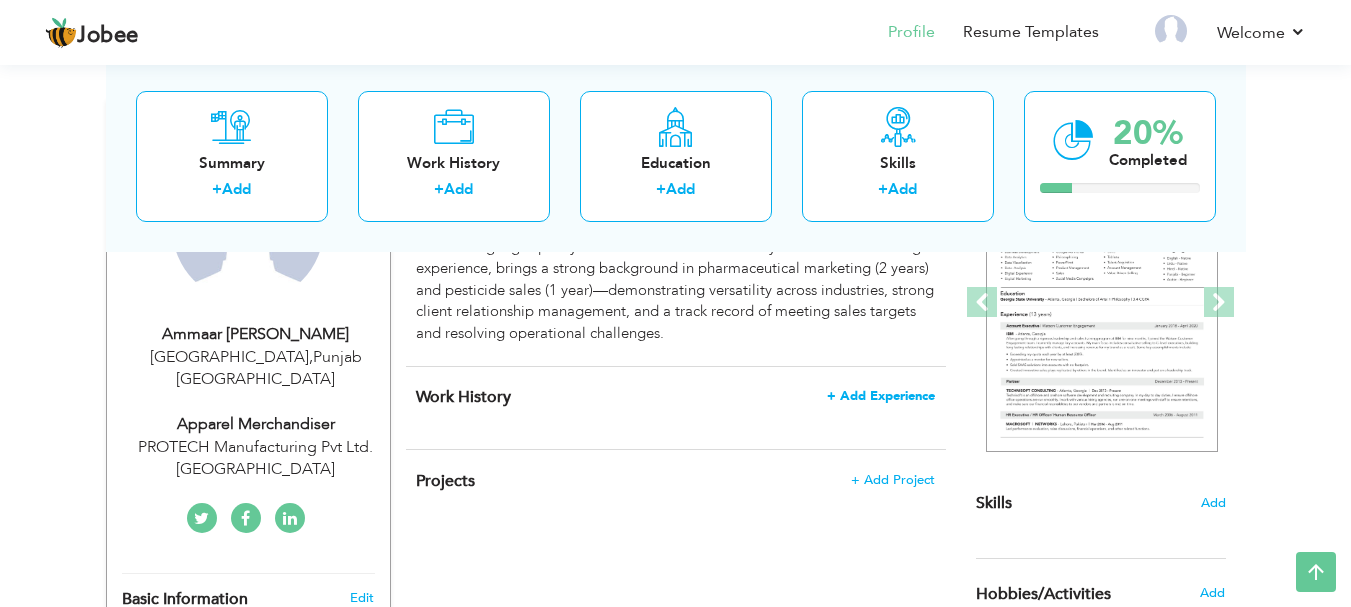 click on "+ Add Experience" at bounding box center (881, 396) 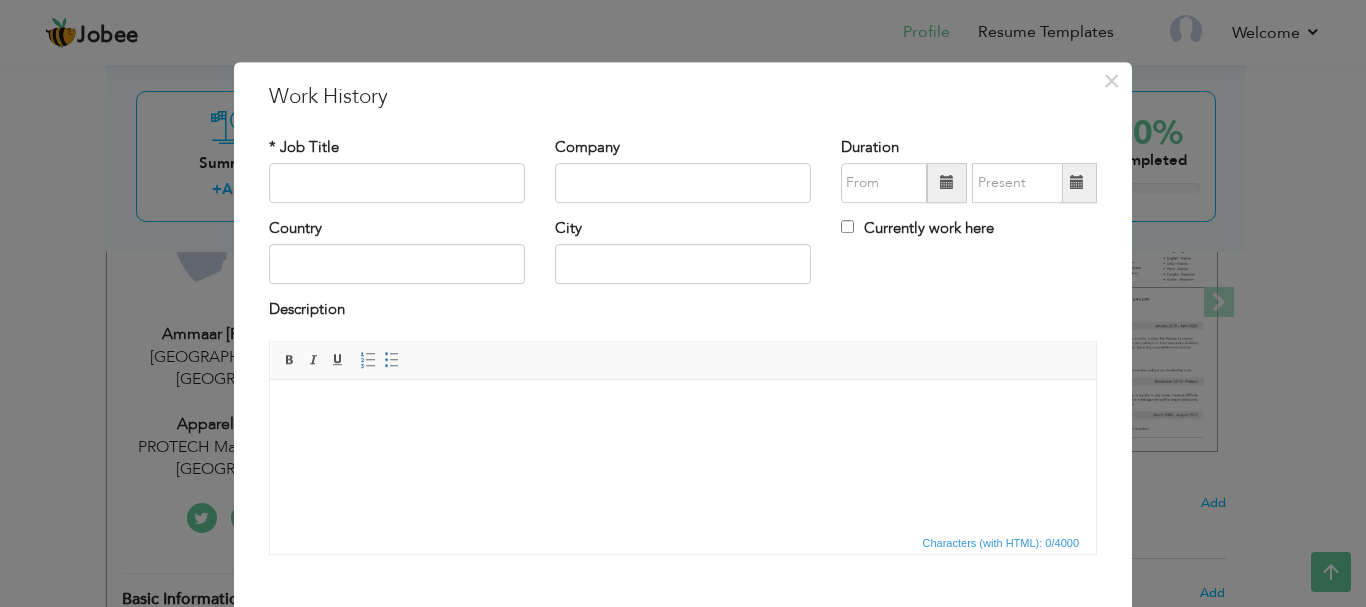 click at bounding box center [683, 409] 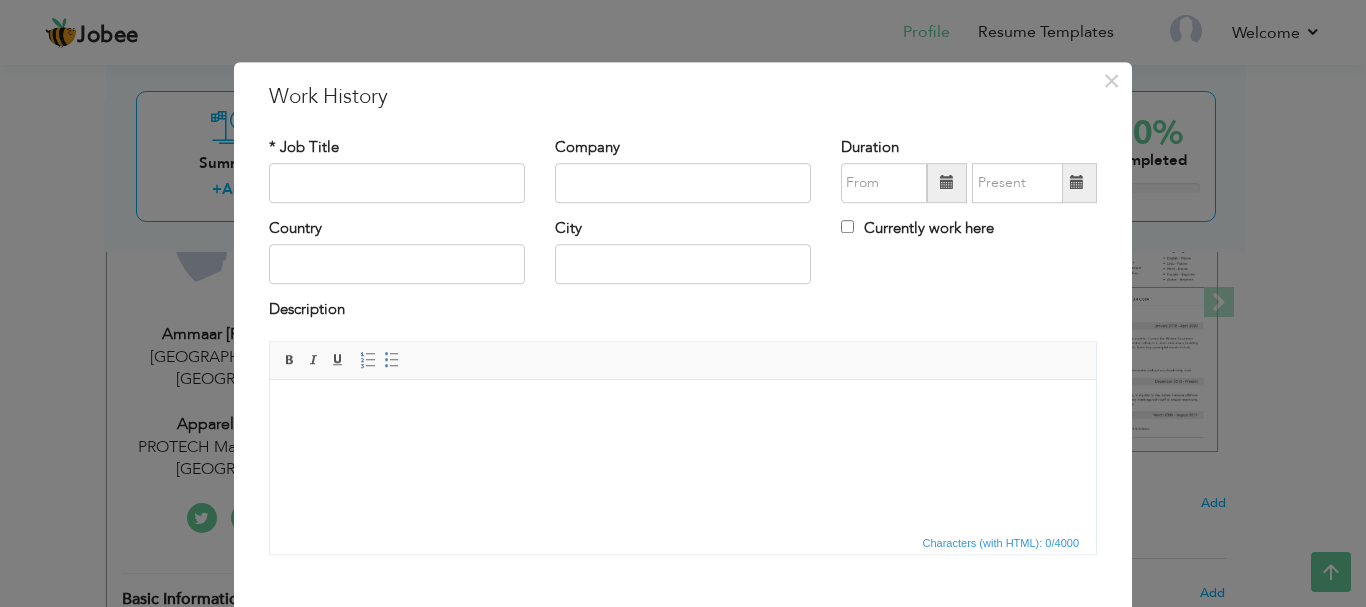 type 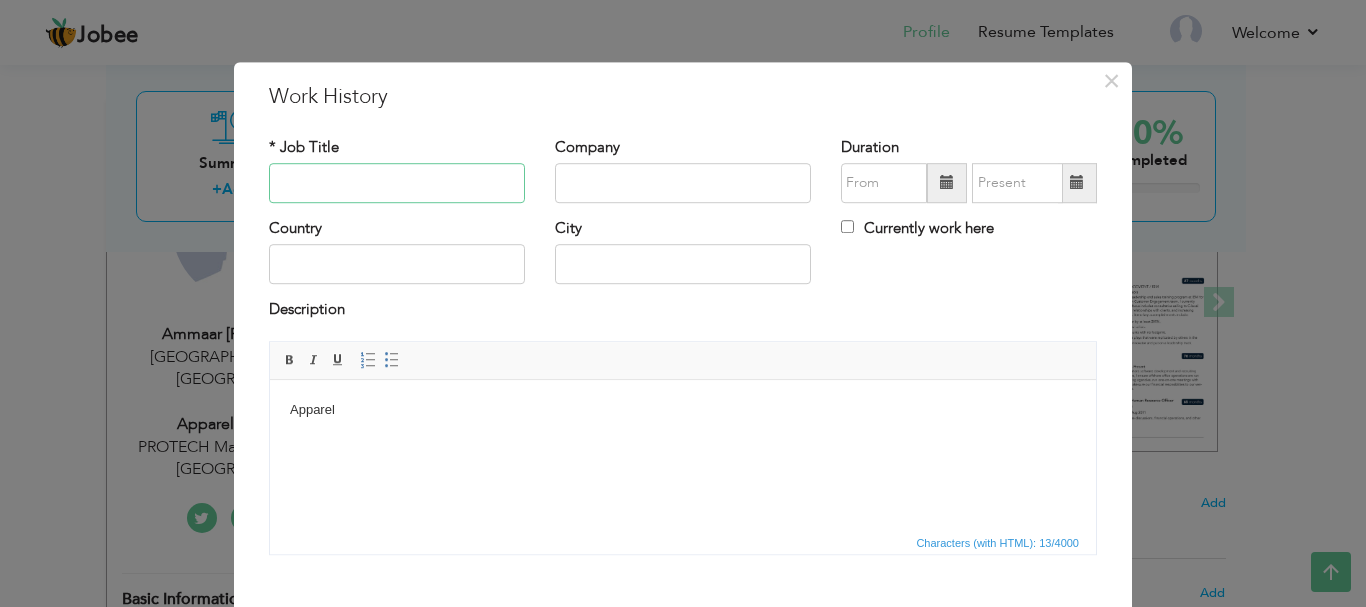 click at bounding box center (397, 183) 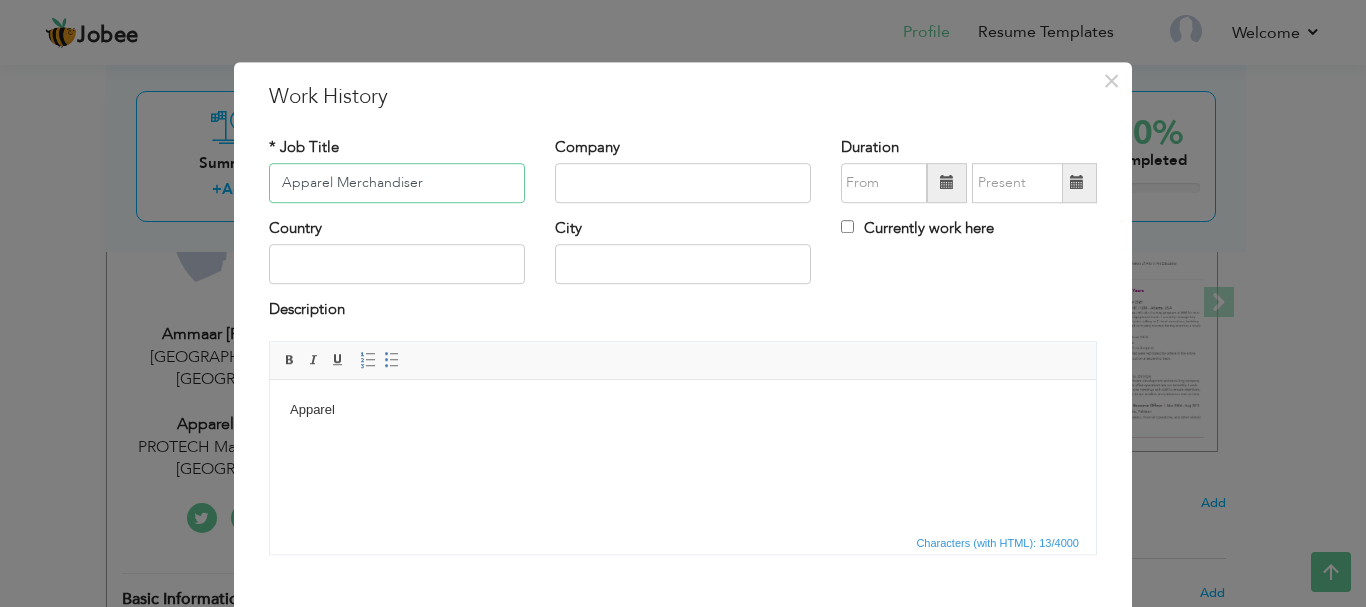 type on "Apparel Merchandiser" 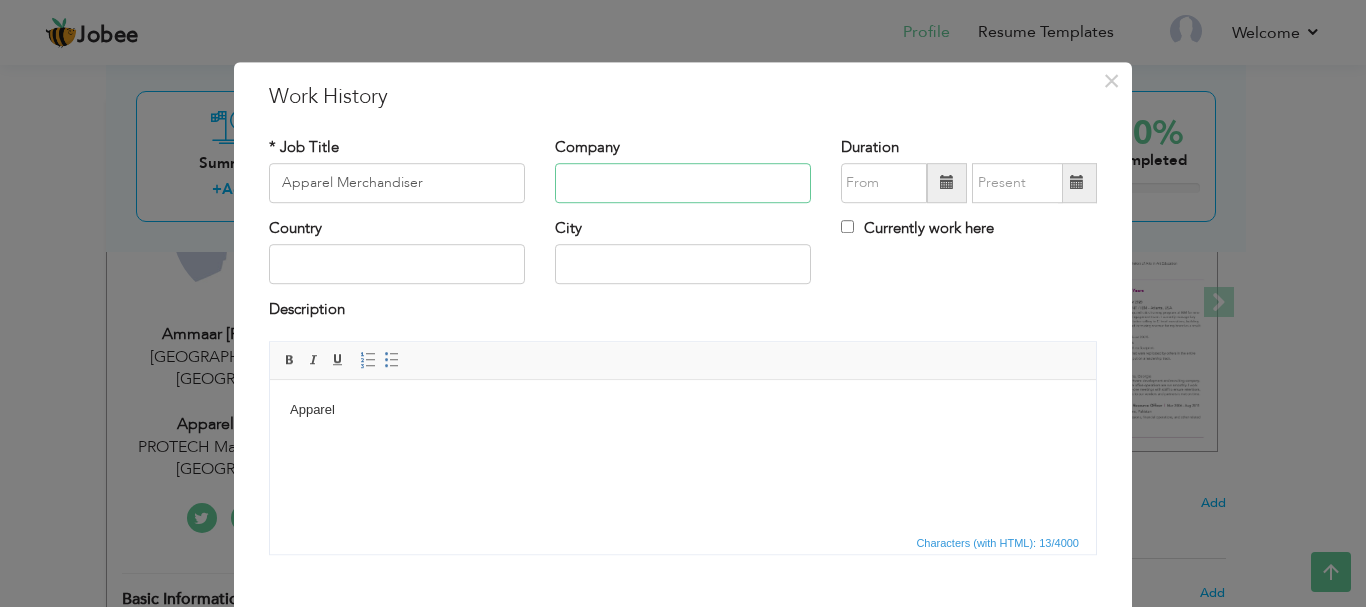click at bounding box center [683, 183] 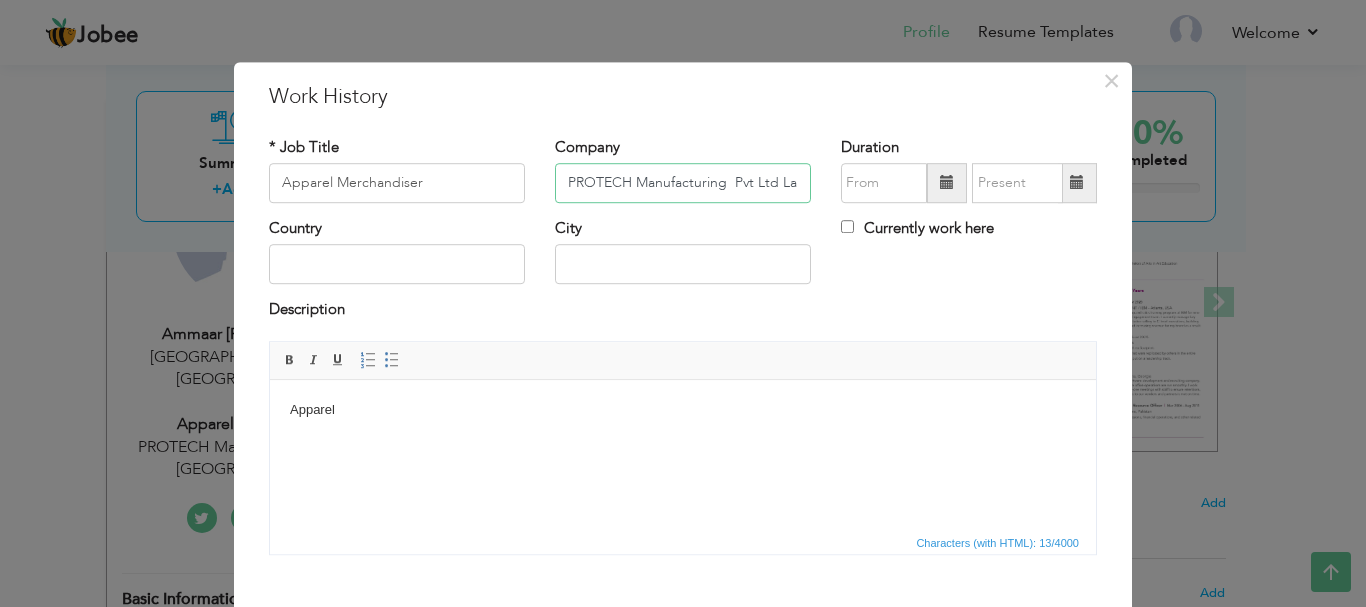 scroll, scrollTop: 0, scrollLeft: 0, axis: both 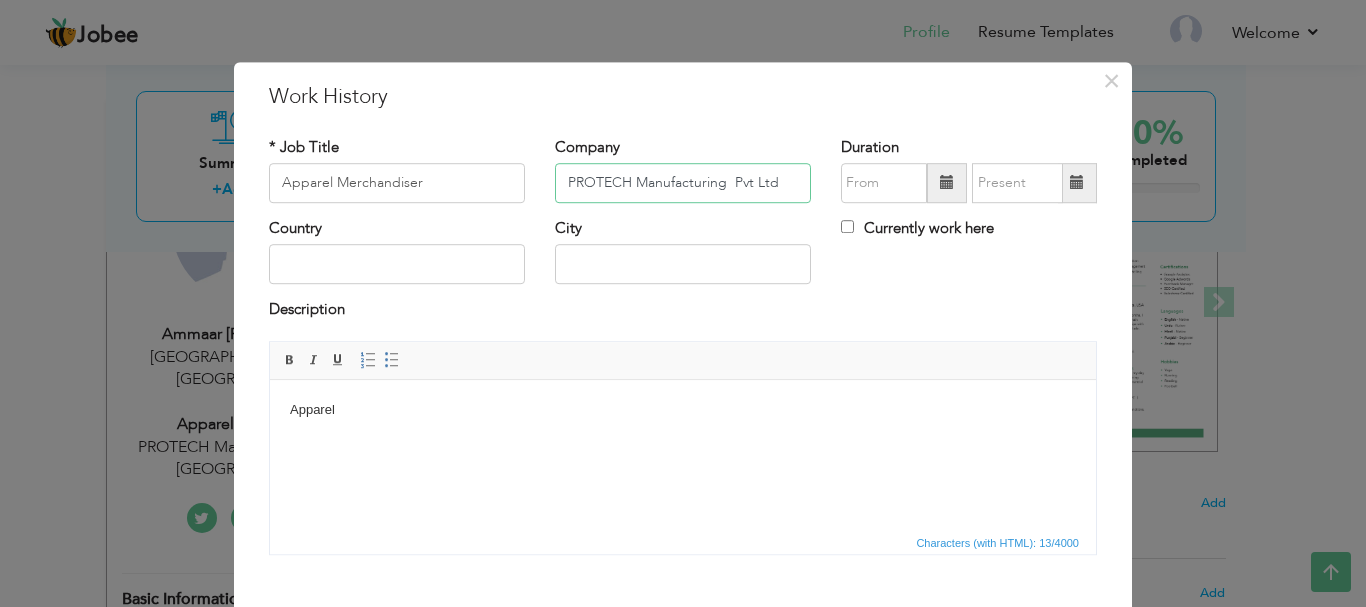 type on "PROTECH Manufacturing  Pvt Ltd" 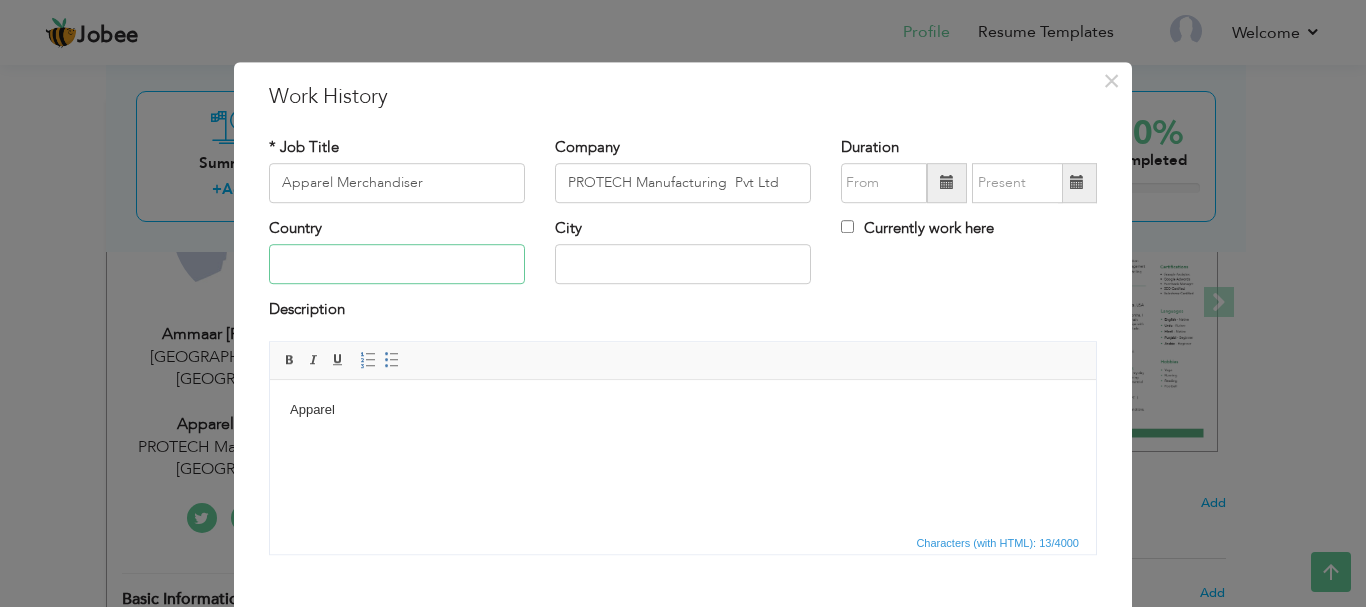 click at bounding box center (397, 265) 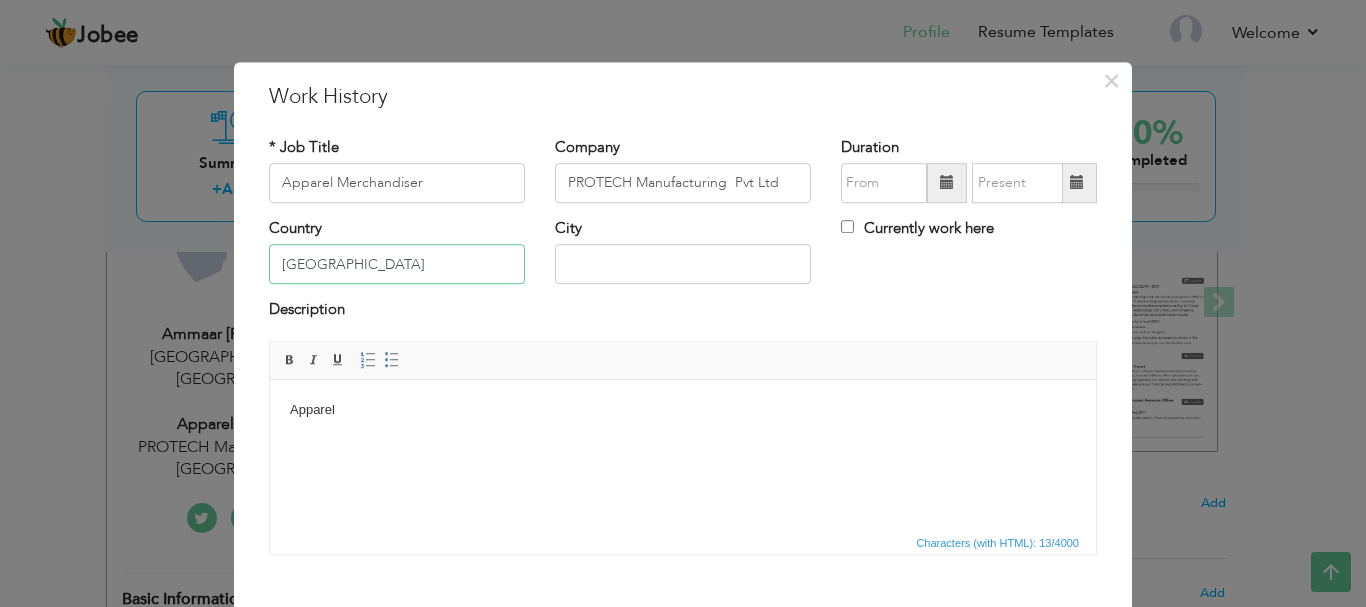 type on "[GEOGRAPHIC_DATA]" 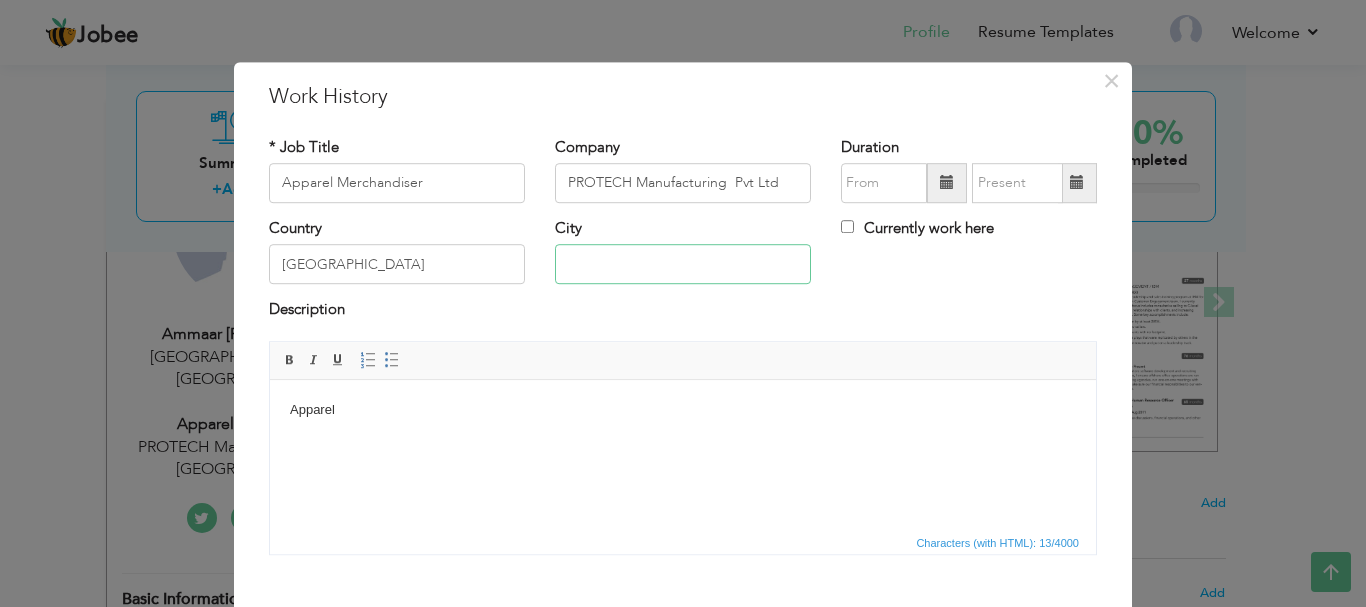 click at bounding box center [683, 265] 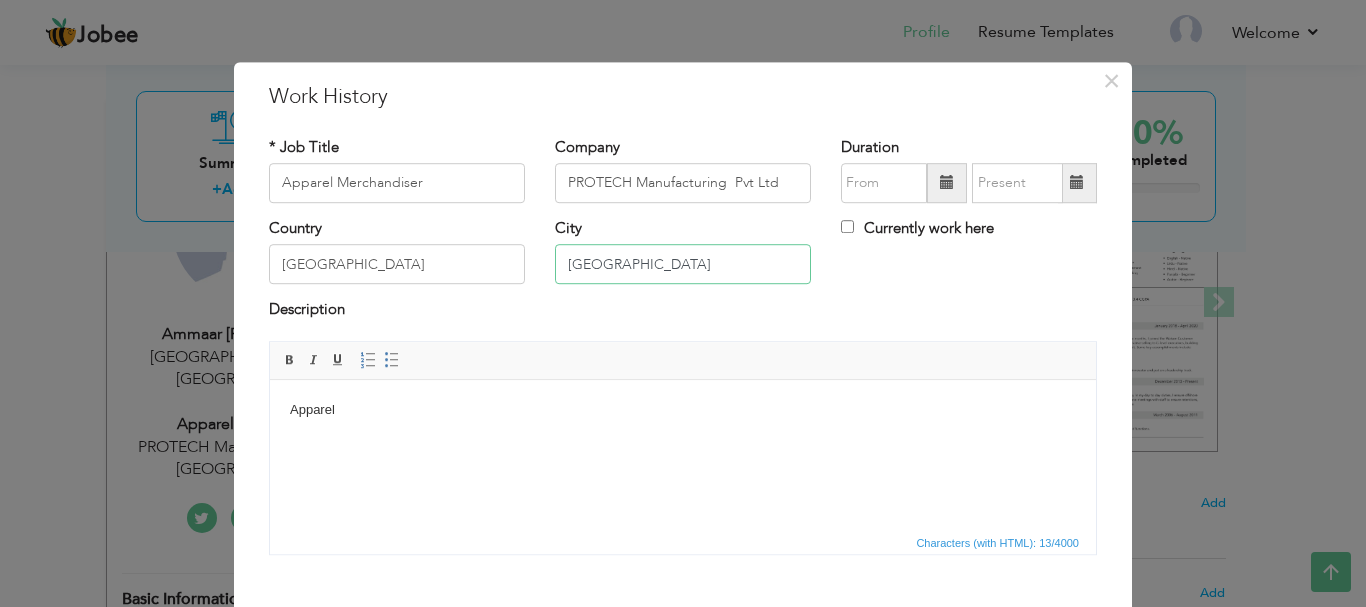 type on "[GEOGRAPHIC_DATA]" 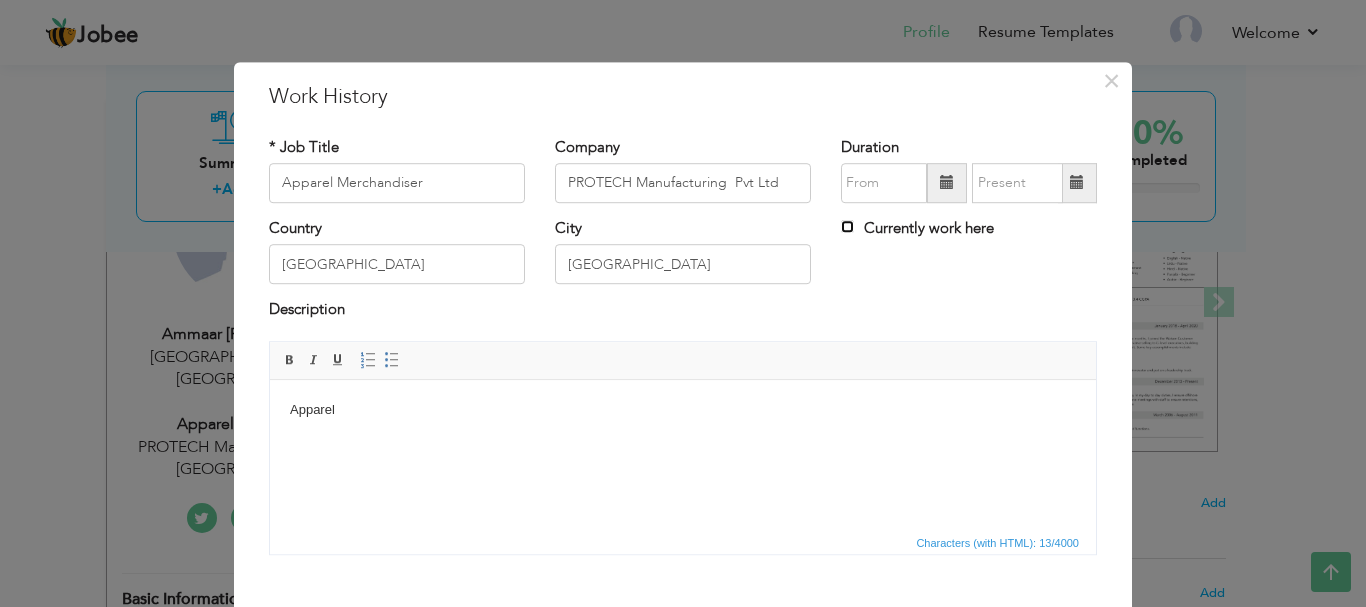 click on "Currently work here" at bounding box center [847, 226] 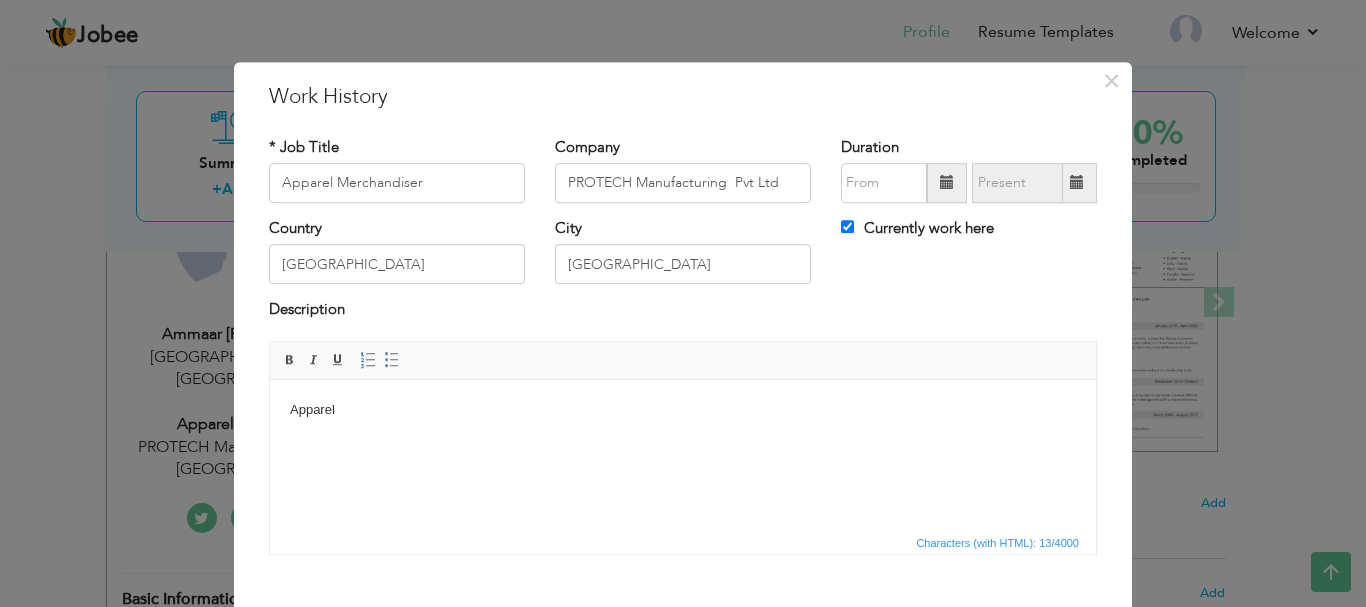 click at bounding box center (947, 183) 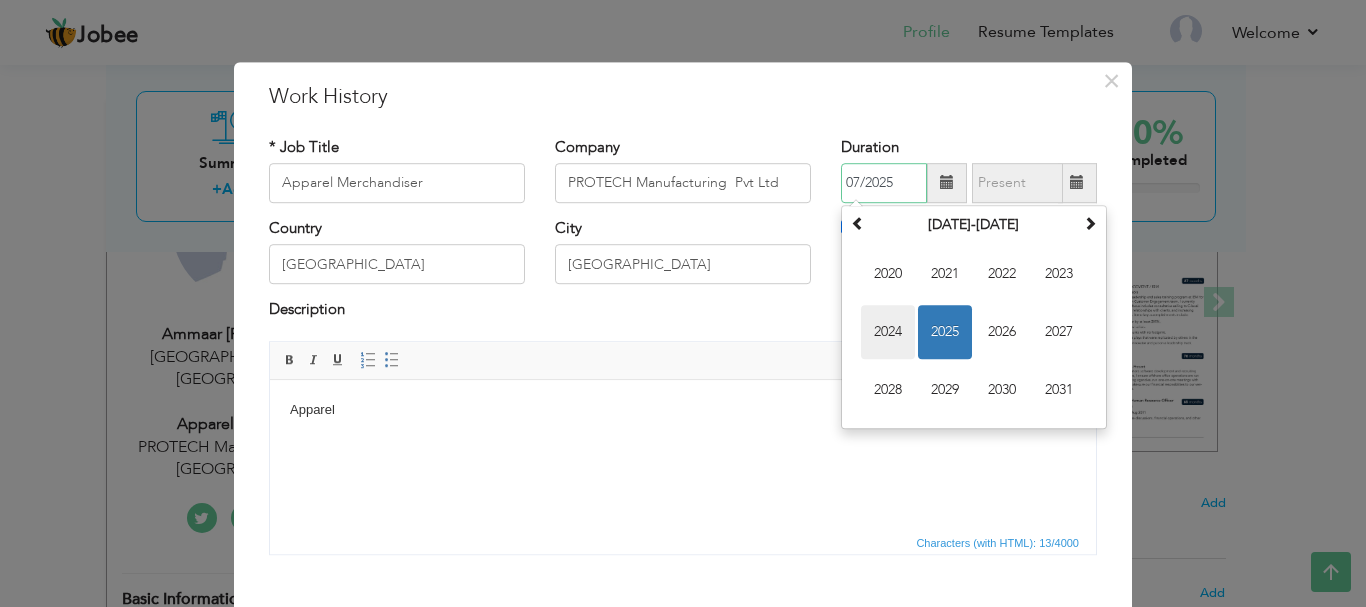 click on "2024" at bounding box center (888, 332) 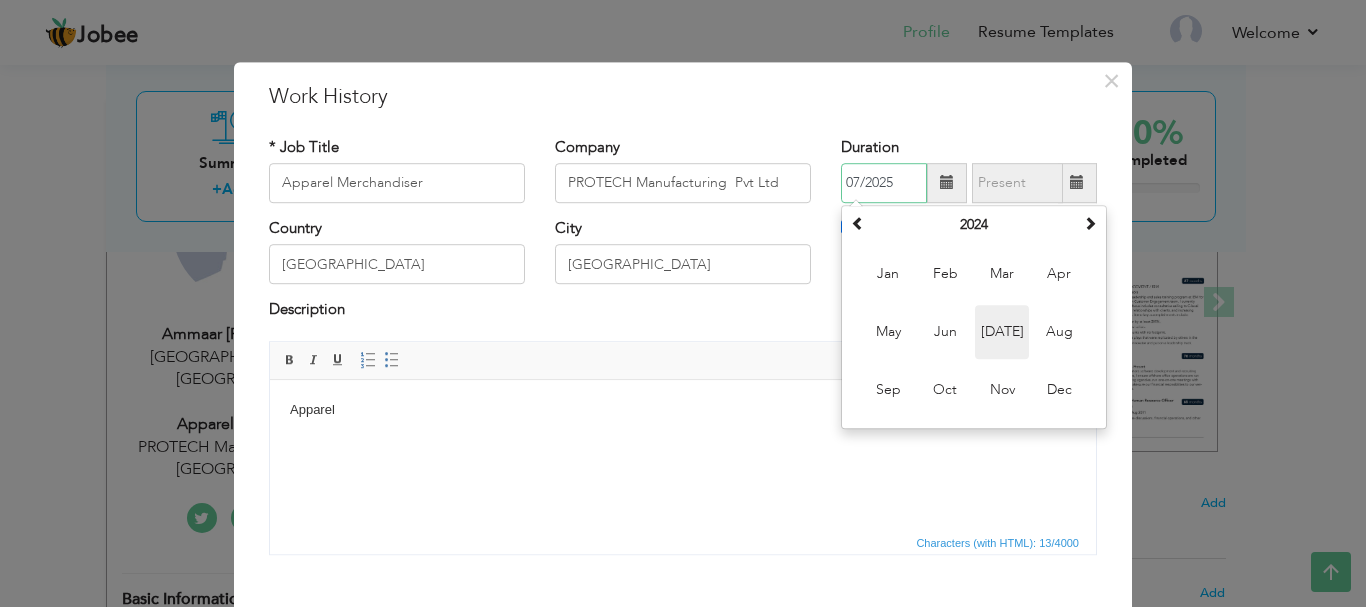 click on "Jul" at bounding box center (1002, 332) 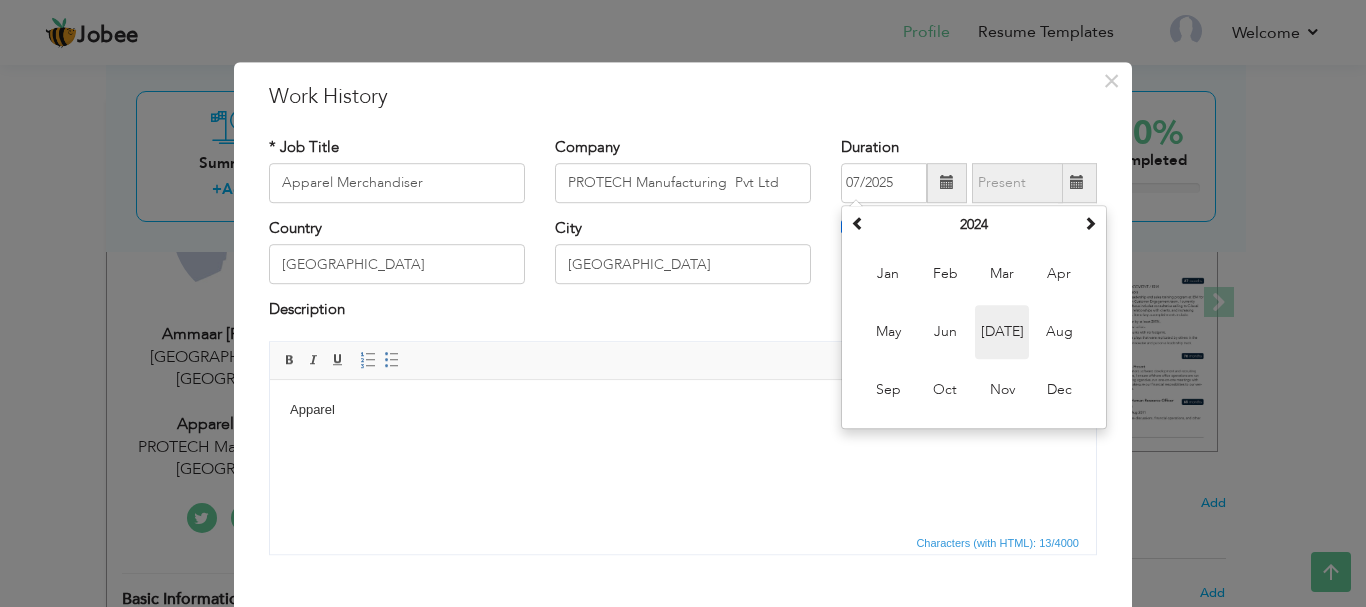 type on "07/2024" 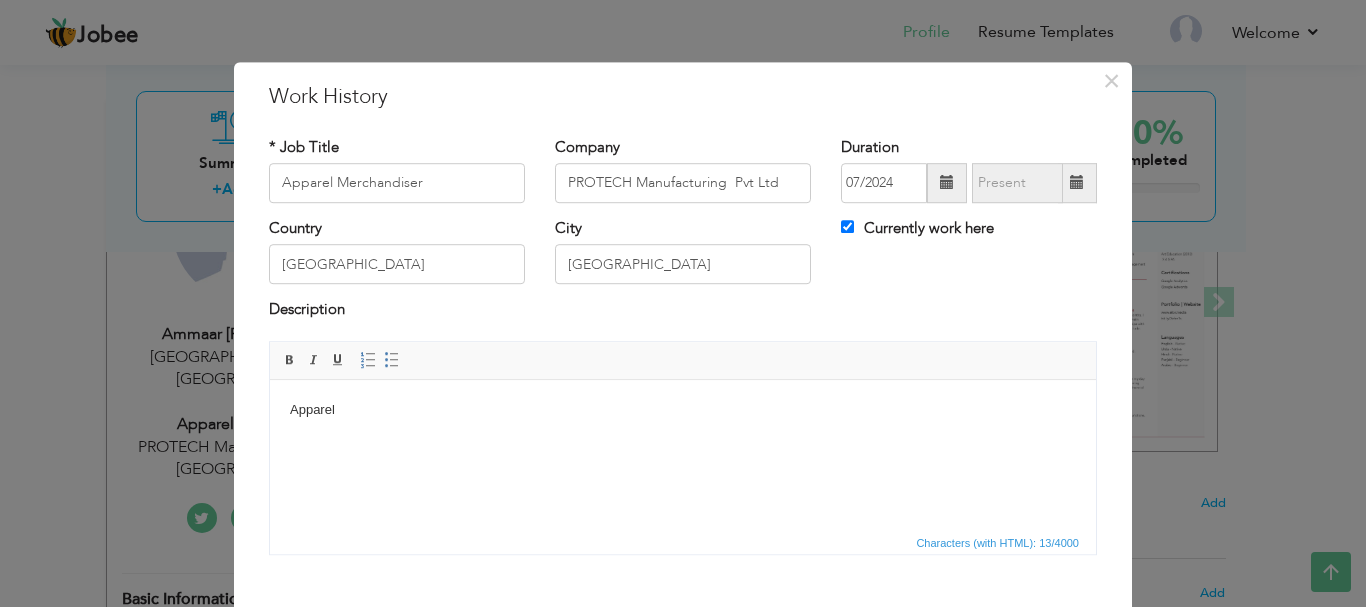 click on "Apparel" at bounding box center (683, 409) 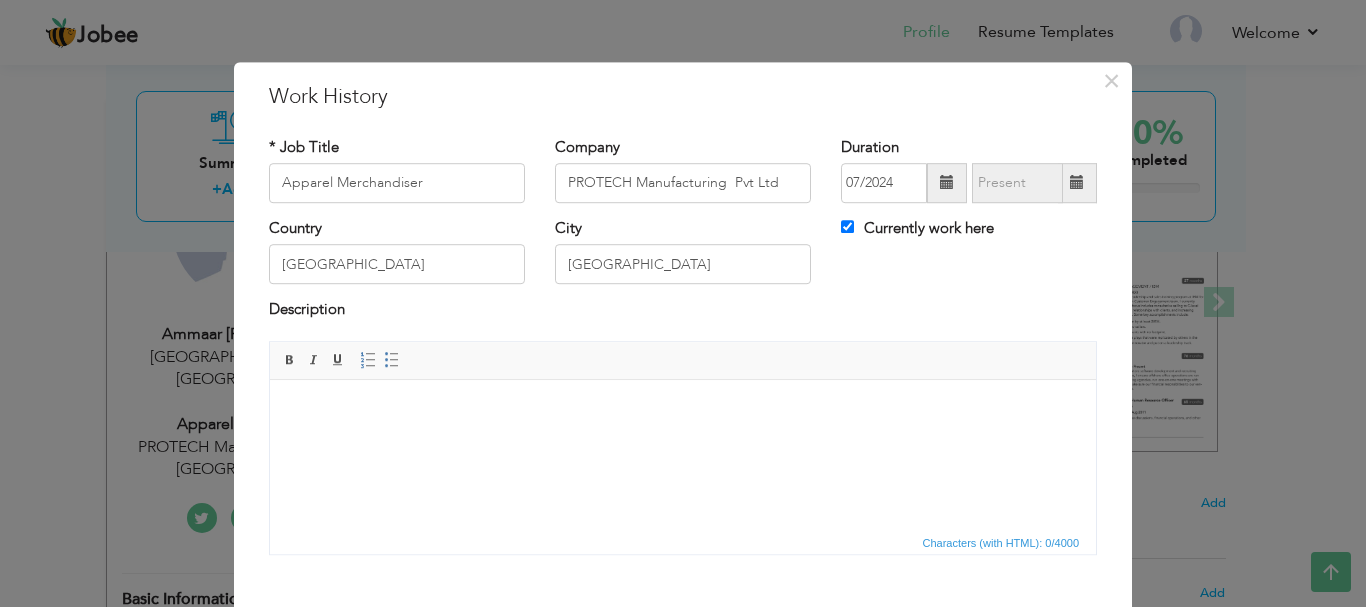 click at bounding box center [683, 409] 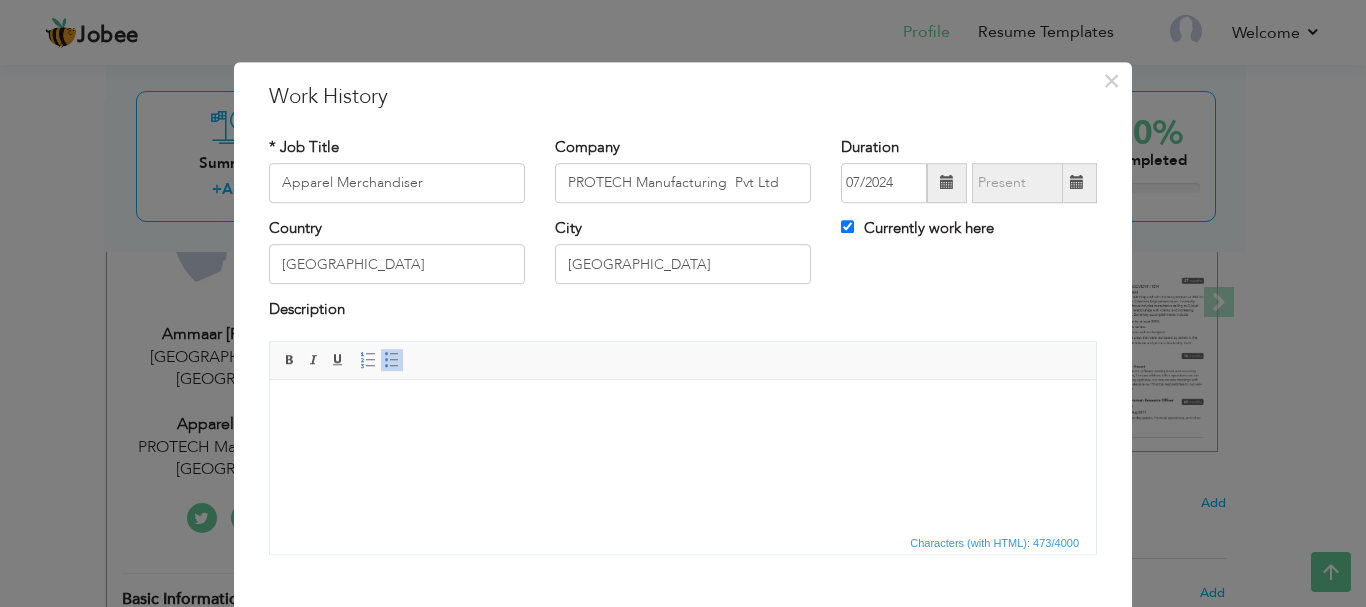 scroll, scrollTop: 33, scrollLeft: 0, axis: vertical 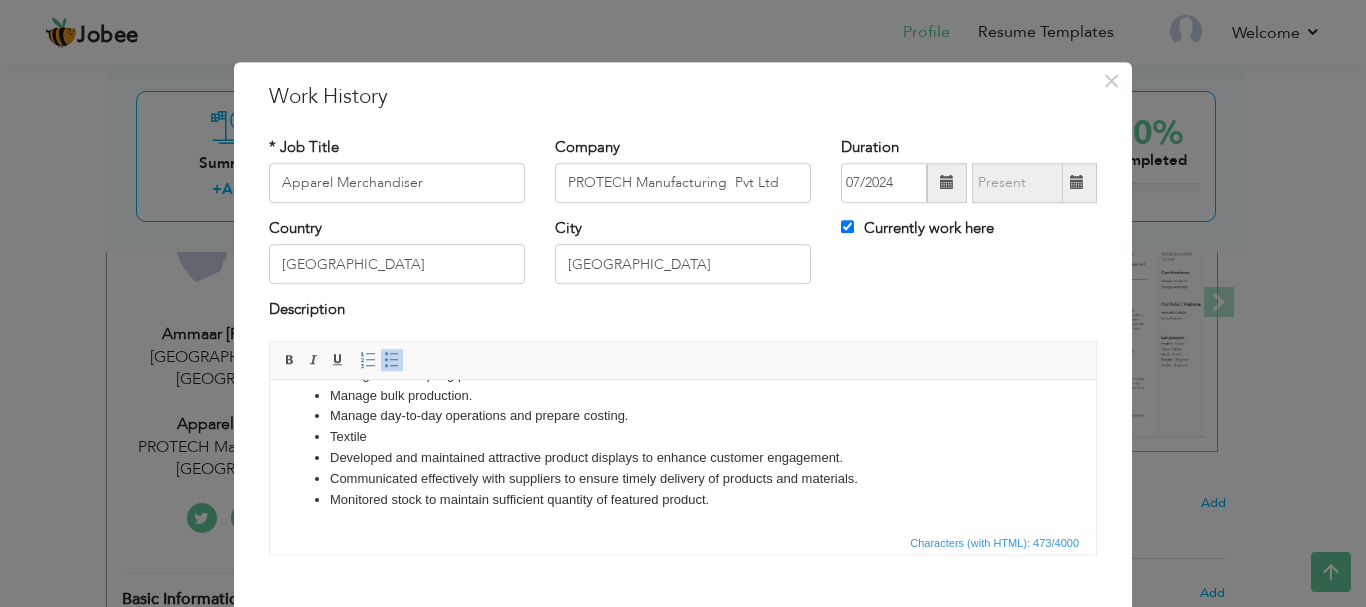 drag, startPoint x: 1085, startPoint y: 446, endPoint x: 1380, endPoint y: 903, distance: 543.943 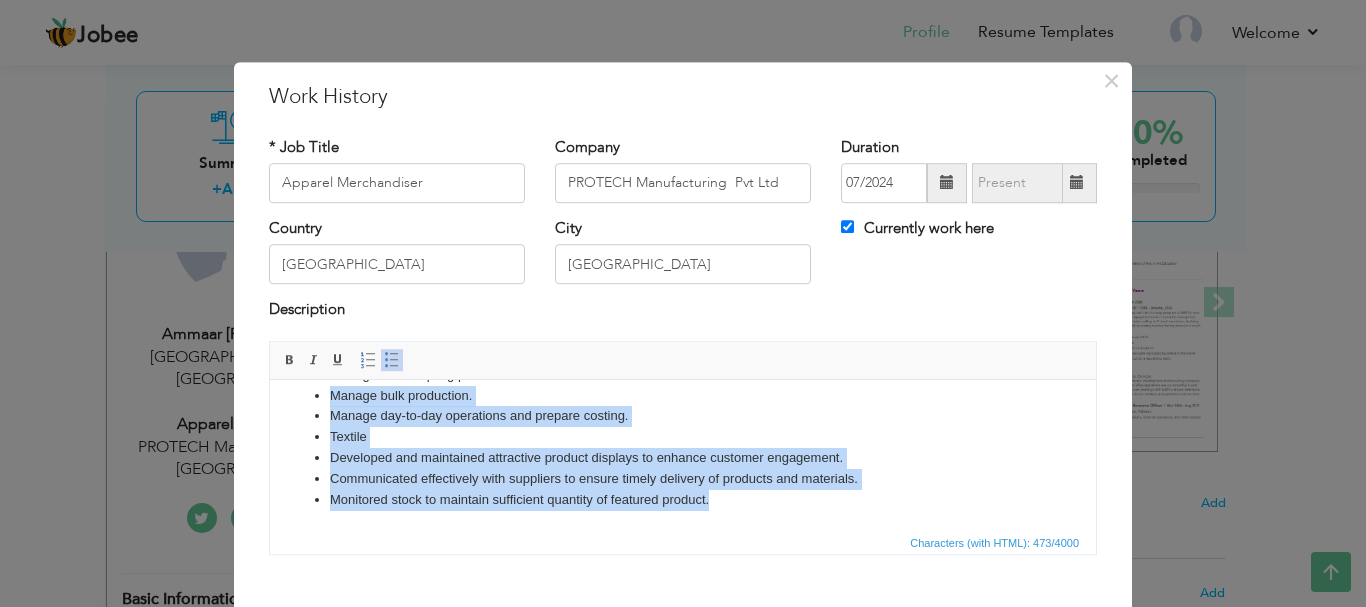 scroll, scrollTop: 0, scrollLeft: 0, axis: both 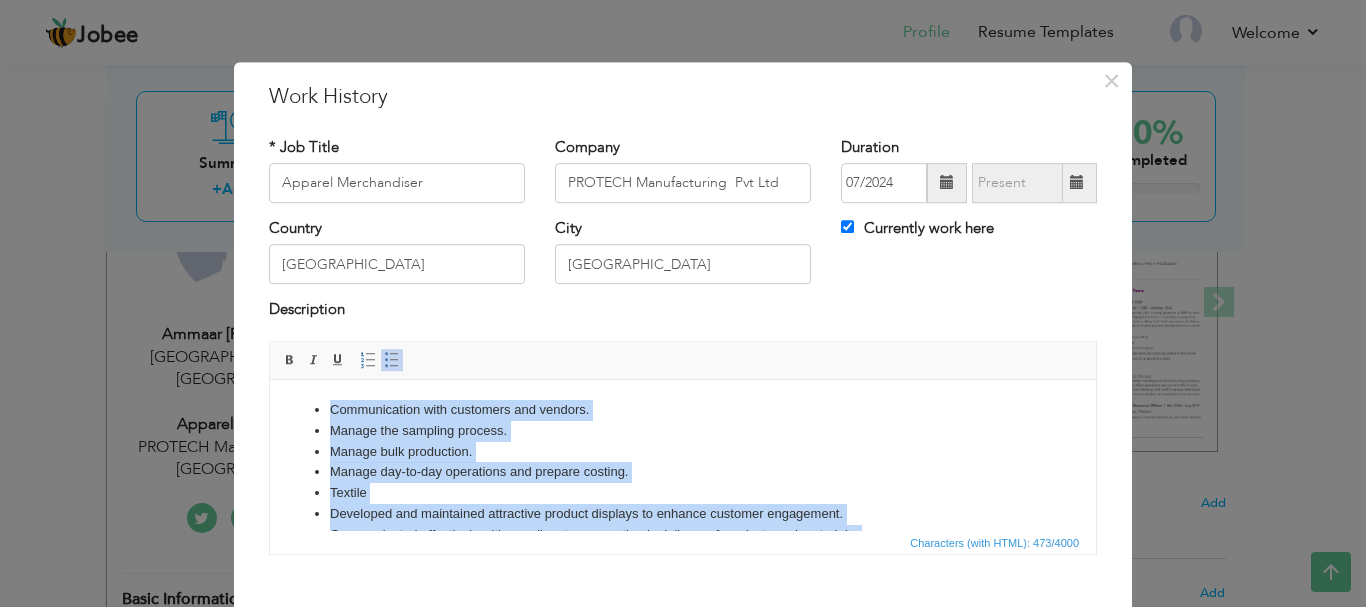 drag, startPoint x: 719, startPoint y: 499, endPoint x: 504, endPoint y: 723, distance: 310.4851 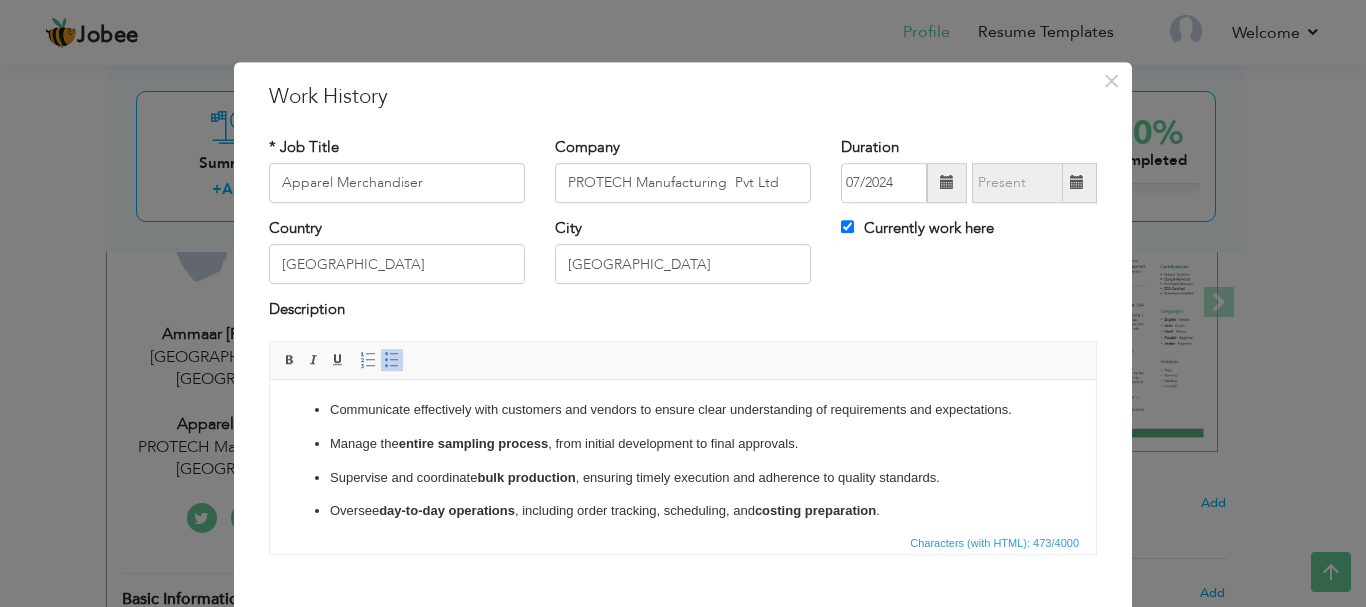 scroll, scrollTop: 90, scrollLeft: 0, axis: vertical 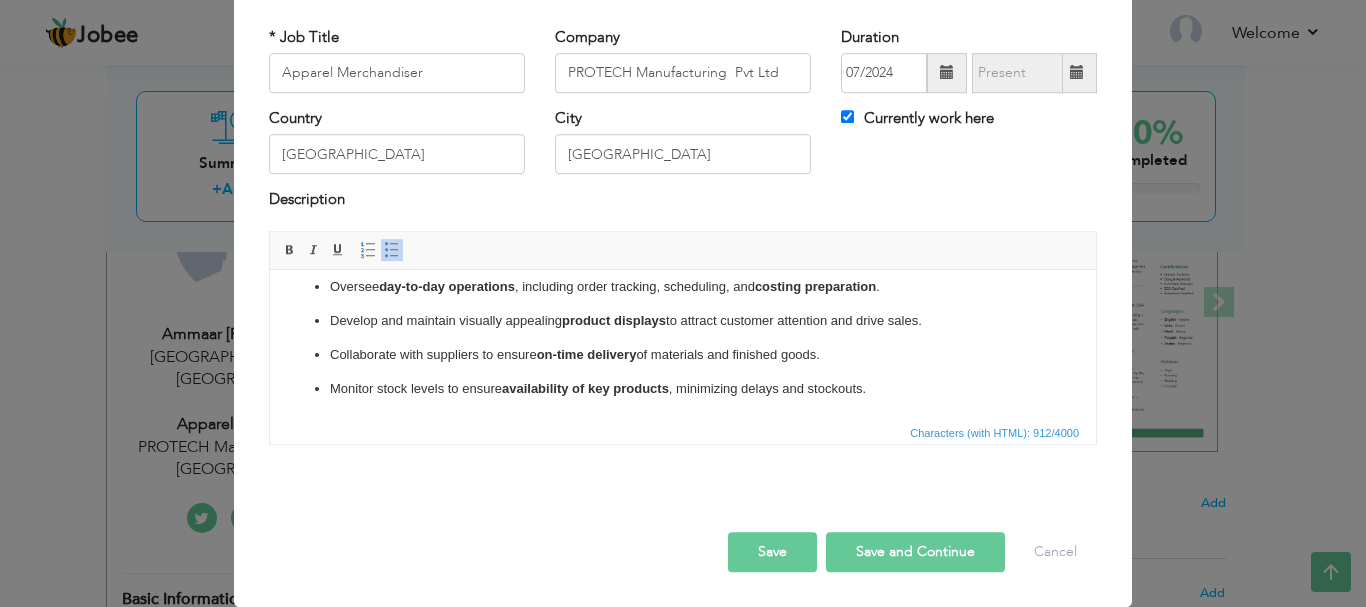 click on "Rich Text Editor, workEditor Editor toolbars Basic Styles   Bold   Italic   Underline Paragraph   Insert/Remove Numbered List   Insert/Remove Bulleted List Press ALT 0 for help Characters (with HTML): 912/4000" at bounding box center (683, 345) 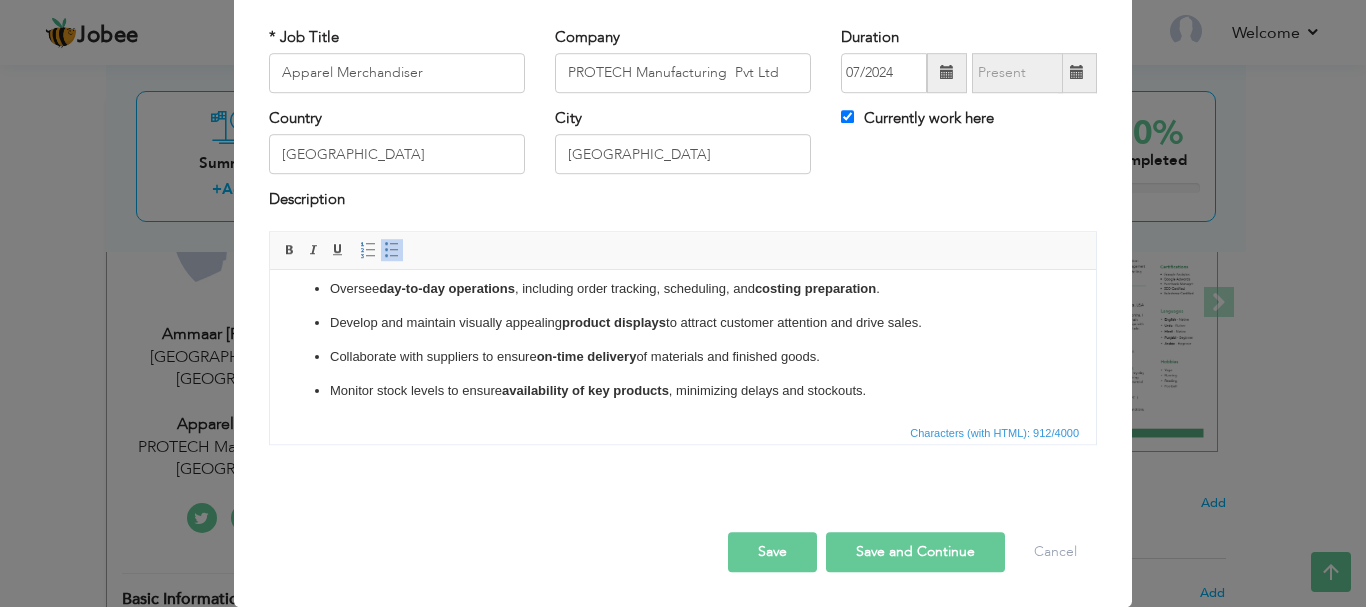 scroll, scrollTop: 114, scrollLeft: 0, axis: vertical 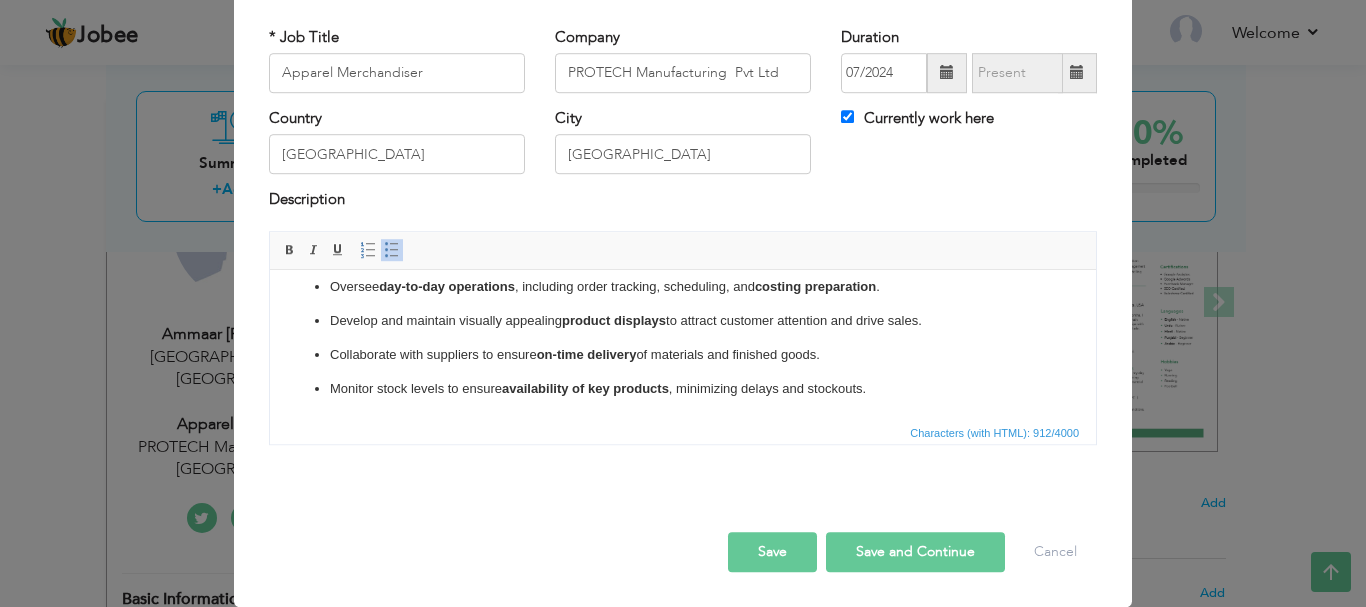 drag, startPoint x: 1086, startPoint y: 367, endPoint x: 1360, endPoint y: 656, distance: 398.2424 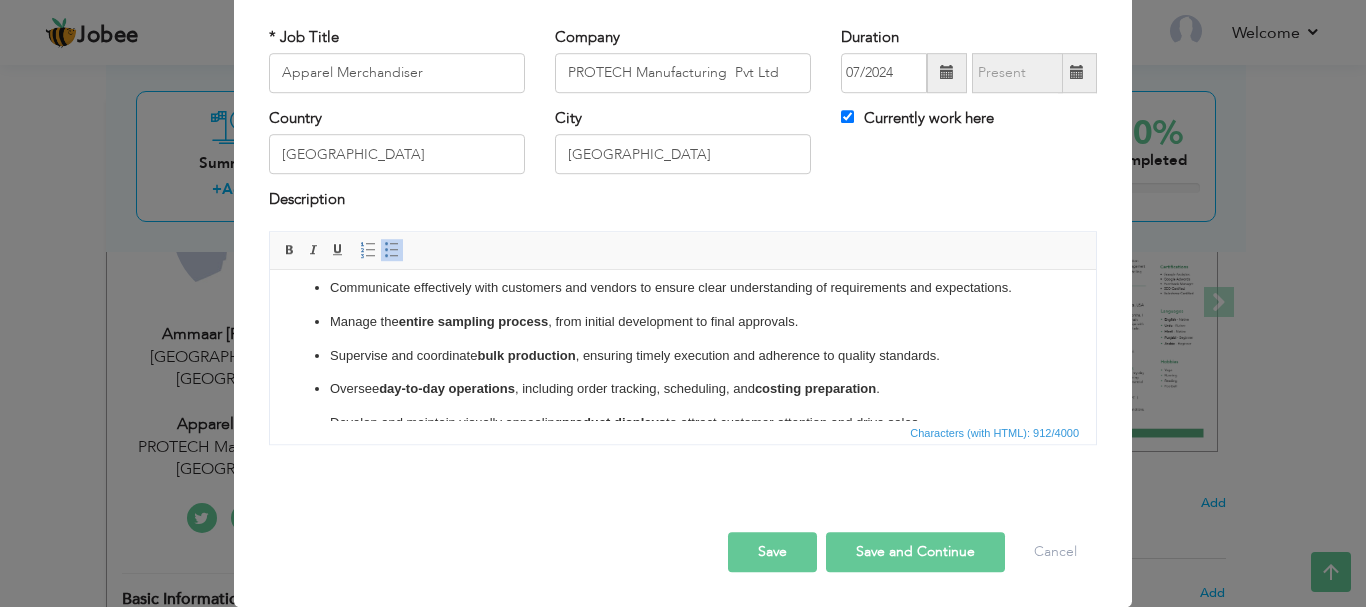 scroll, scrollTop: 0, scrollLeft: 0, axis: both 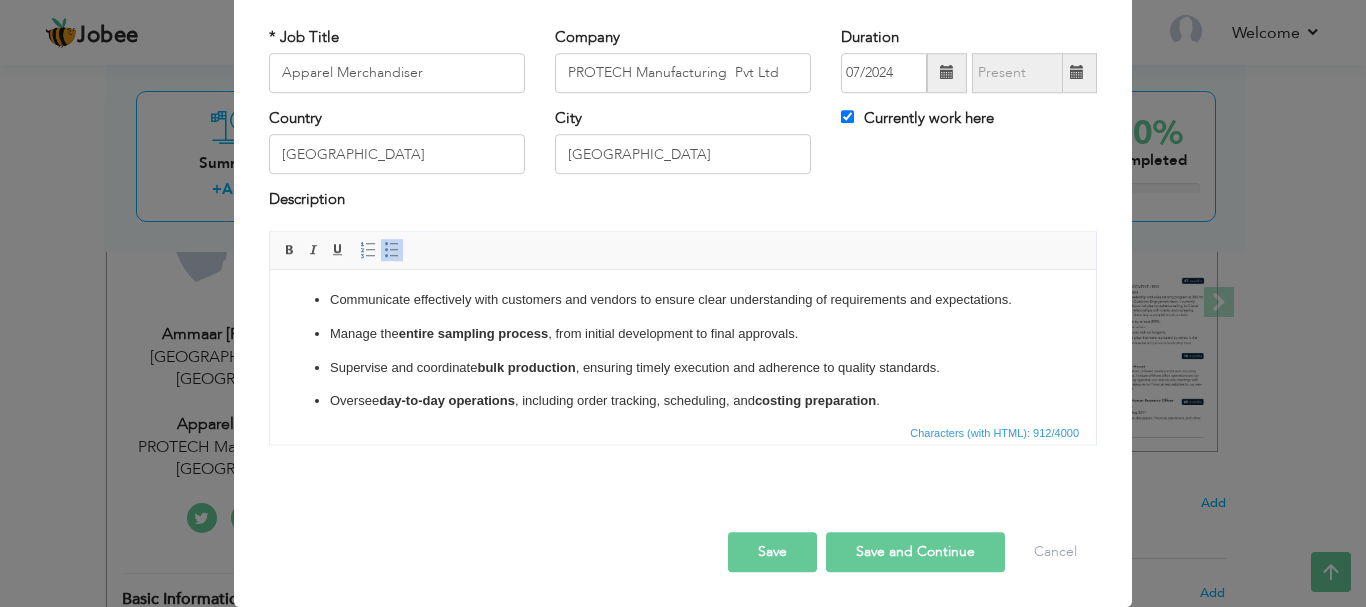 drag, startPoint x: 1089, startPoint y: 360, endPoint x: 1360, endPoint y: 541, distance: 325.88647 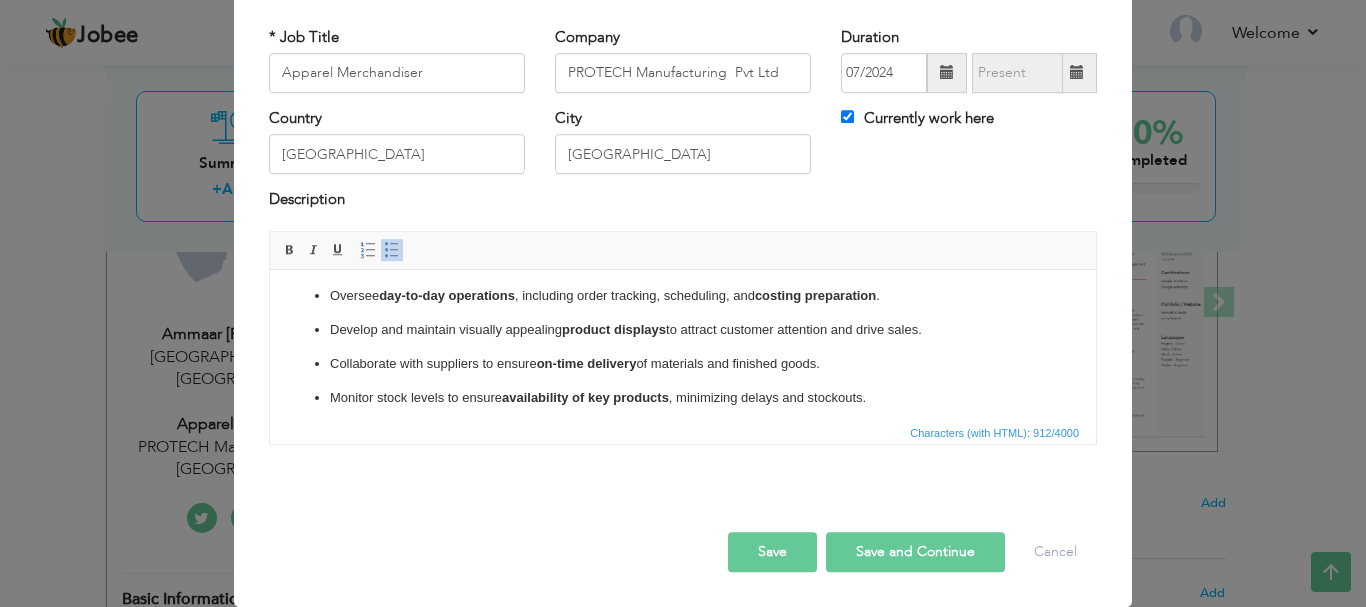 scroll, scrollTop: 114, scrollLeft: 0, axis: vertical 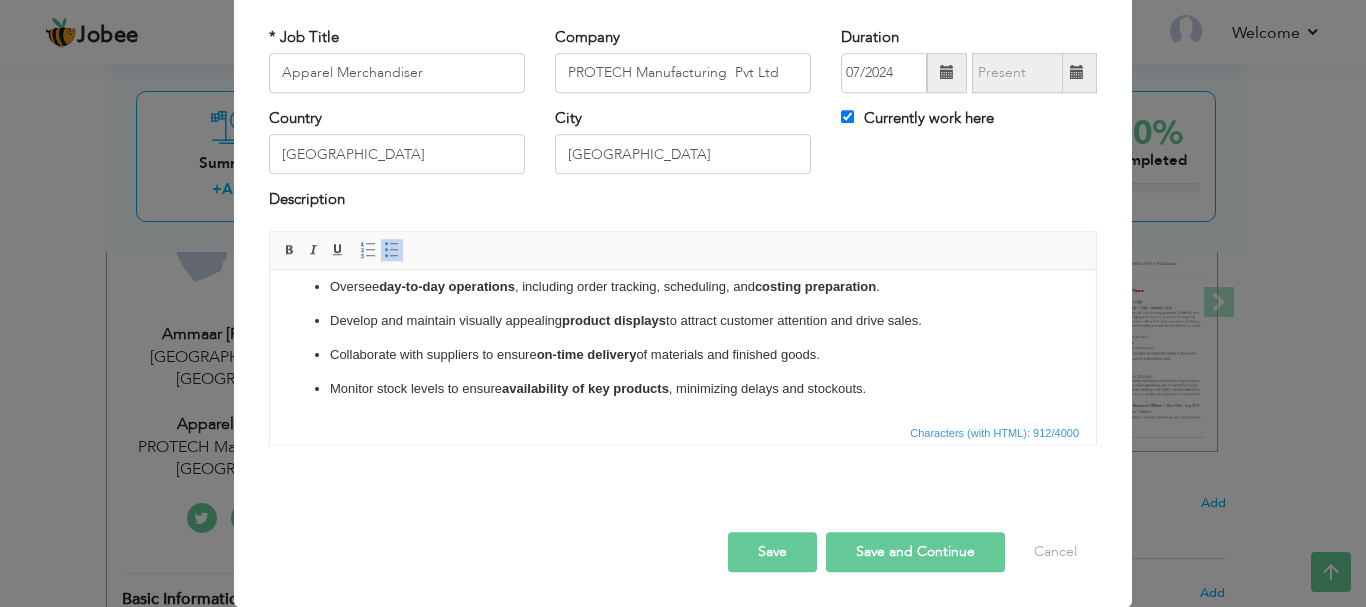 drag, startPoint x: 1091, startPoint y: 374, endPoint x: 1349, endPoint y: 689, distance: 407.17197 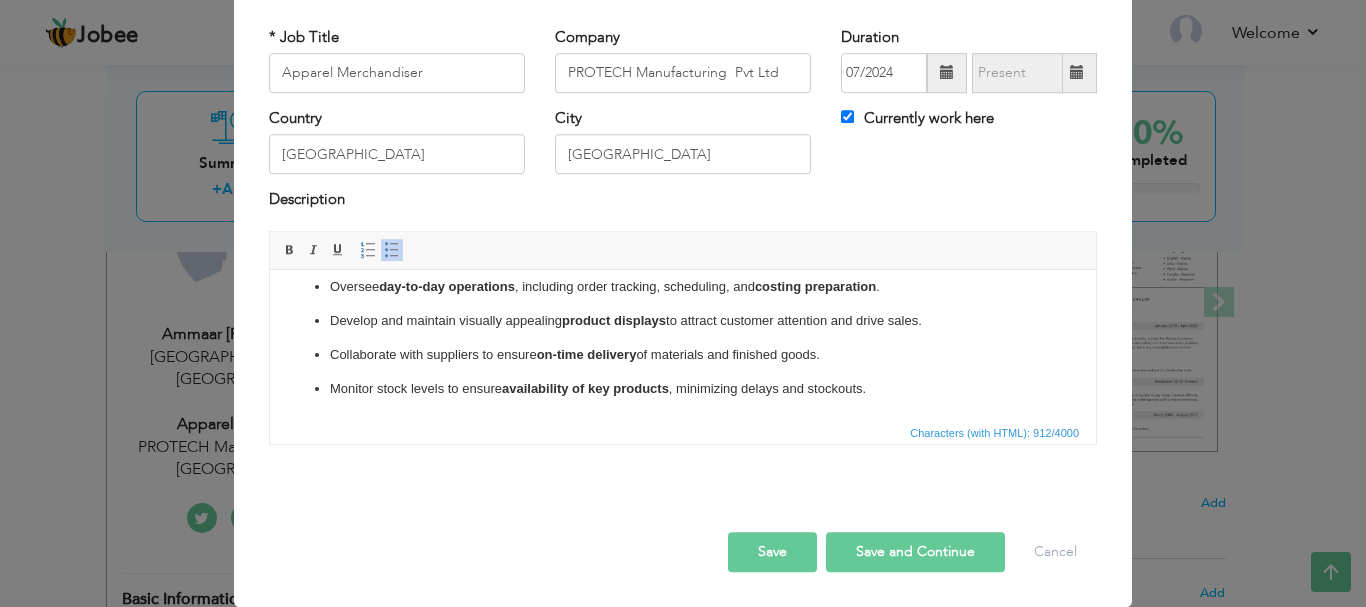 click on "Save" at bounding box center [772, 552] 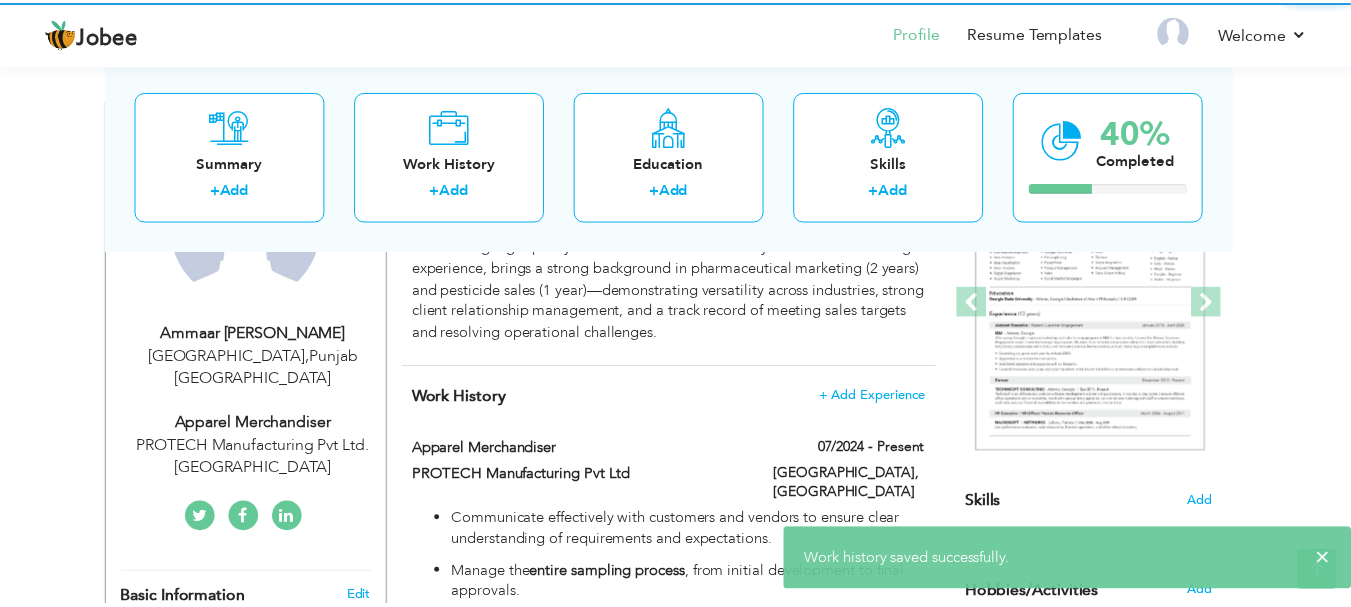 scroll, scrollTop: 0, scrollLeft: 0, axis: both 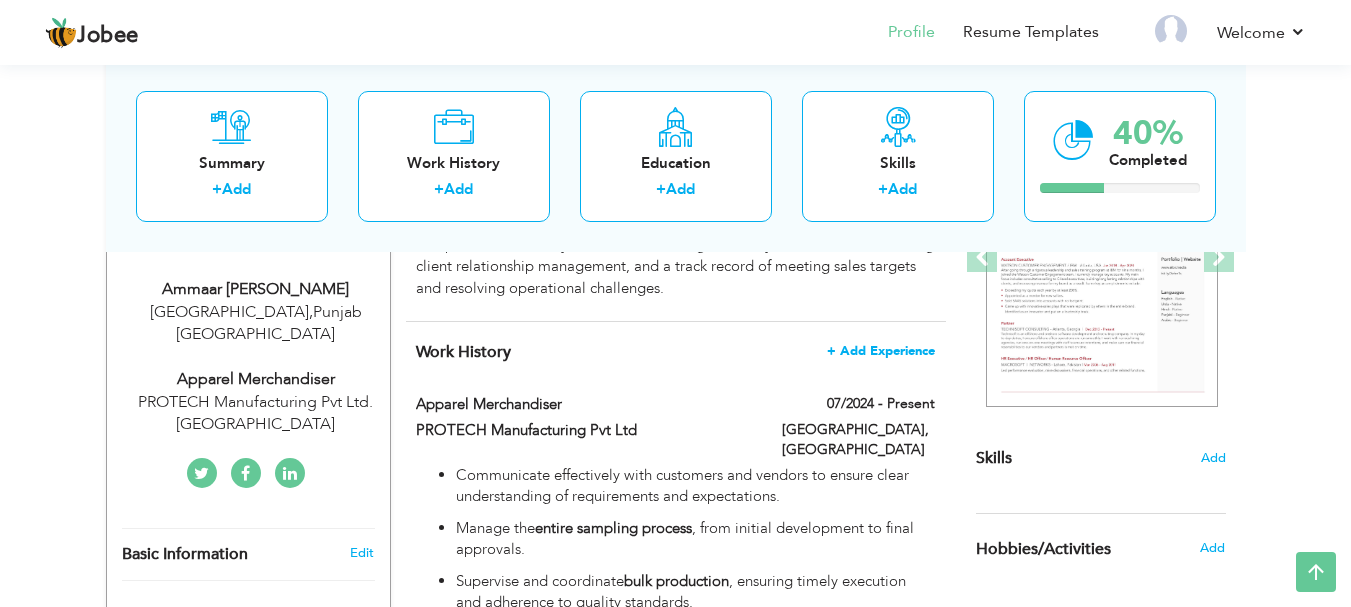 click on "+ Add Experience" at bounding box center (881, 351) 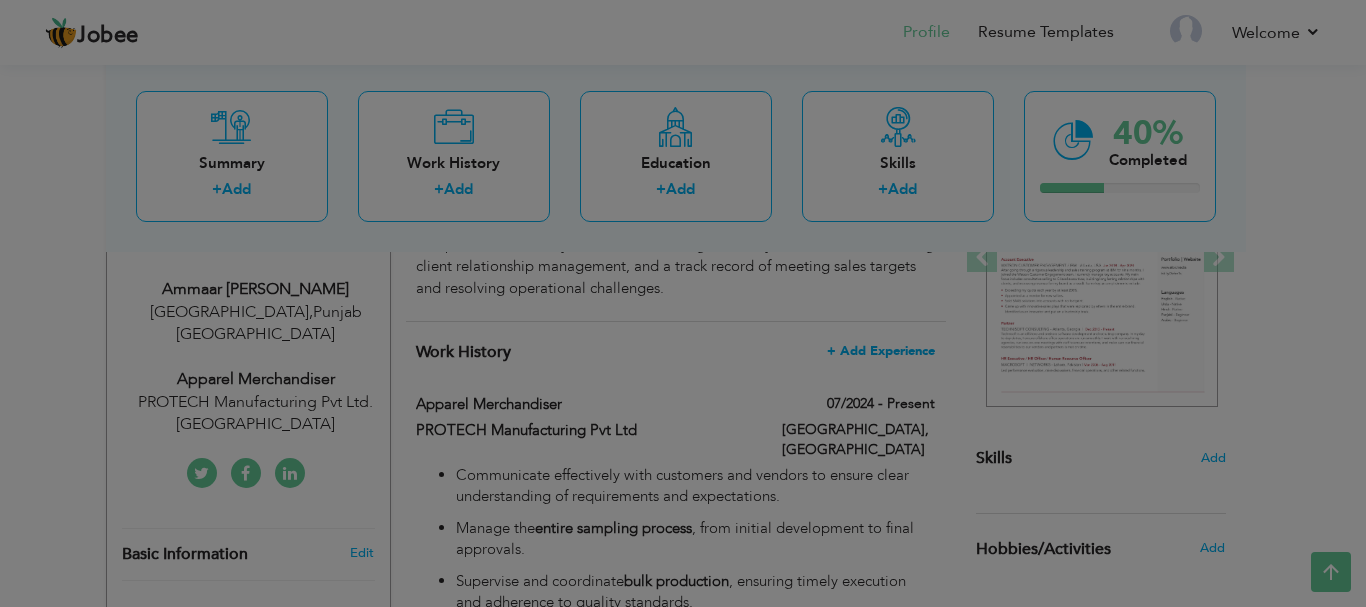 scroll, scrollTop: 0, scrollLeft: 0, axis: both 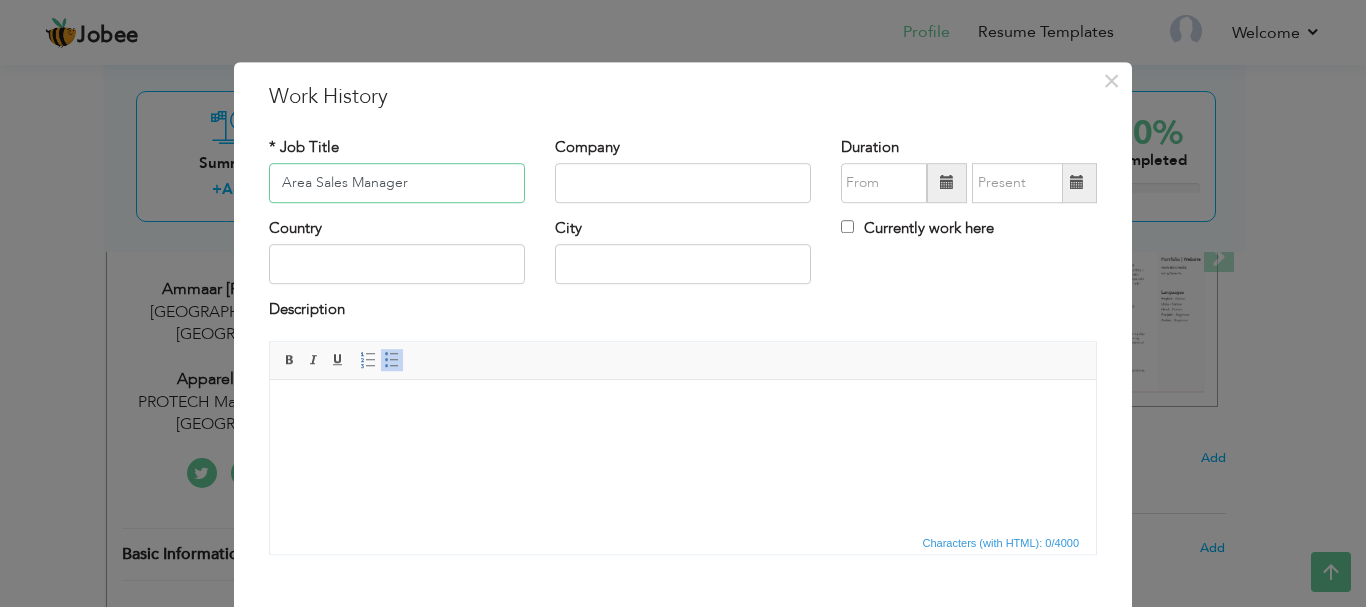 type on "Area Sales Manager" 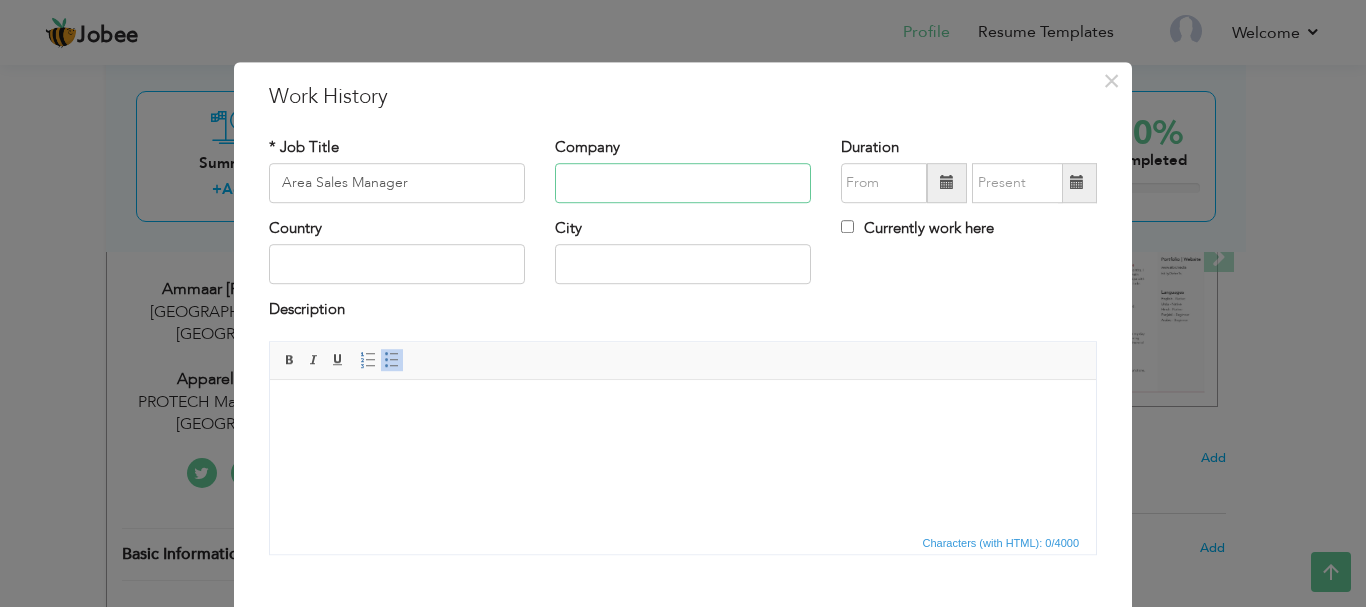 click at bounding box center [683, 183] 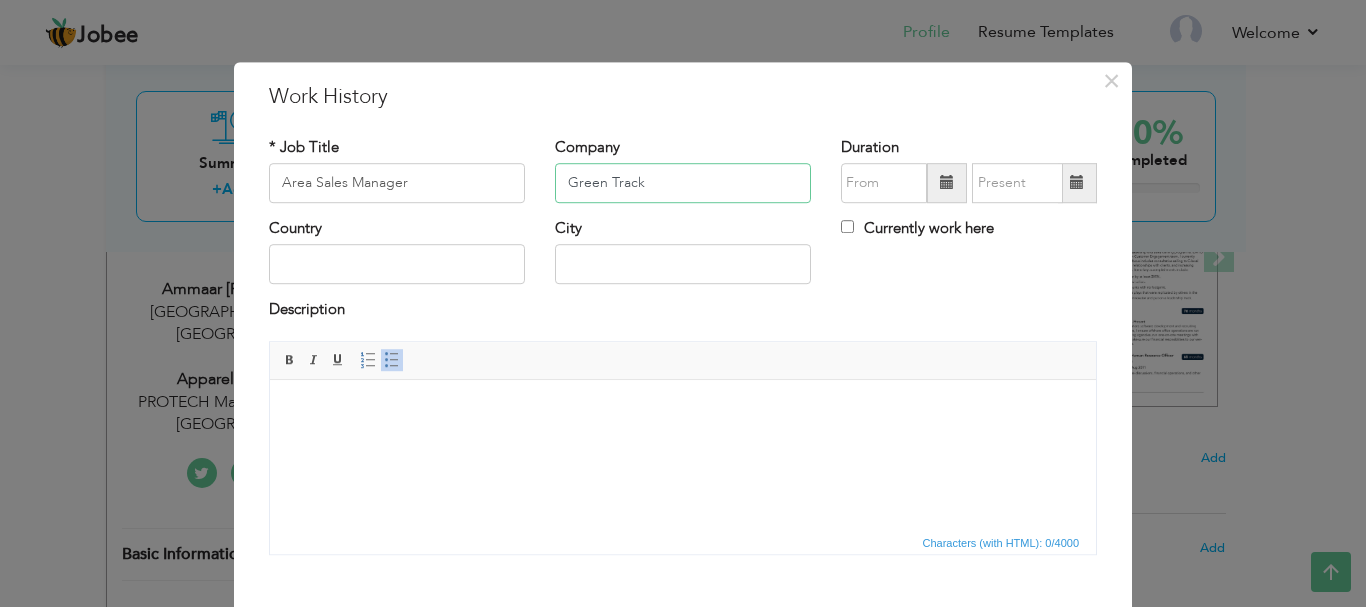 click on "Green Track" at bounding box center (683, 183) 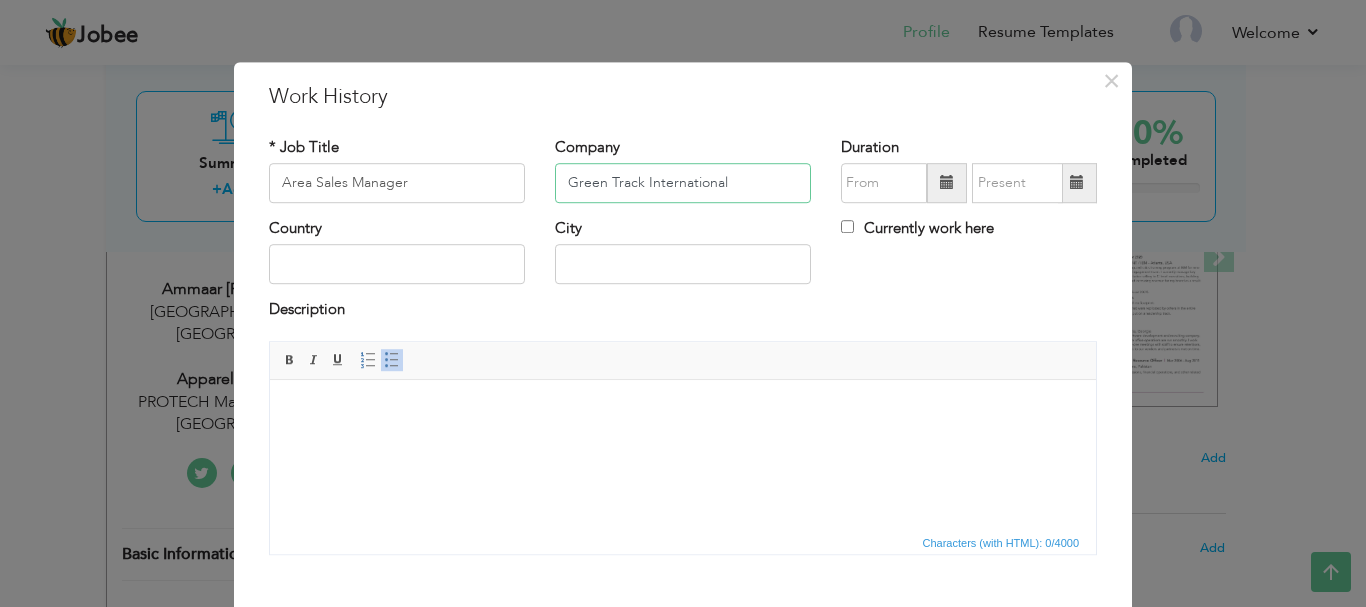 type on "Green Track International" 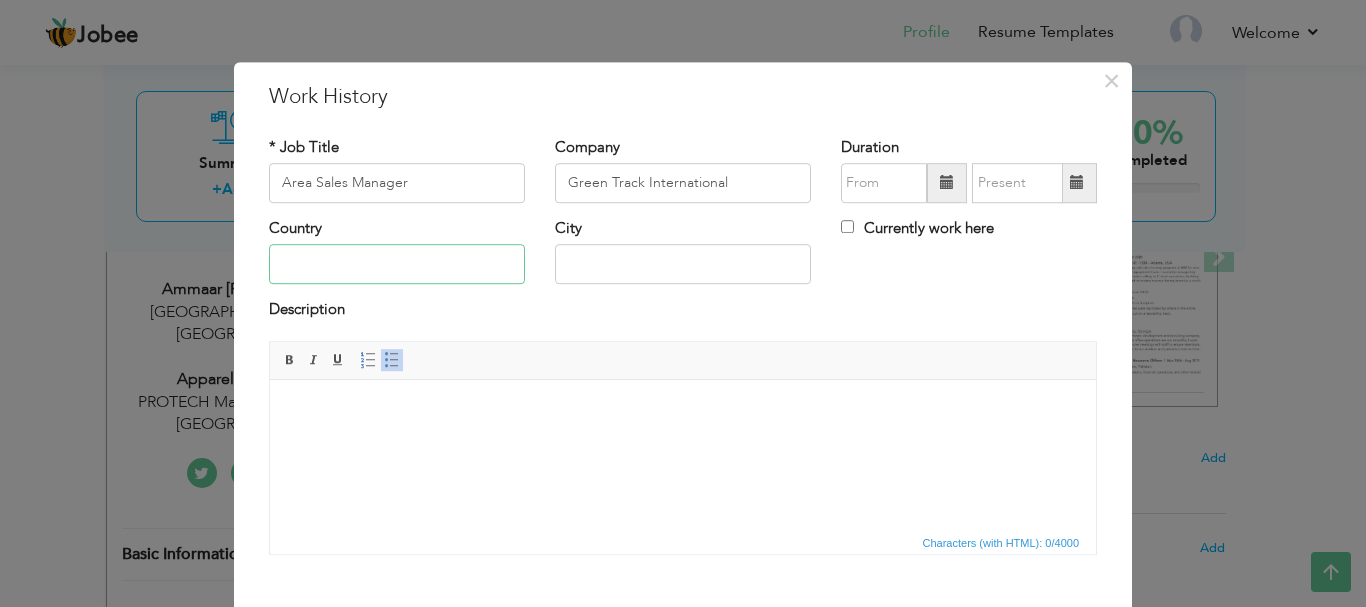 click at bounding box center (397, 265) 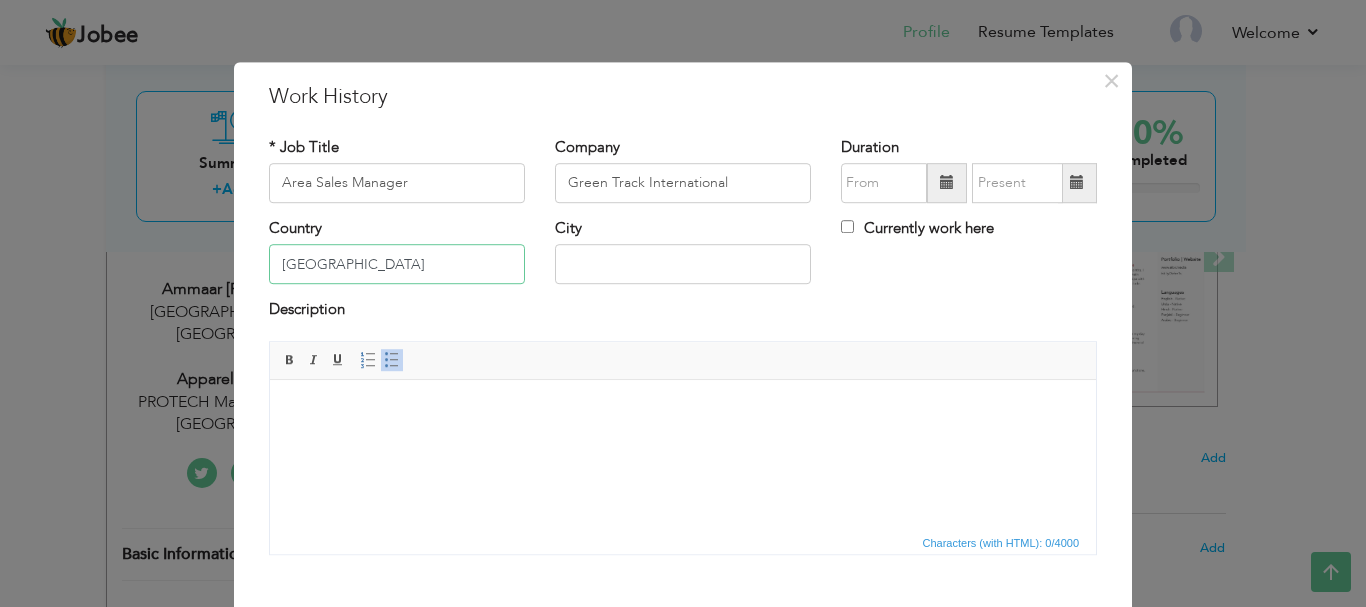 type on "[GEOGRAPHIC_DATA]" 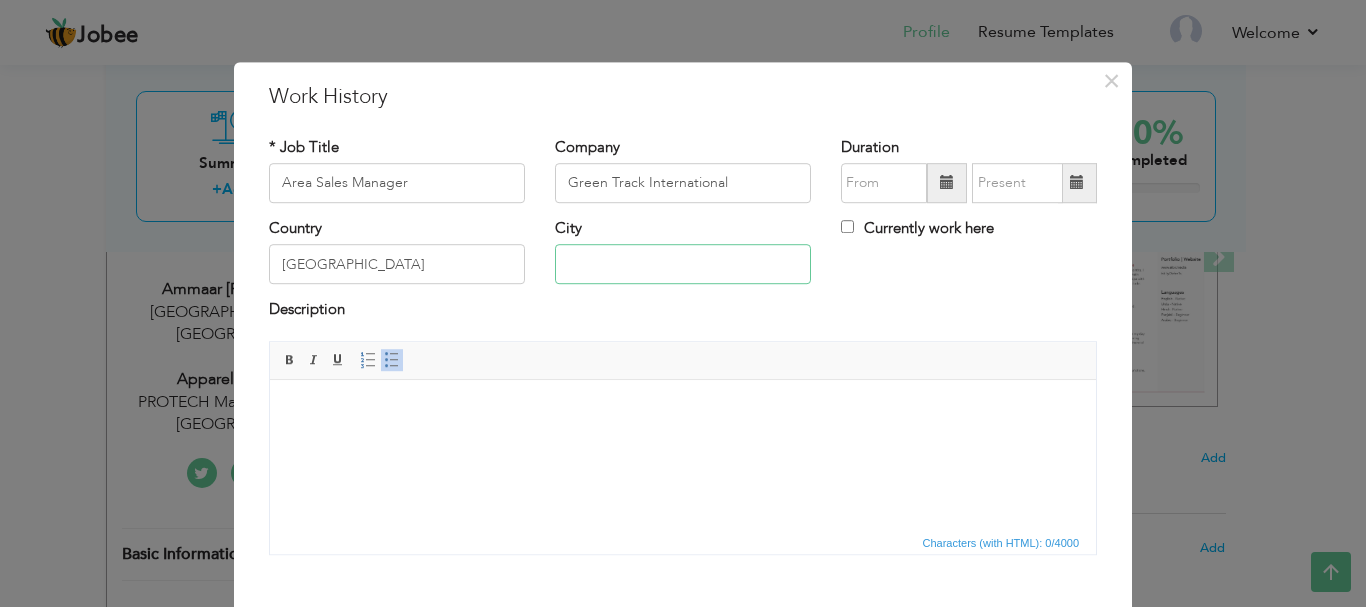 click at bounding box center (683, 265) 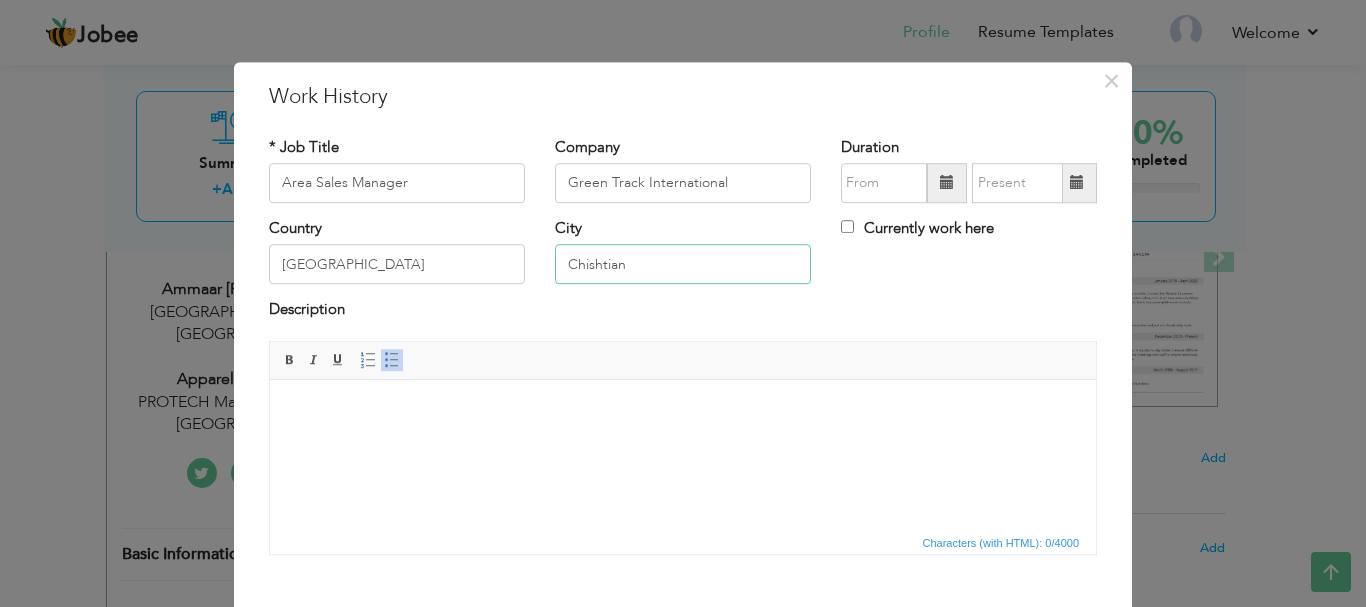 click on "Chishtian" at bounding box center [683, 265] 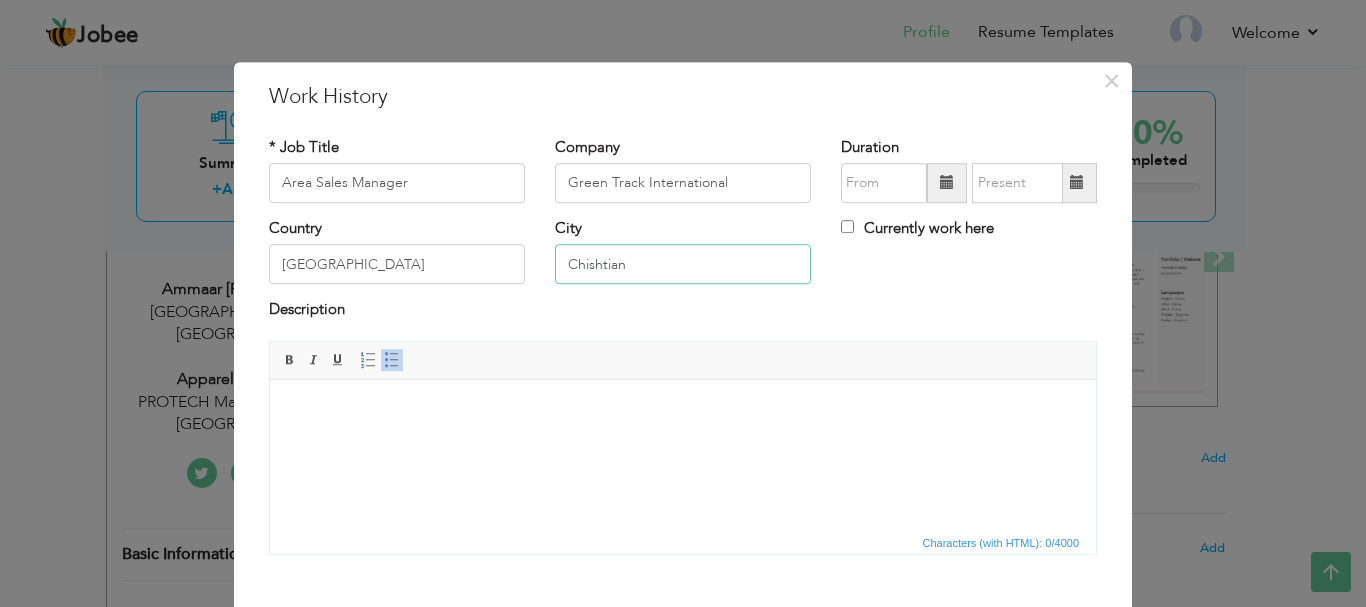 type on "Chishtian" 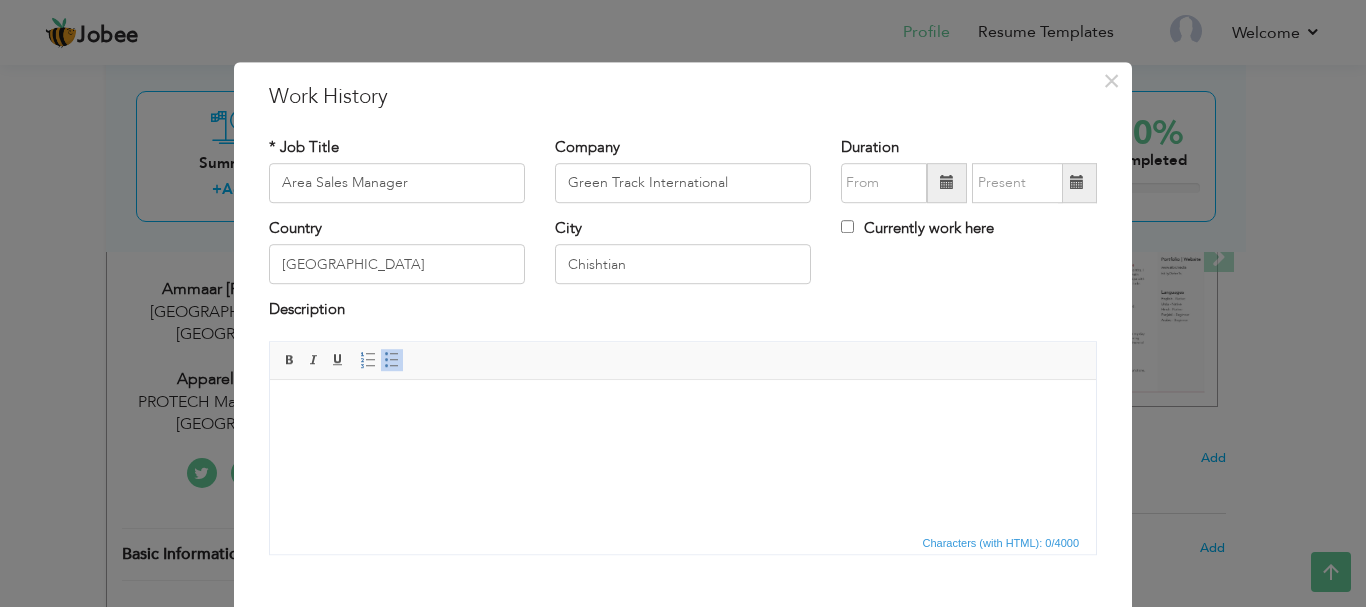 click at bounding box center (947, 183) 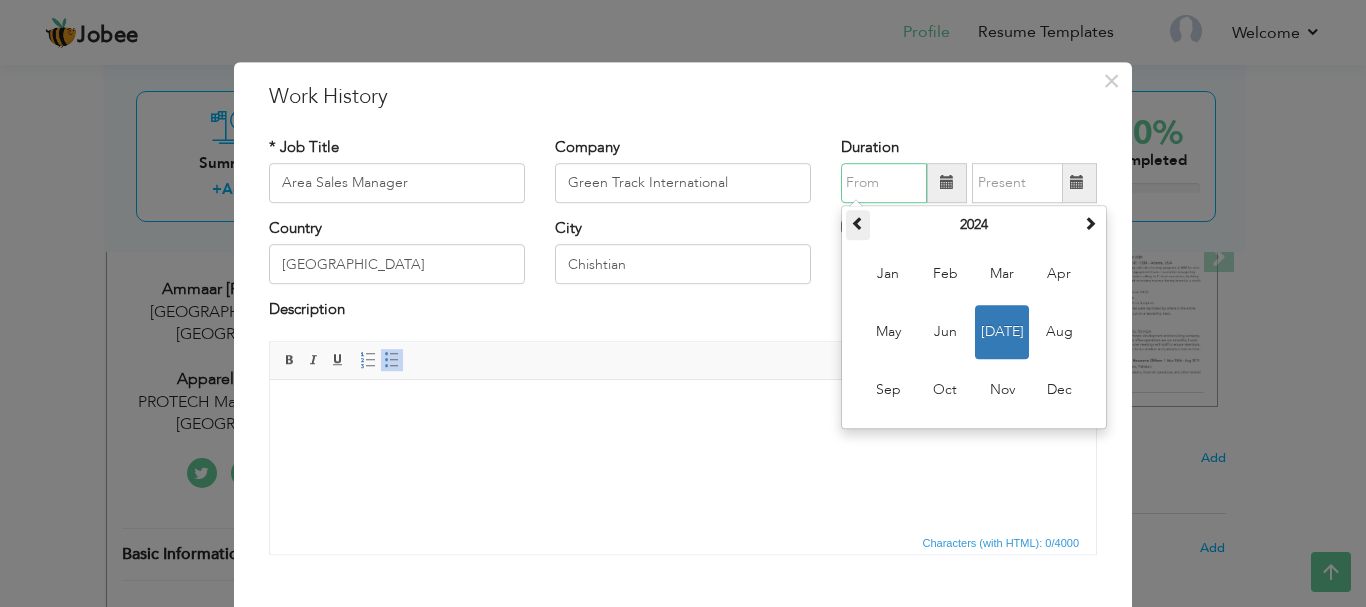 click at bounding box center (858, 223) 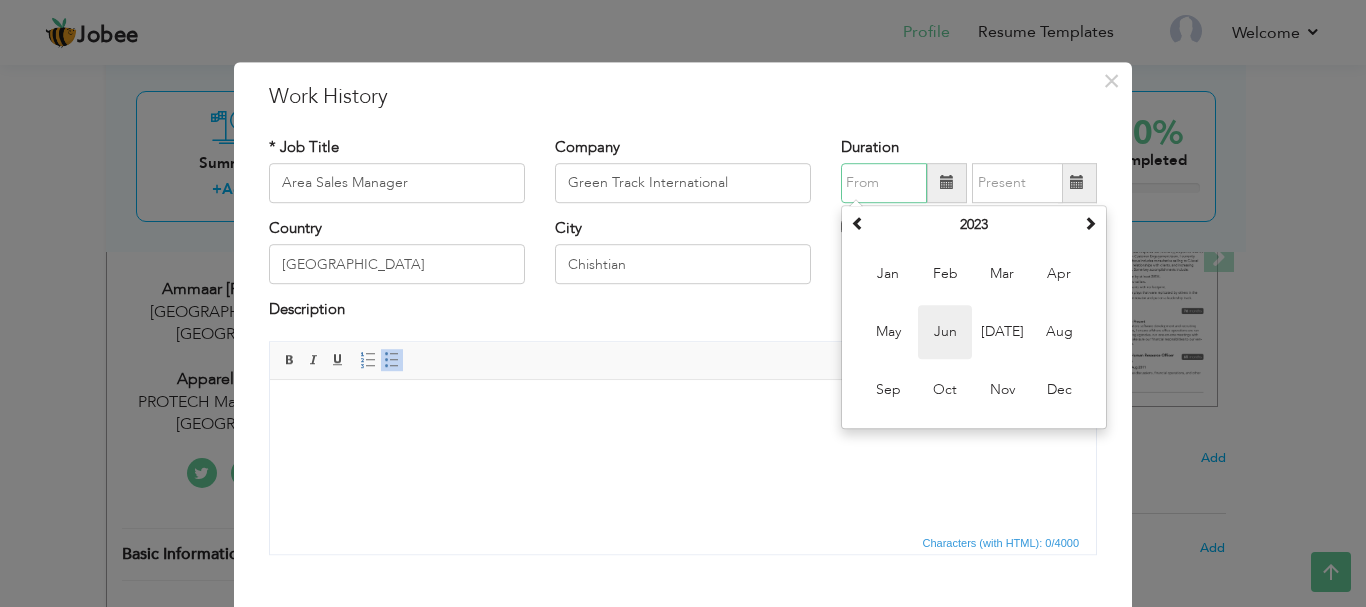 click on "Jun" at bounding box center (945, 332) 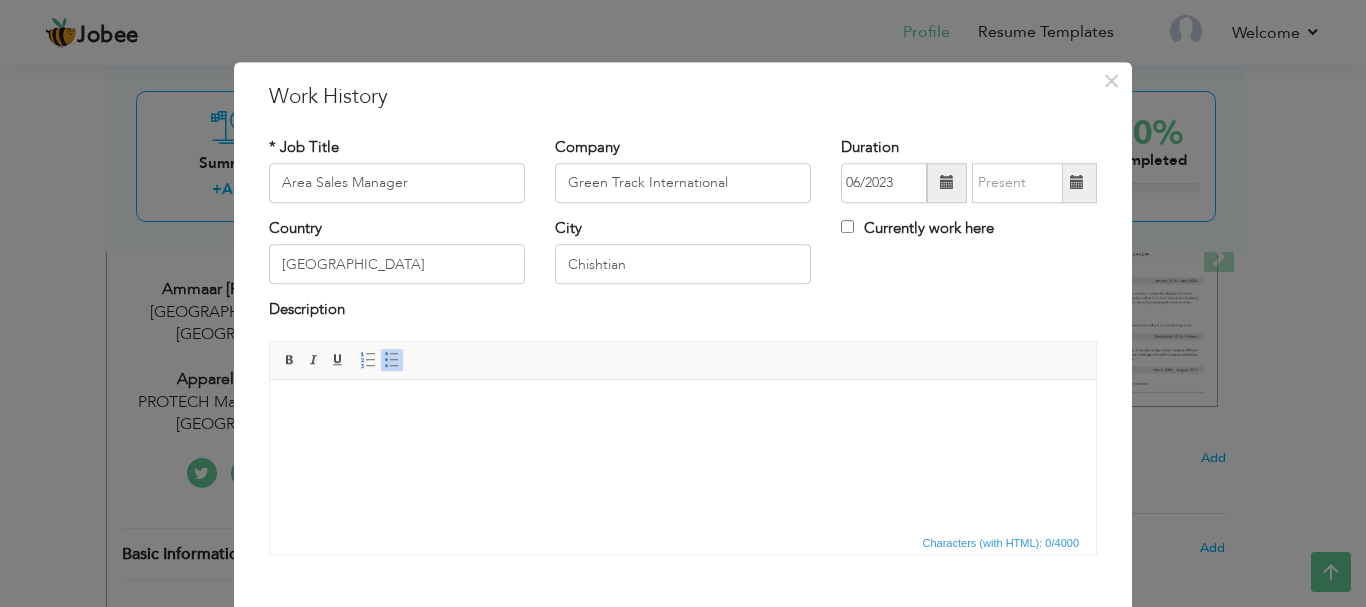 click at bounding box center [947, 183] 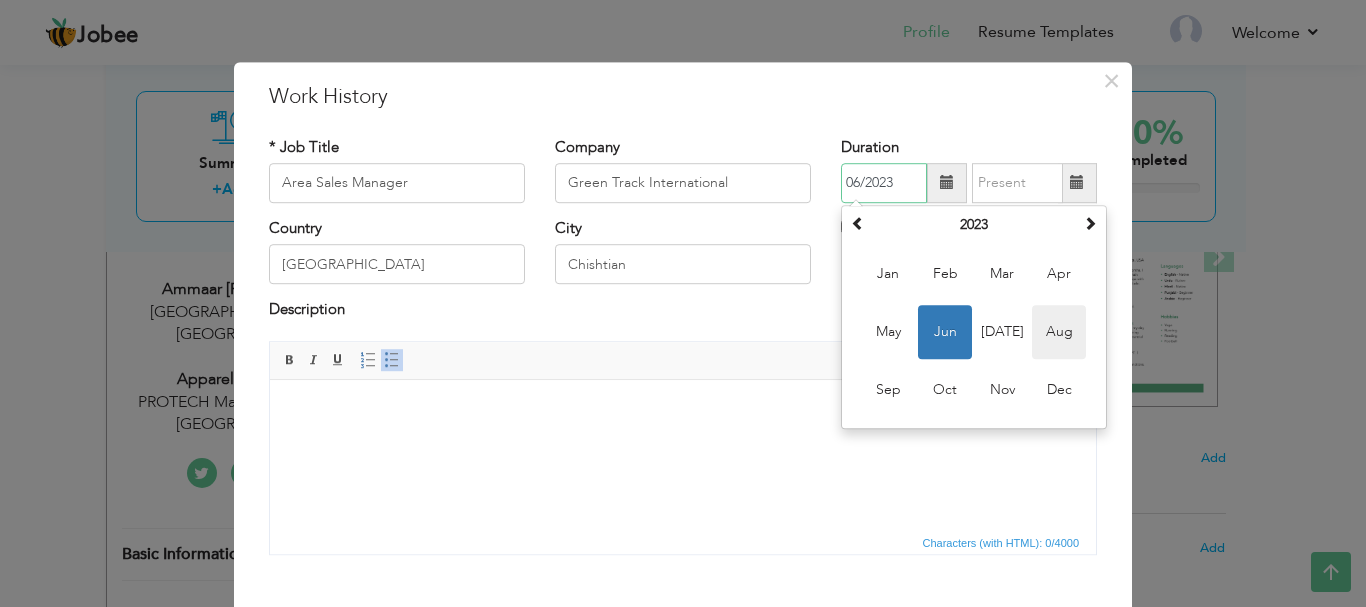 click on "Aug" at bounding box center [1059, 332] 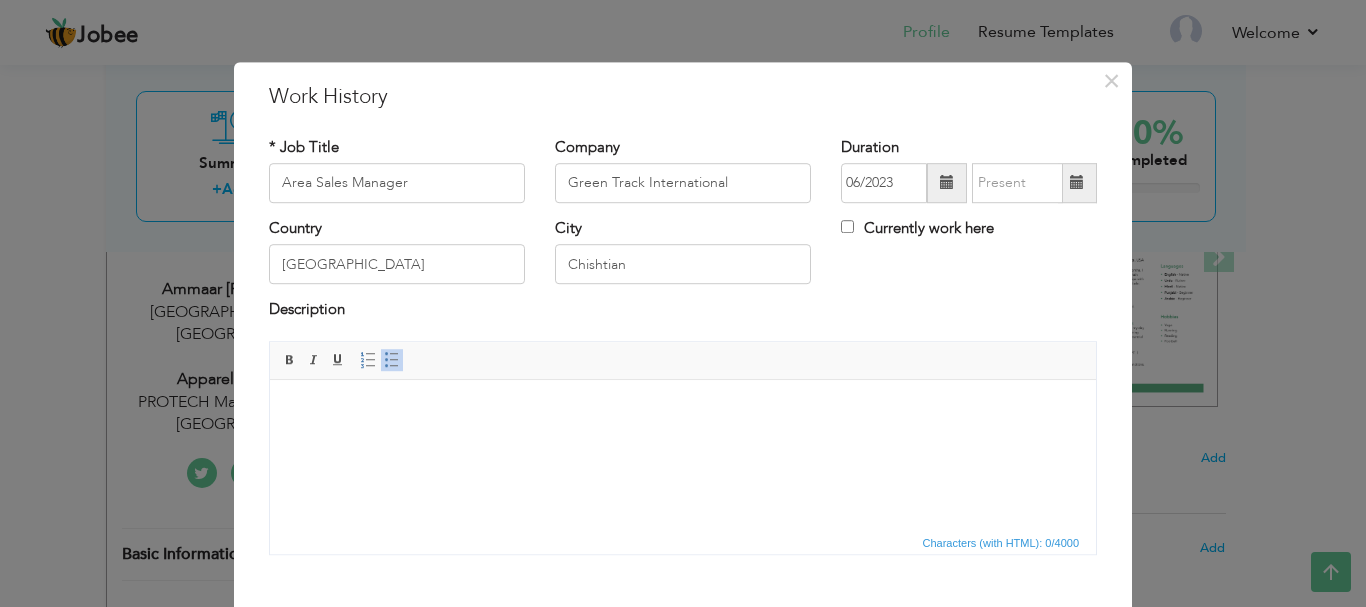 type on "08/2023" 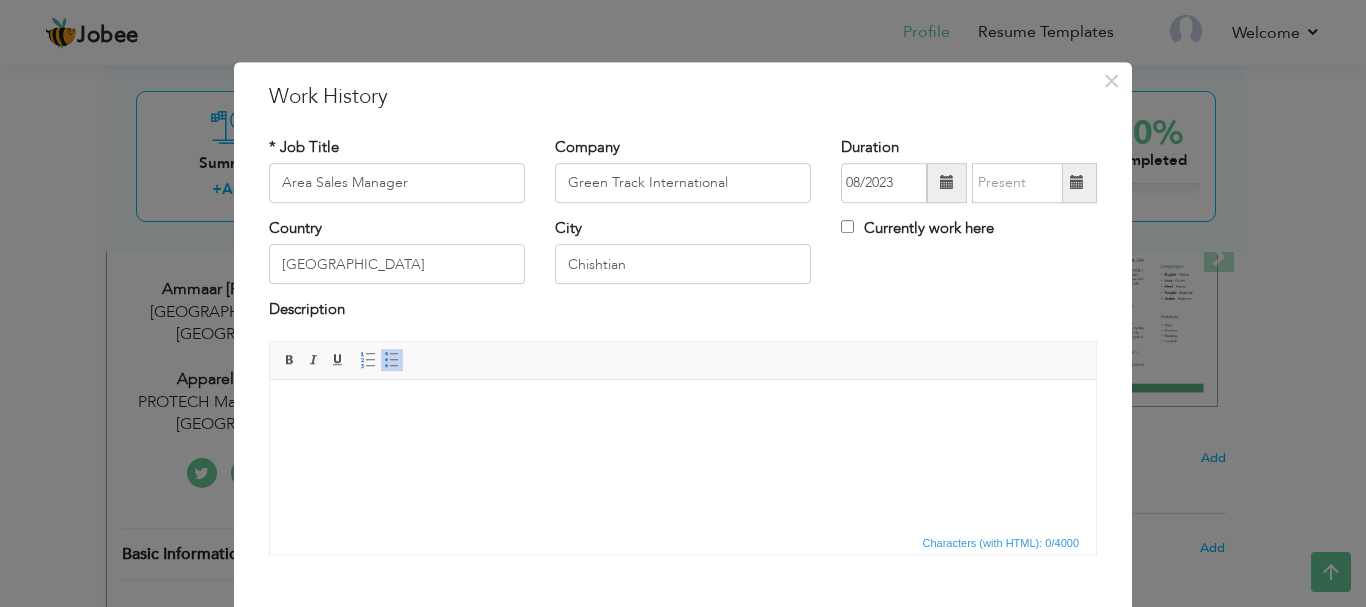 click at bounding box center [1077, 183] 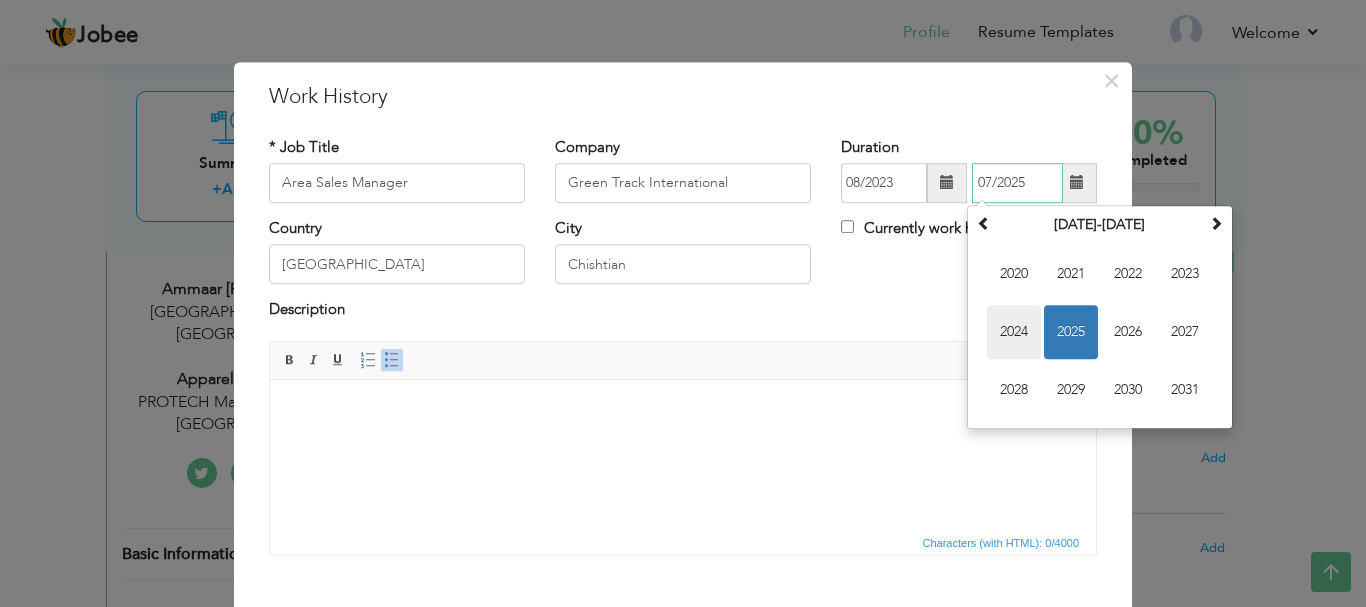 click on "2024" at bounding box center [1014, 332] 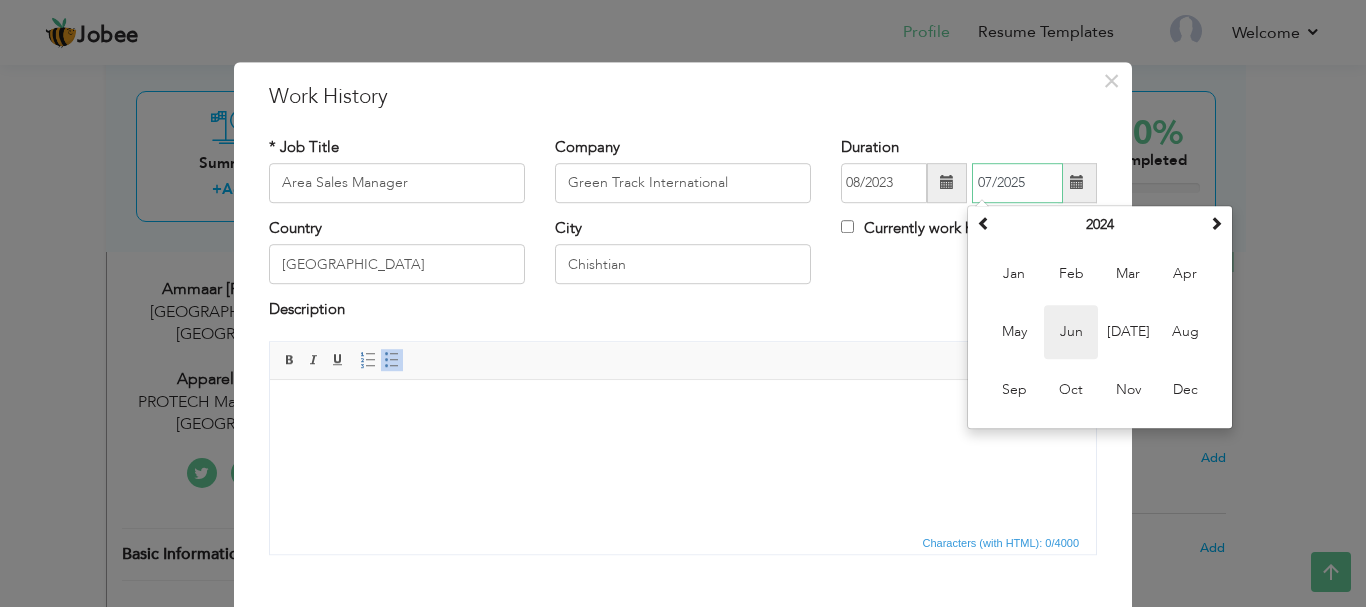 click on "Jun" at bounding box center (1071, 332) 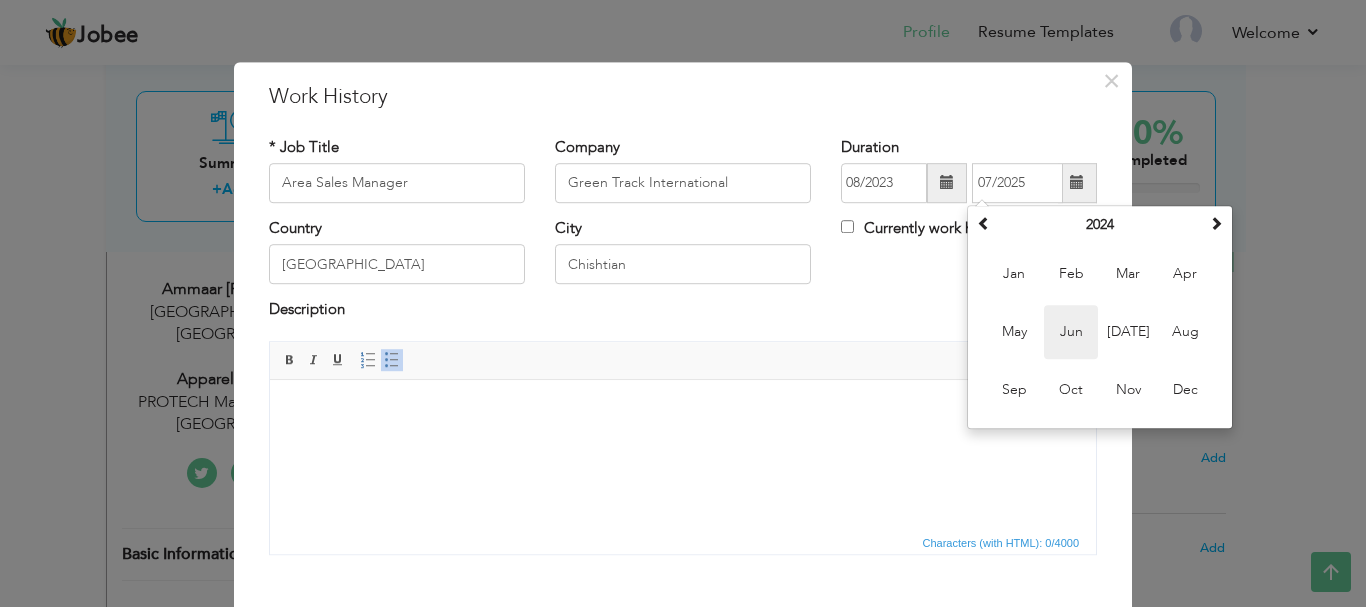 type on "06/2024" 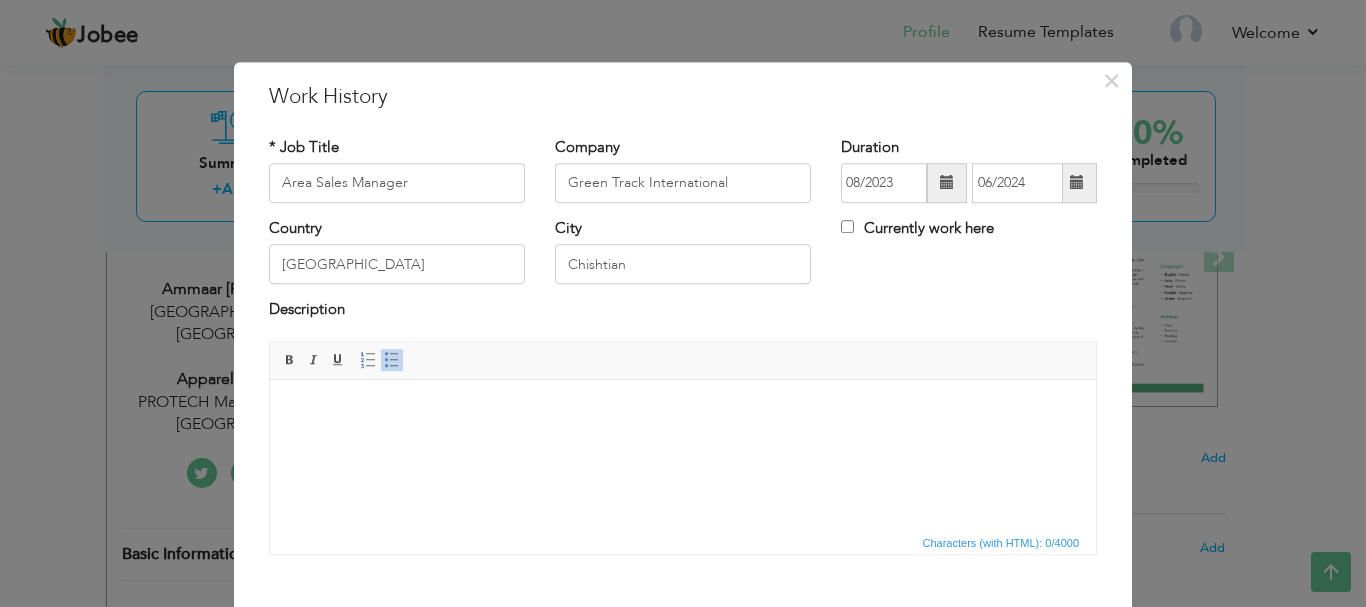 click at bounding box center (683, 409) 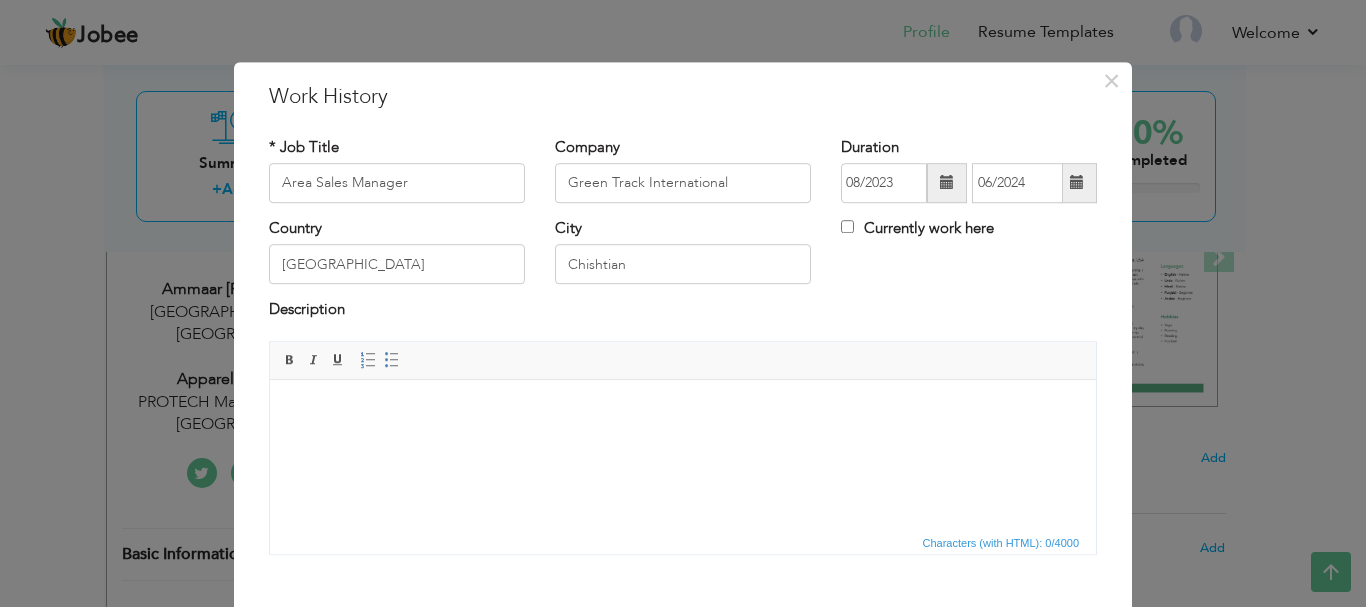 scroll, scrollTop: 64, scrollLeft: 0, axis: vertical 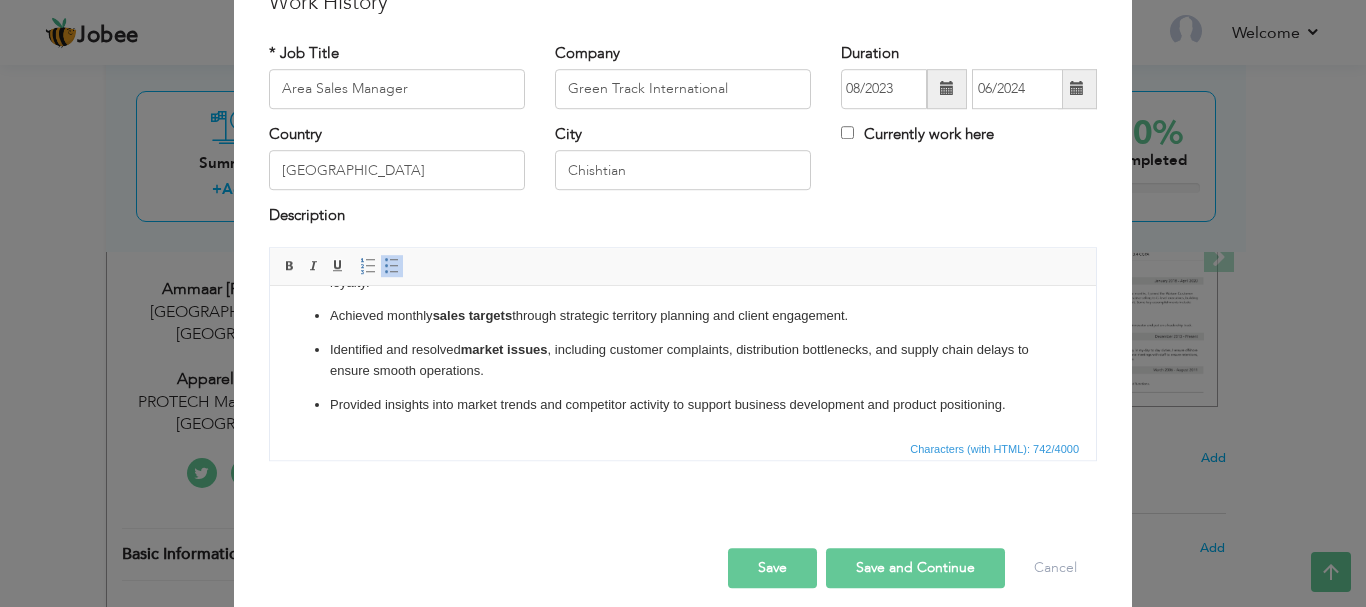 click on "Save and Continue" at bounding box center [915, 568] 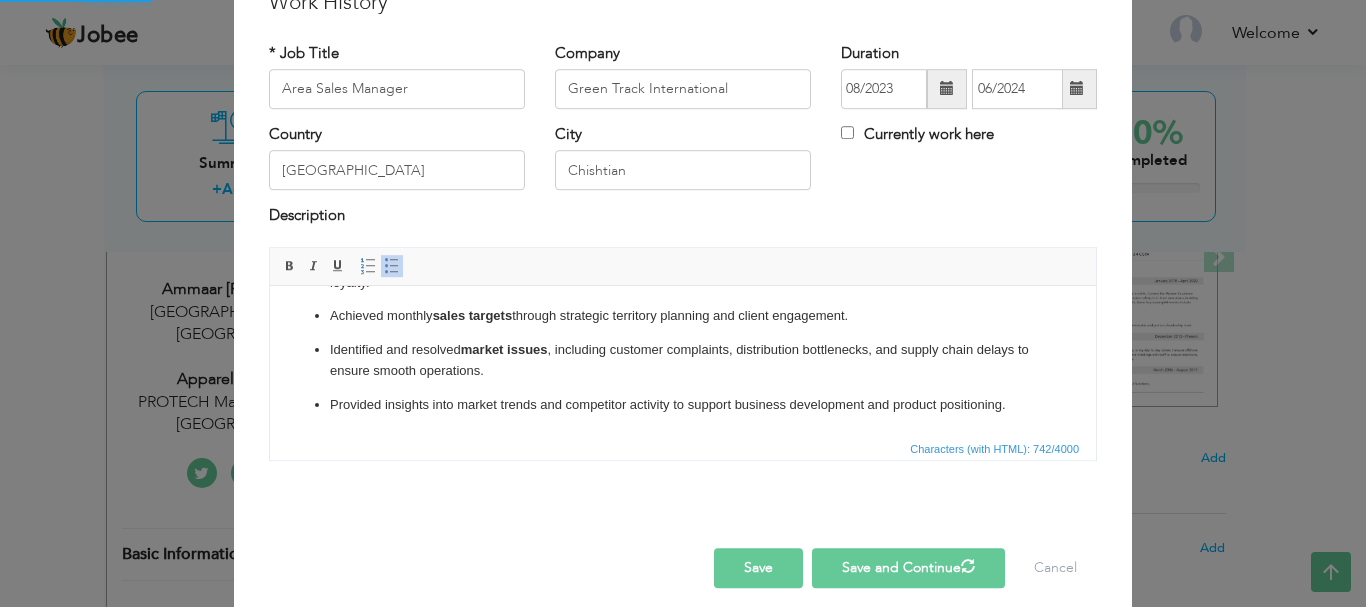 type 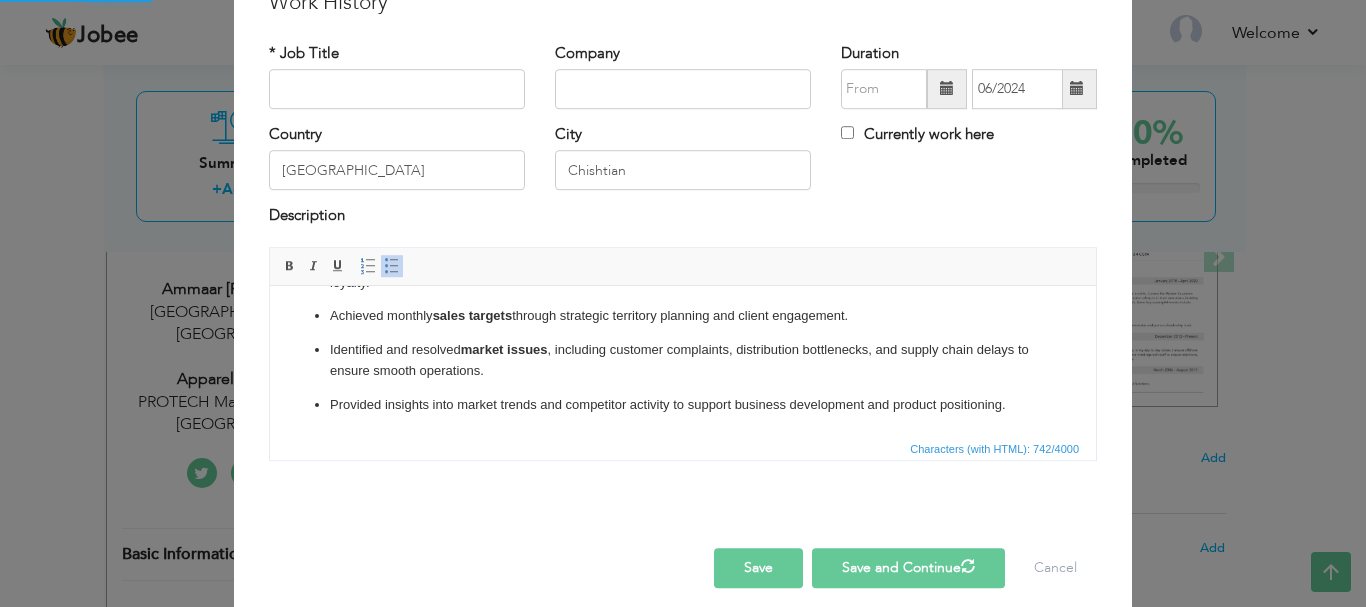 type 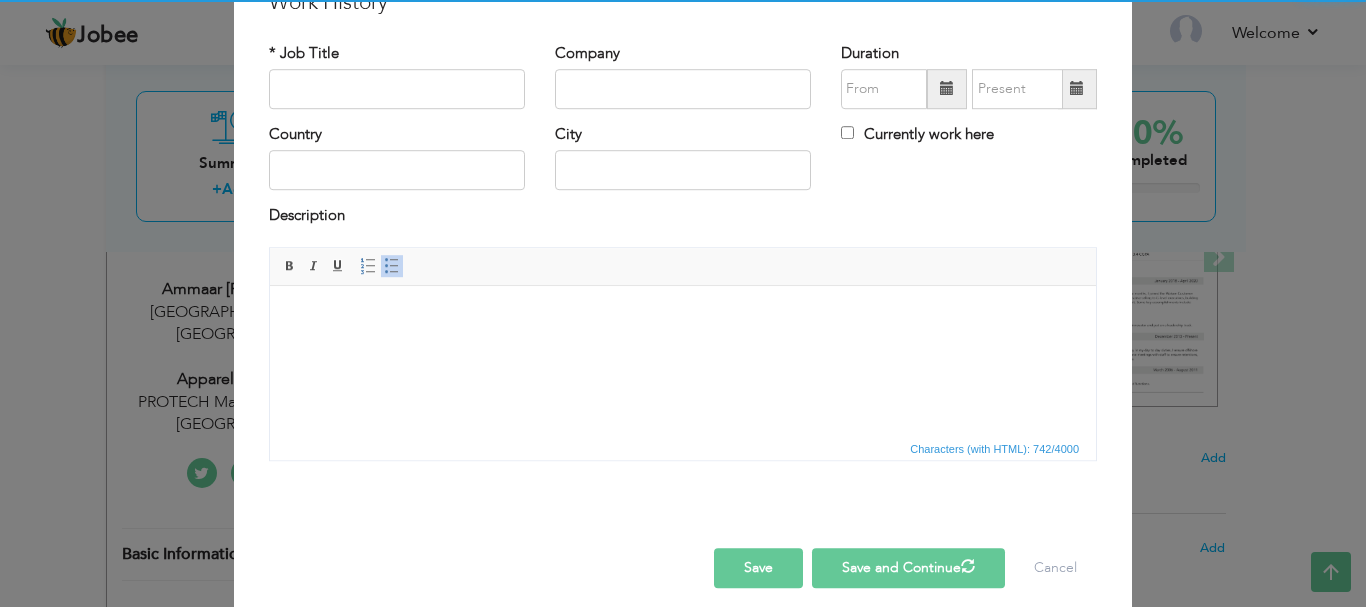 scroll, scrollTop: 0, scrollLeft: 0, axis: both 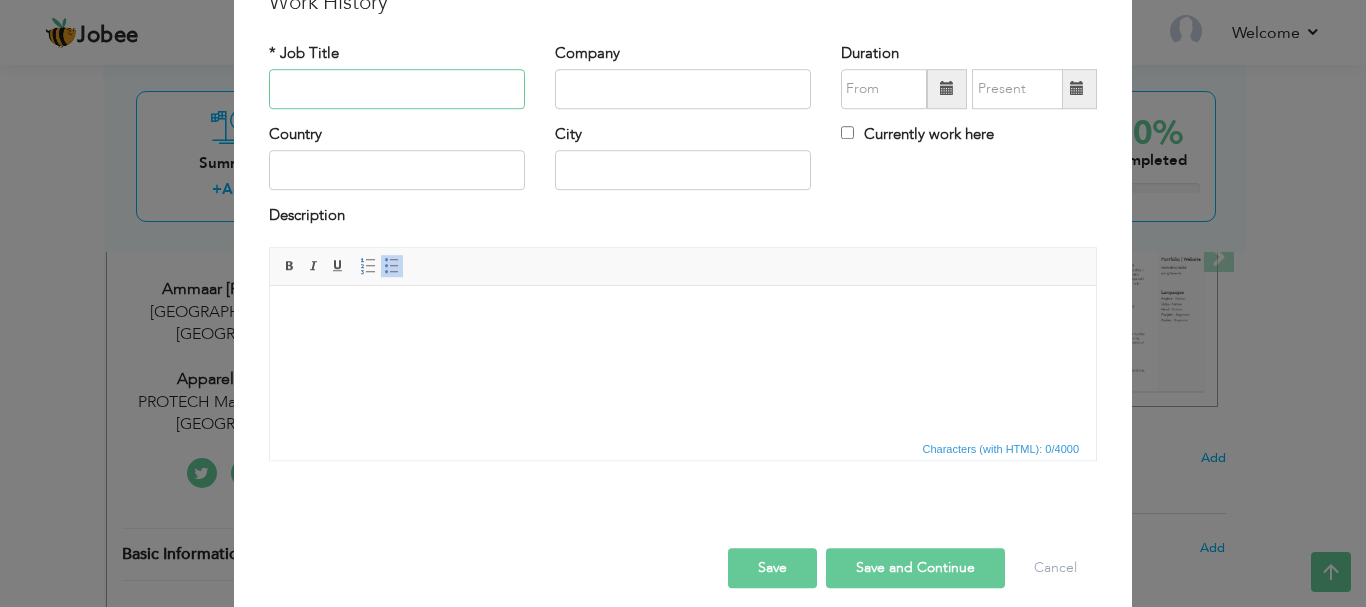 click at bounding box center [397, 89] 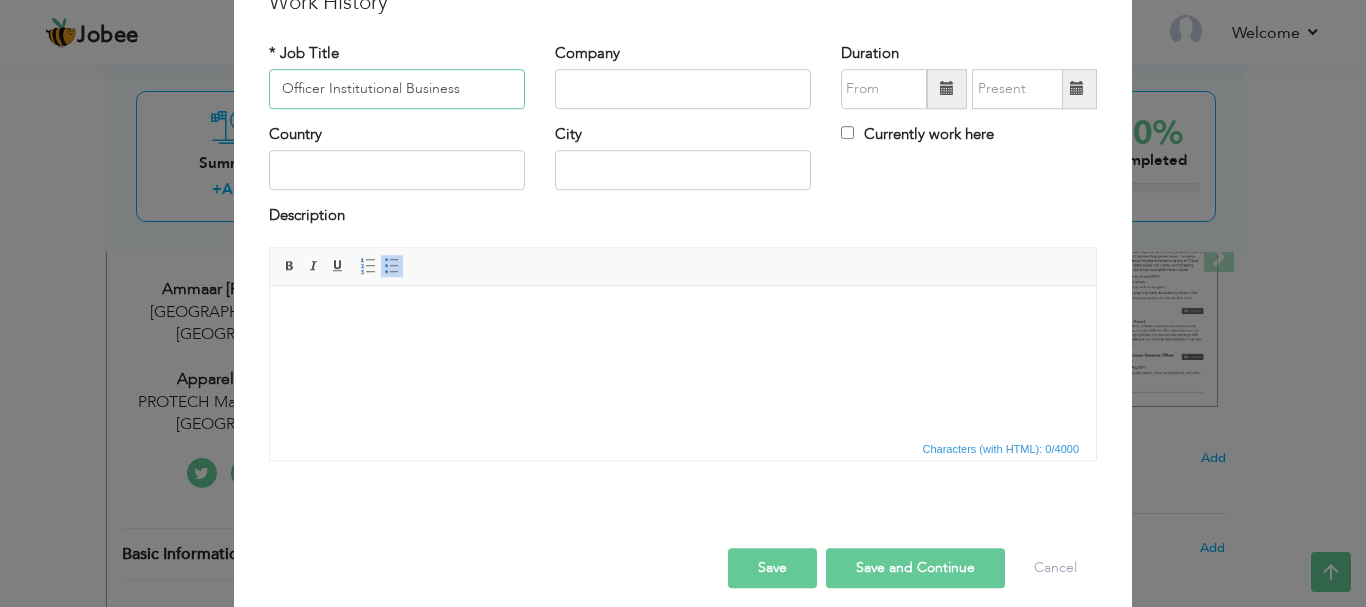 type on "Officer Institutional Business" 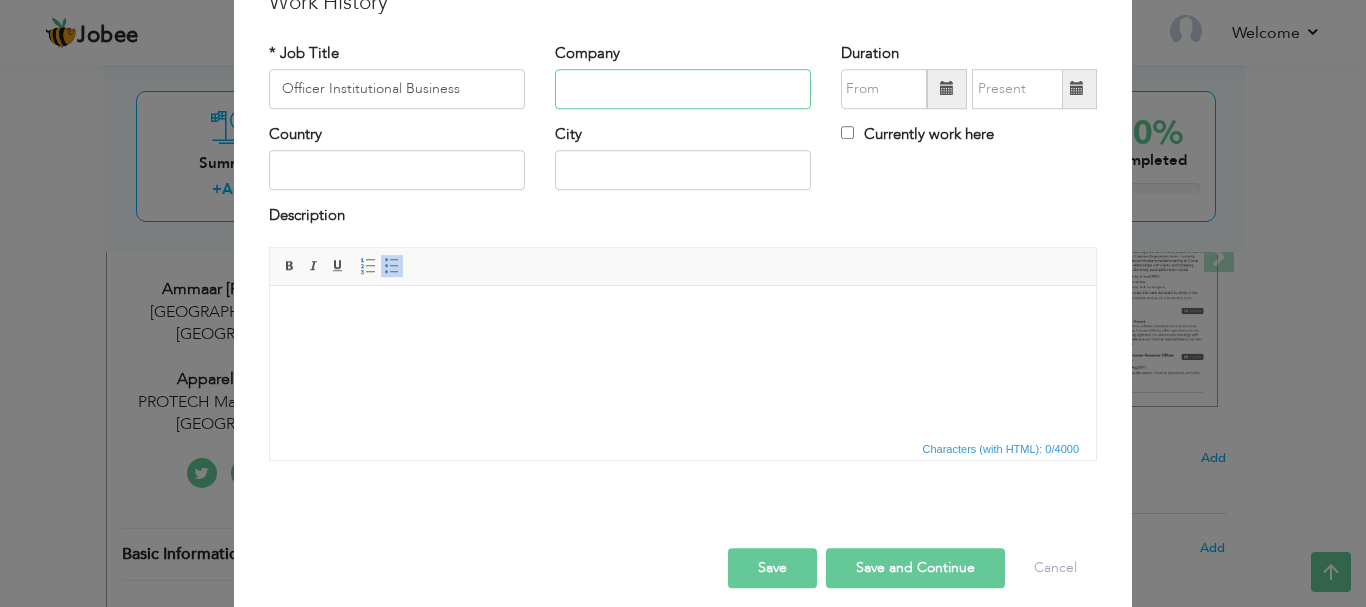 click at bounding box center (683, 89) 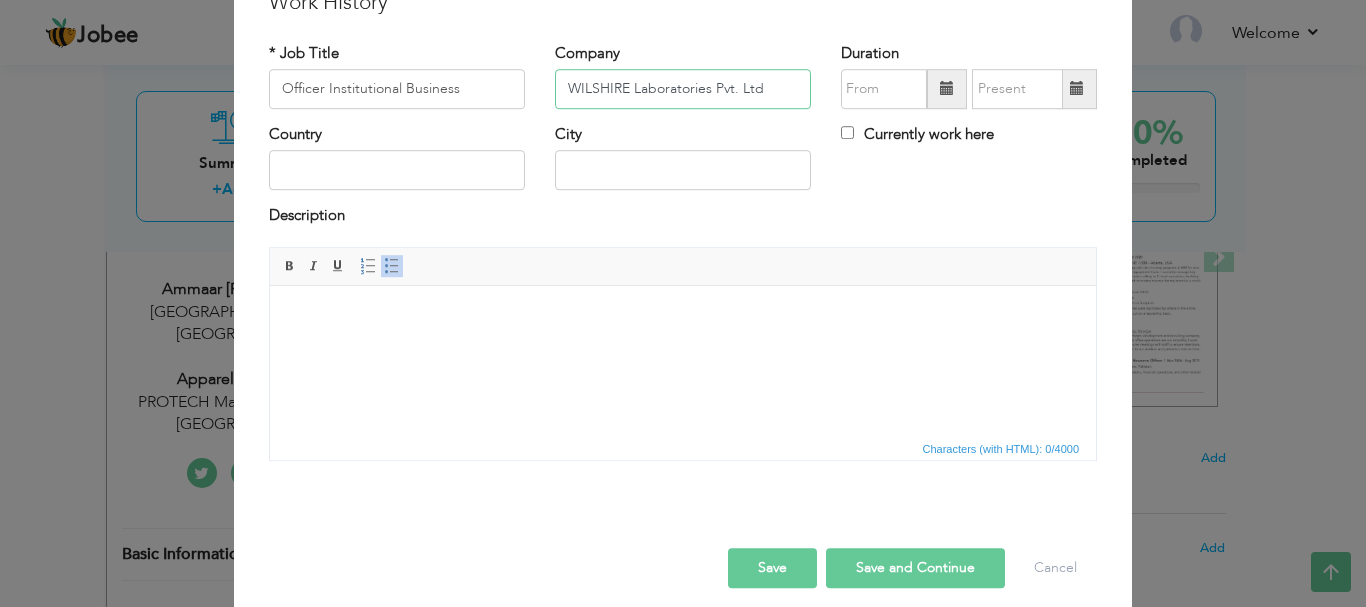 type on "WILSHIRE Laboratories Pvt. Ltd" 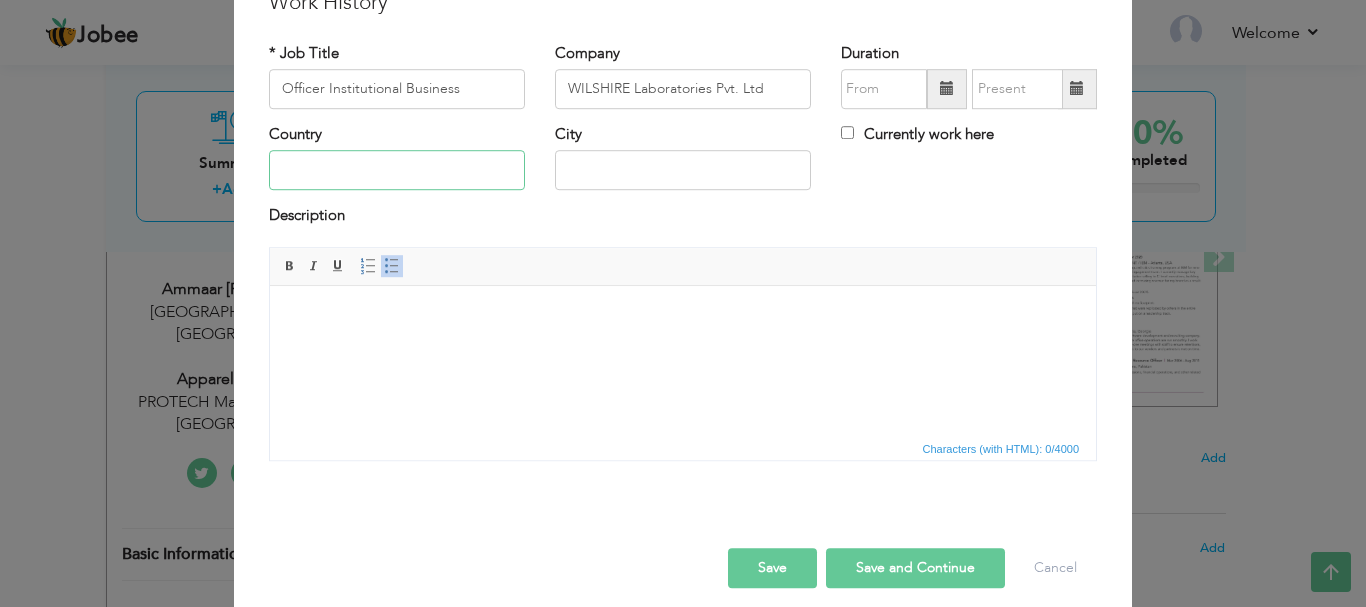 click at bounding box center [397, 171] 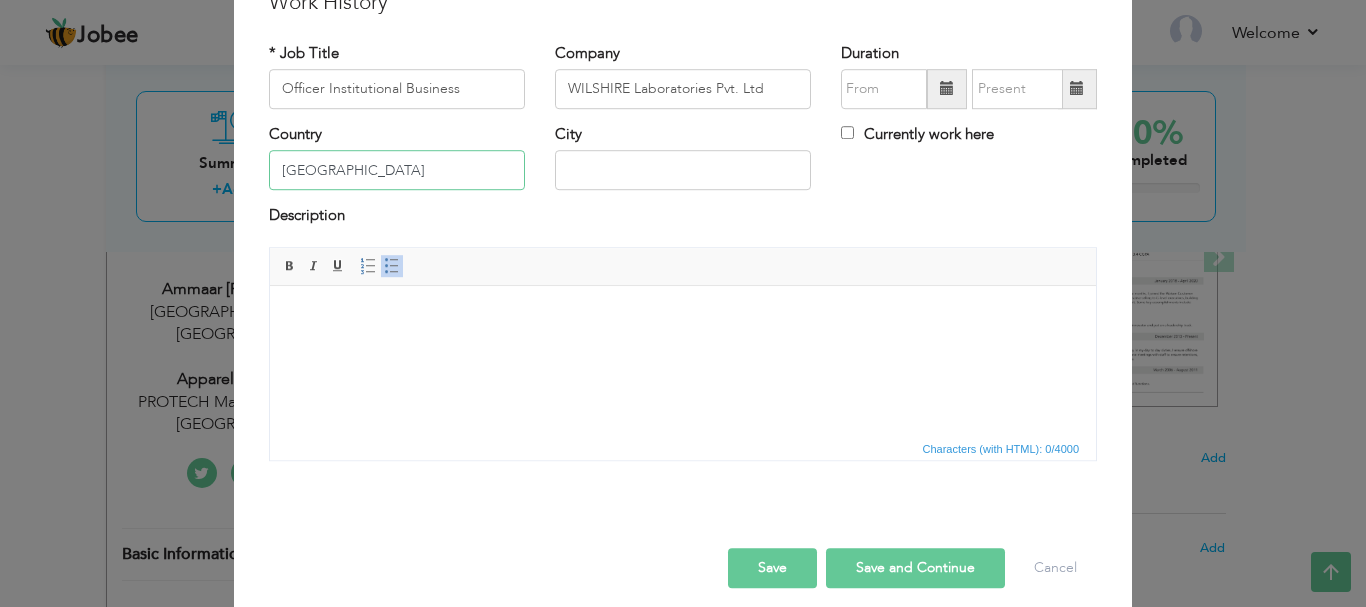 type on "[GEOGRAPHIC_DATA]" 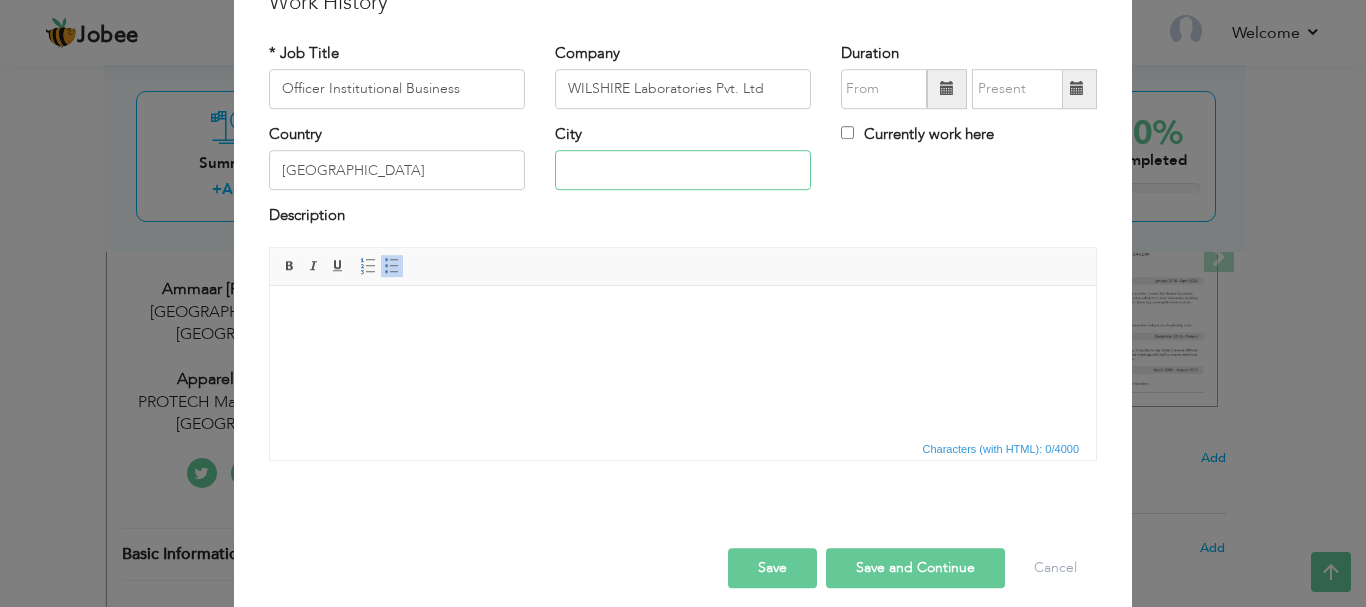 click at bounding box center (683, 171) 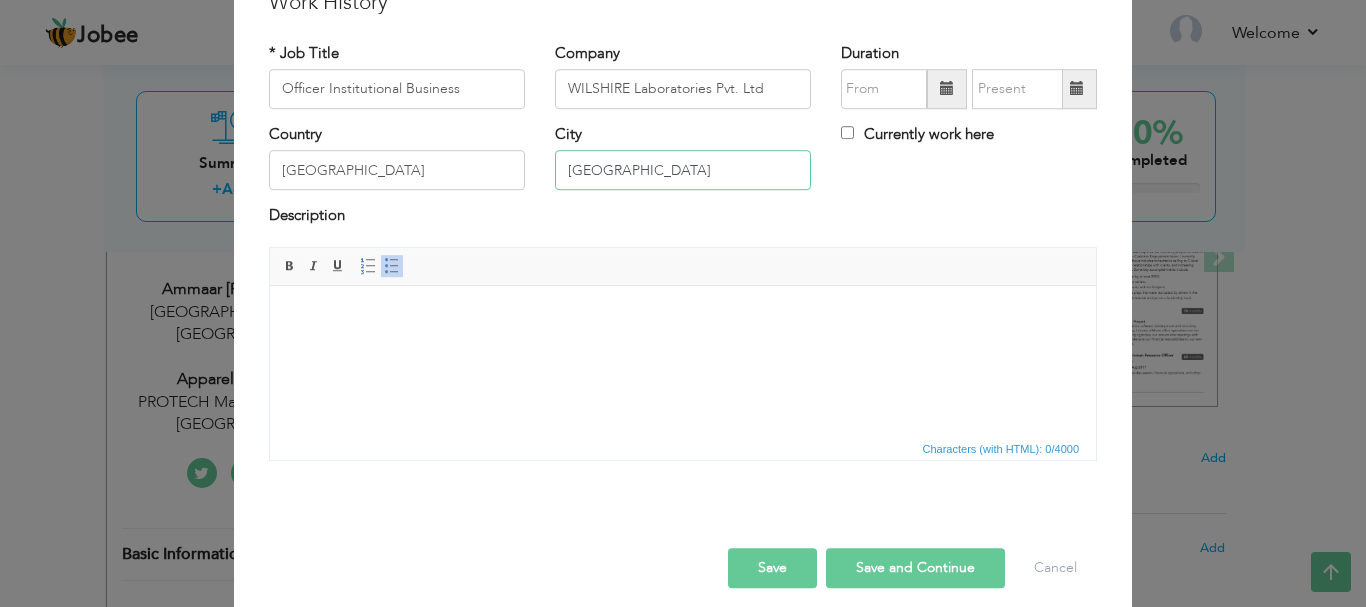 type on "[GEOGRAPHIC_DATA]" 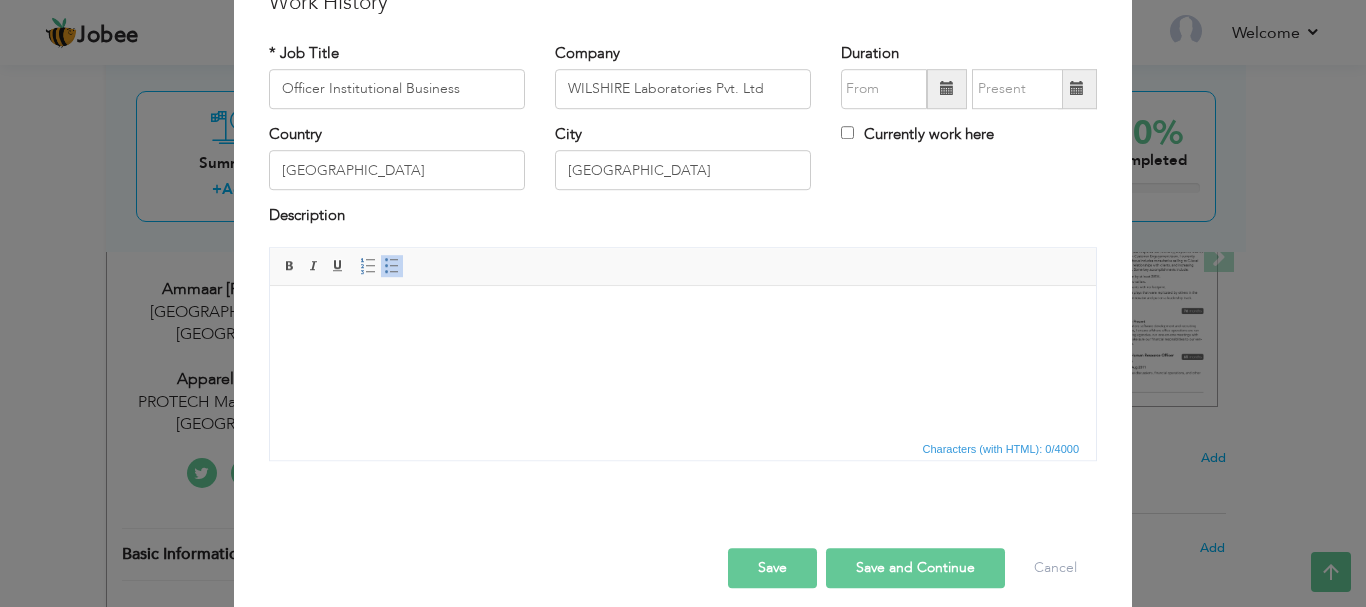 click at bounding box center [683, 315] 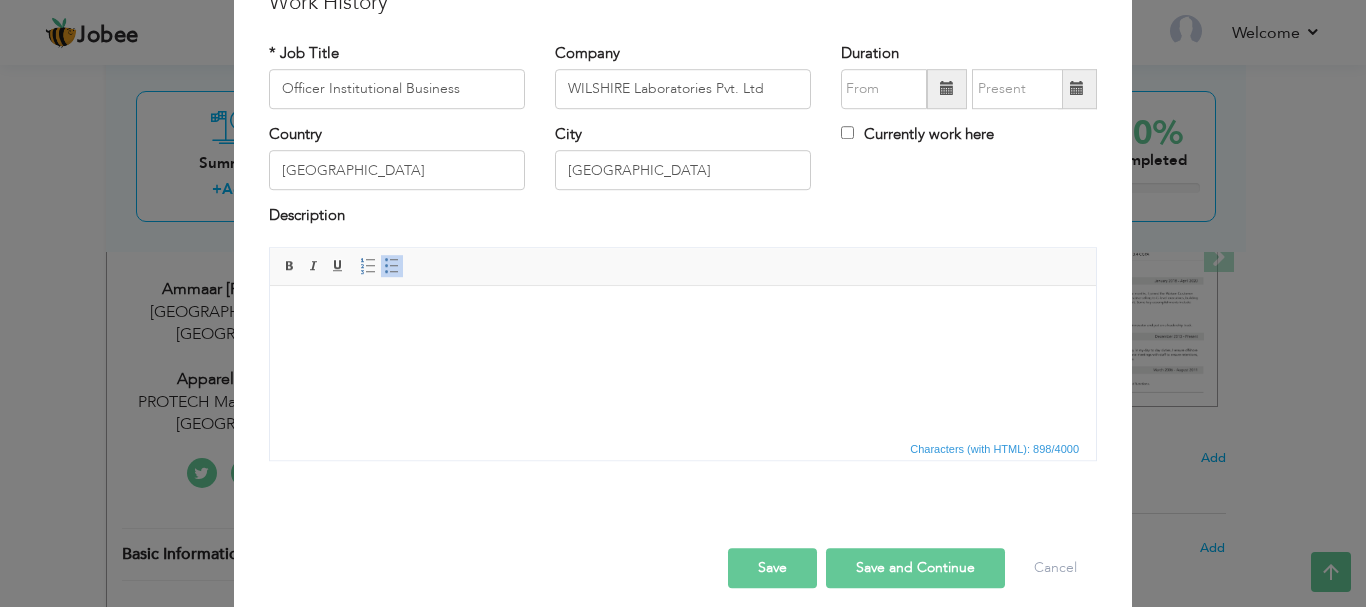 scroll, scrollTop: 139, scrollLeft: 0, axis: vertical 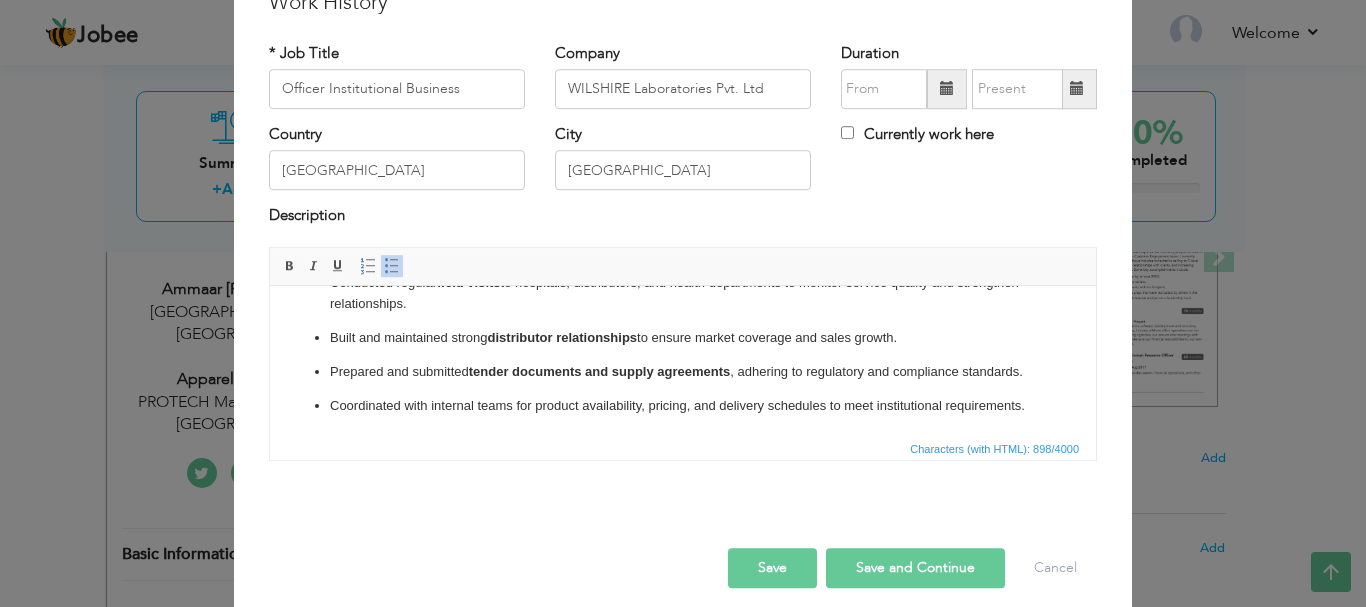 click on "Save" at bounding box center (772, 568) 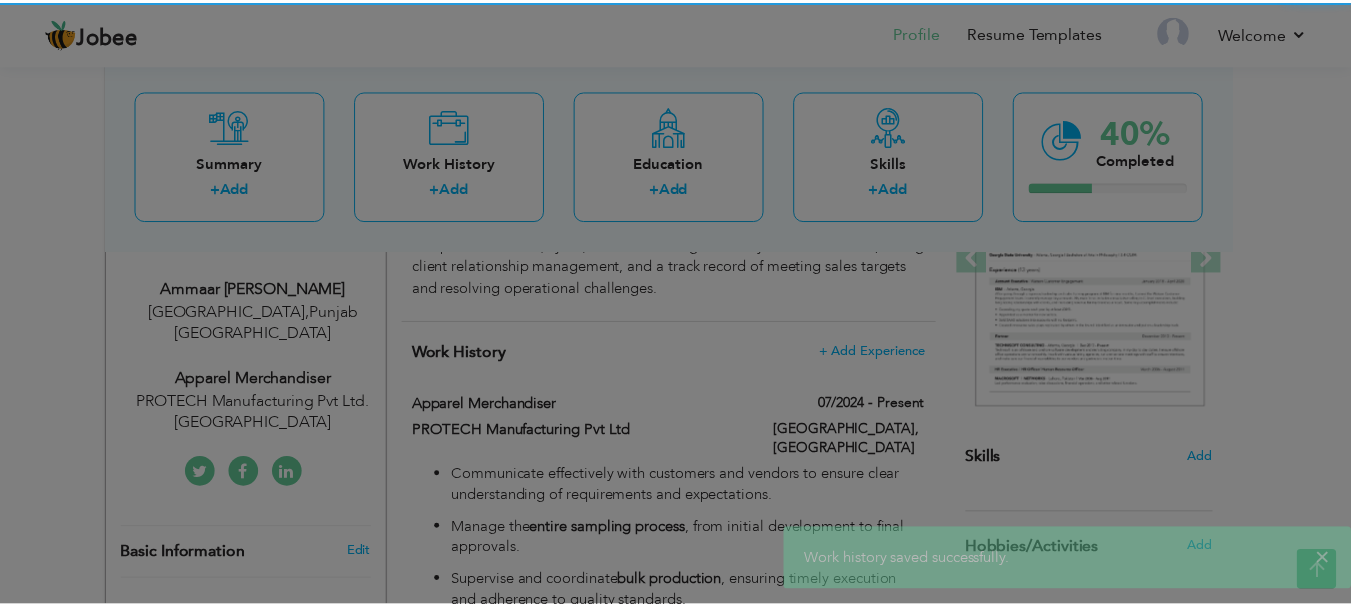 scroll, scrollTop: 0, scrollLeft: 0, axis: both 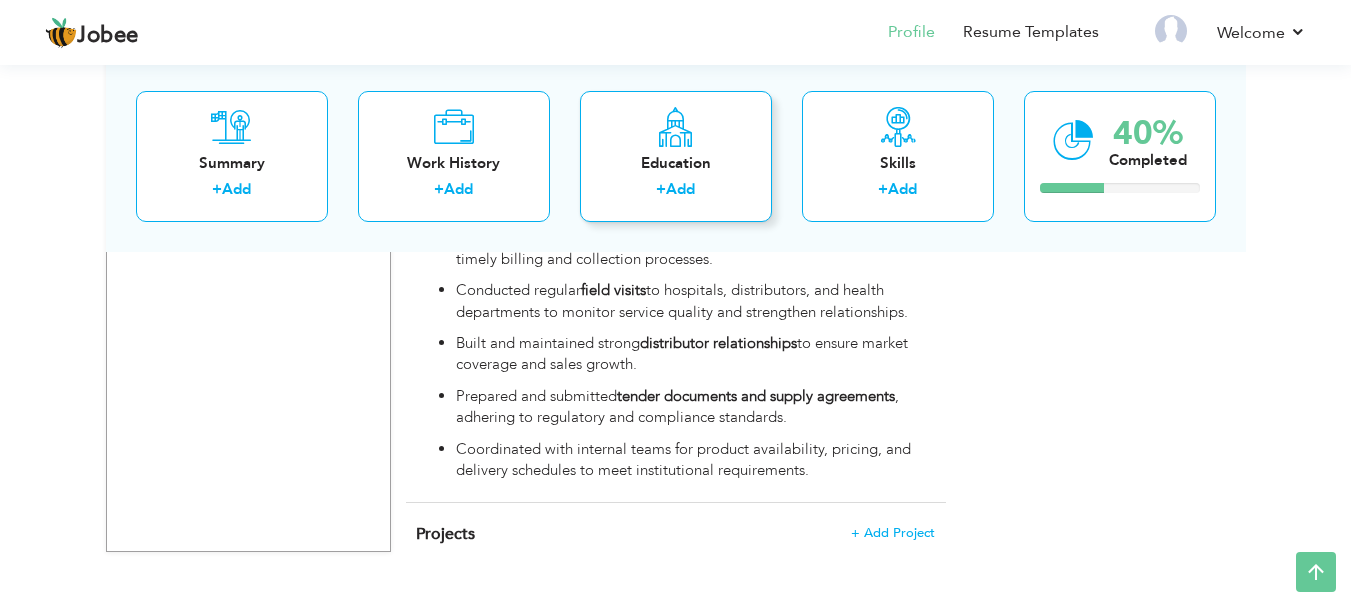 click on "Add" at bounding box center (680, 189) 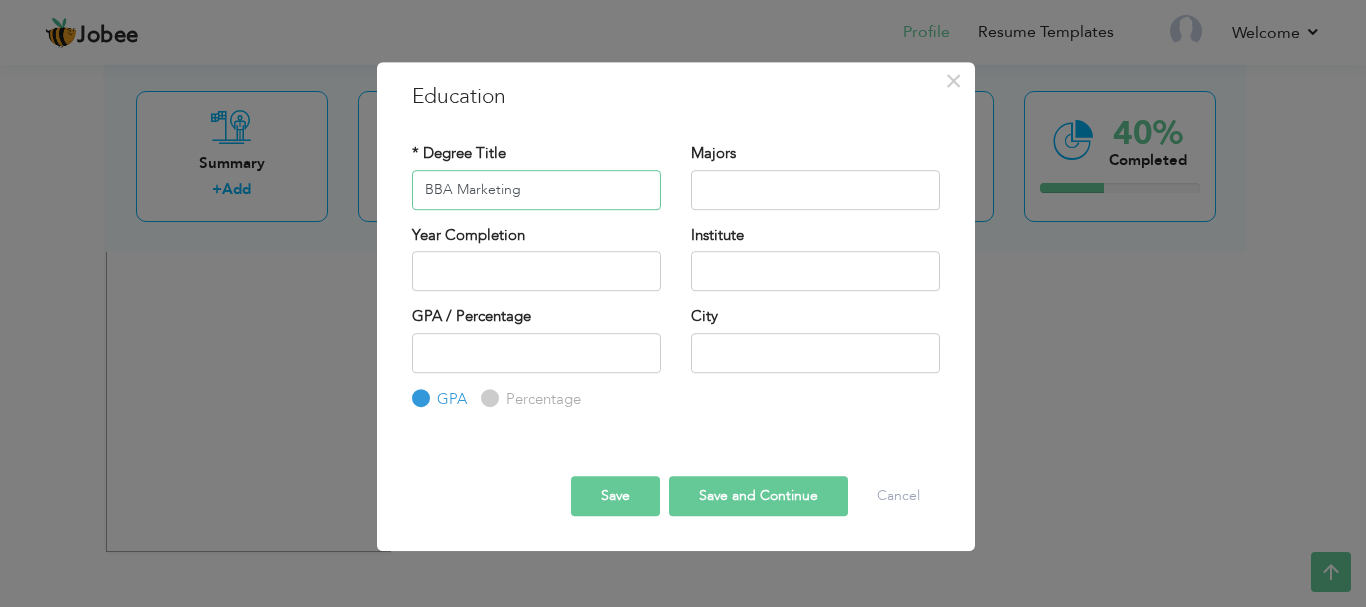 click on "BBA Marketing" at bounding box center (536, 190) 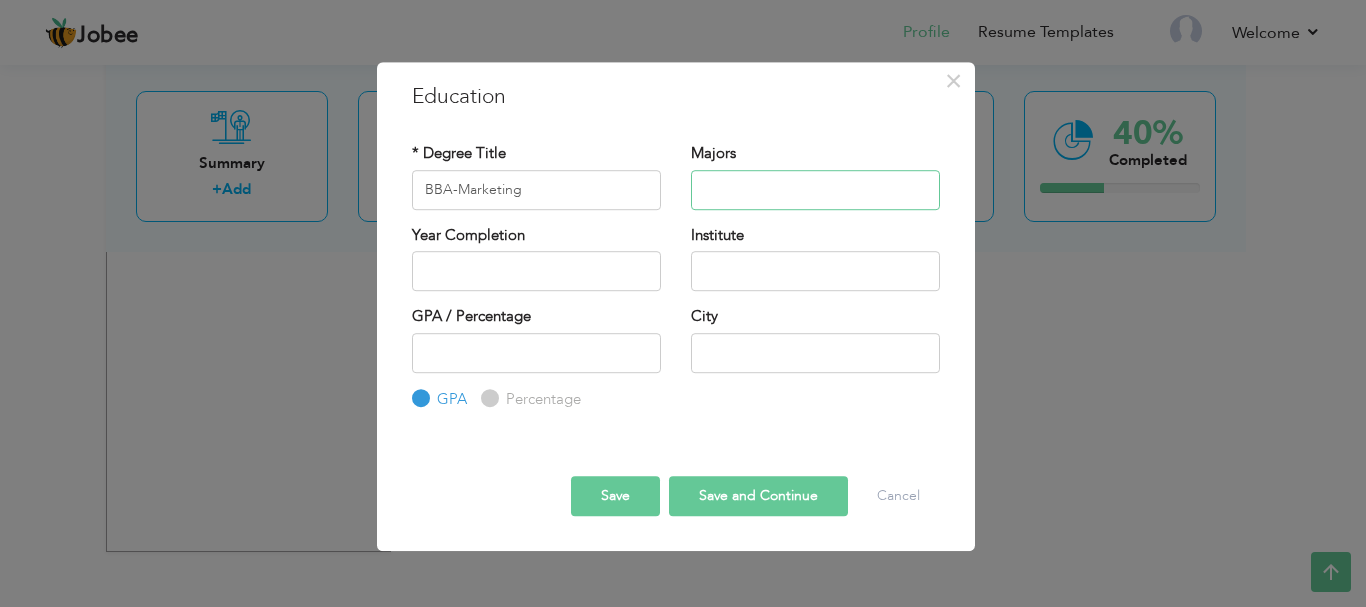 click at bounding box center [815, 190] 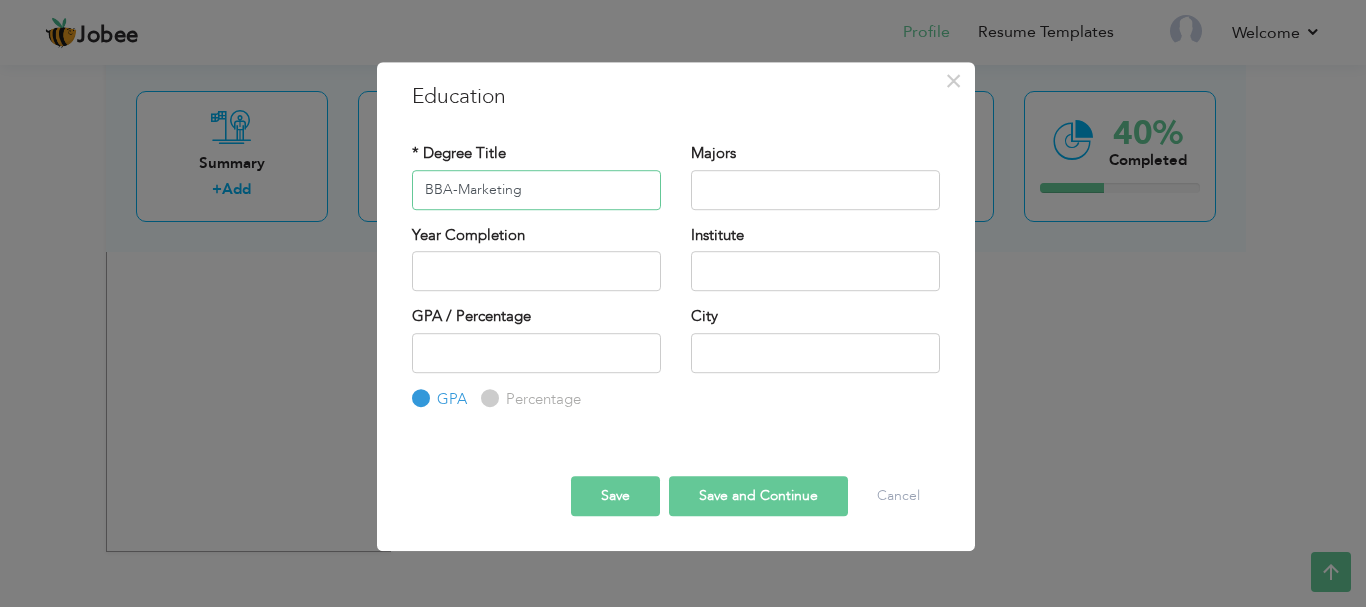 click on "BBA-Marketing" at bounding box center (536, 190) 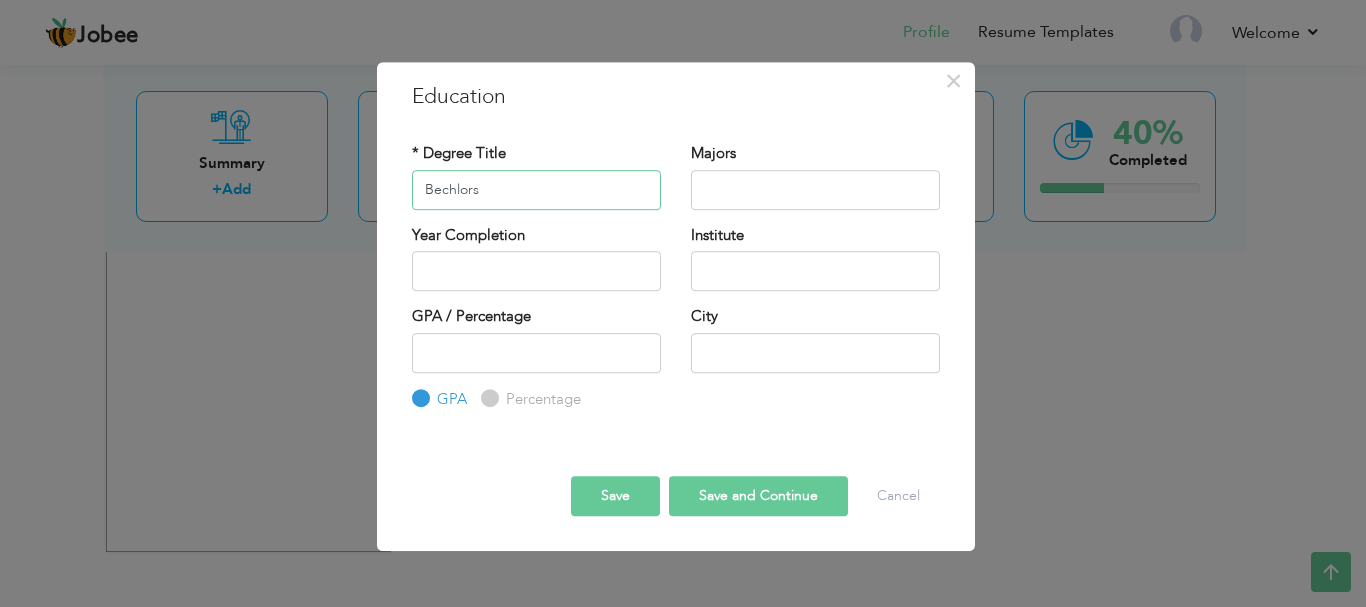 click on "Bechlors" at bounding box center (536, 190) 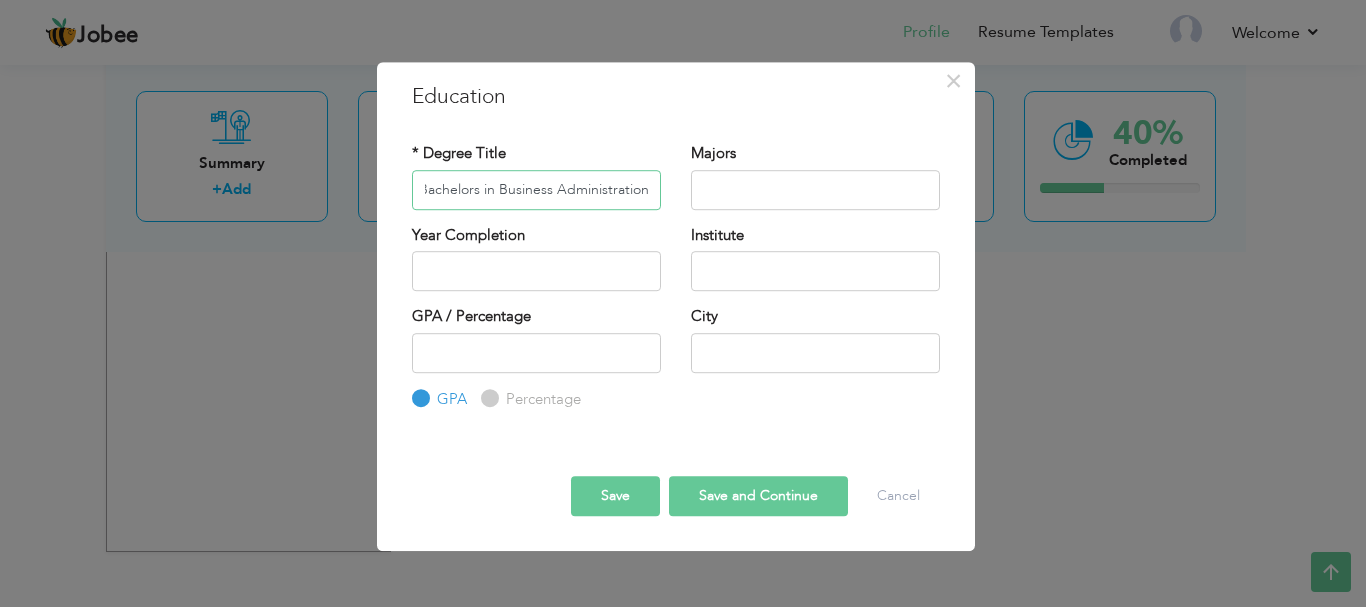 scroll, scrollTop: 0, scrollLeft: 10, axis: horizontal 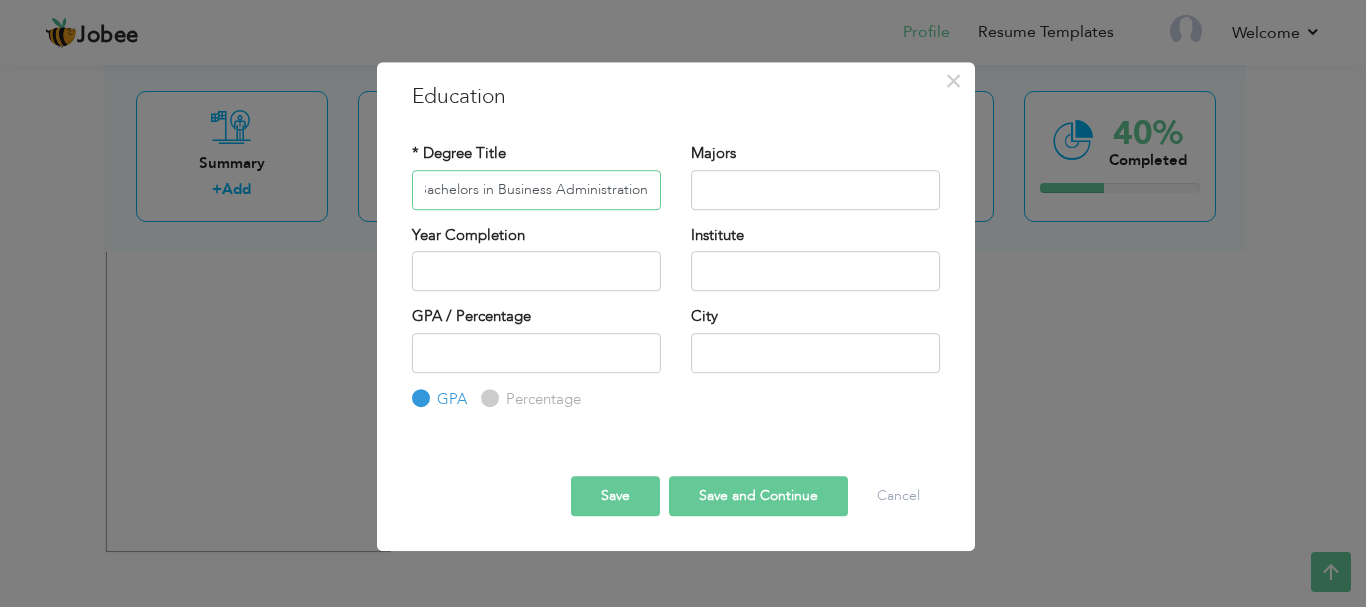 type on "Bachelors in Business Administration" 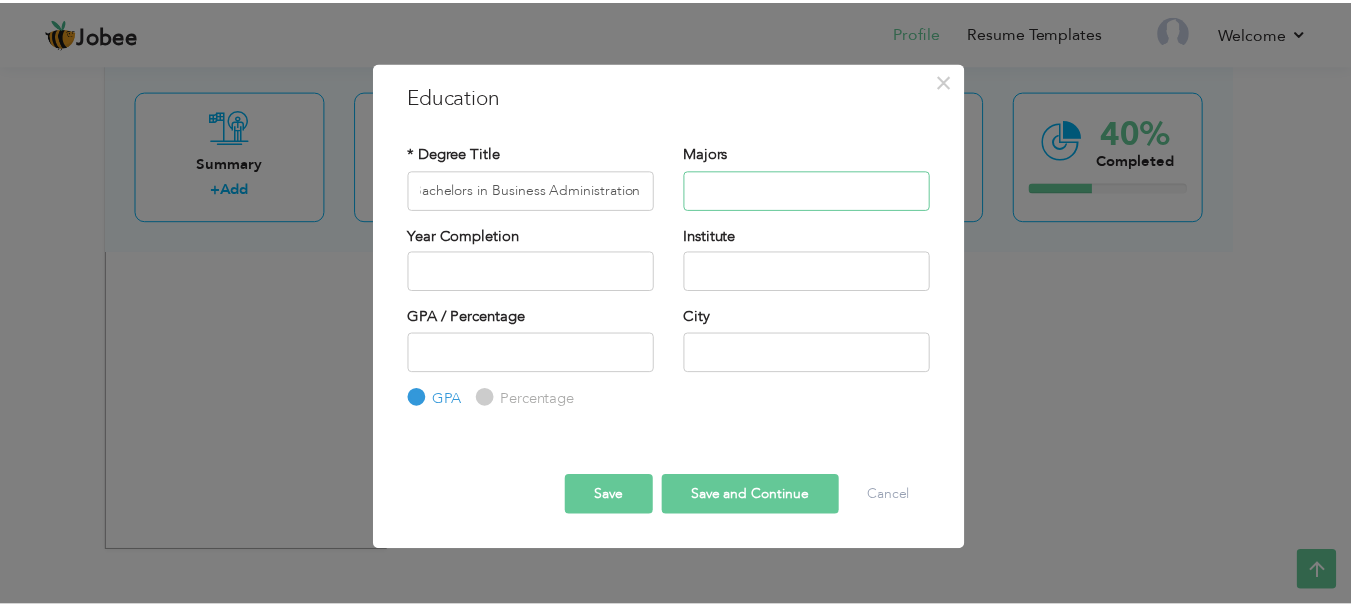 scroll, scrollTop: 0, scrollLeft: 0, axis: both 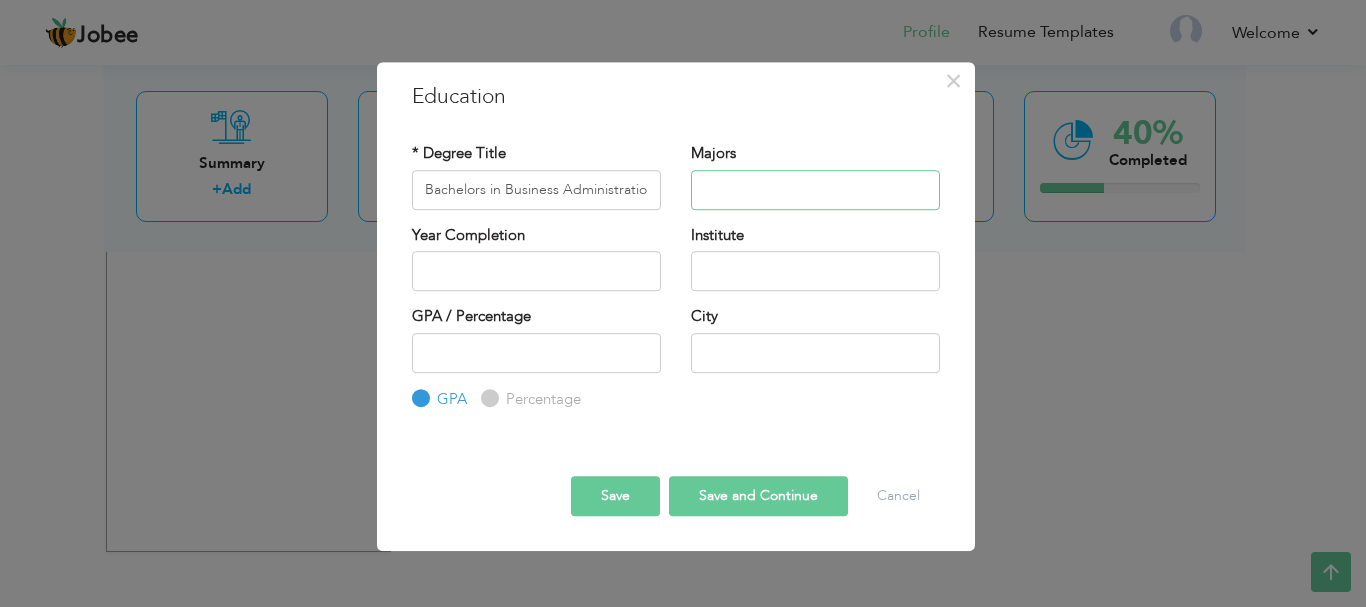 click at bounding box center (815, 190) 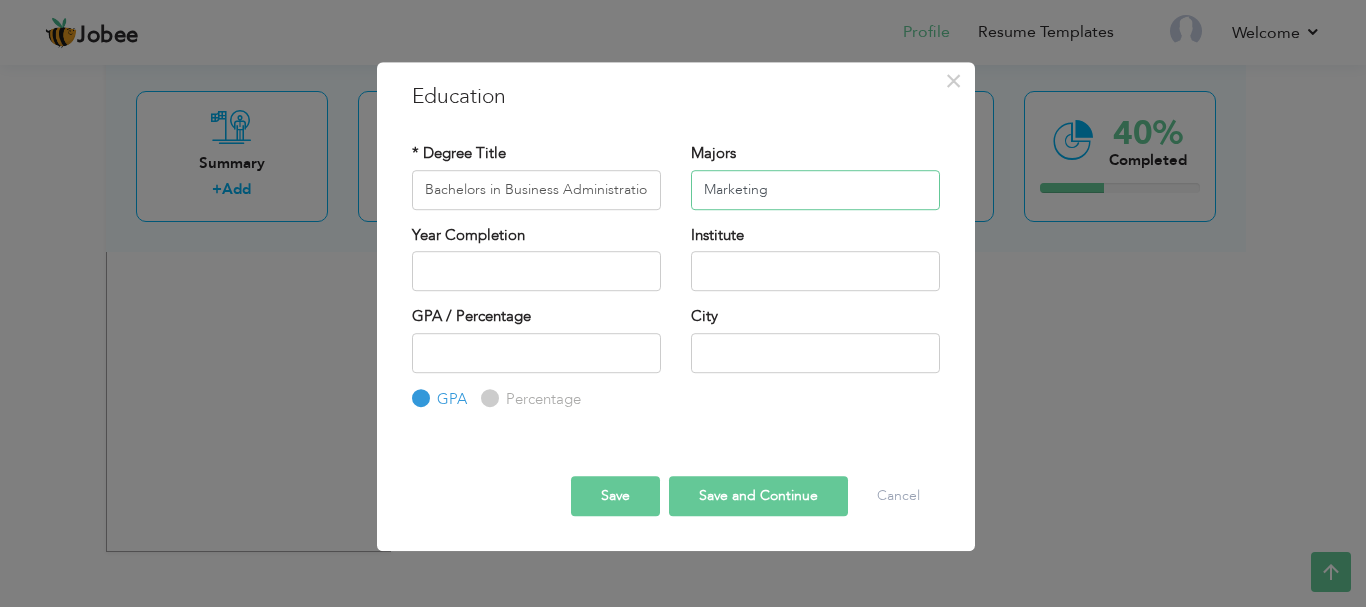 type on "Marketing" 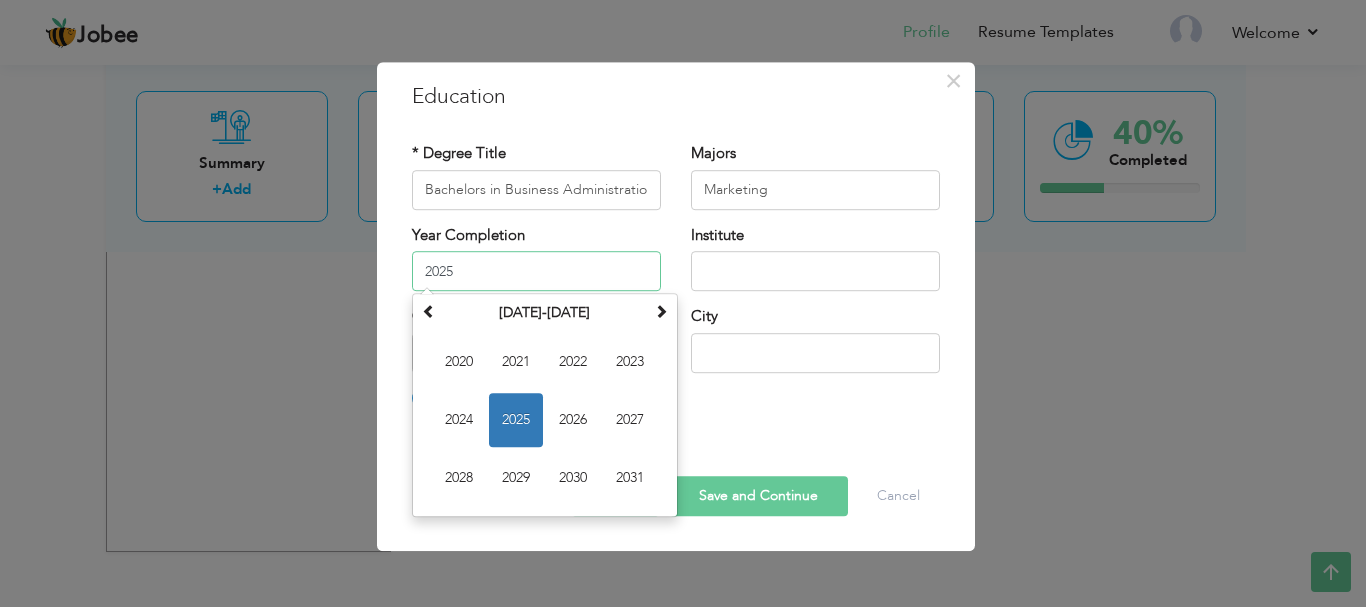 click on "2025" at bounding box center (536, 271) 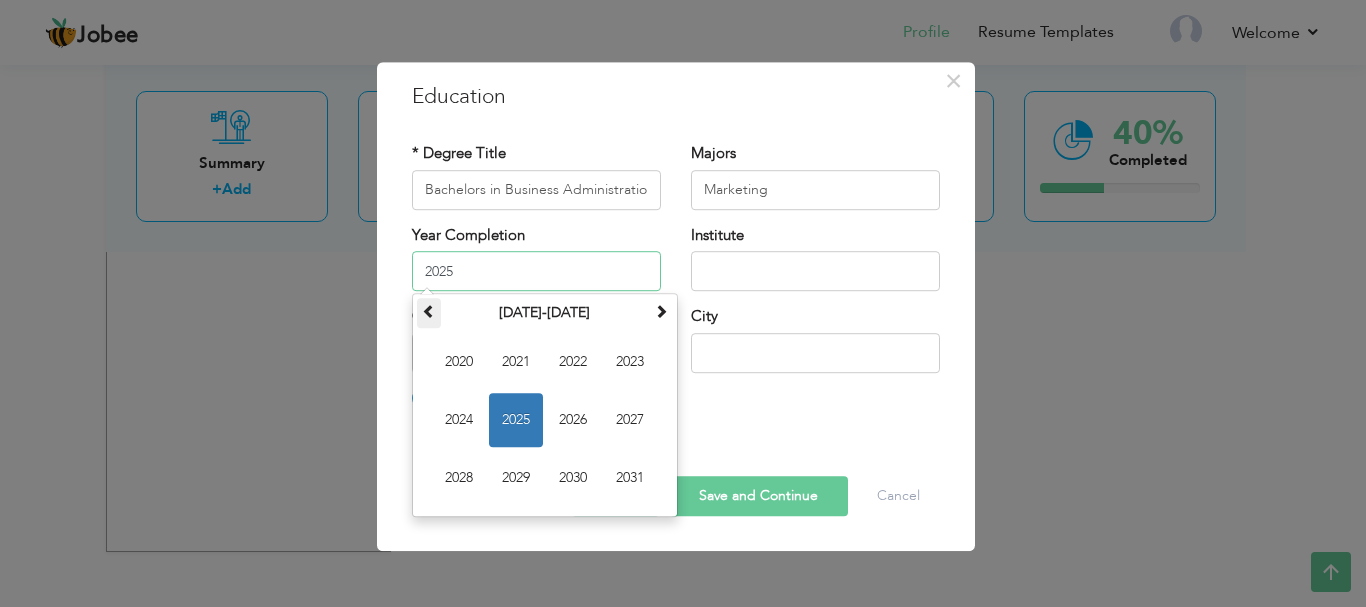 click at bounding box center (429, 311) 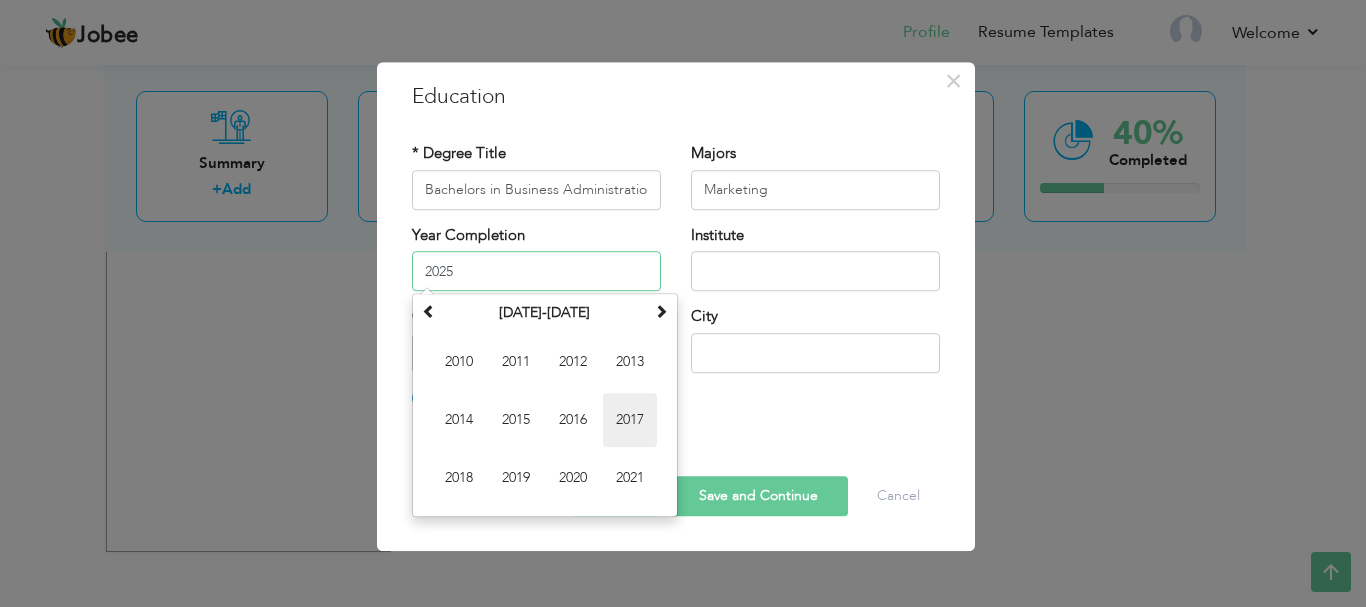 click on "2017" at bounding box center (630, 420) 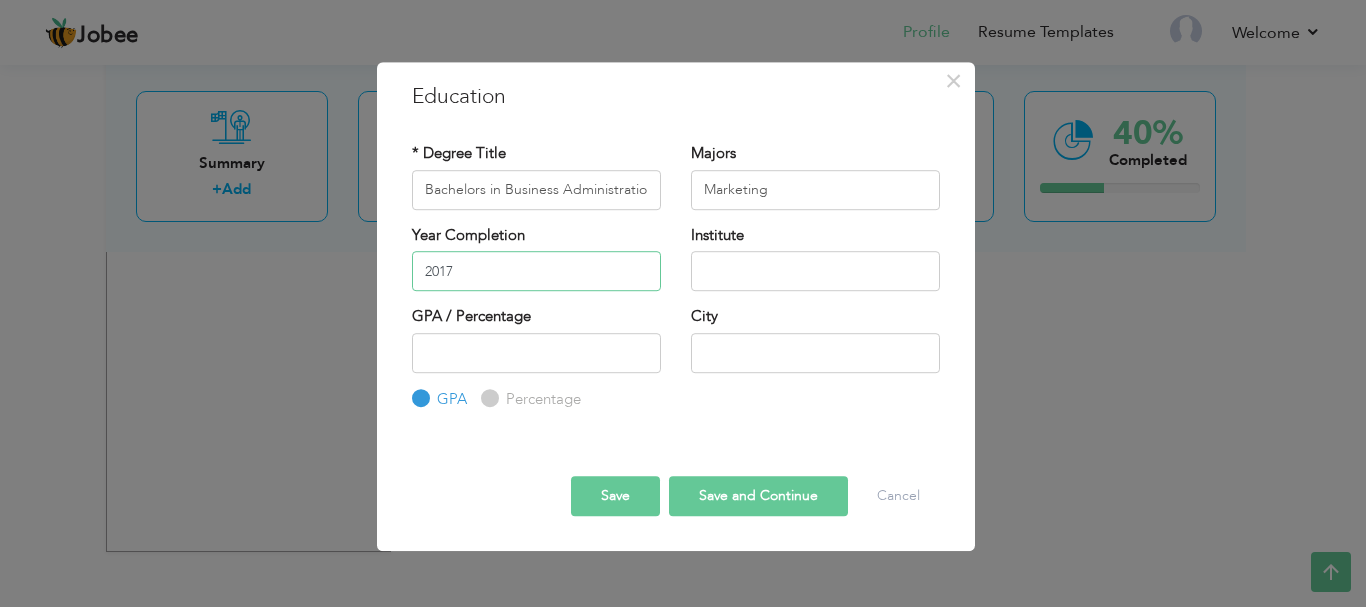 click on "2017" at bounding box center (536, 271) 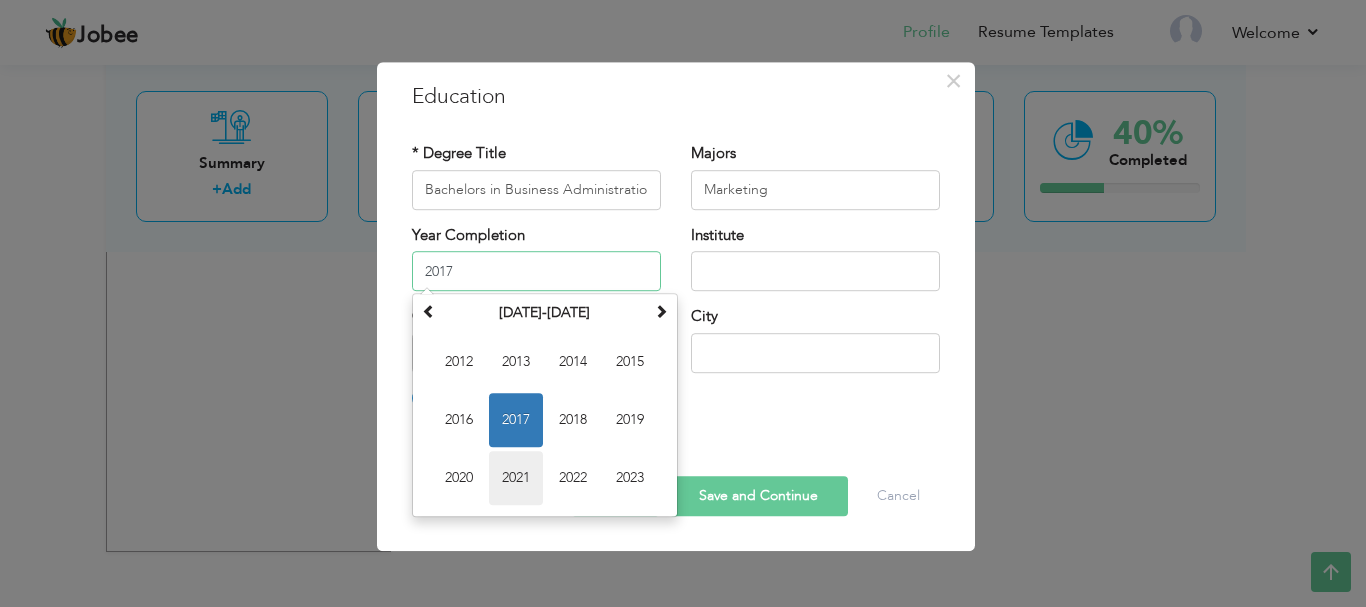 click on "2021" at bounding box center [516, 478] 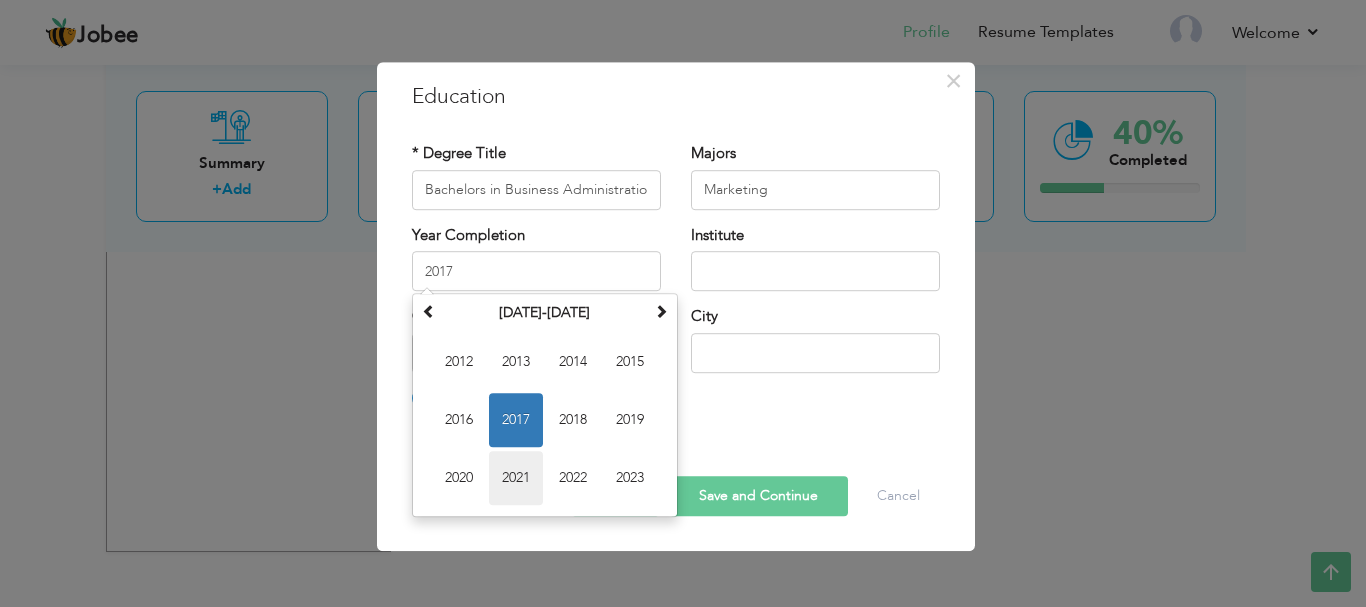 type on "2021" 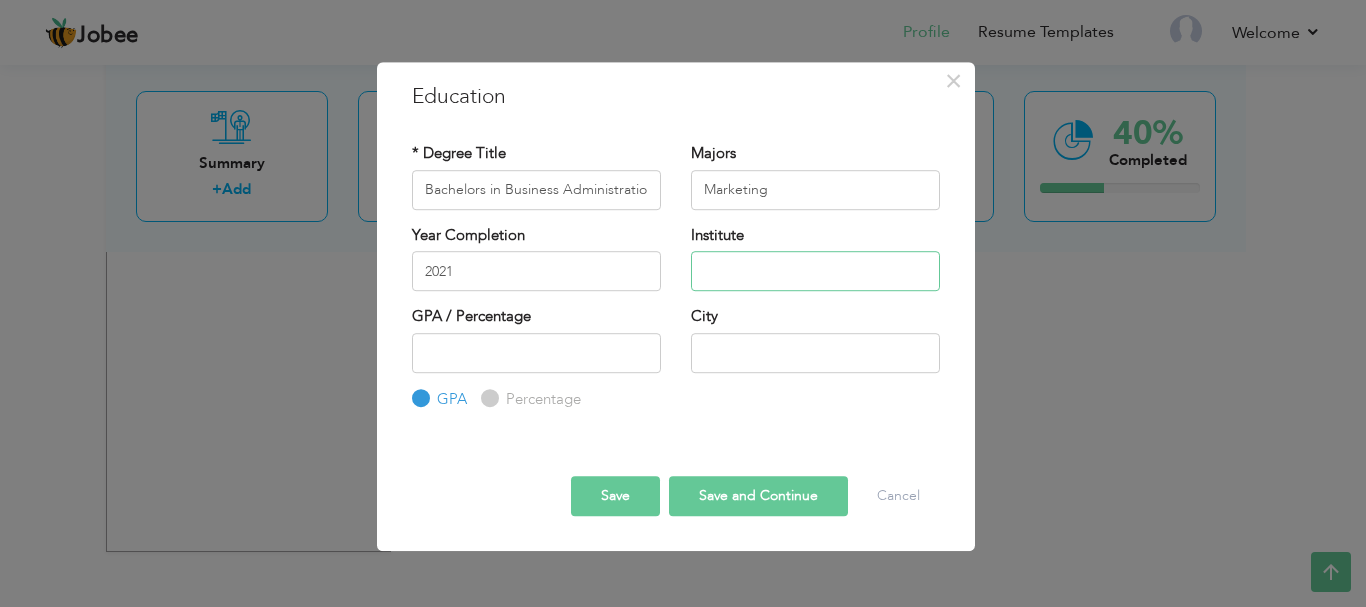 click at bounding box center (815, 271) 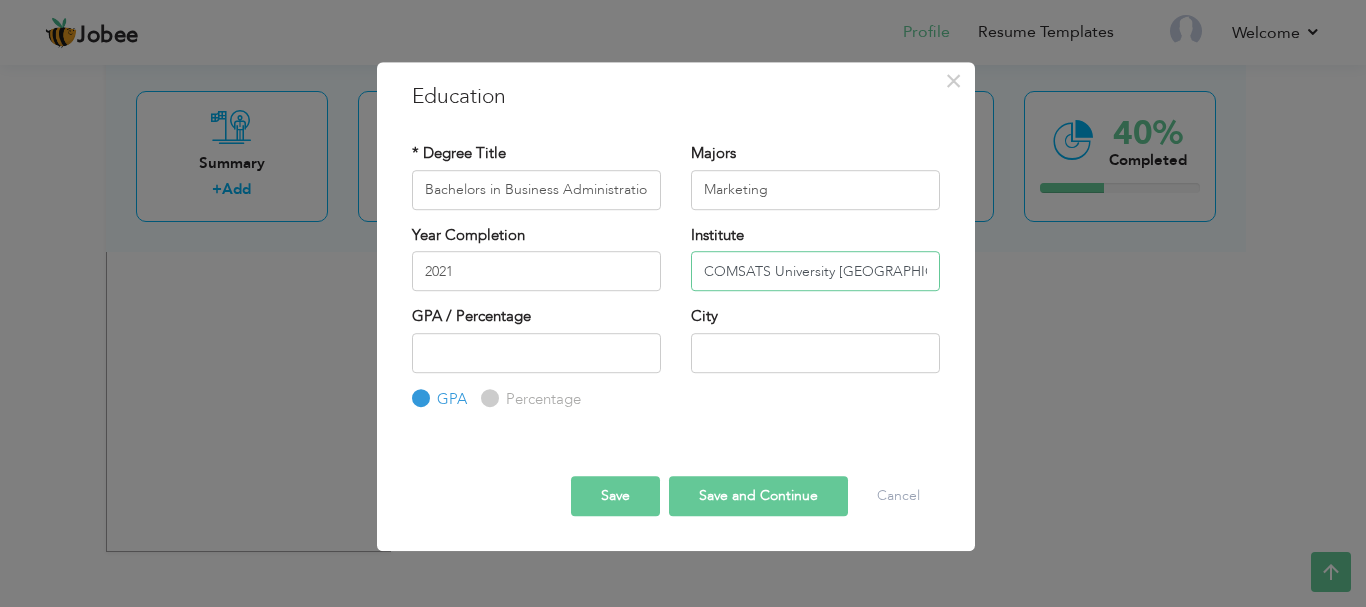 type on "COMSATS University [GEOGRAPHIC_DATA]" 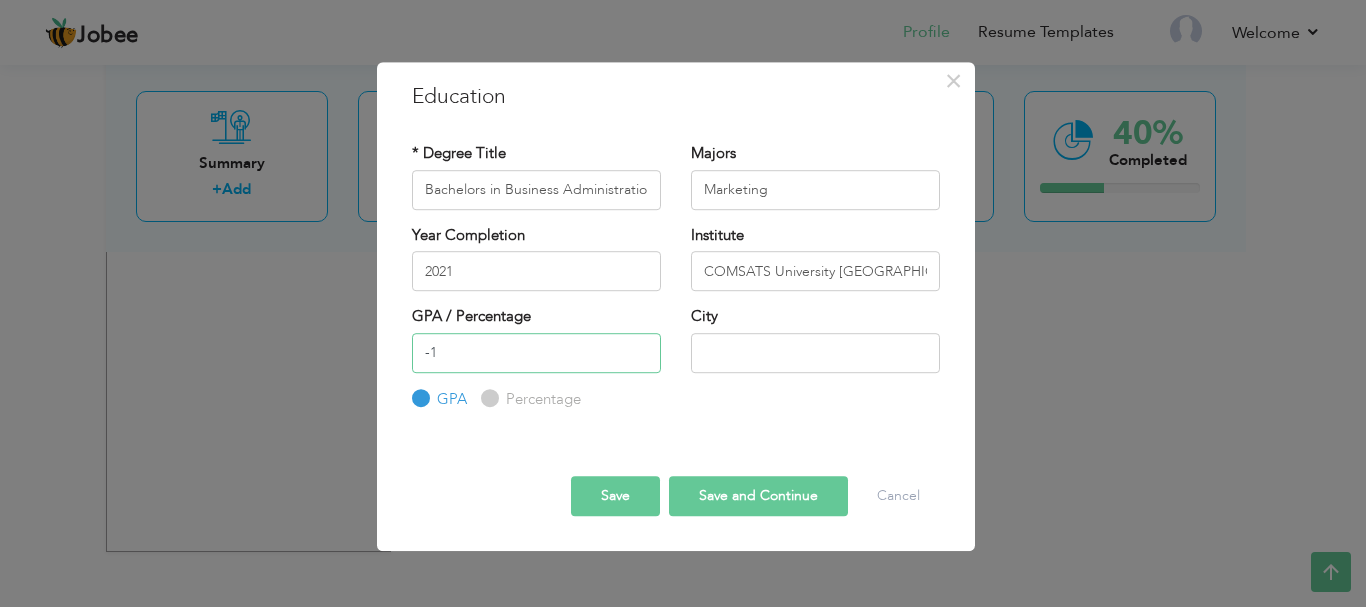 click on "-1" at bounding box center (536, 353) 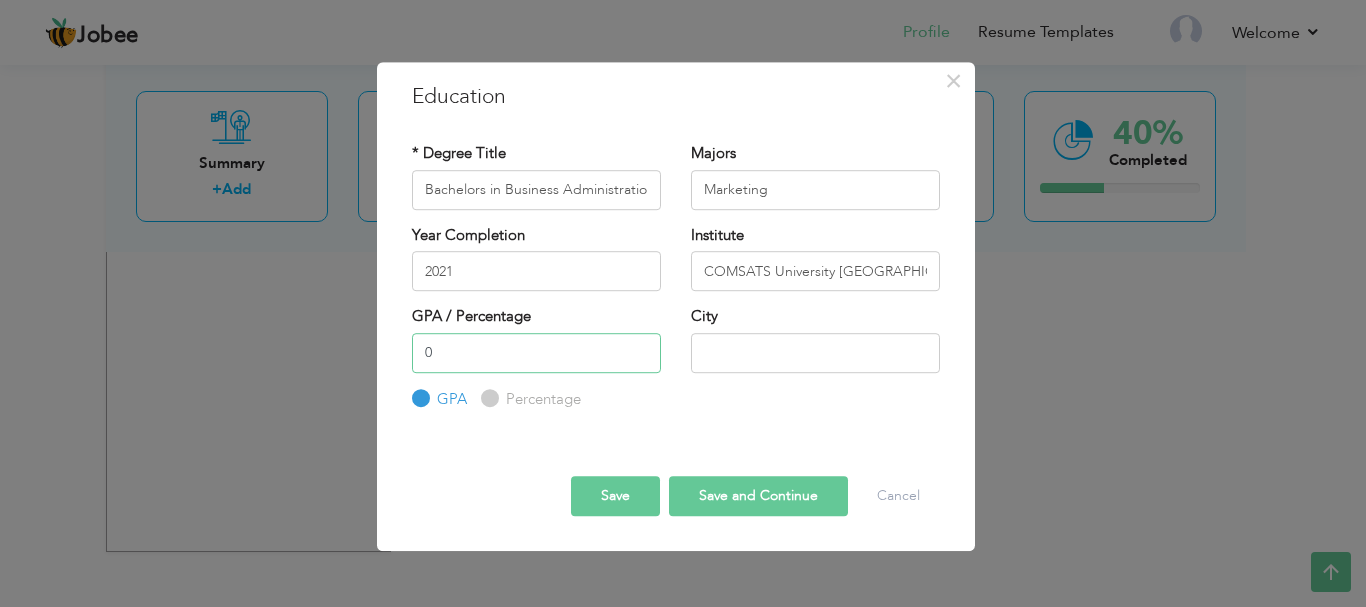 click on "0" at bounding box center (536, 353) 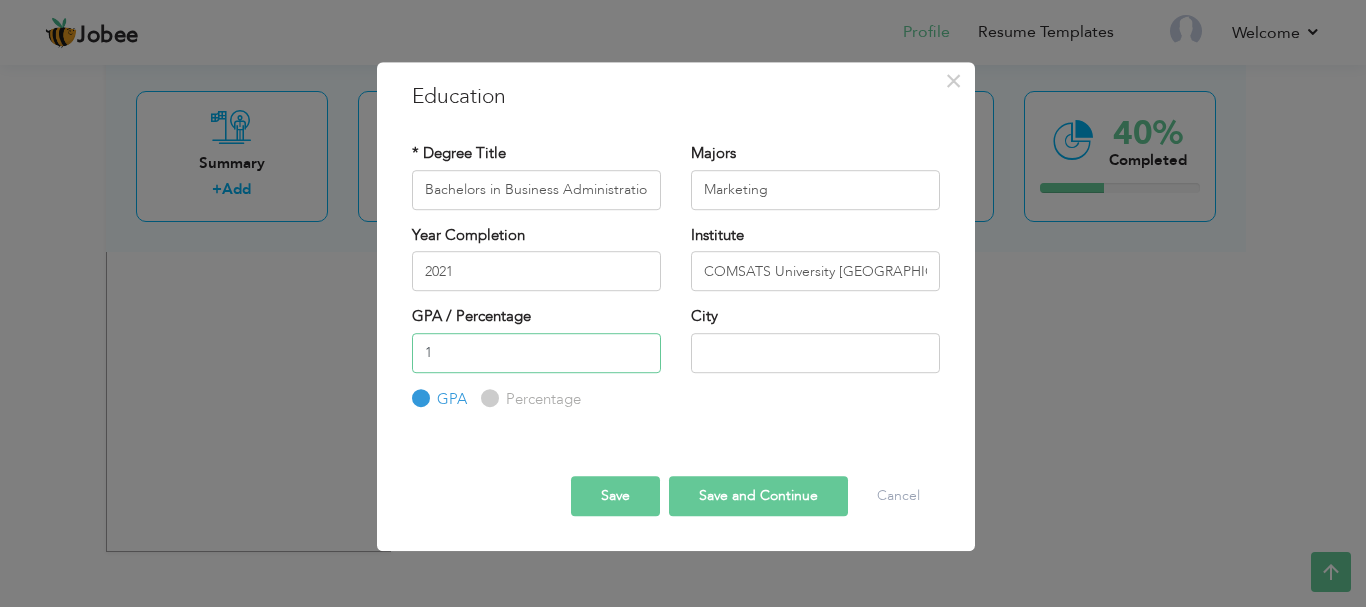 click on "1" at bounding box center (536, 353) 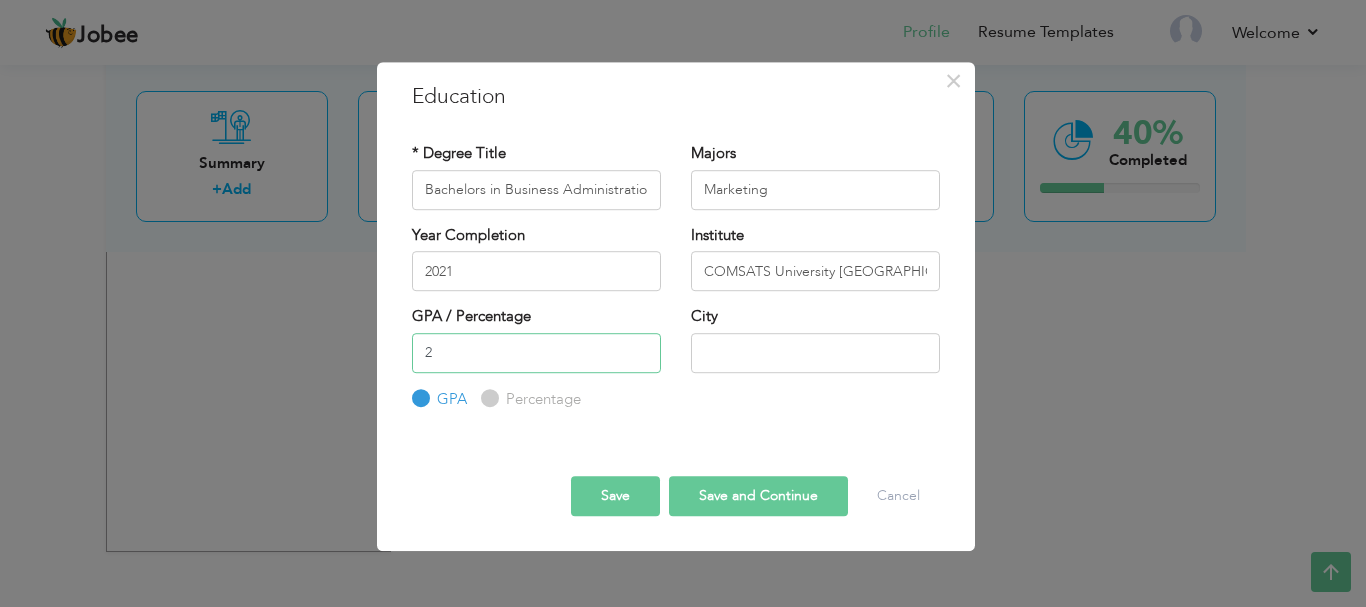 click on "2" at bounding box center [536, 353] 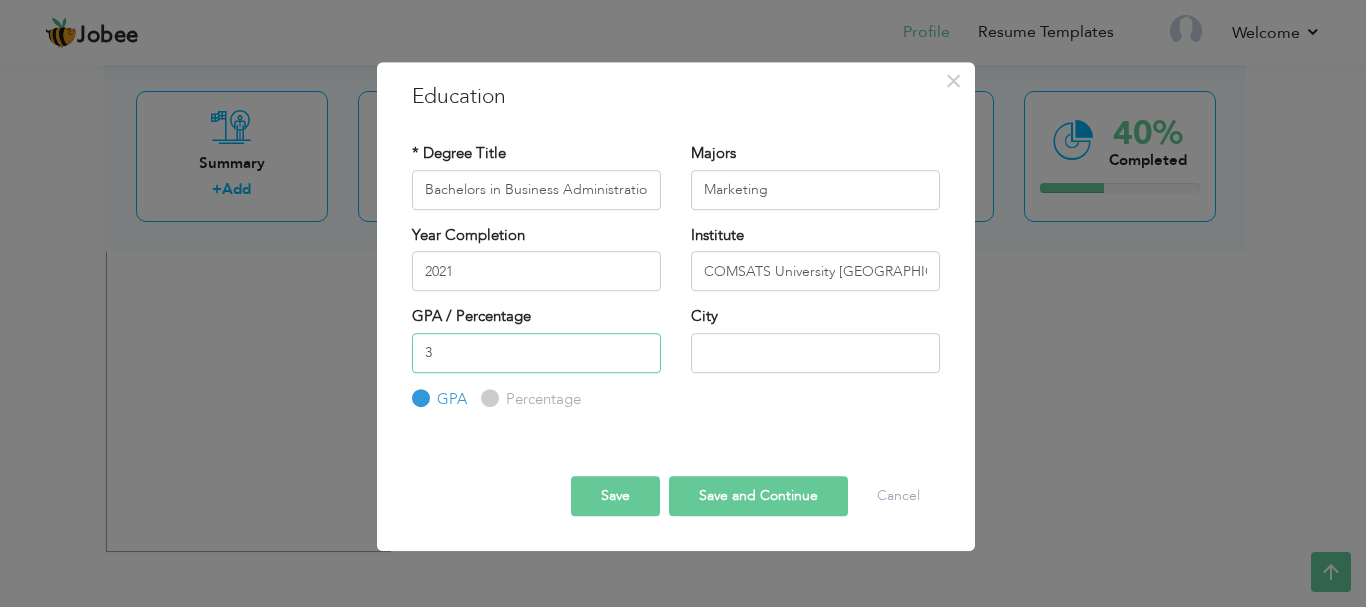 type on "3" 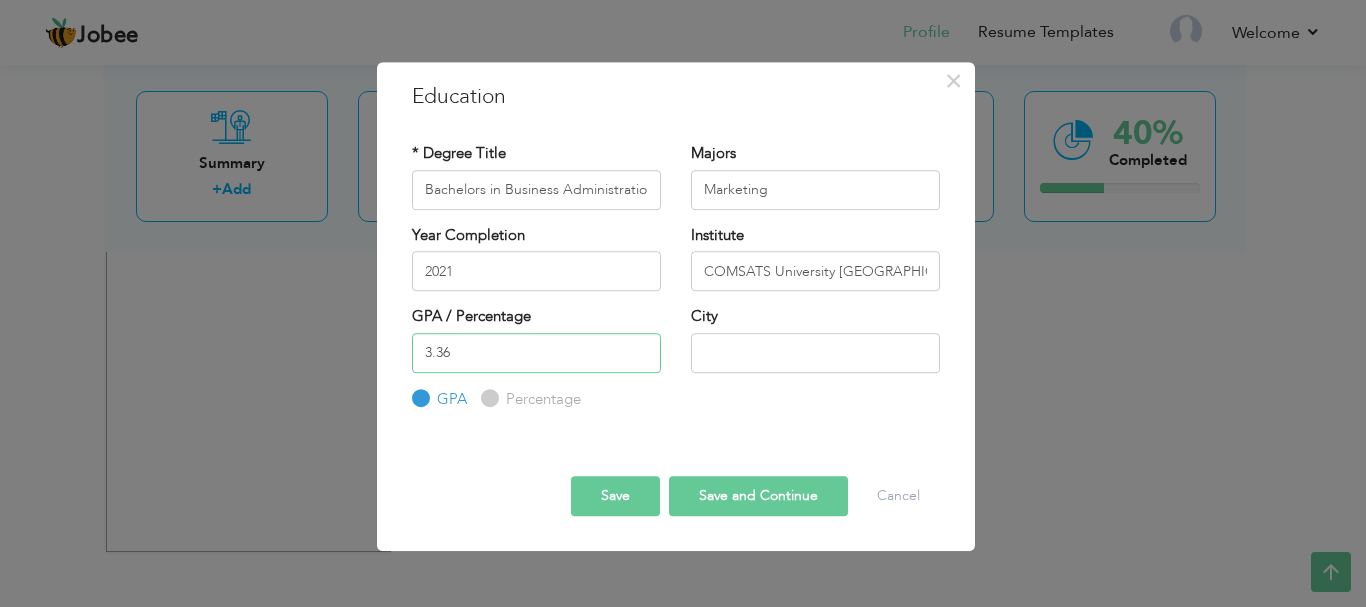 type on "3.36" 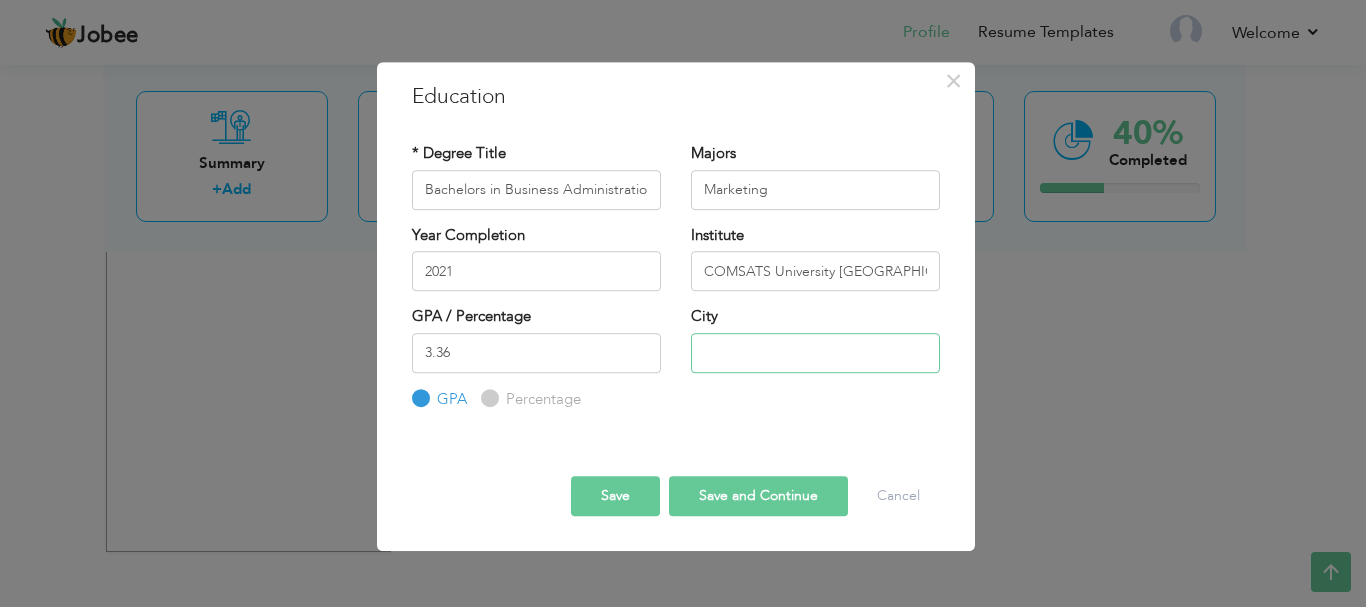 click at bounding box center [815, 353] 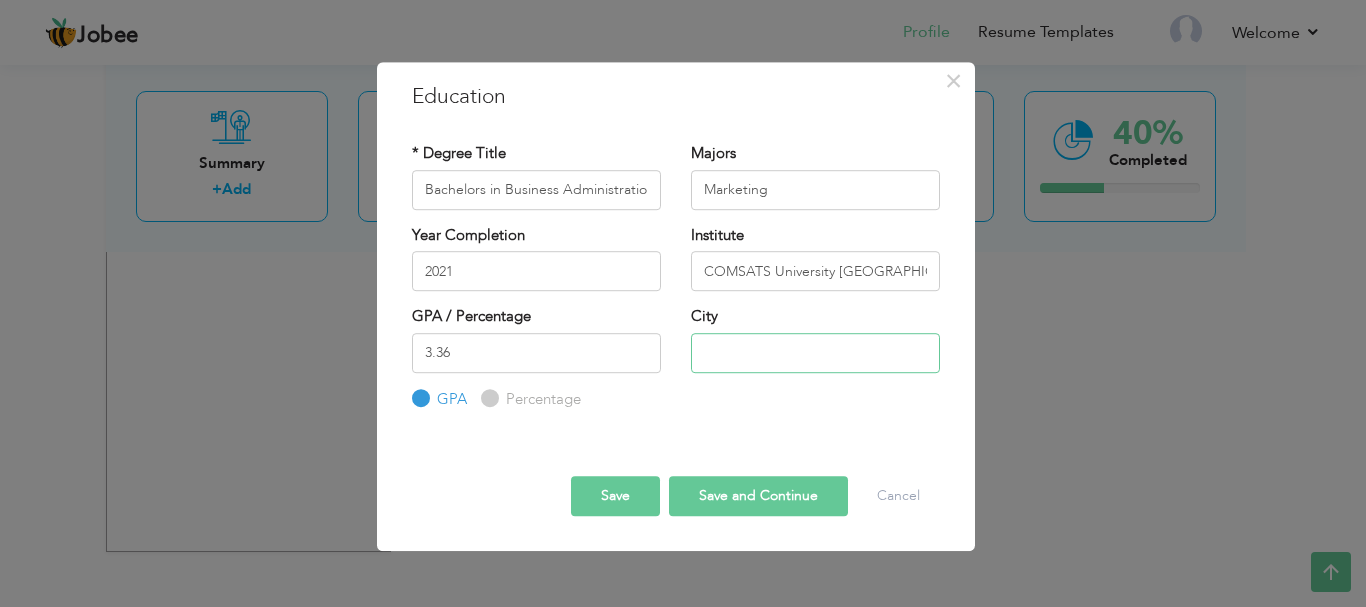 click at bounding box center [815, 353] 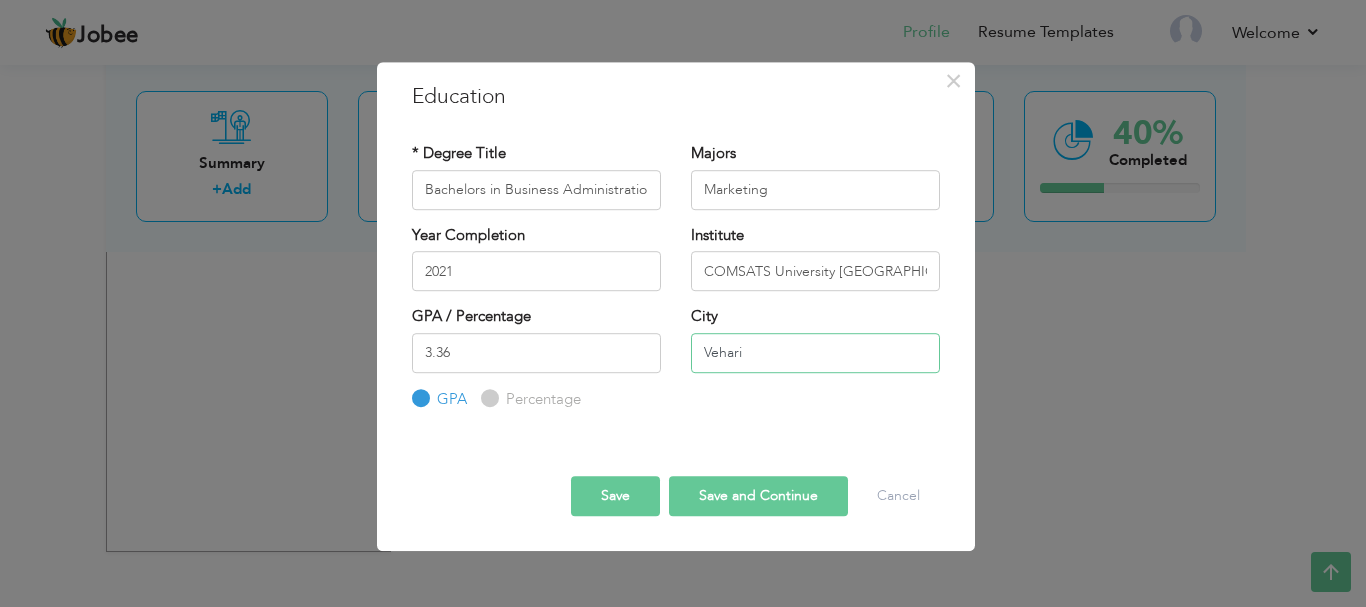 type on "Vehari" 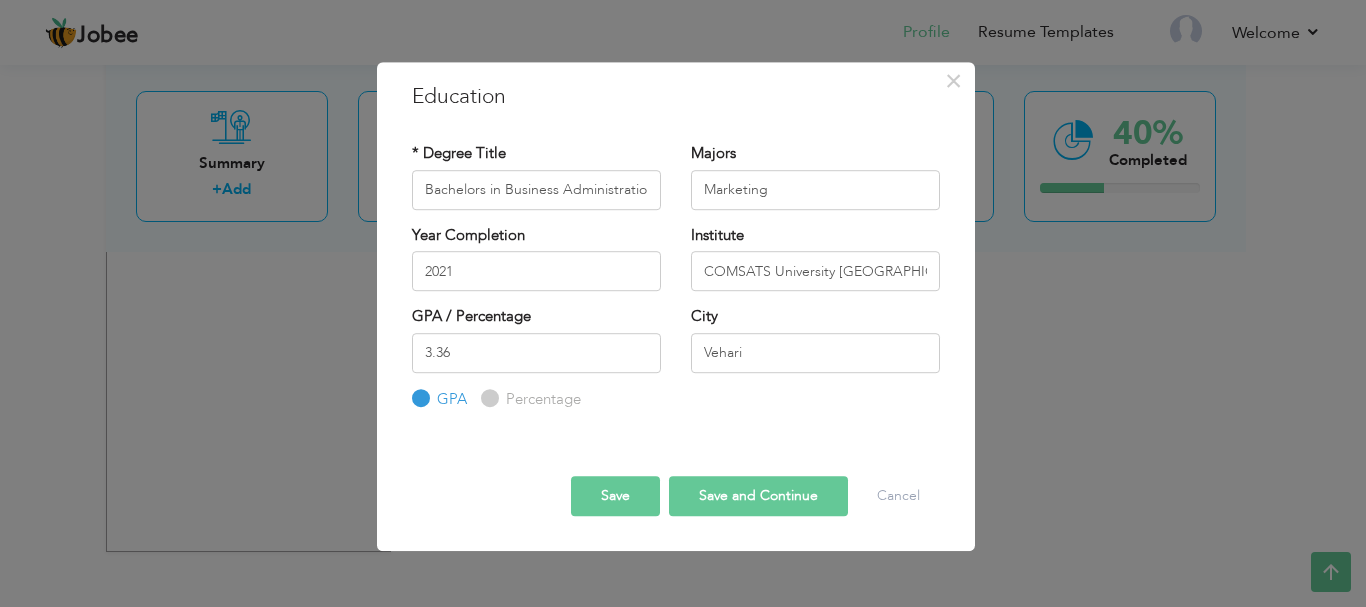 click on "Save" at bounding box center (615, 496) 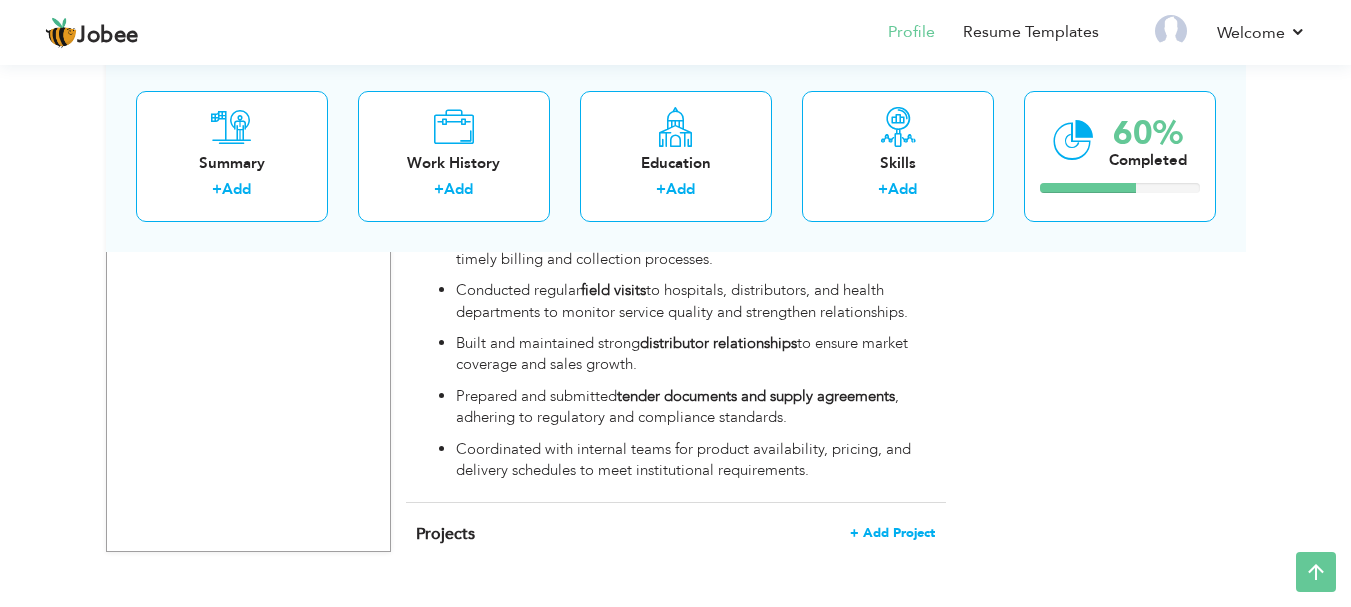 click on "+ Add Project" at bounding box center (892, 533) 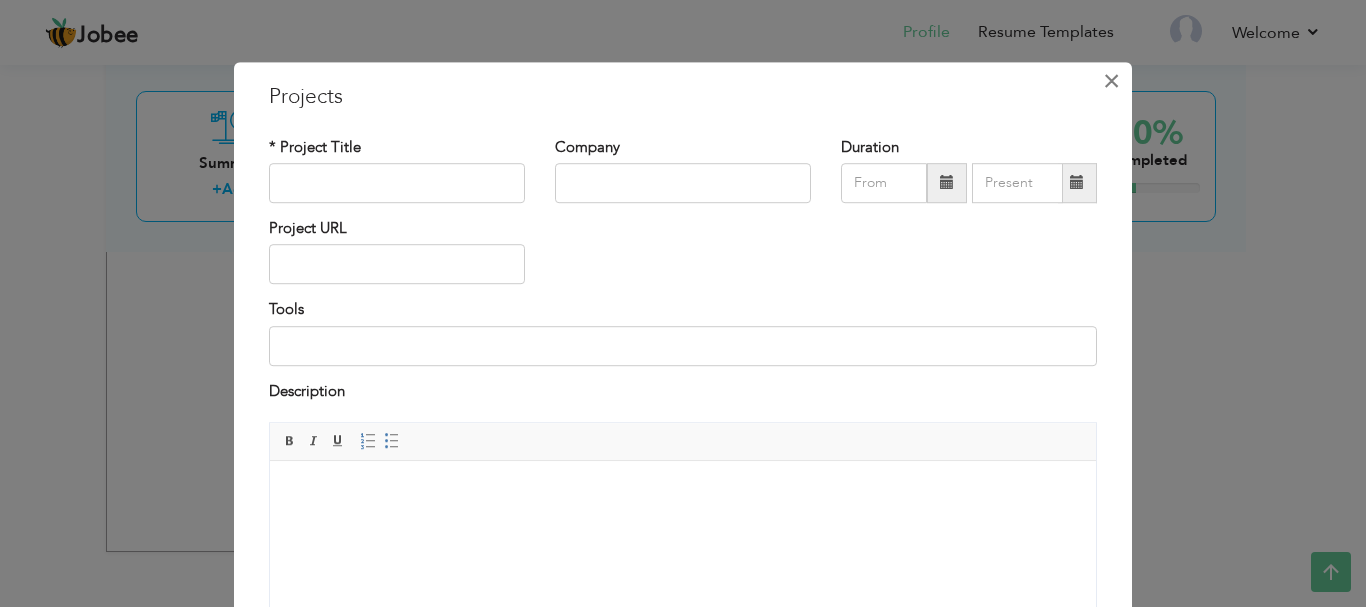 click on "×" at bounding box center [1111, 81] 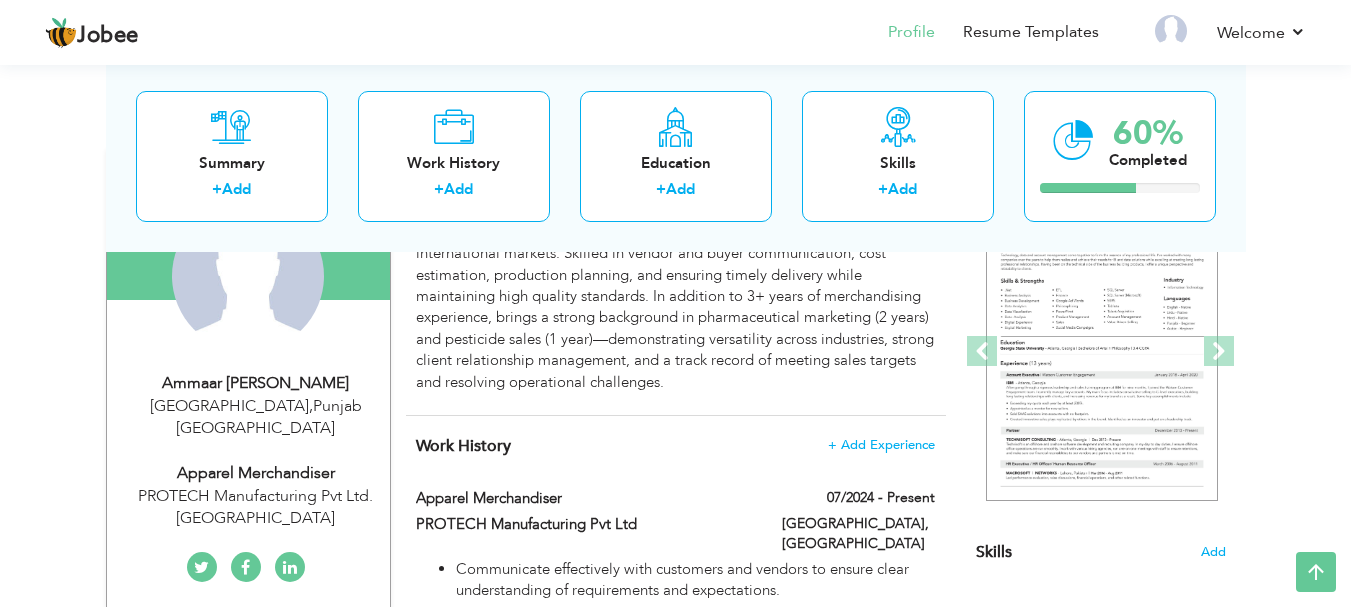scroll, scrollTop: 221, scrollLeft: 0, axis: vertical 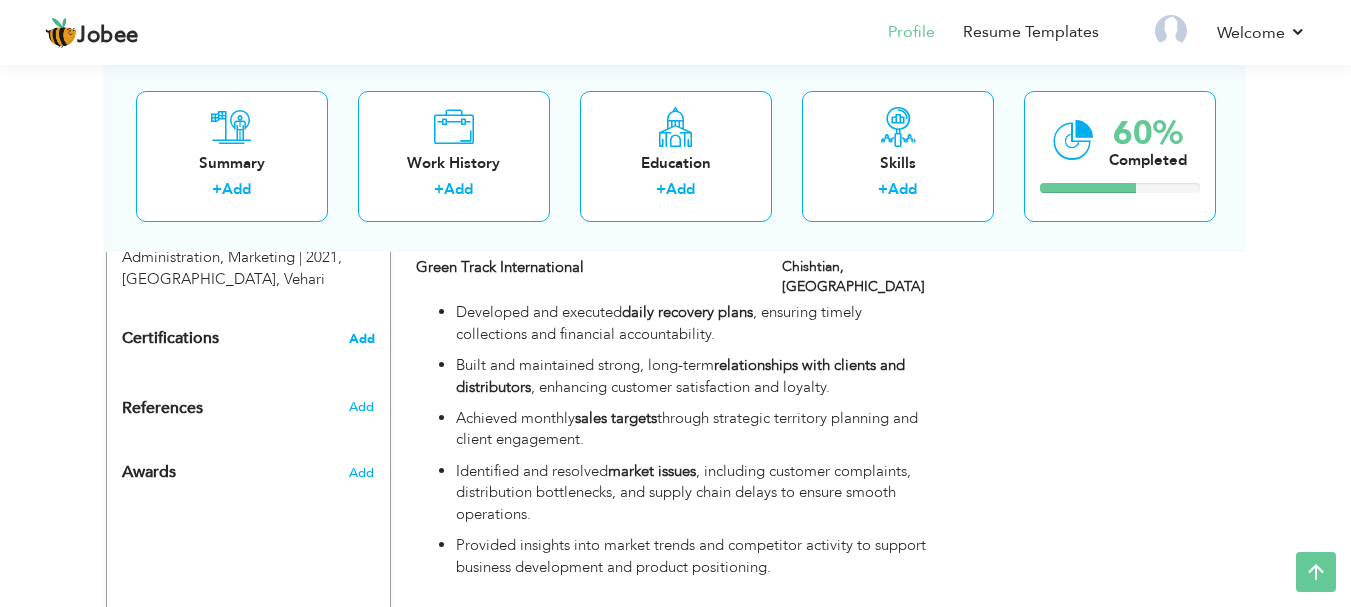 click on "Add" at bounding box center (362, 339) 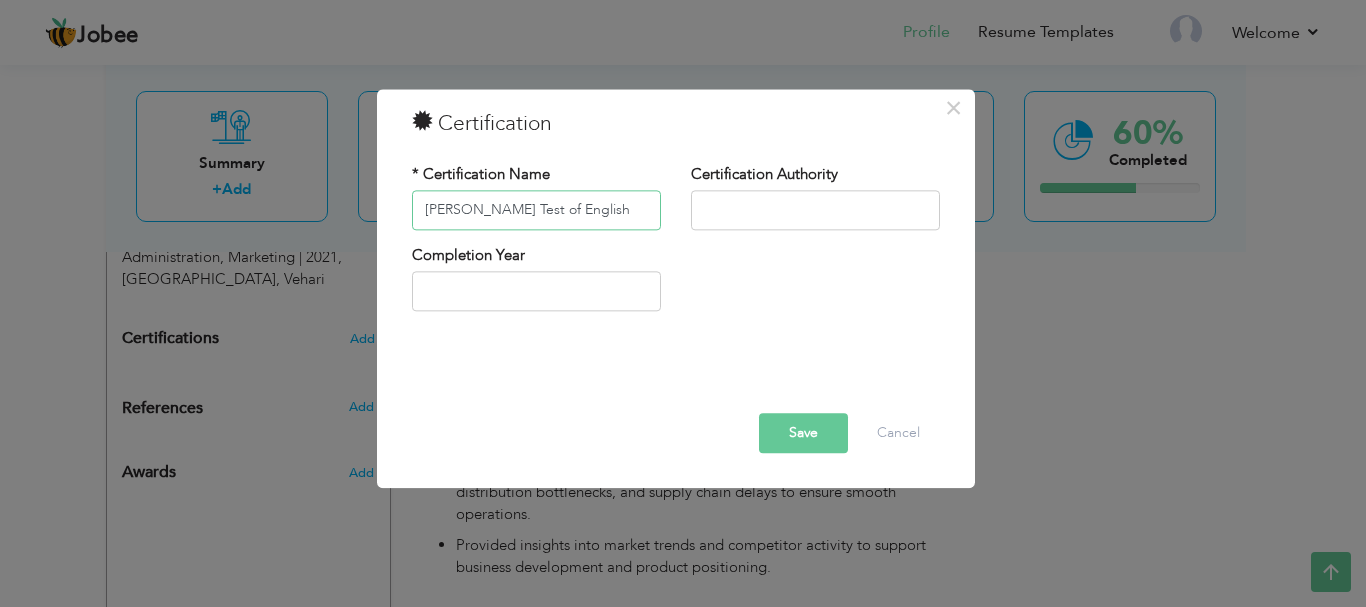 type on "Pearson Test of English" 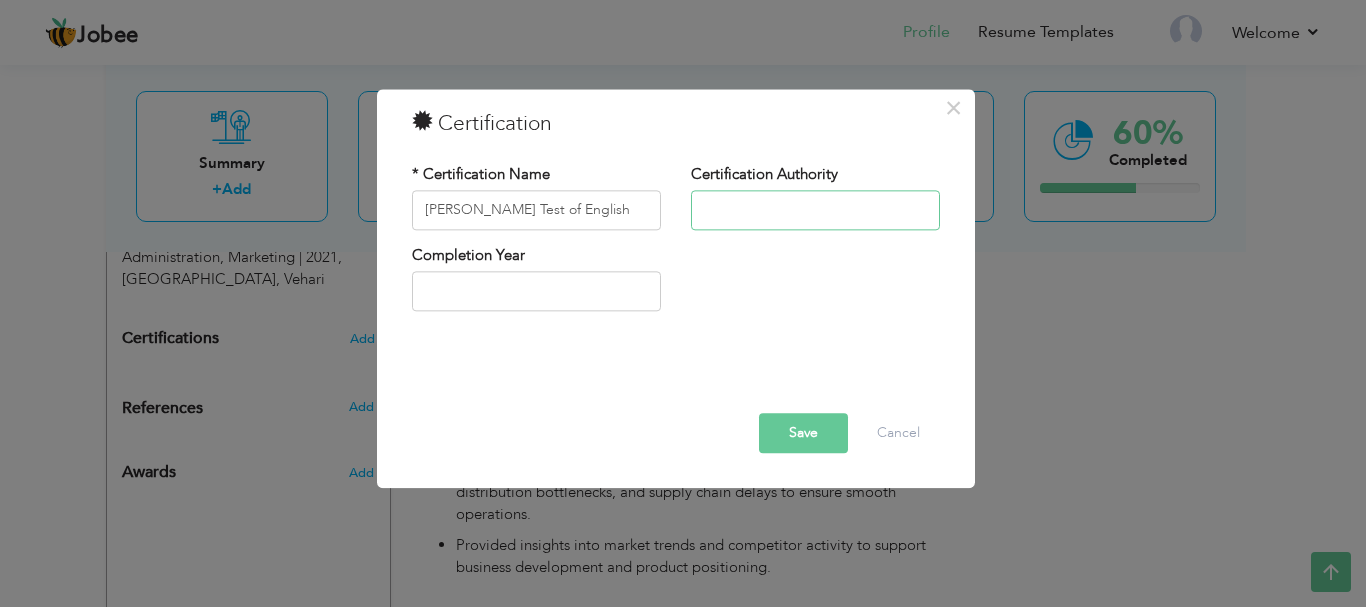 click at bounding box center [815, 210] 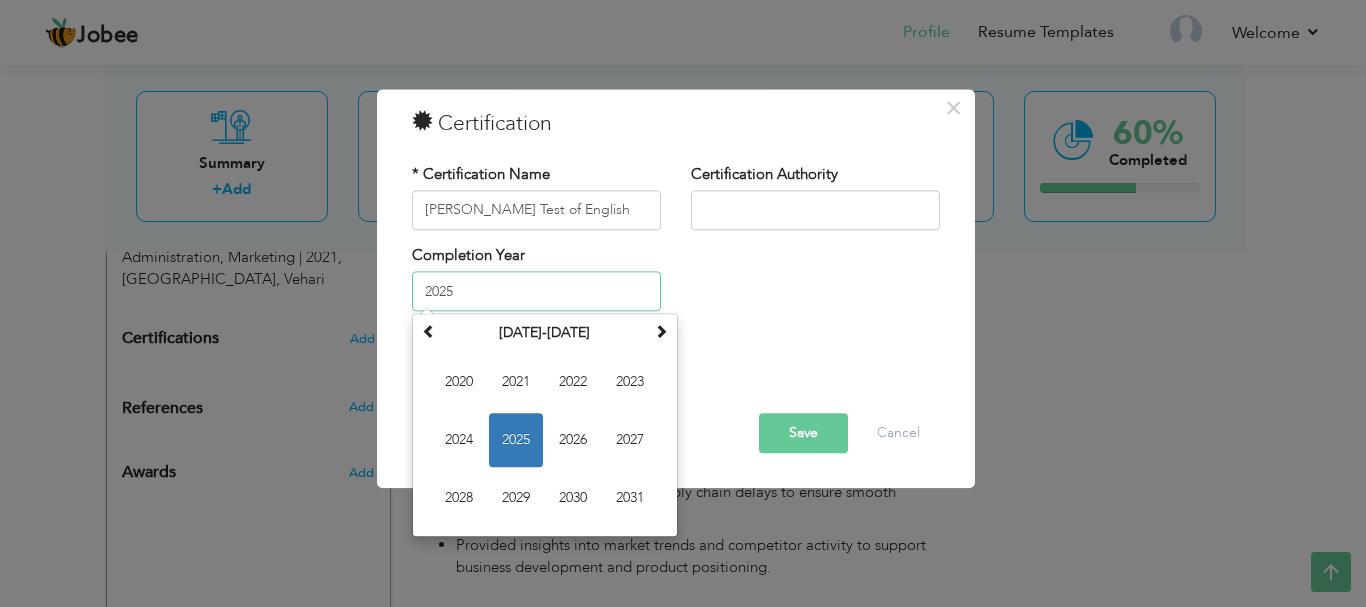 click on "2025" at bounding box center [536, 292] 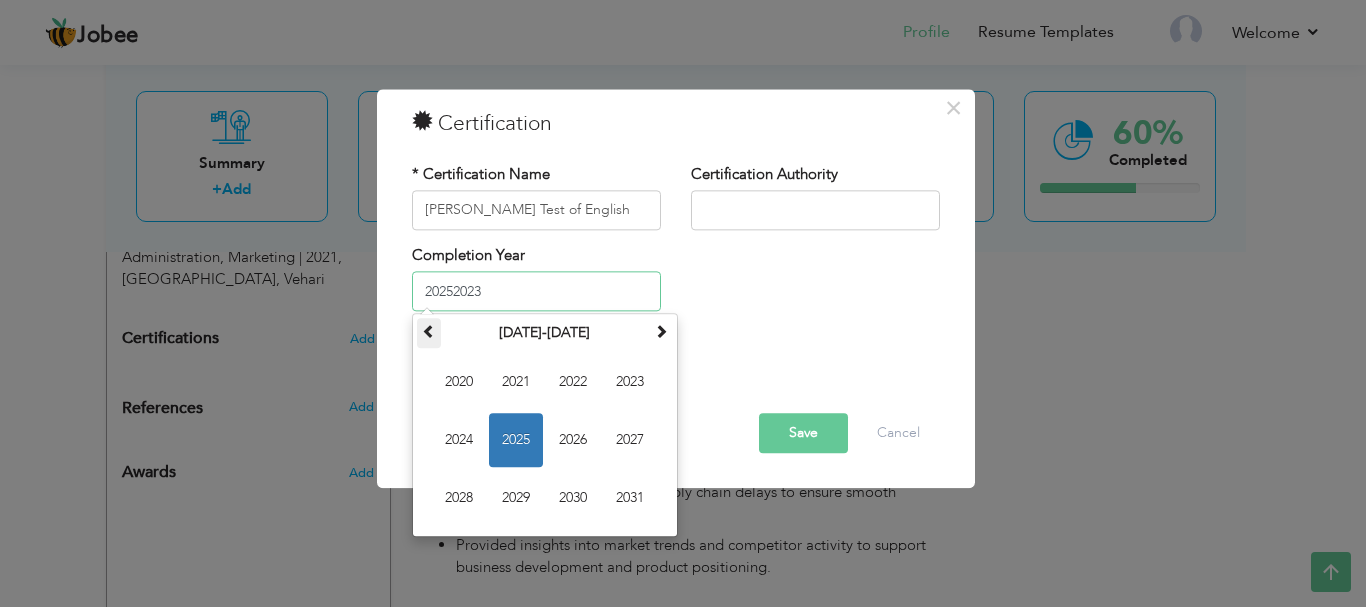 click at bounding box center [429, 332] 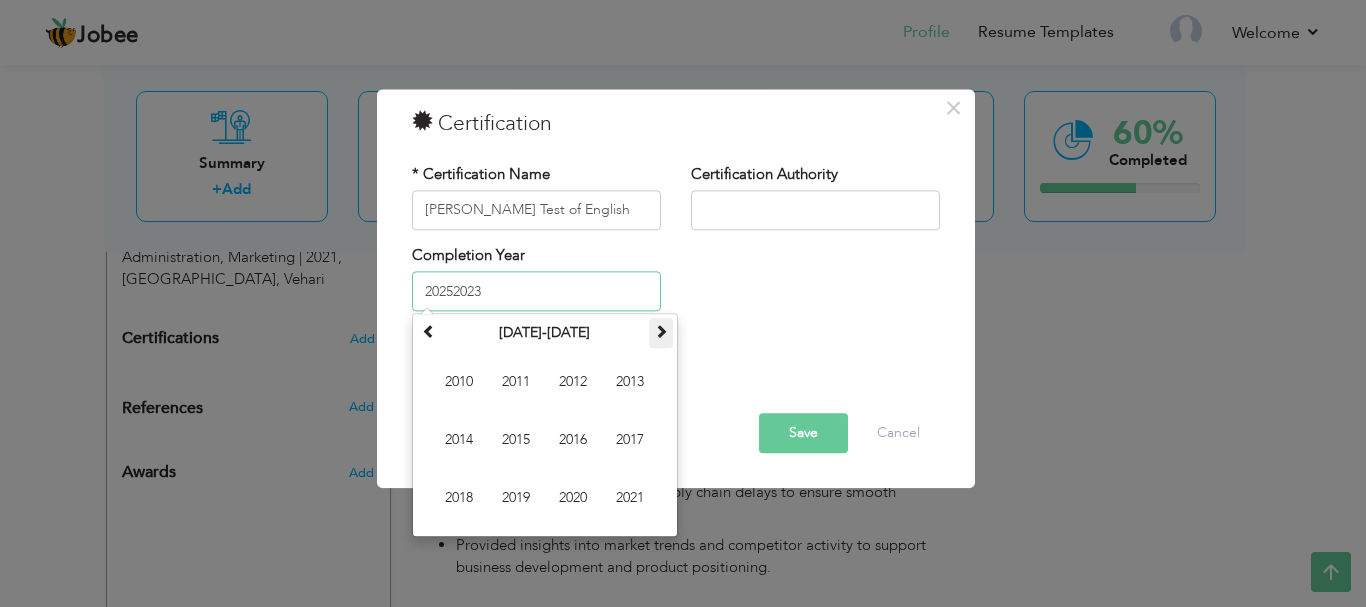 click at bounding box center (661, 332) 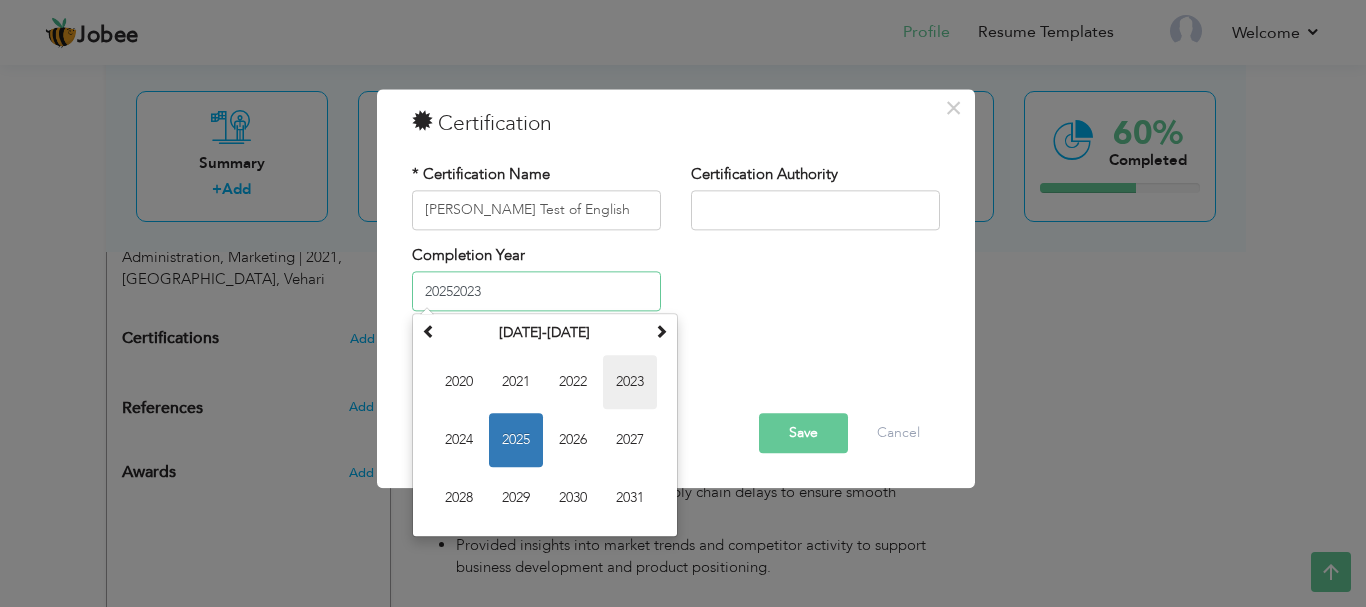 click on "2023" at bounding box center [630, 383] 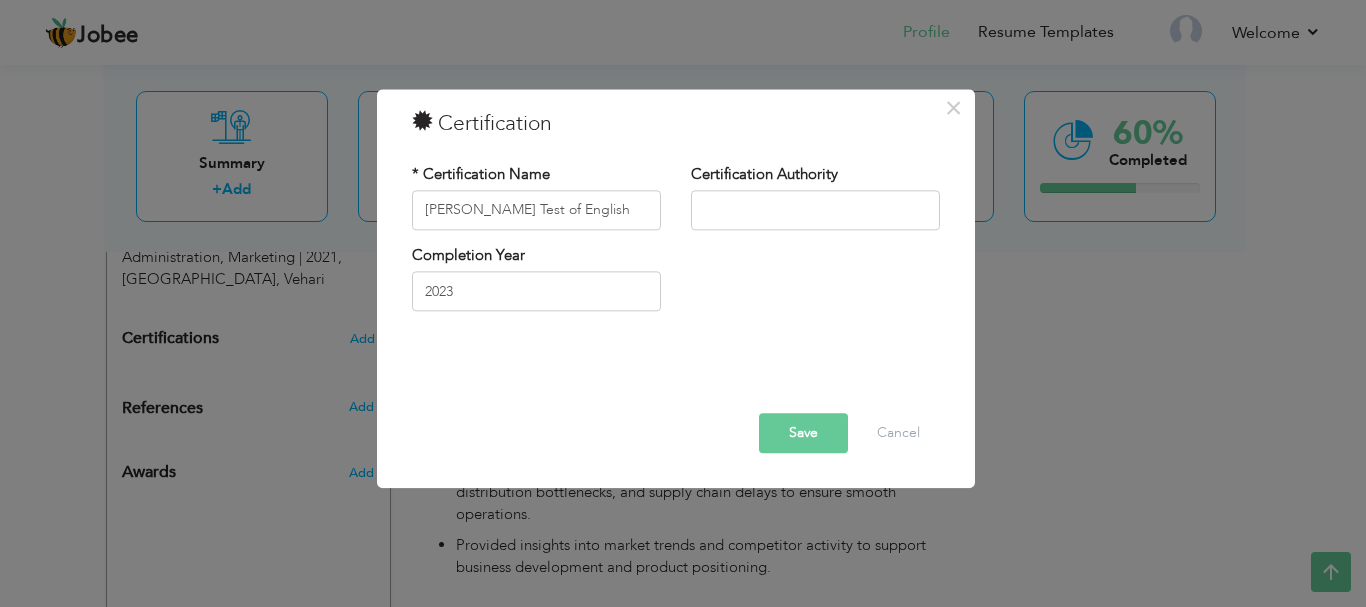 click on "Completion Year
2023" at bounding box center [676, 285] 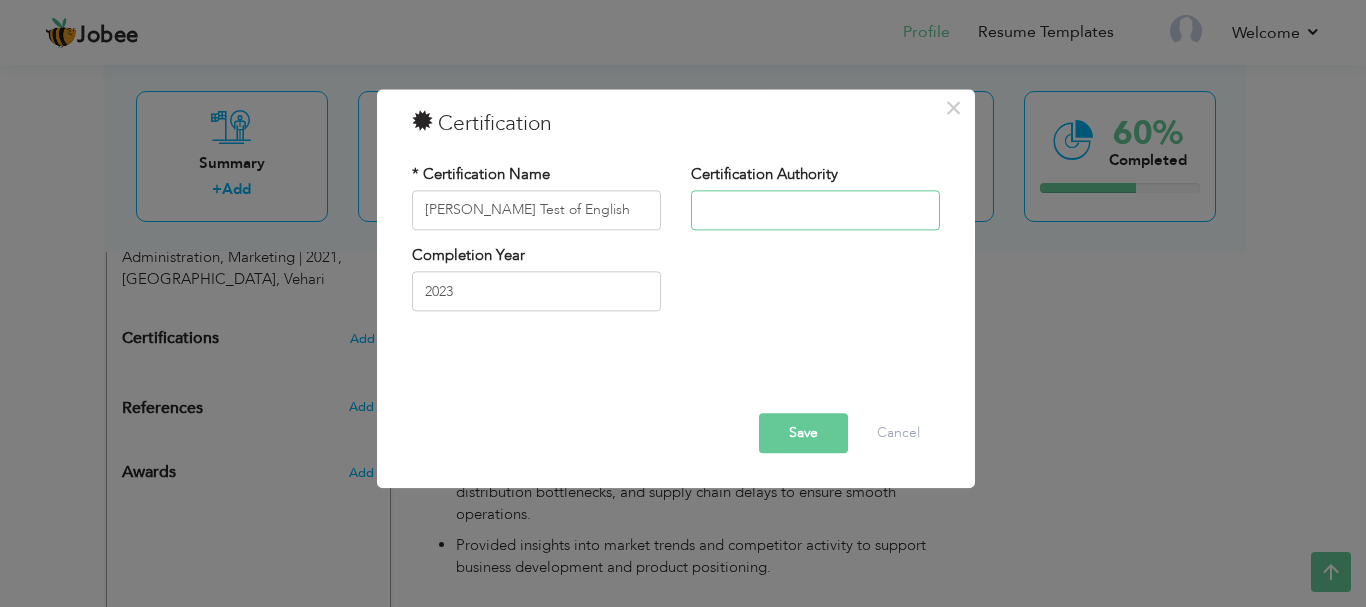 click at bounding box center (815, 210) 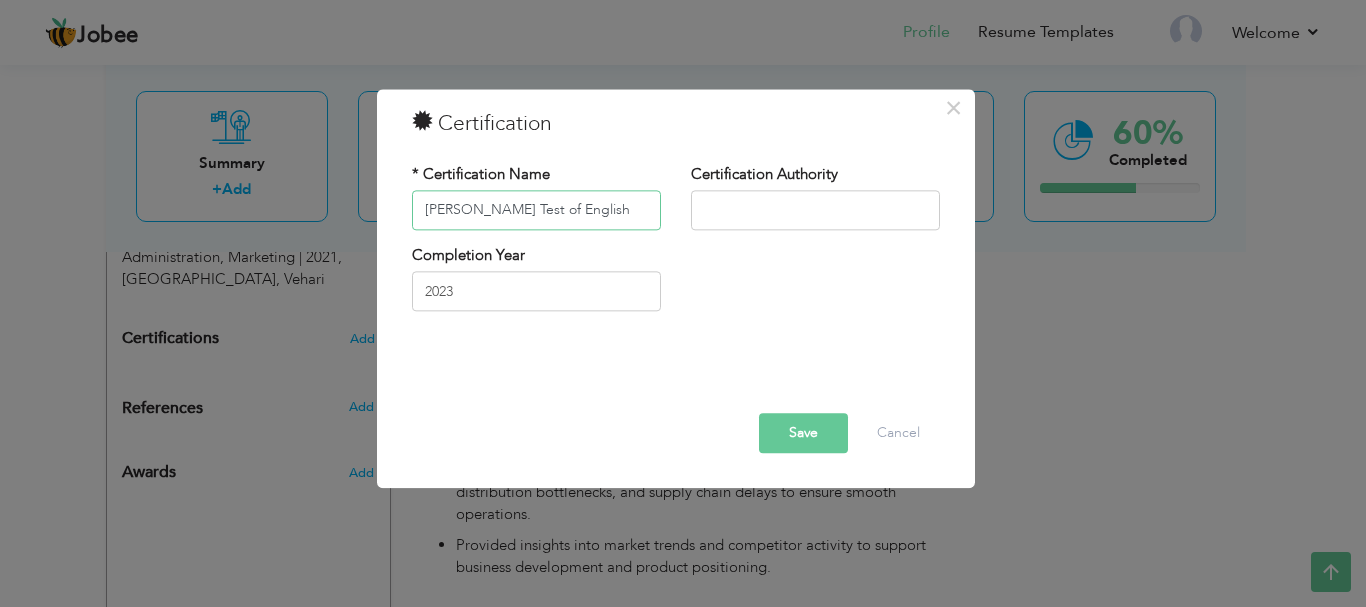 drag, startPoint x: 593, startPoint y: 211, endPoint x: 408, endPoint y: 199, distance: 185.38878 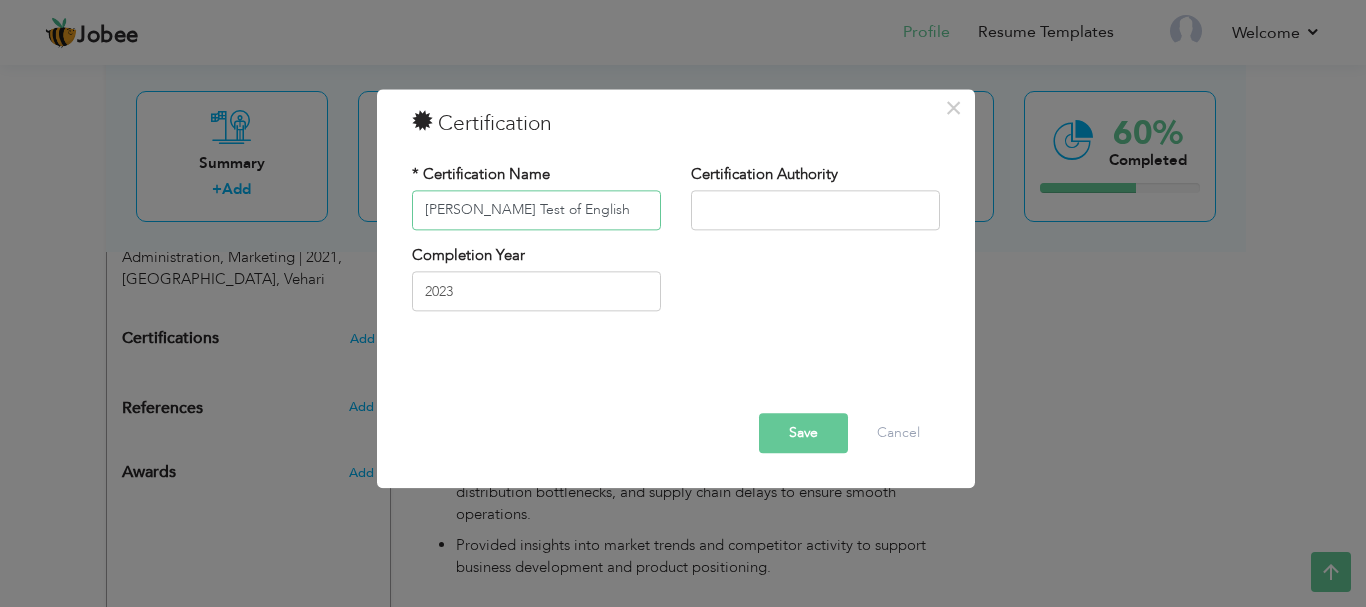 type on "p" 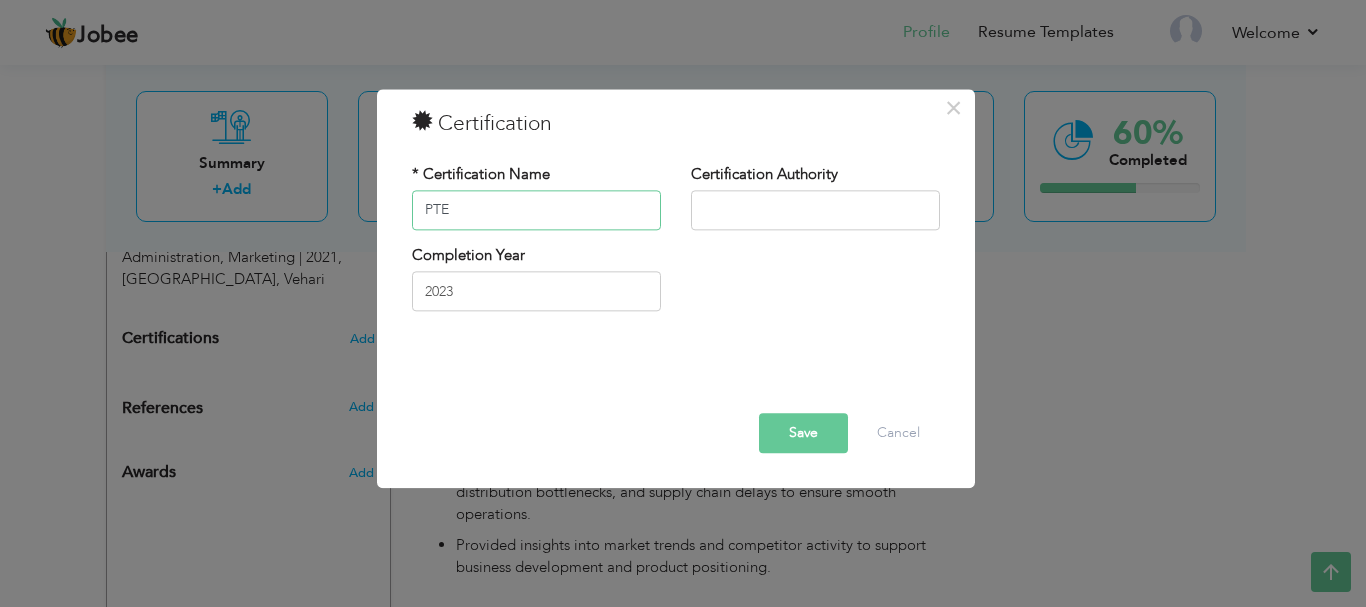 type on "PTE" 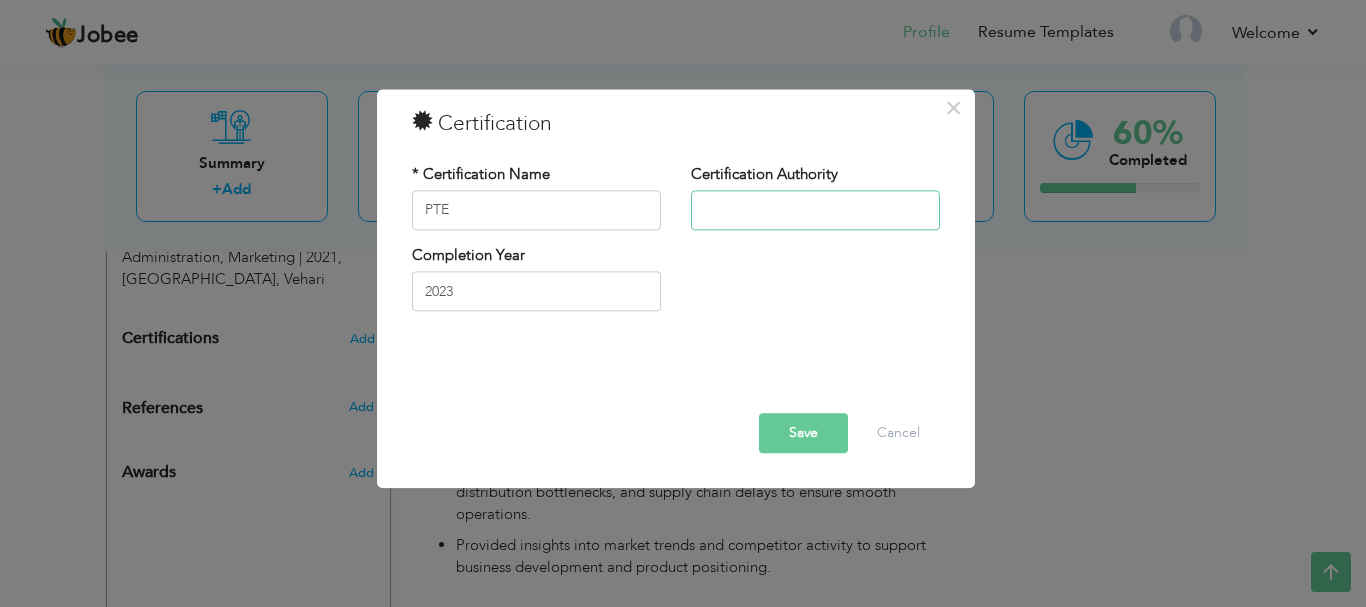 click at bounding box center [815, 210] 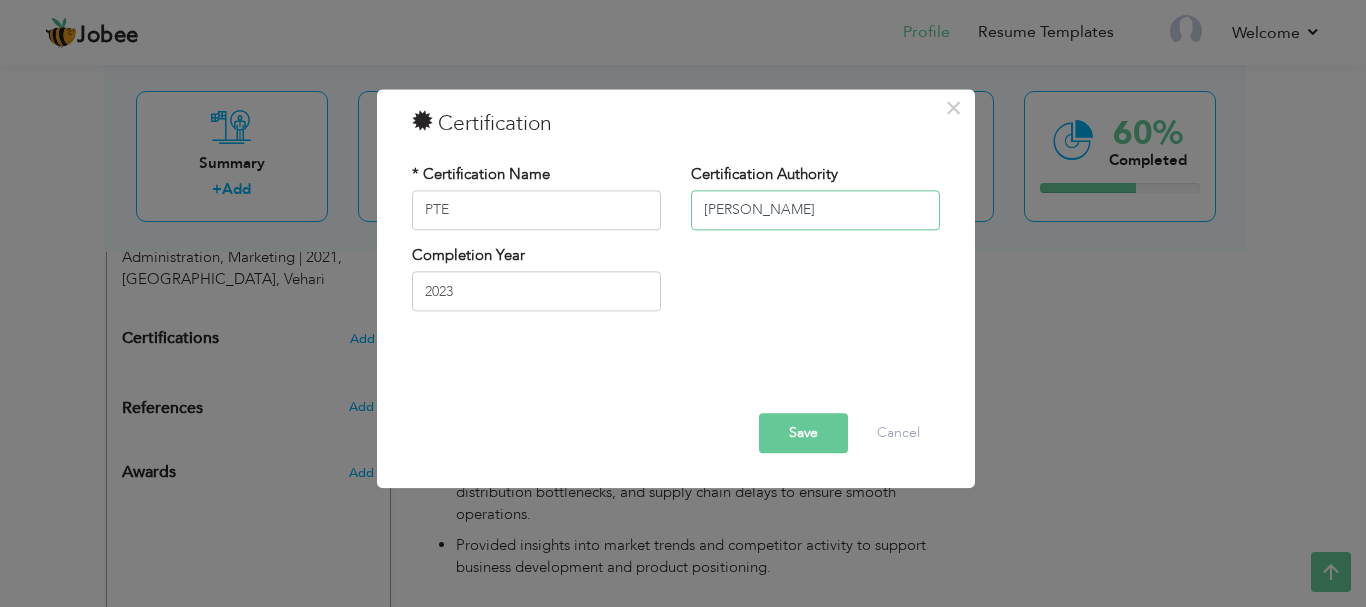 type on "[PERSON_NAME]" 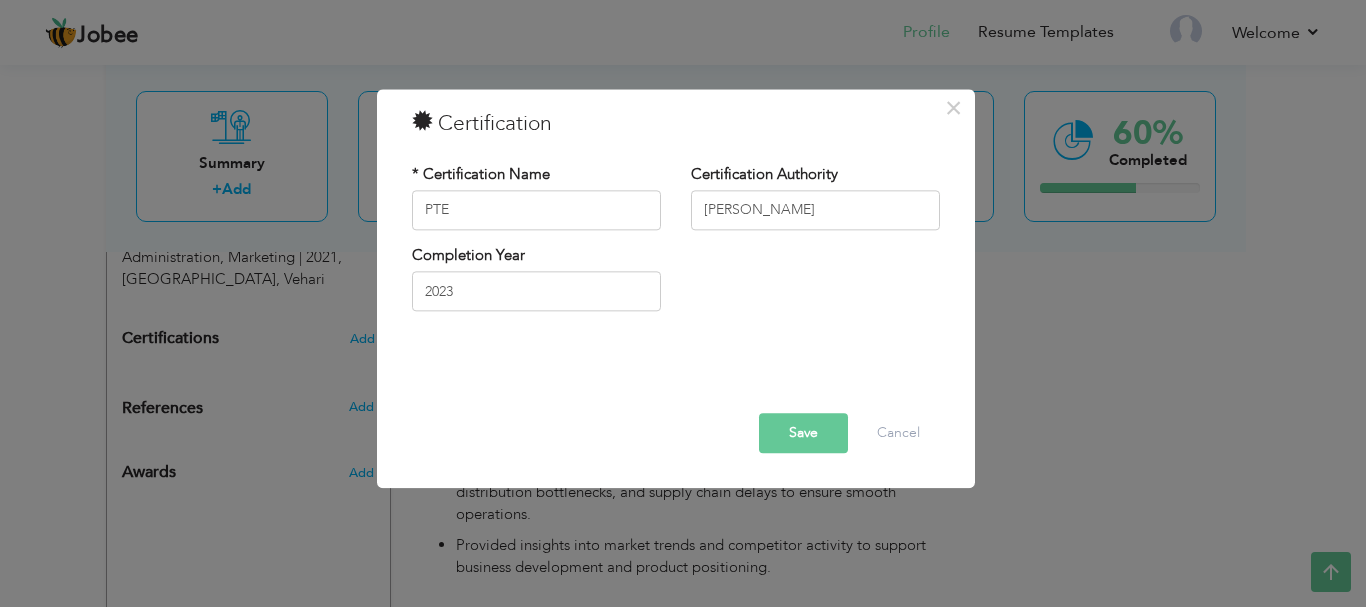 click on "Save" at bounding box center (803, 433) 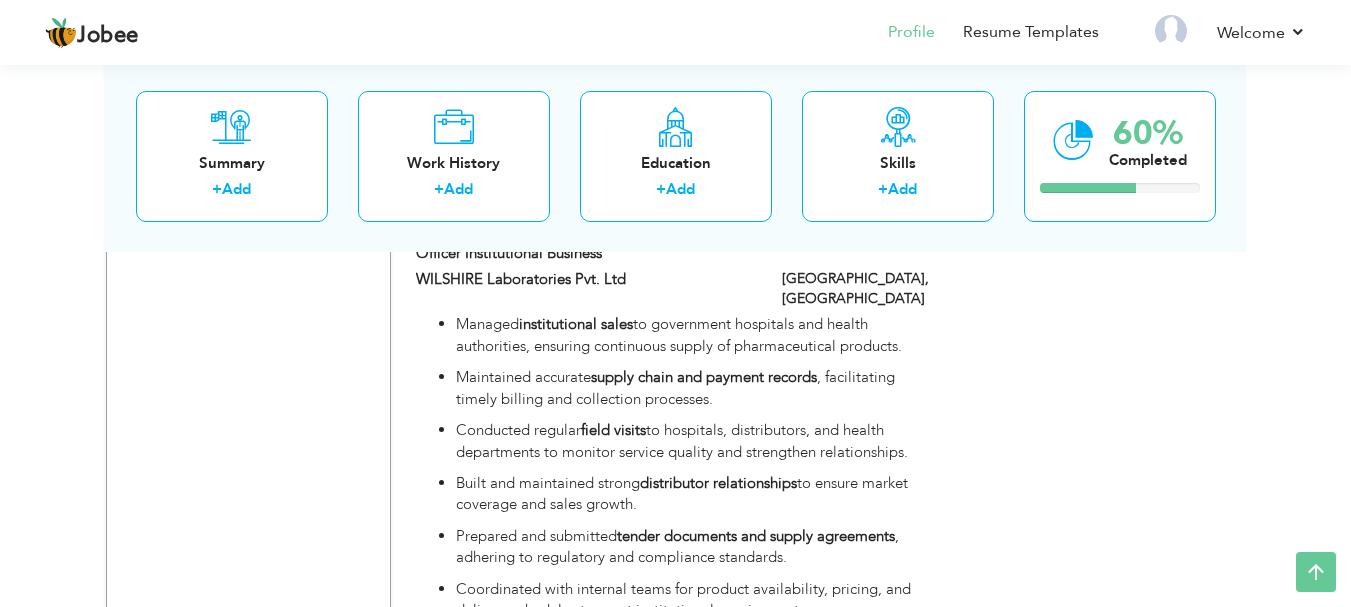 scroll, scrollTop: 1493, scrollLeft: 0, axis: vertical 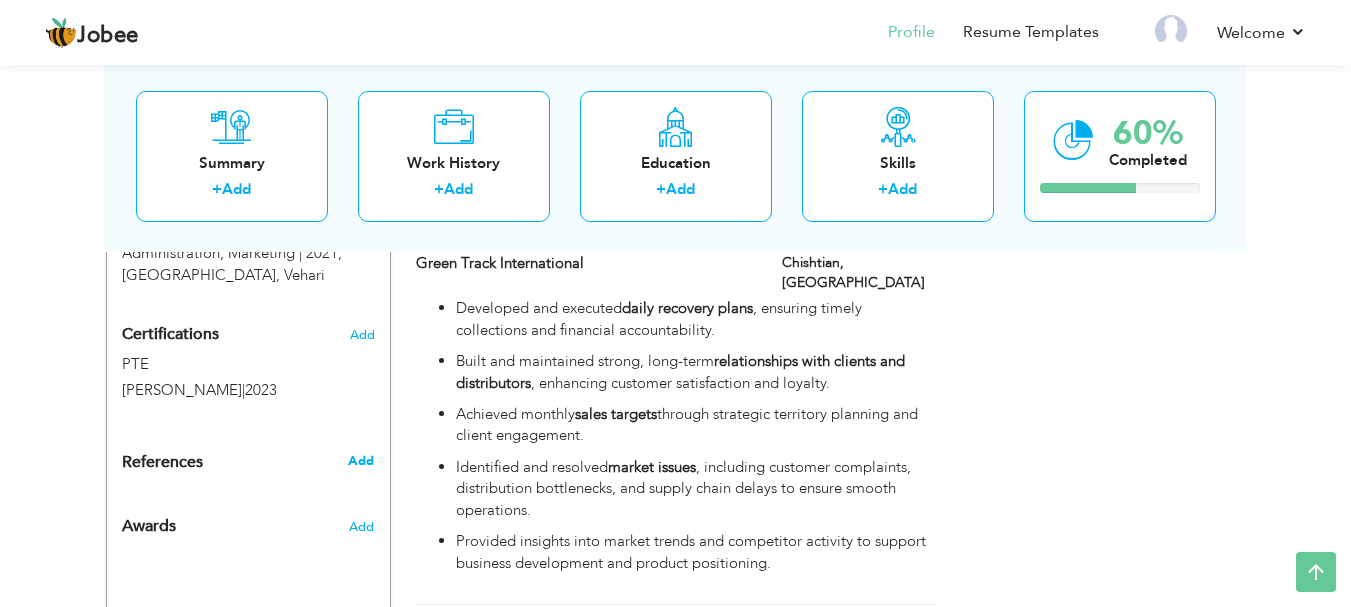 click on "Add" at bounding box center [361, 461] 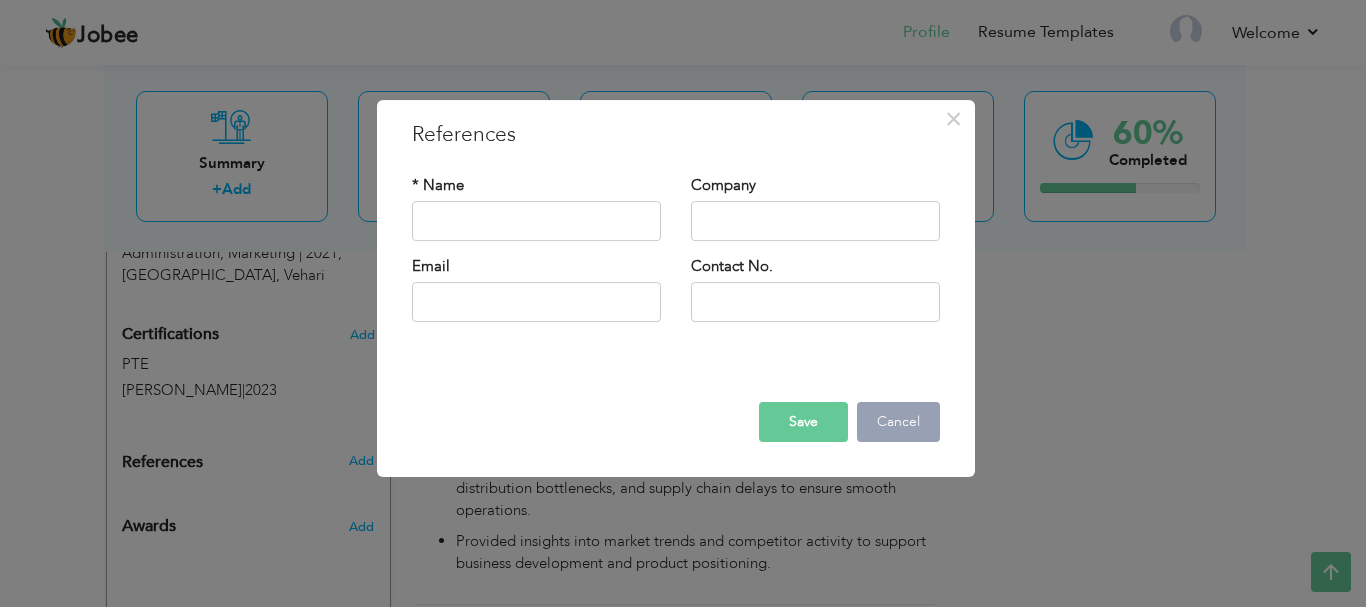 click on "Cancel" at bounding box center [898, 422] 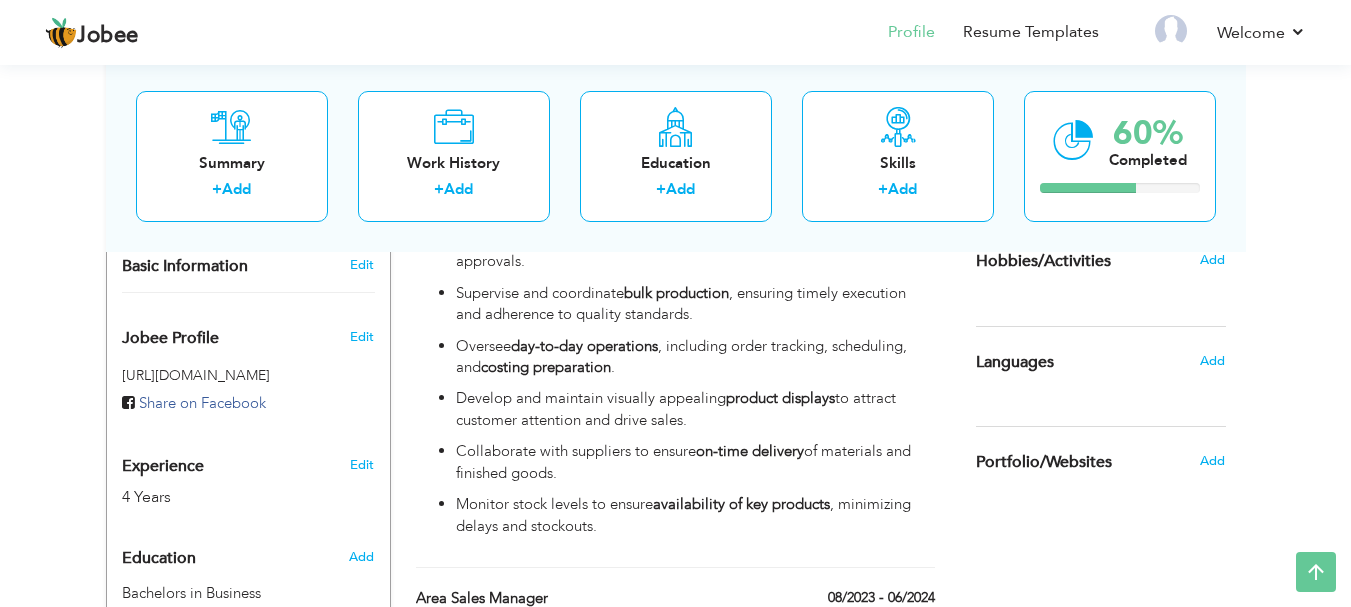 scroll, scrollTop: 603, scrollLeft: 0, axis: vertical 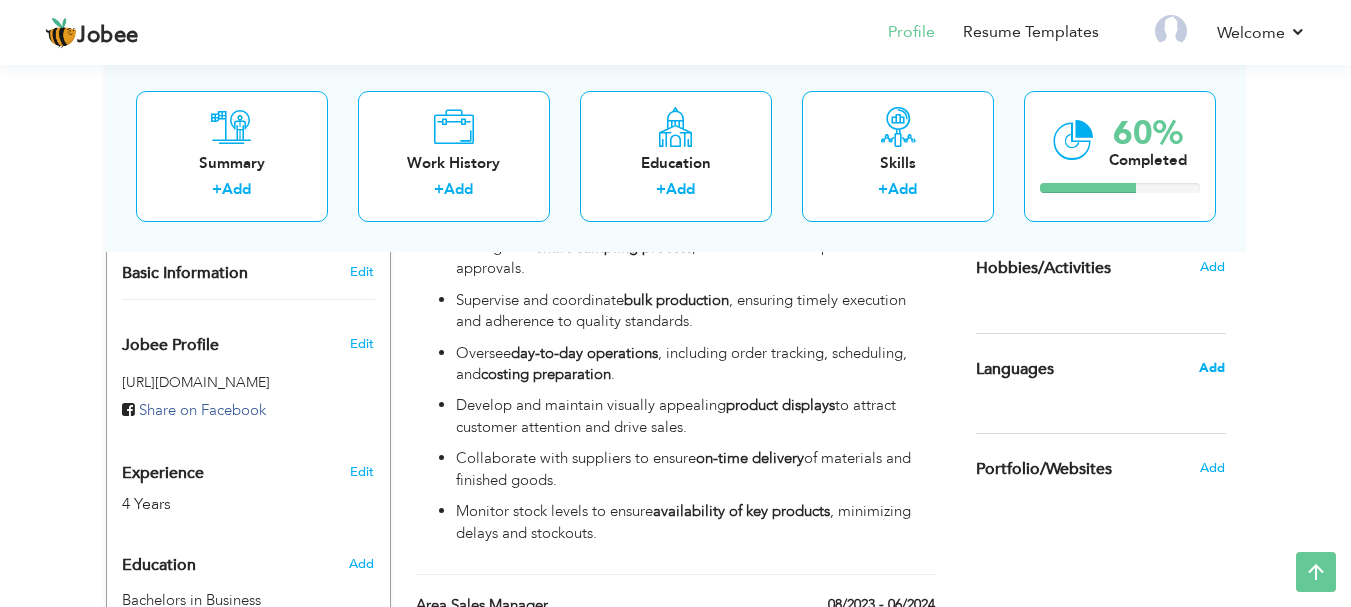 click on "Add" at bounding box center [1212, 368] 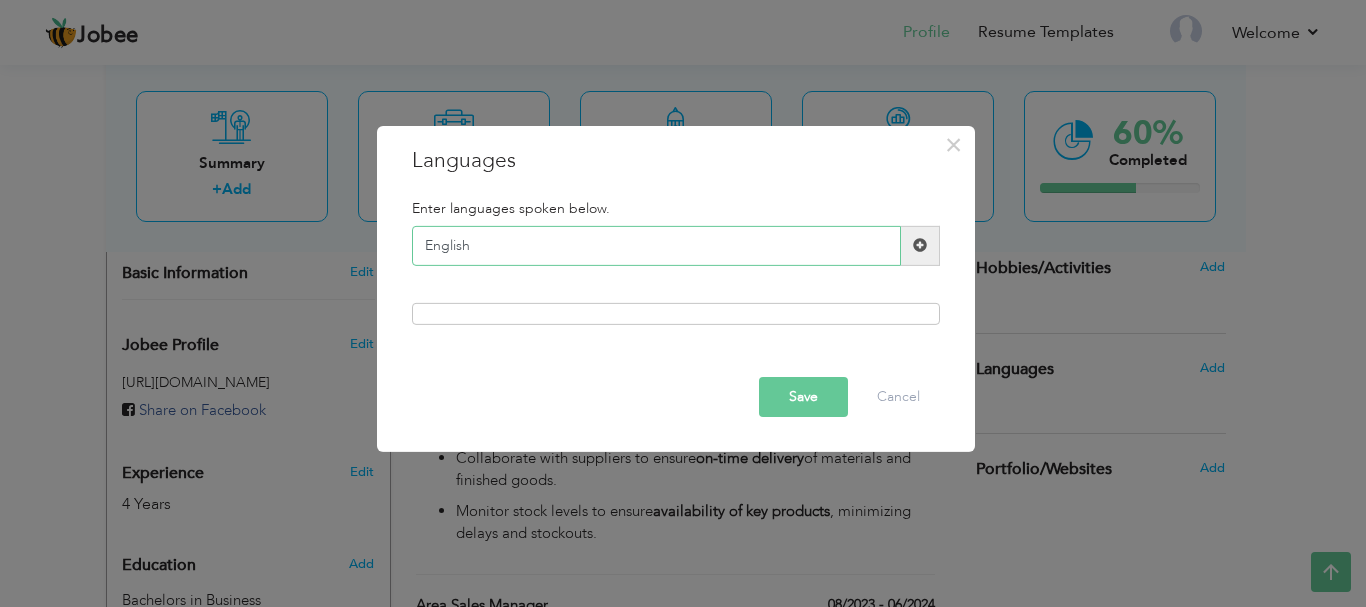 type on "English" 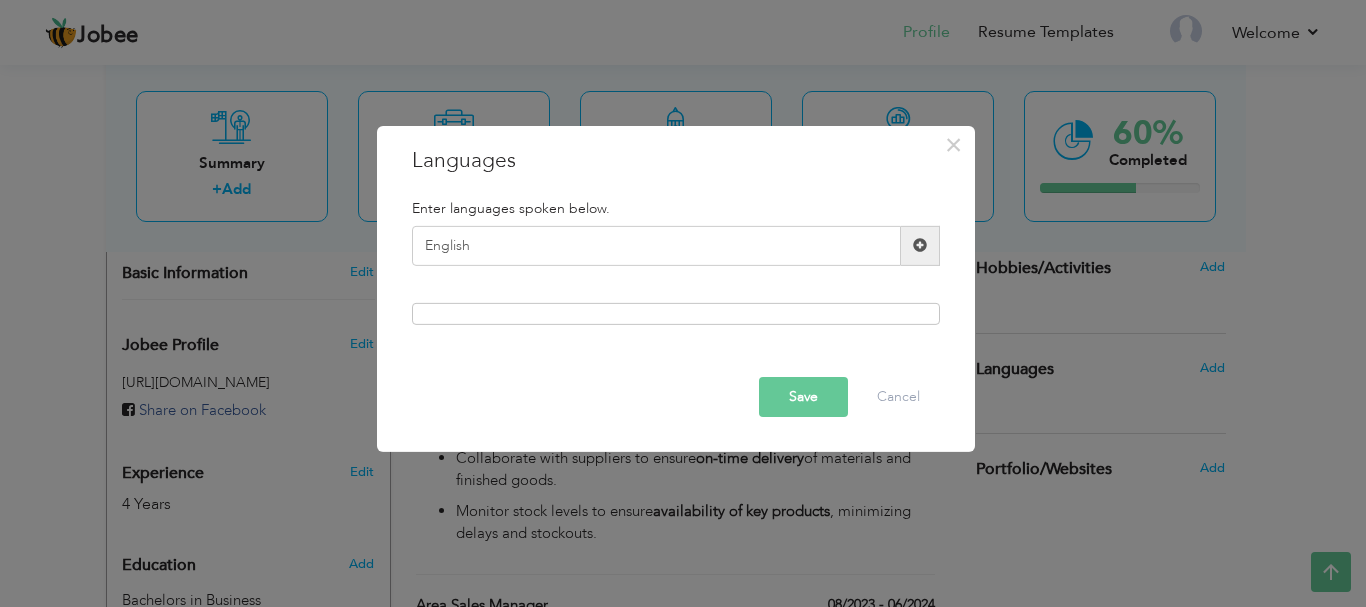 click at bounding box center [676, 314] 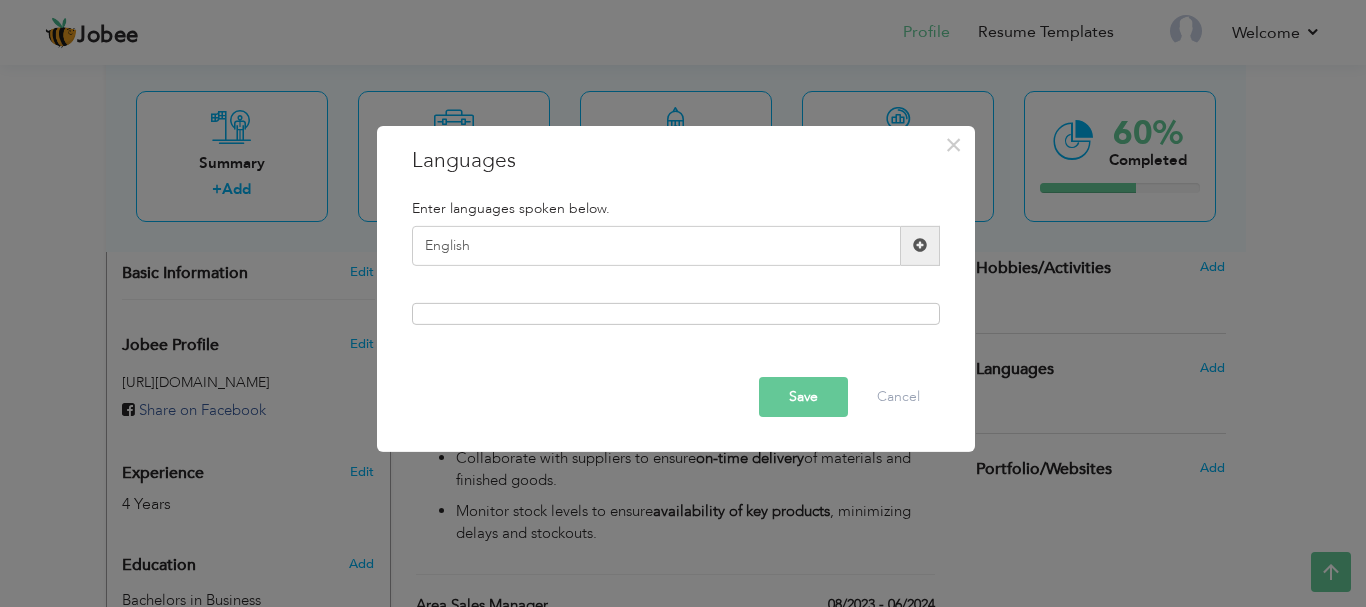click on "Save" at bounding box center (803, 397) 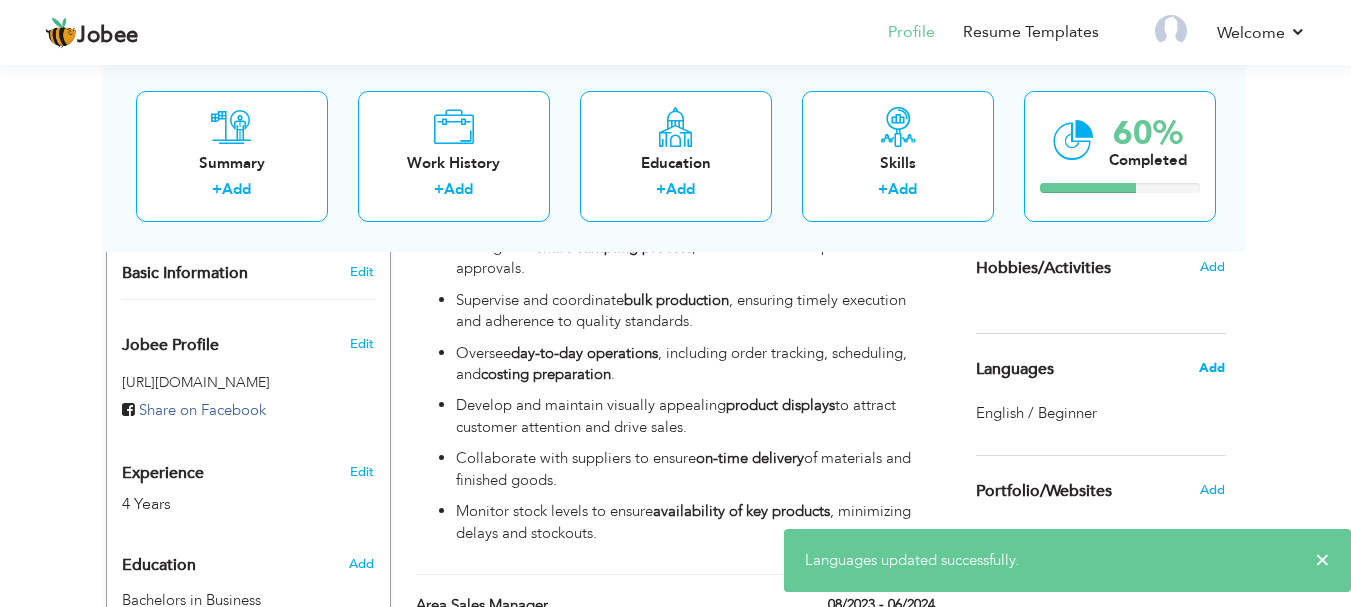 click on "Add" at bounding box center (1212, 368) 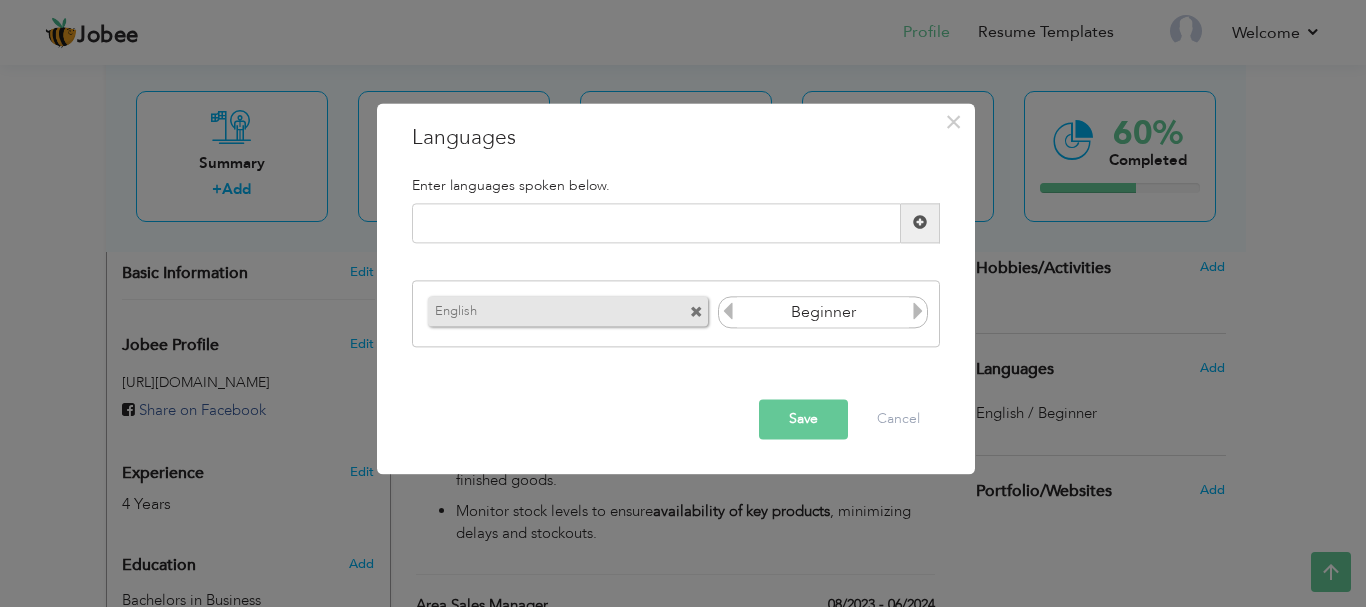 click at bounding box center (918, 312) 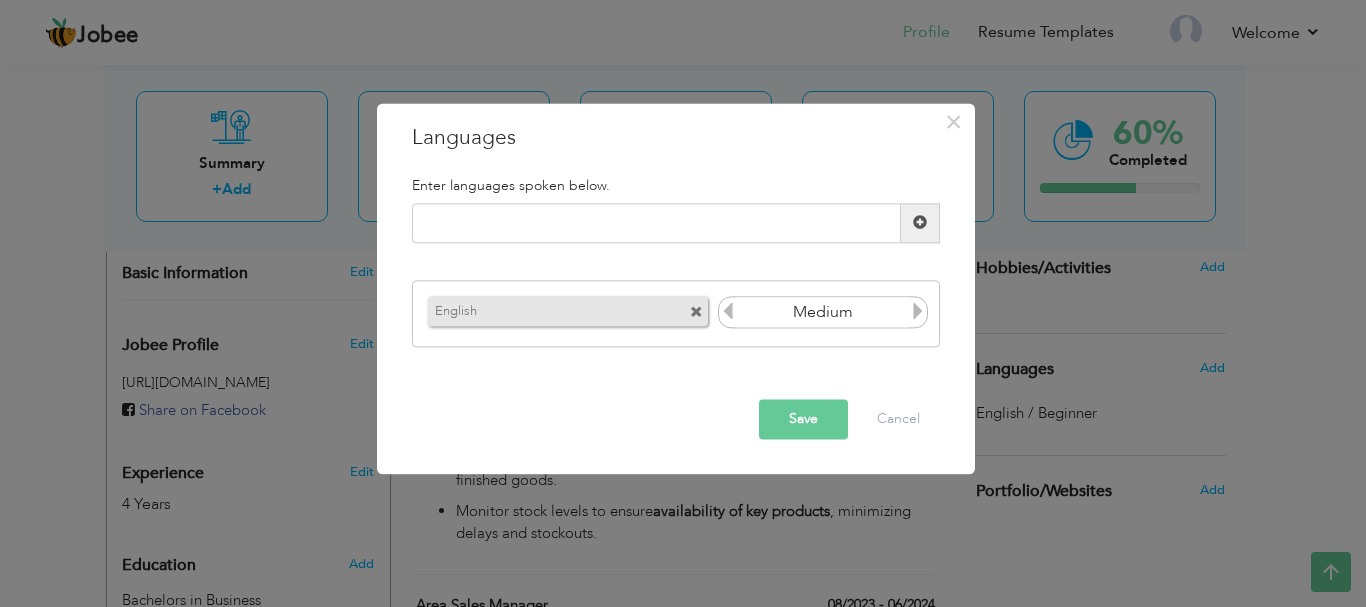 click at bounding box center [918, 312] 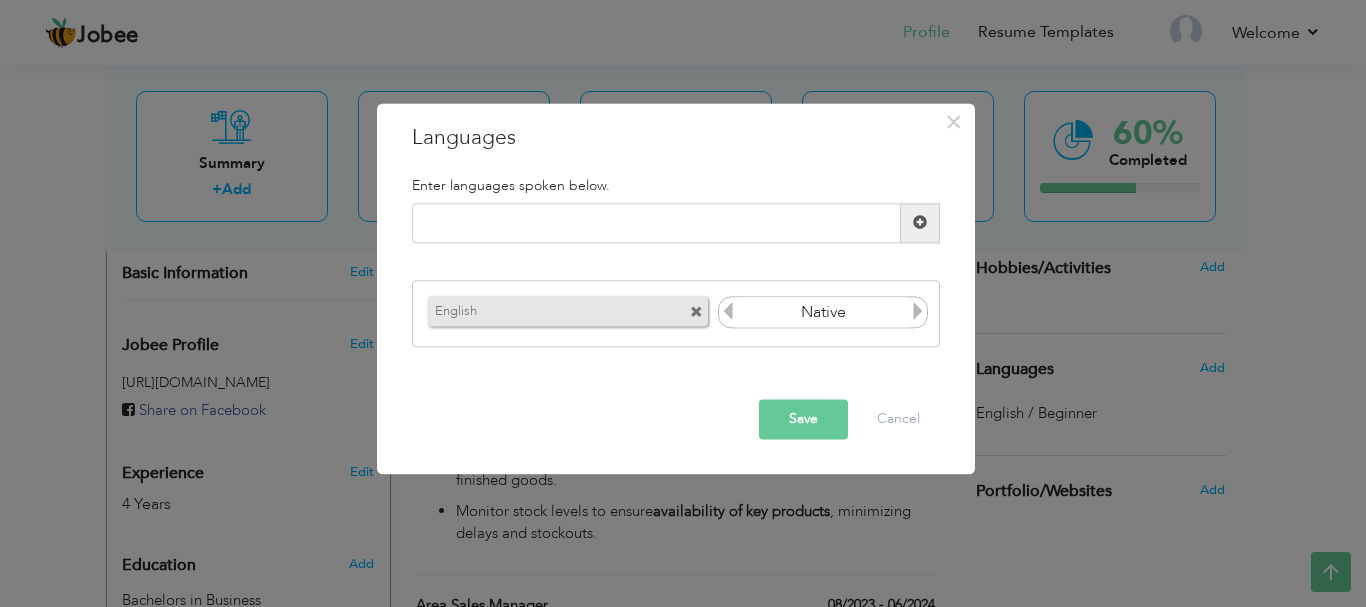 click at bounding box center (918, 312) 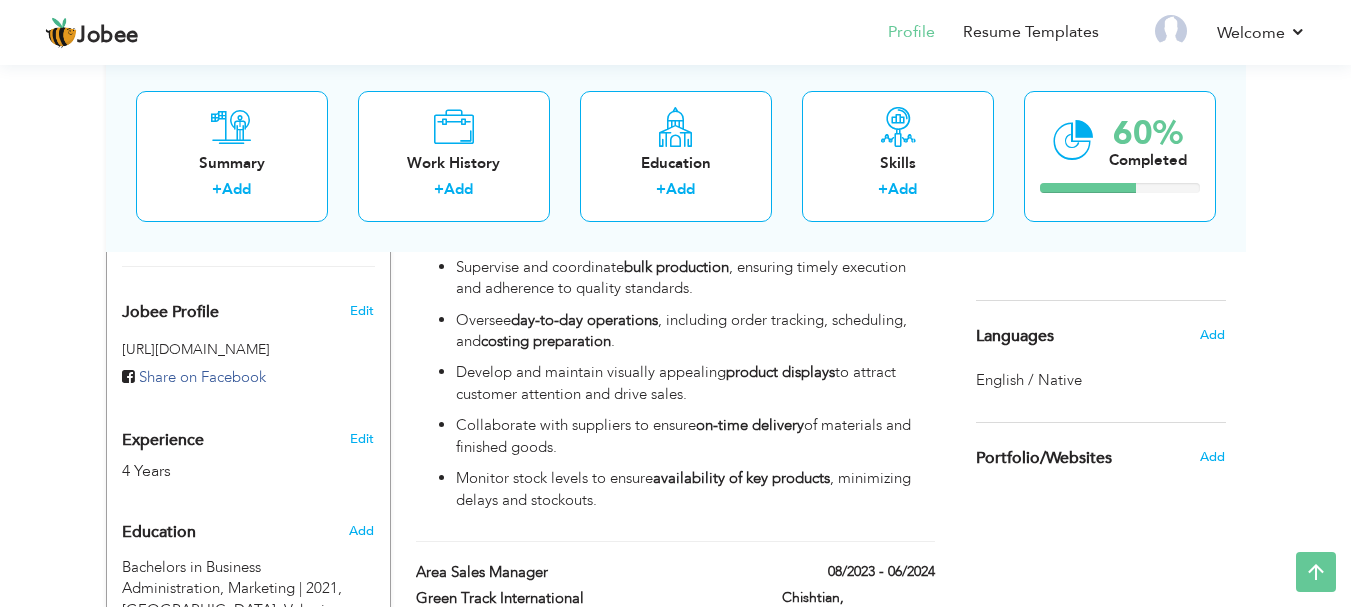 scroll, scrollTop: 629, scrollLeft: 0, axis: vertical 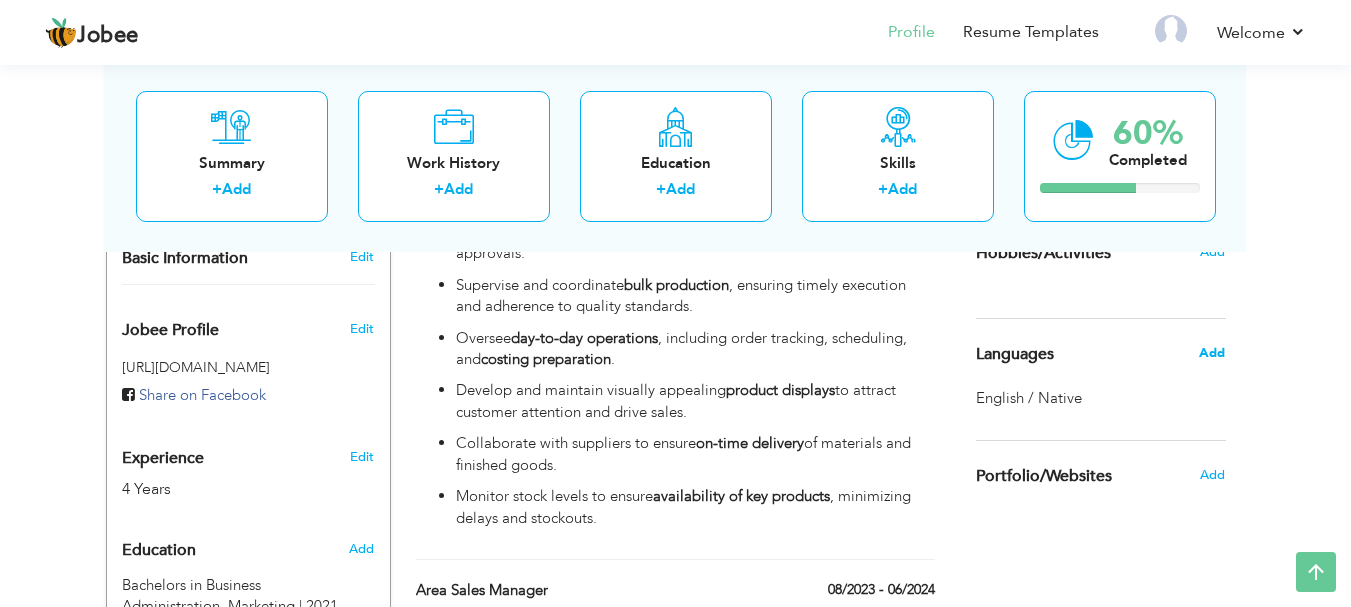 click on "Add" at bounding box center (1212, 353) 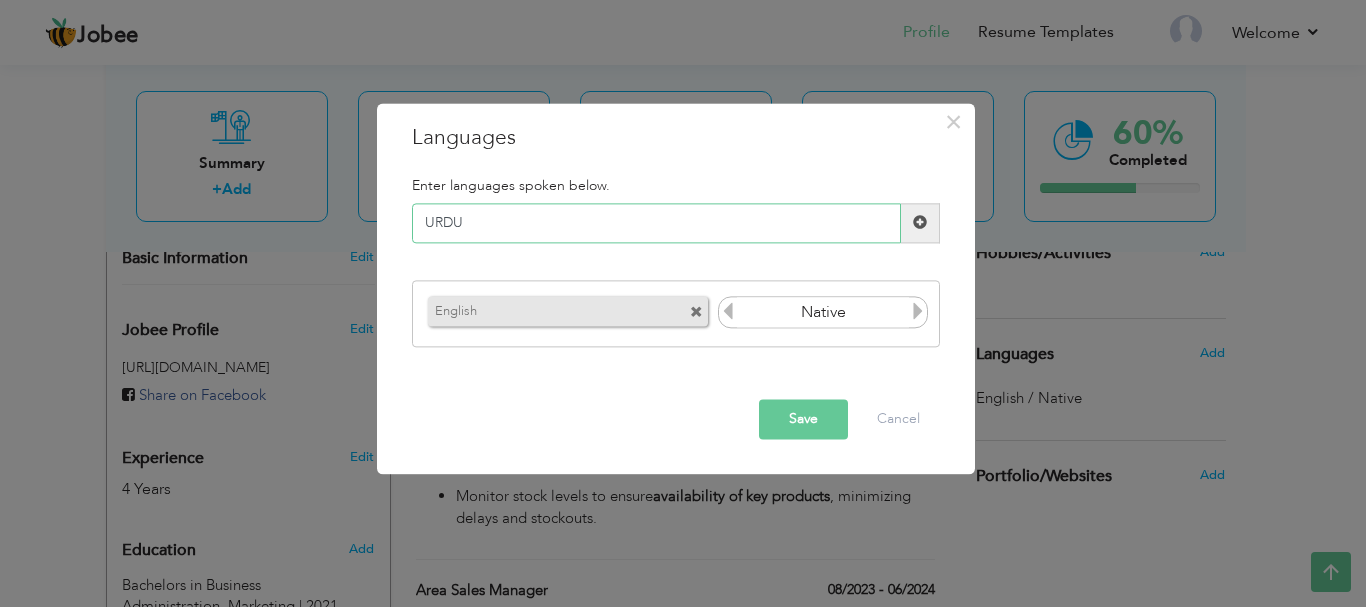 type on "URDU" 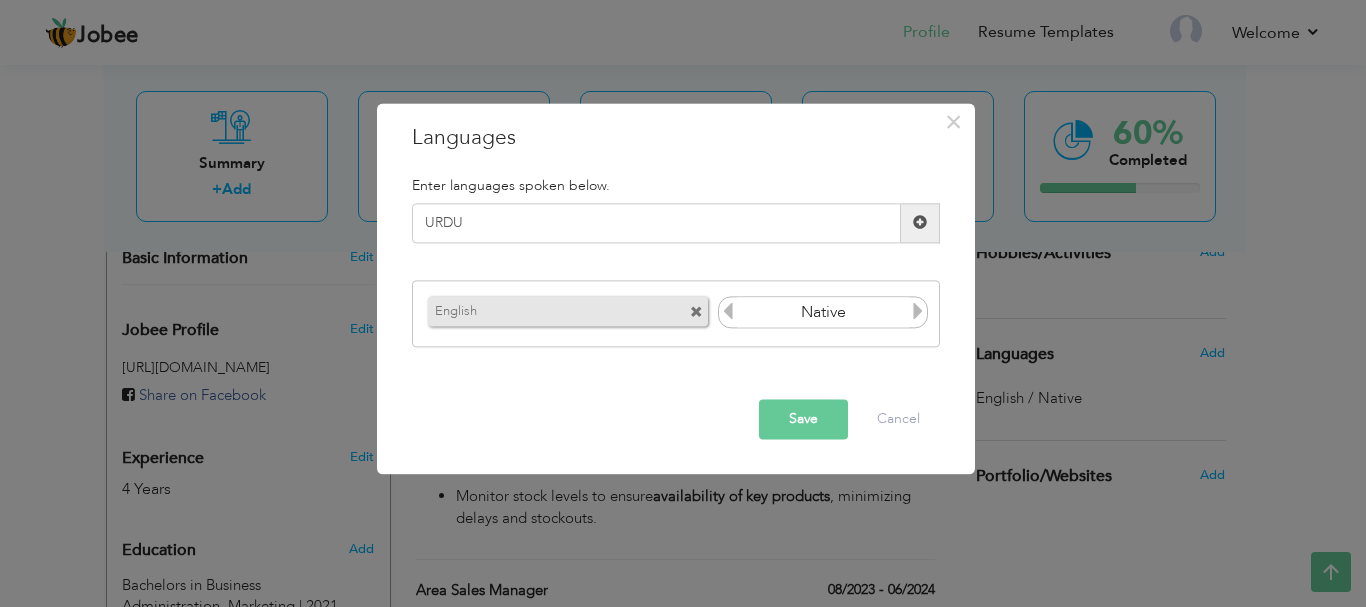 click on "Save" at bounding box center (803, 419) 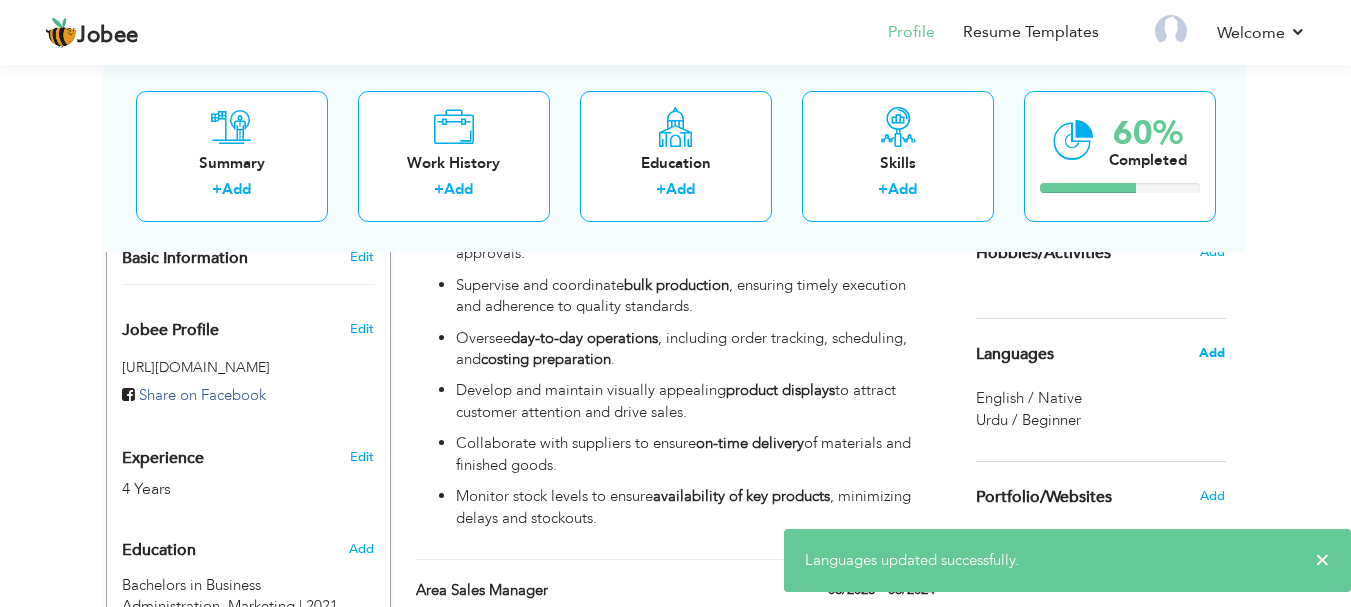 click on "Add" at bounding box center [1212, 353] 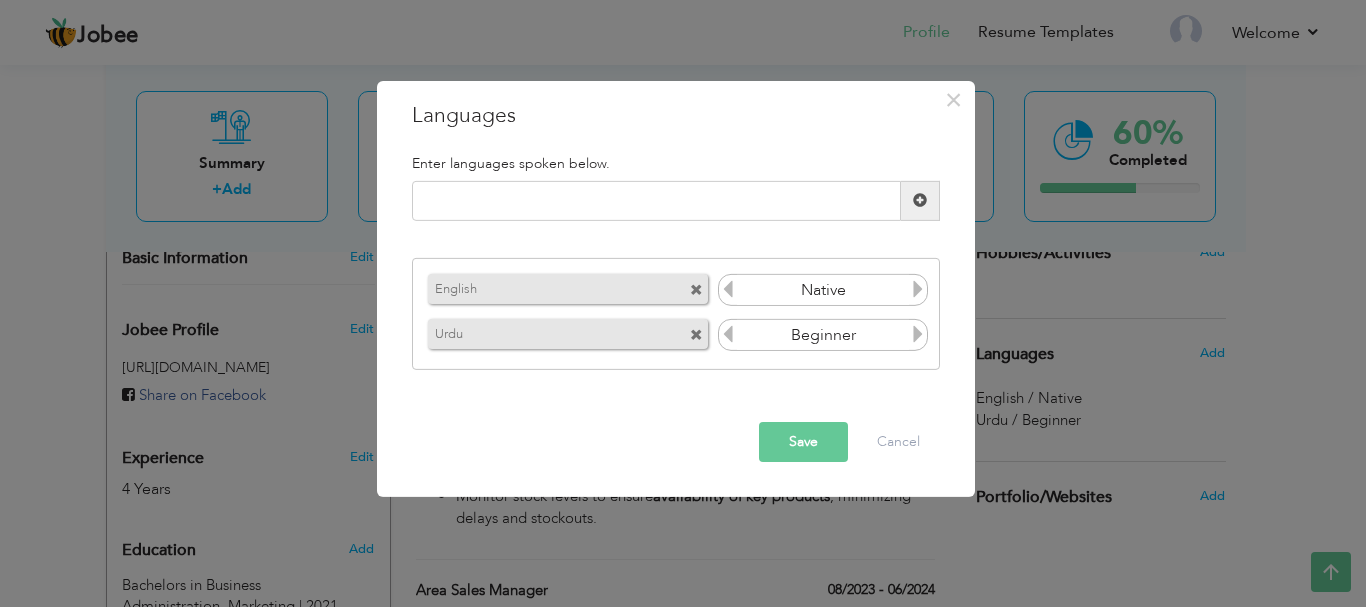 click on "Urdu" at bounding box center (540, 331) 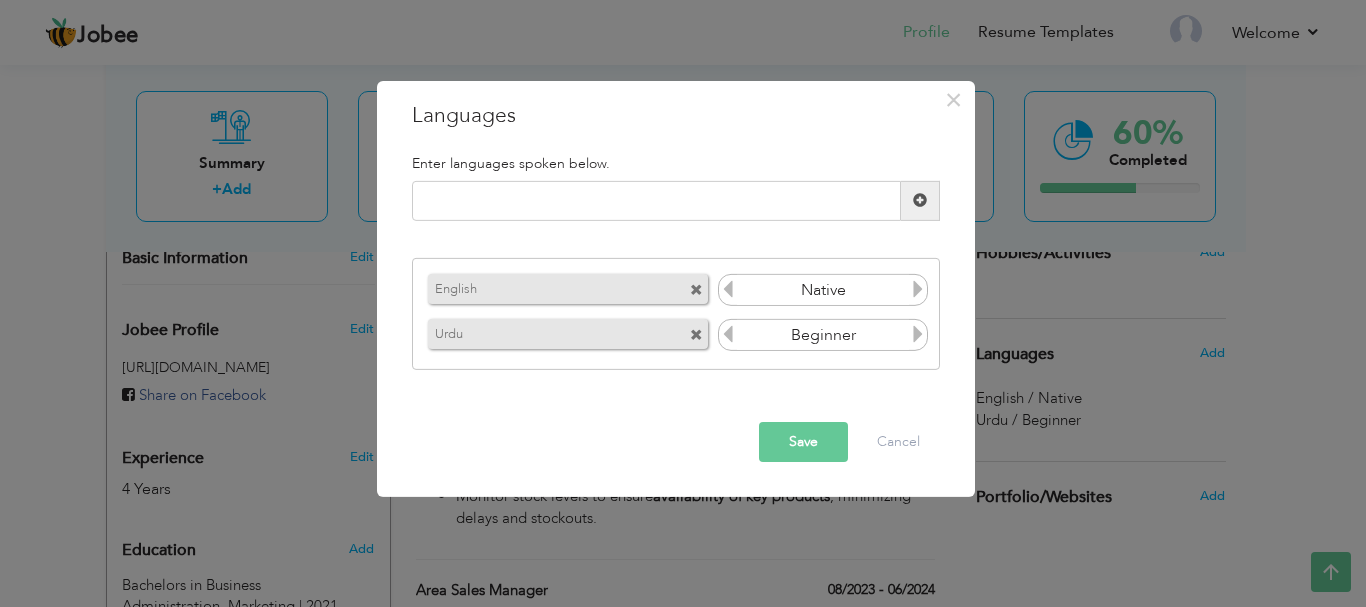 click at bounding box center (918, 334) 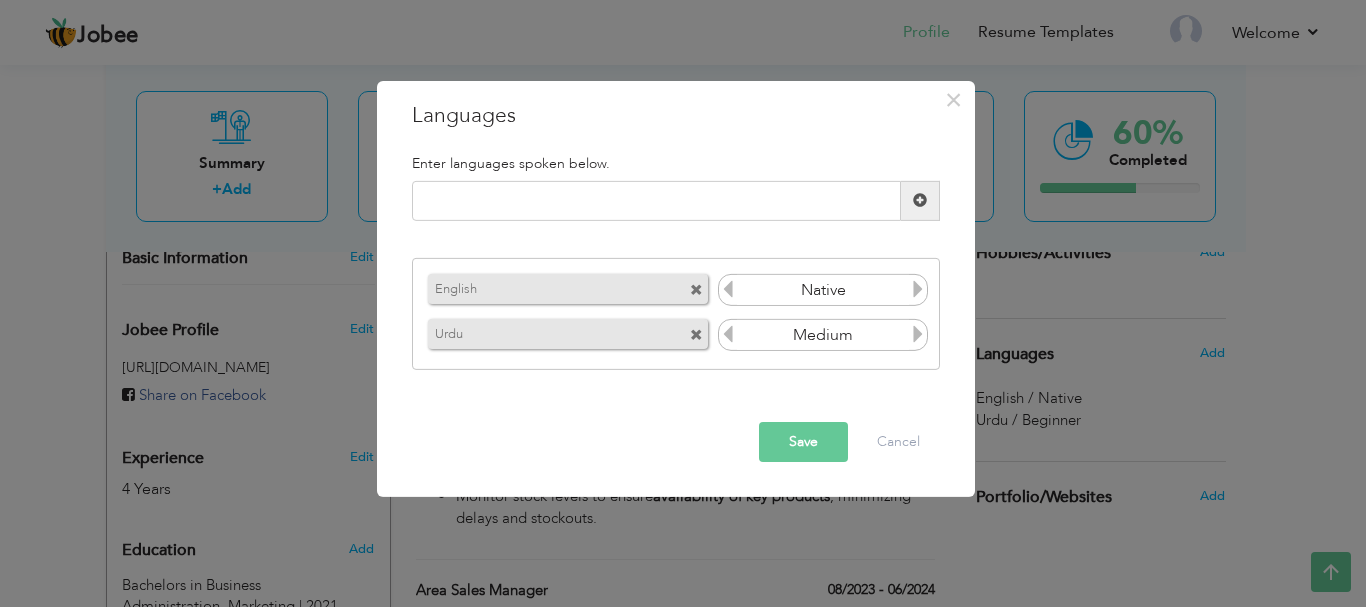 click at bounding box center (918, 334) 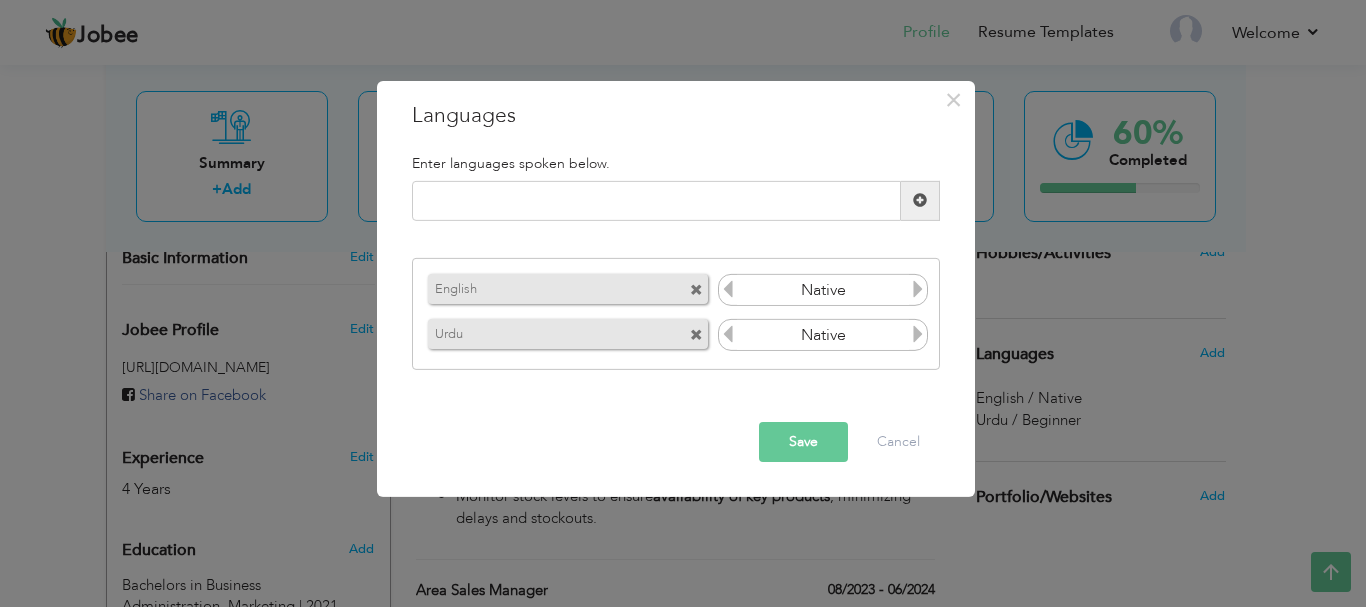 click on "Save" at bounding box center (803, 442) 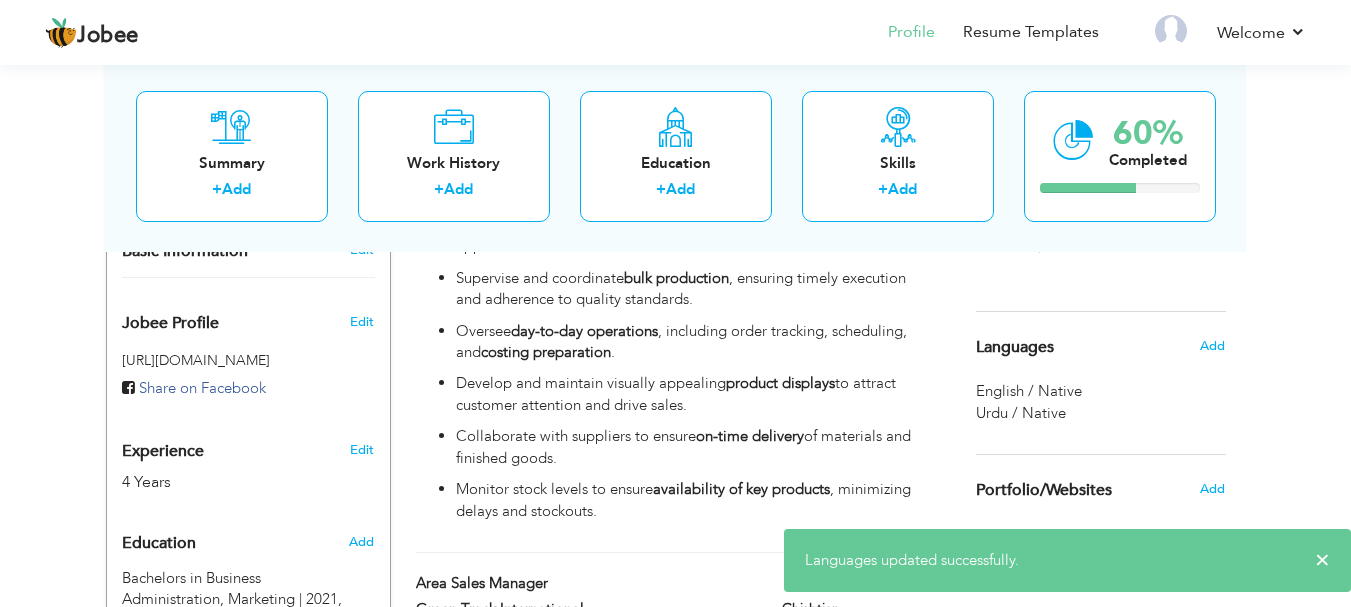 scroll, scrollTop: 636, scrollLeft: 0, axis: vertical 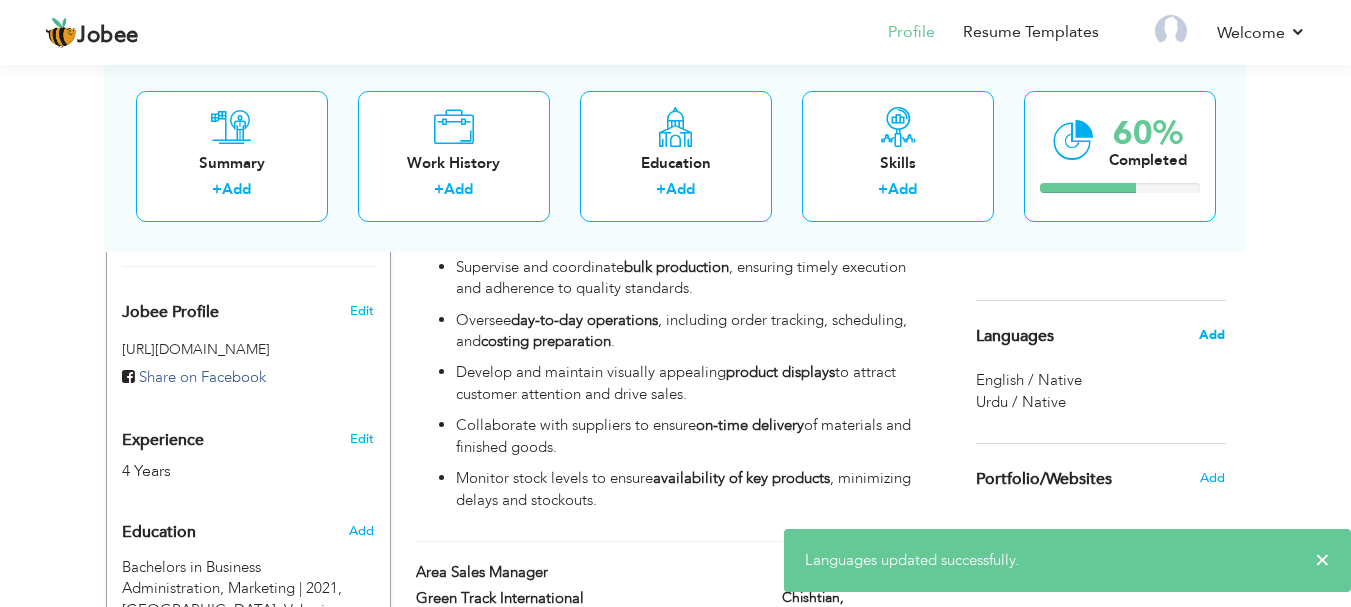 click on "Add" at bounding box center (1212, 335) 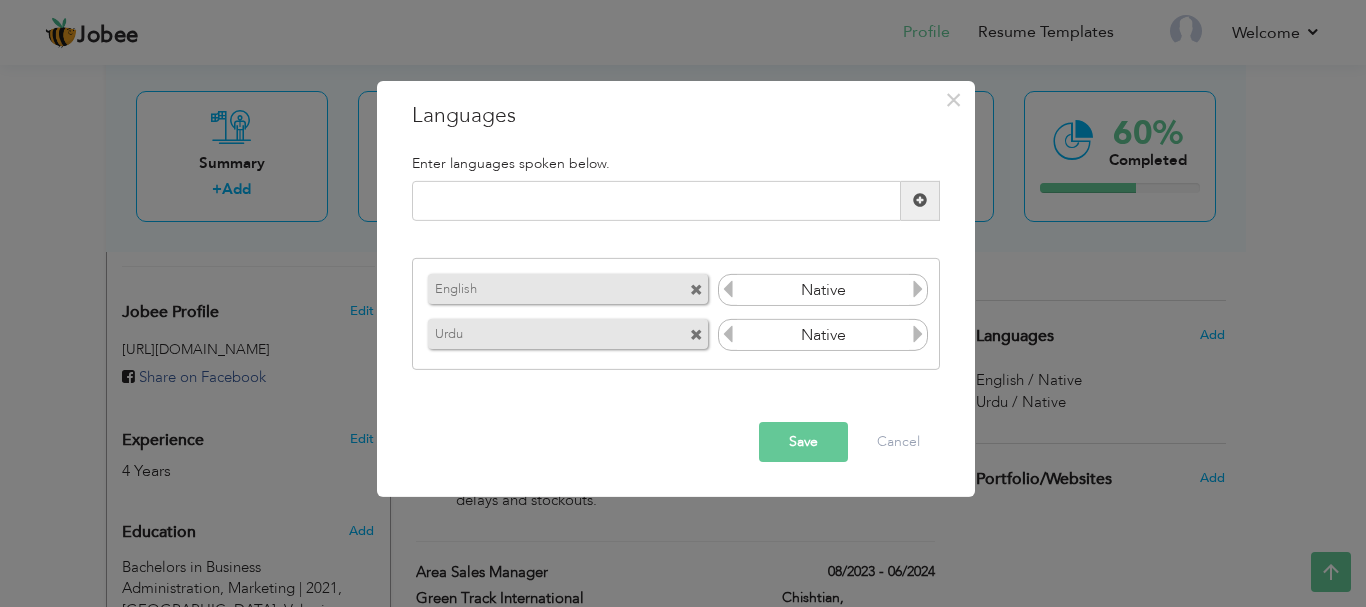 drag, startPoint x: 1198, startPoint y: 331, endPoint x: 1194, endPoint y: 312, distance: 19.416489 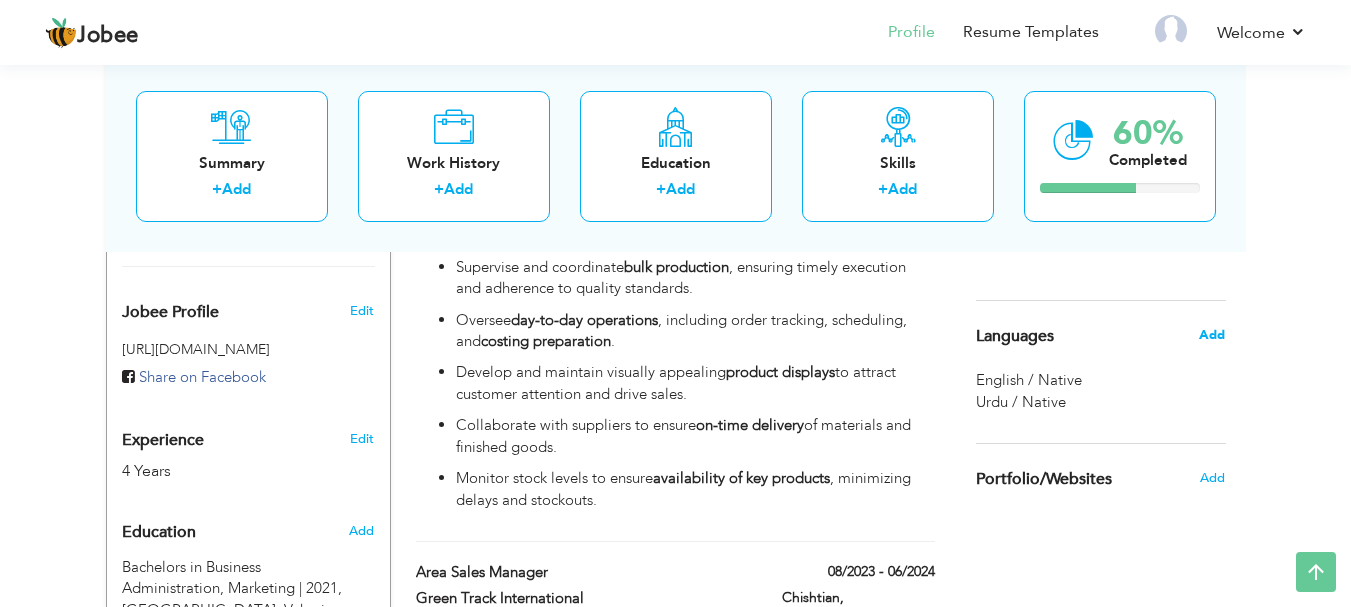 click on "Add" at bounding box center [1212, 335] 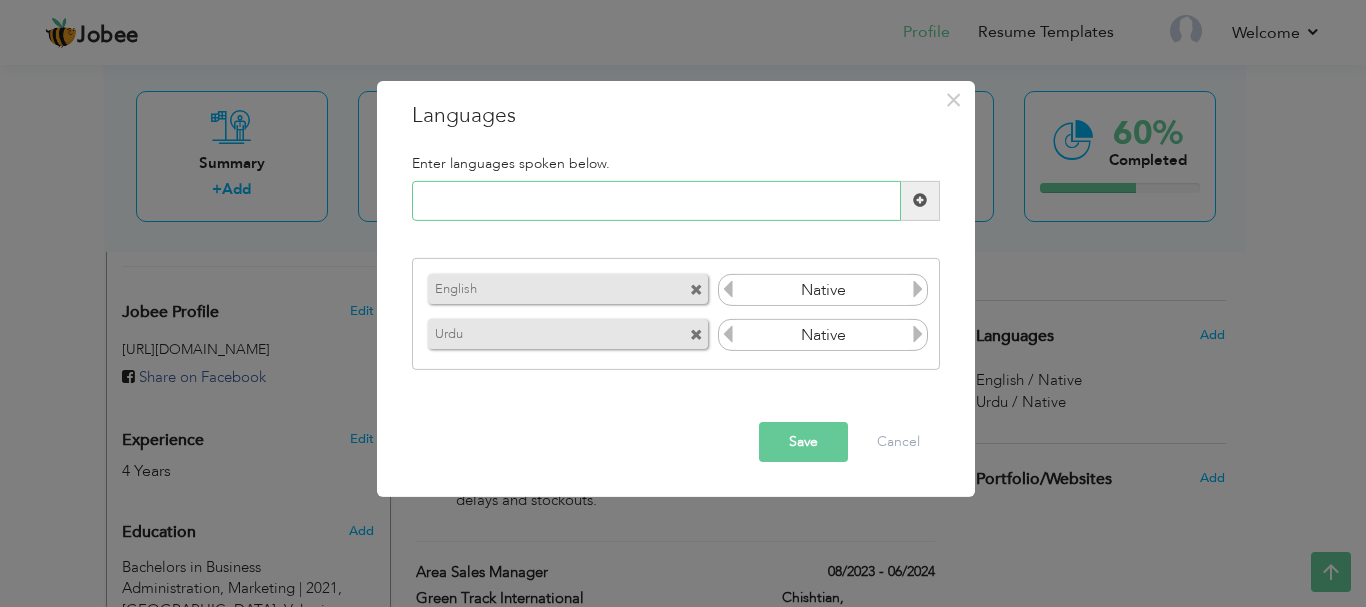 type on "T" 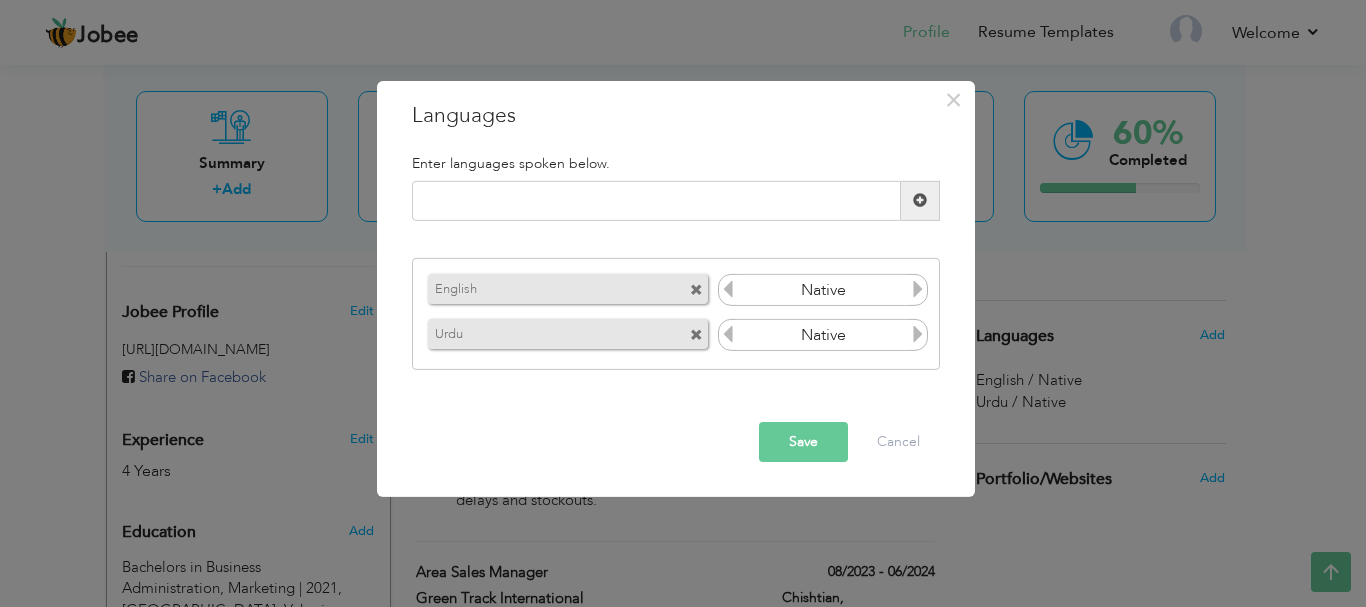click on "×
Languages
Enter languages spoken below.
English Native Urdu Native" at bounding box center (683, 303) 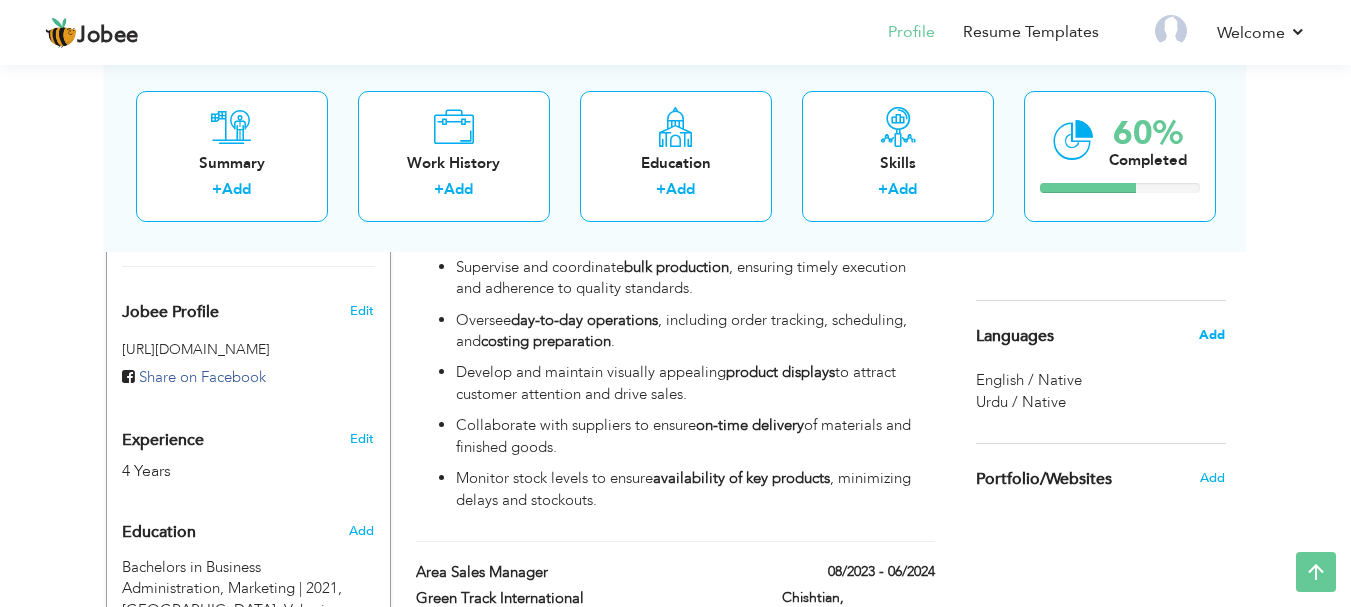 click on "Add" at bounding box center (1212, 335) 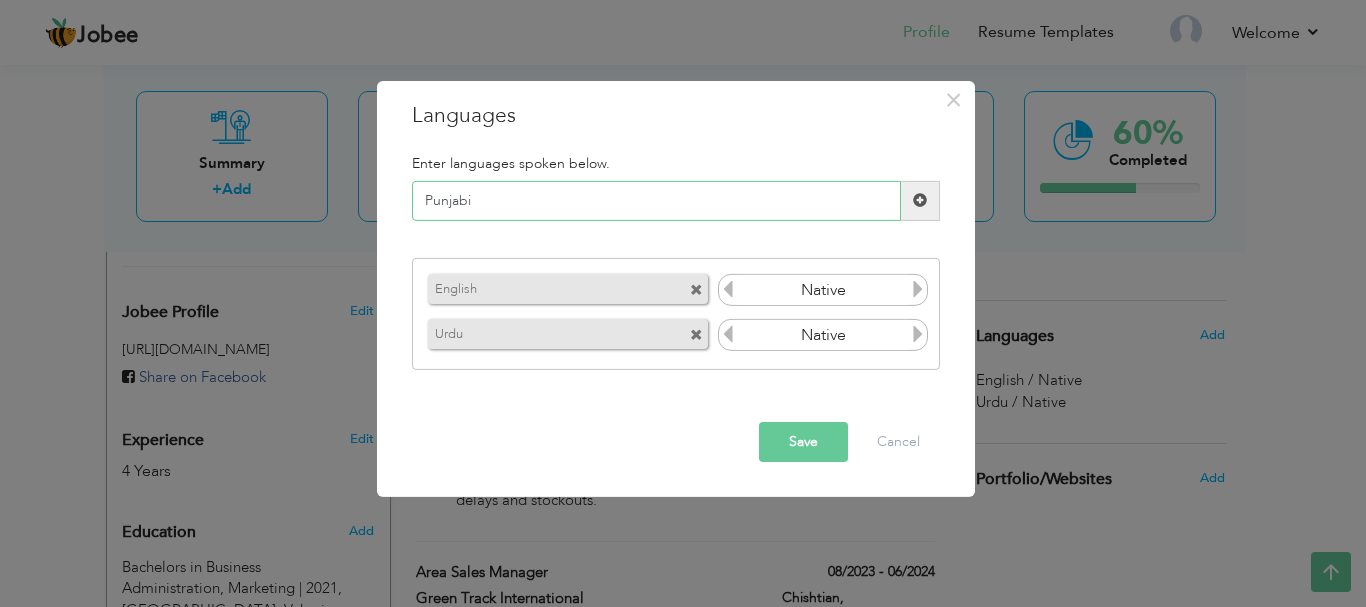 type on "Punjabi" 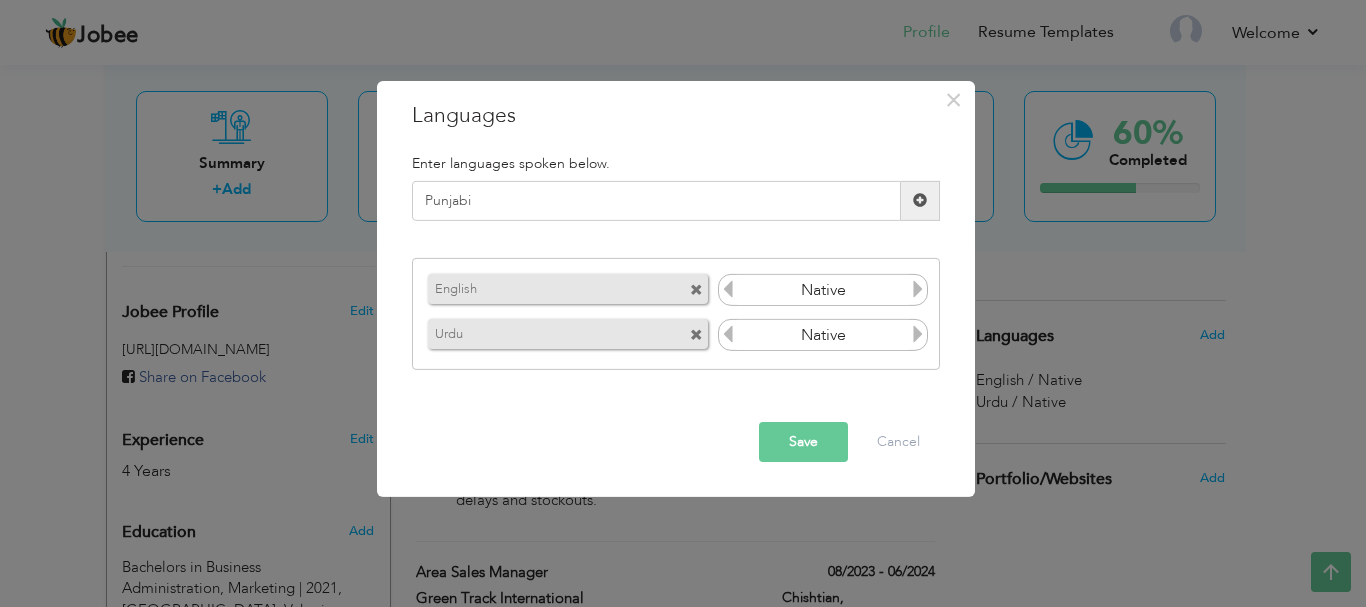 click on "Save" at bounding box center [803, 442] 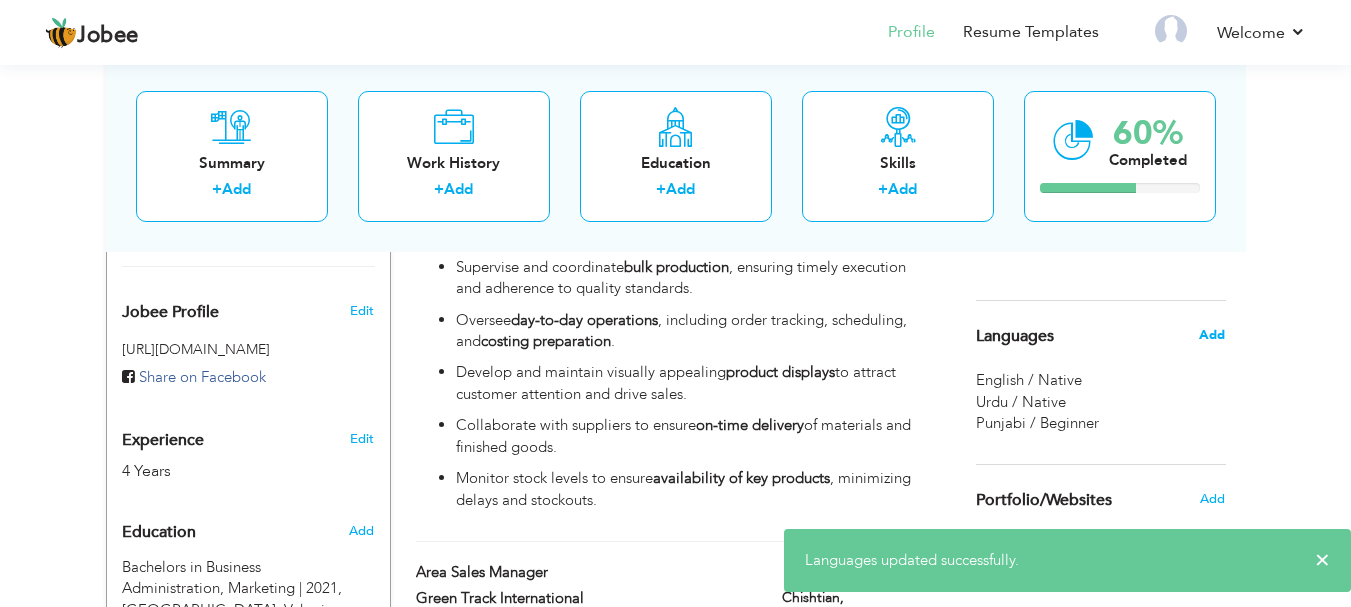 click on "Add" at bounding box center (1212, 335) 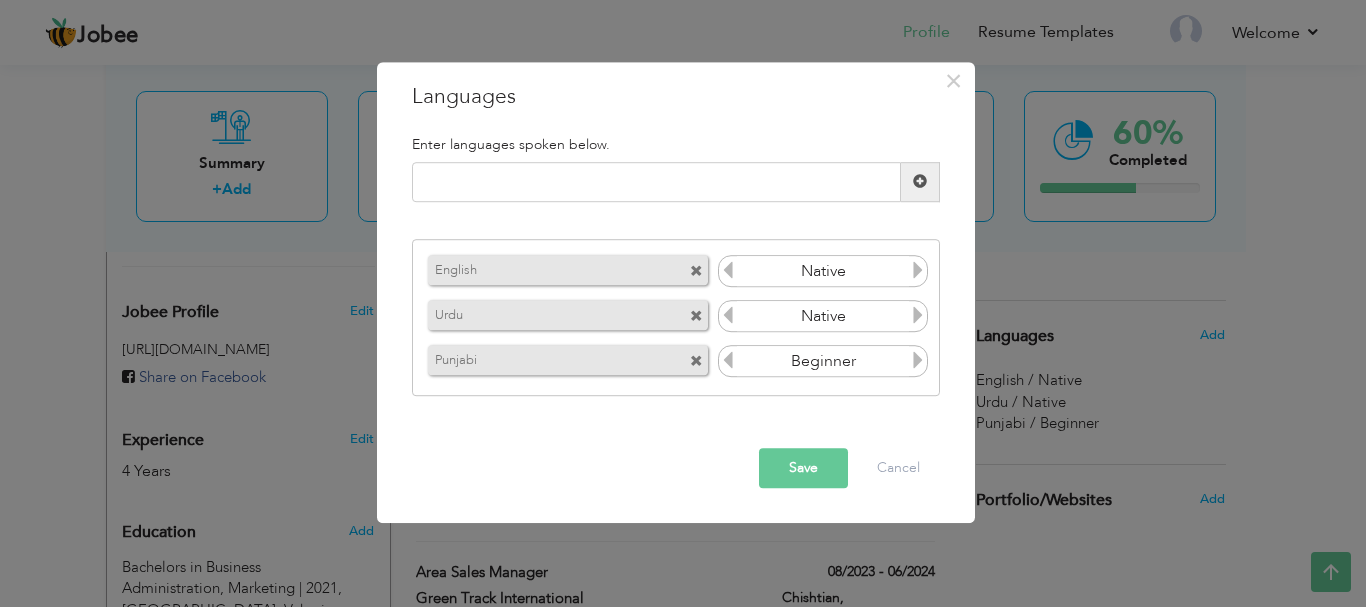 click at bounding box center [918, 361] 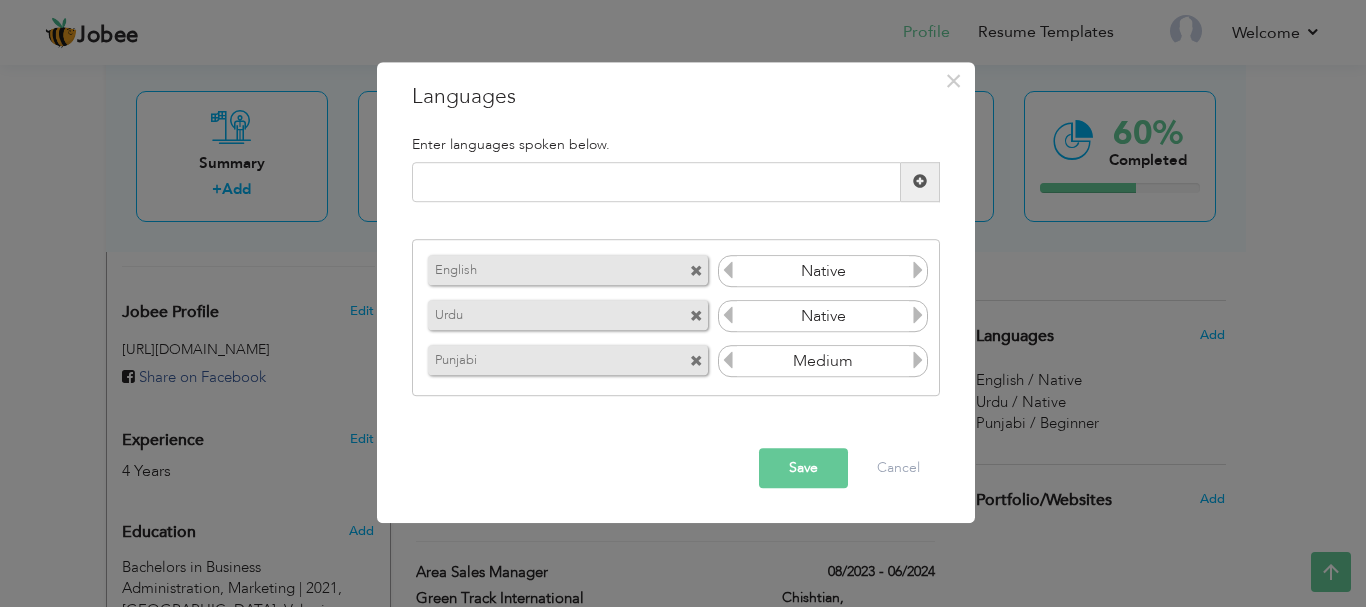 click at bounding box center [918, 361] 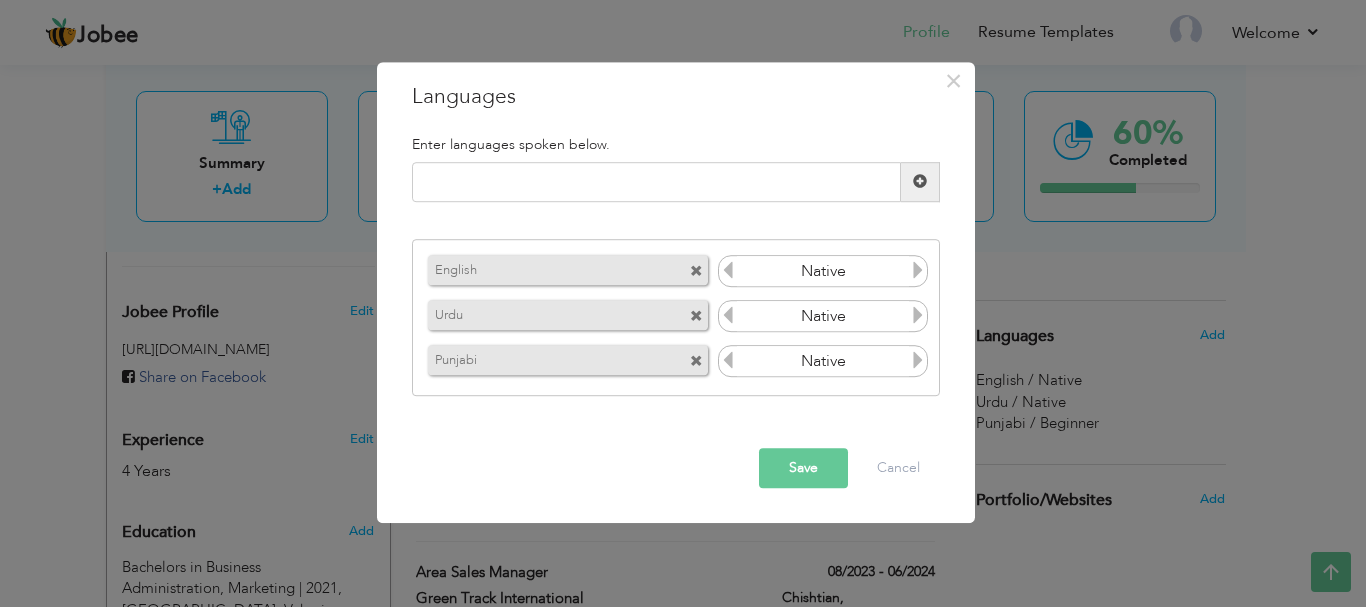 click on "Save" at bounding box center [803, 468] 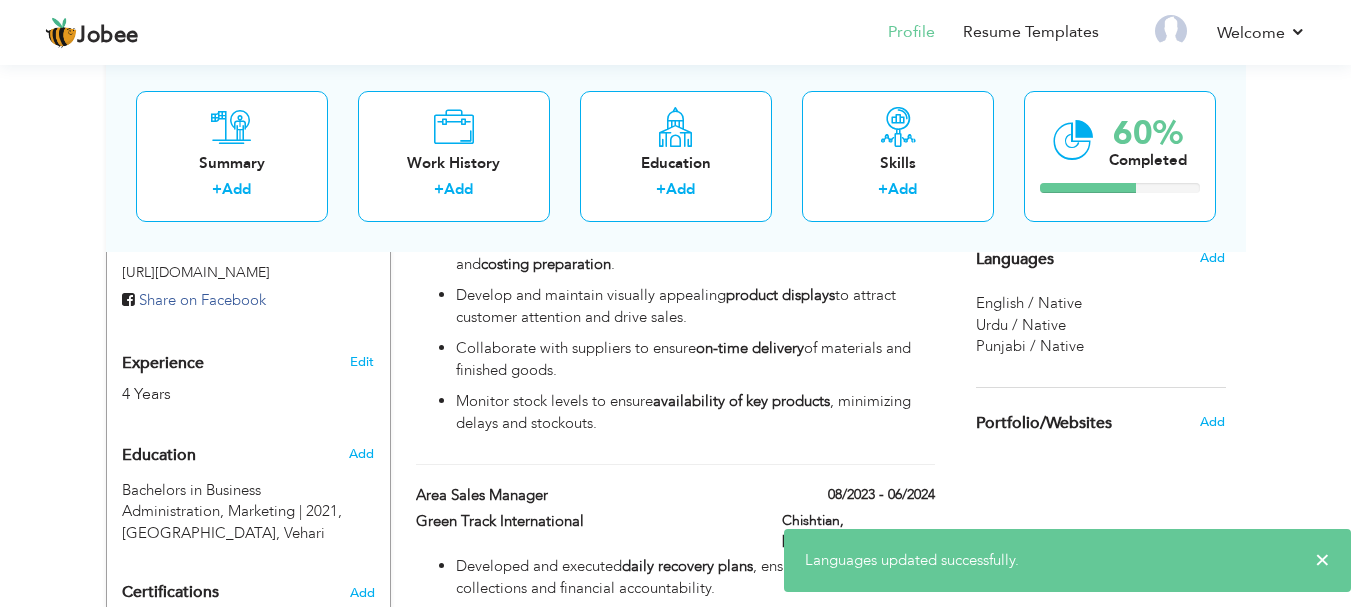 scroll, scrollTop: 728, scrollLeft: 0, axis: vertical 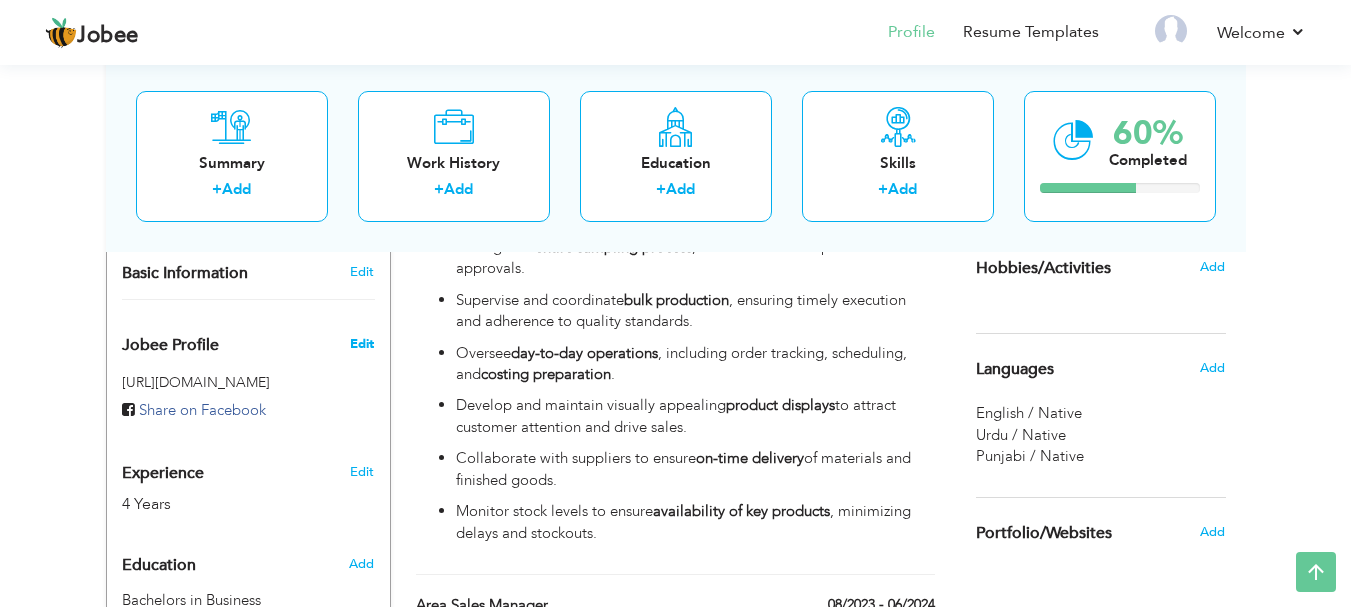 click on "Edit" at bounding box center [362, 344] 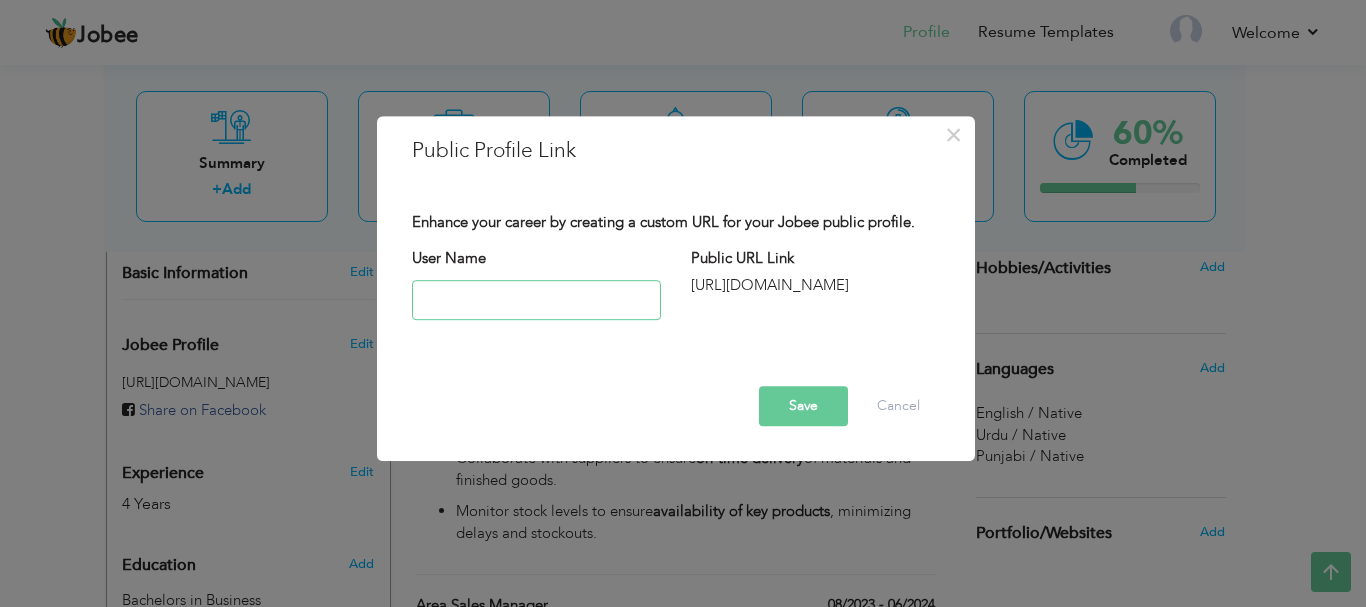 click at bounding box center [536, 300] 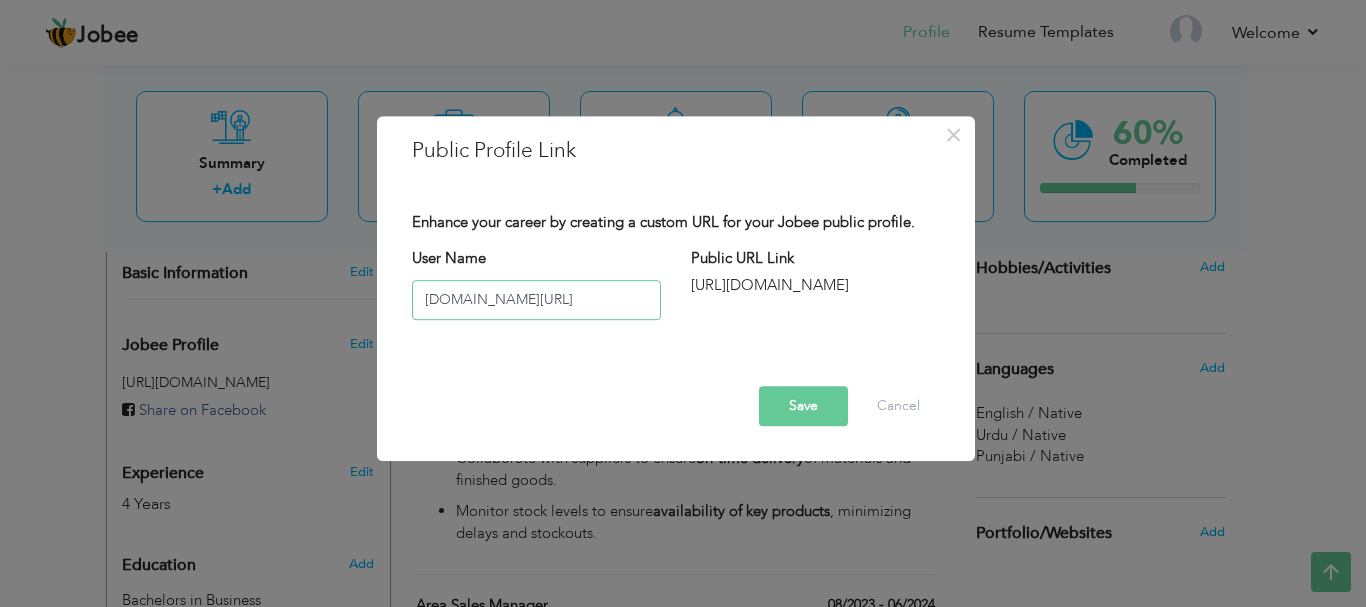 scroll, scrollTop: 0, scrollLeft: 41, axis: horizontal 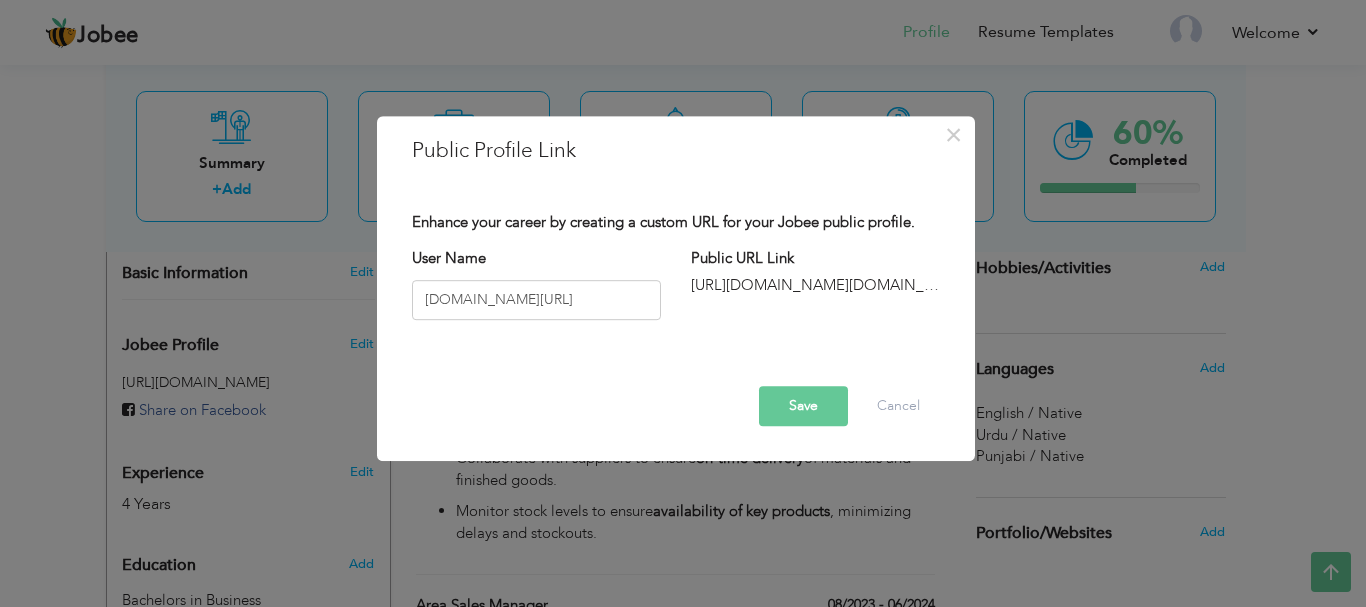 click on "Save" at bounding box center [803, 406] 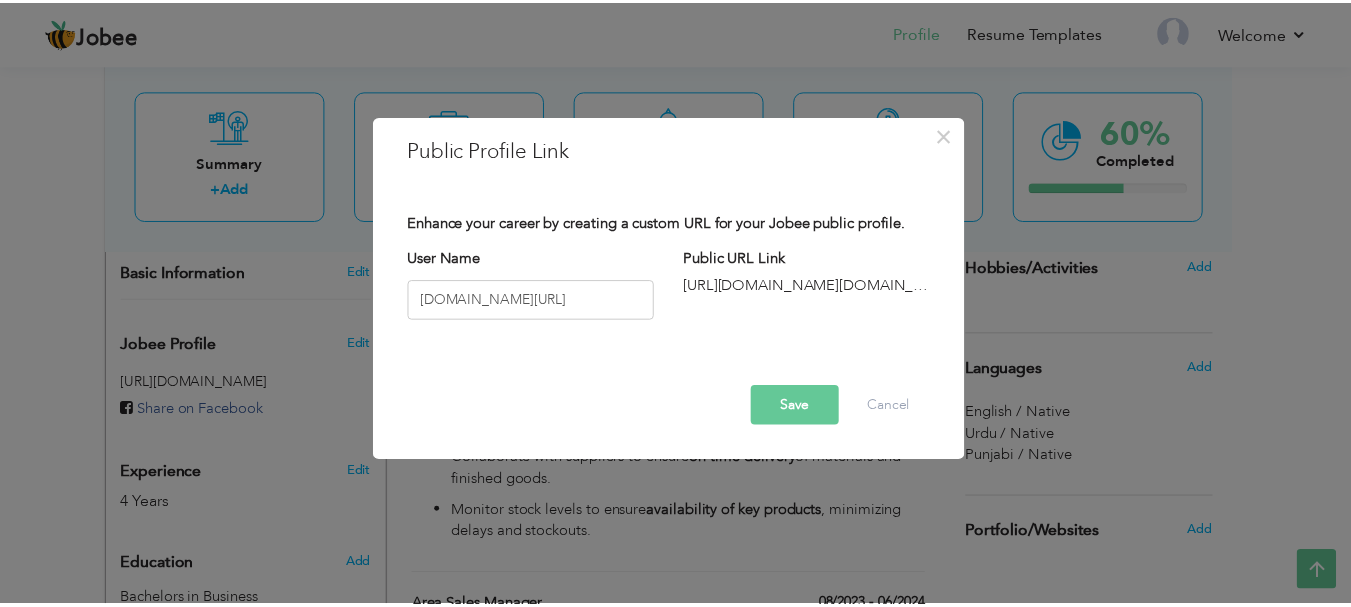 scroll, scrollTop: 0, scrollLeft: 0, axis: both 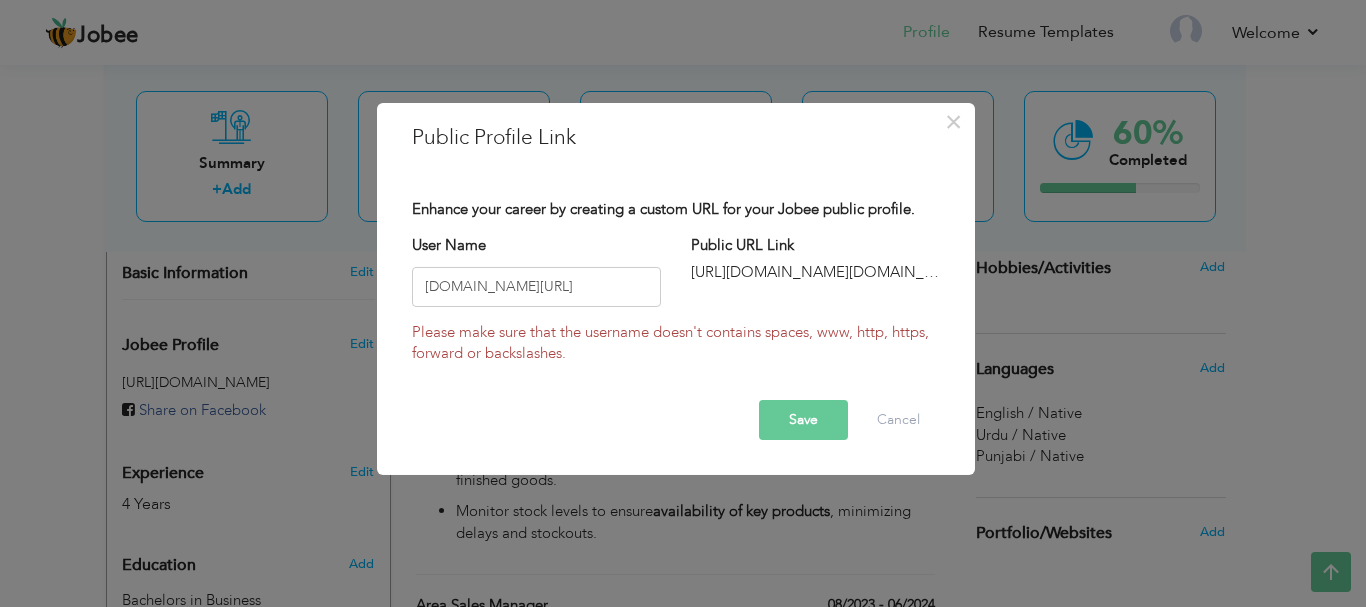 click on "Save" at bounding box center [803, 420] 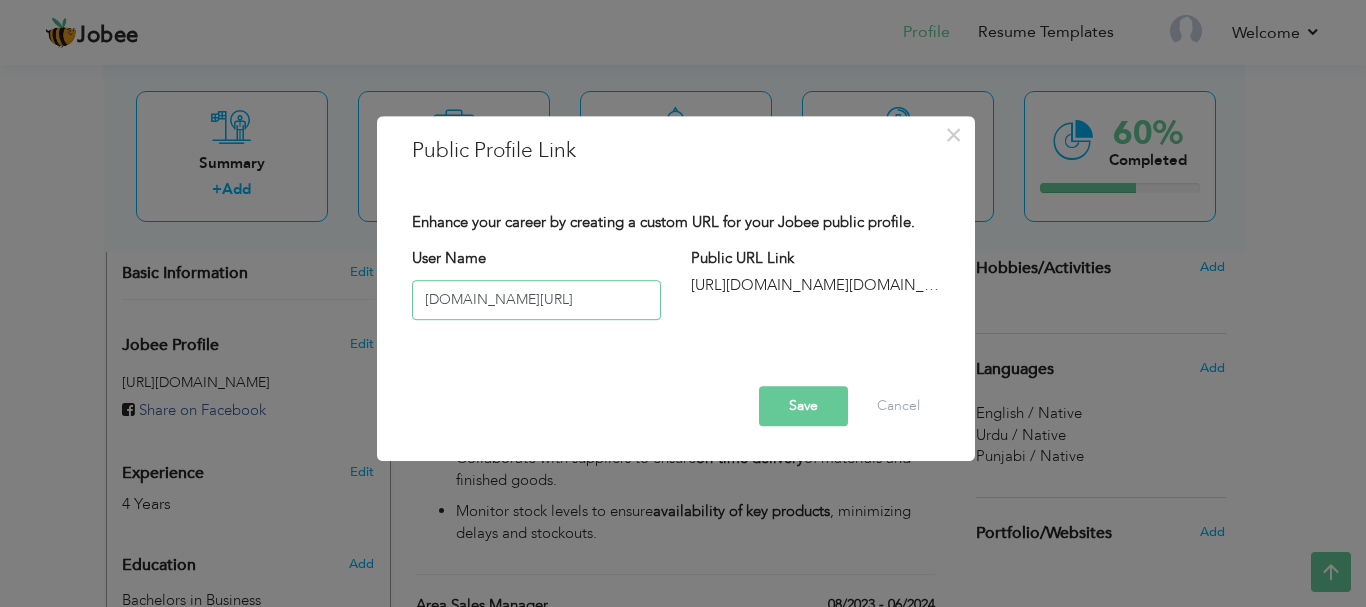 click on "www.linkedin.com/in/ammaar-ali-sarwar-55" at bounding box center (536, 300) 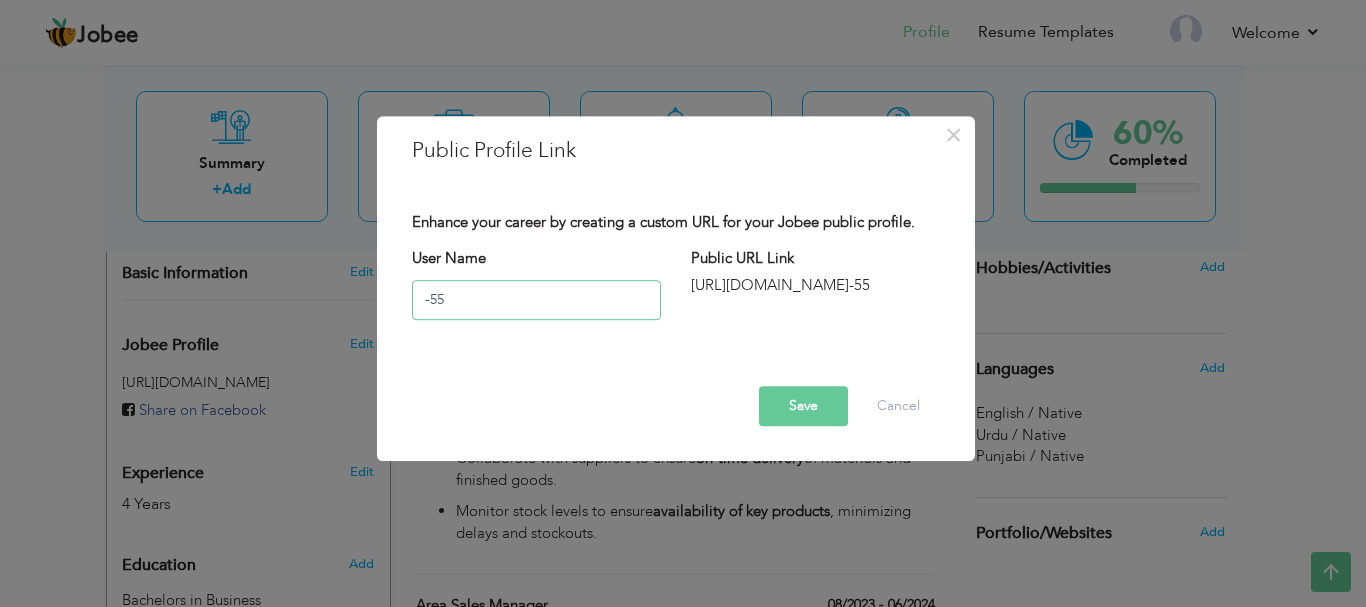 click on "-55" at bounding box center (536, 300) 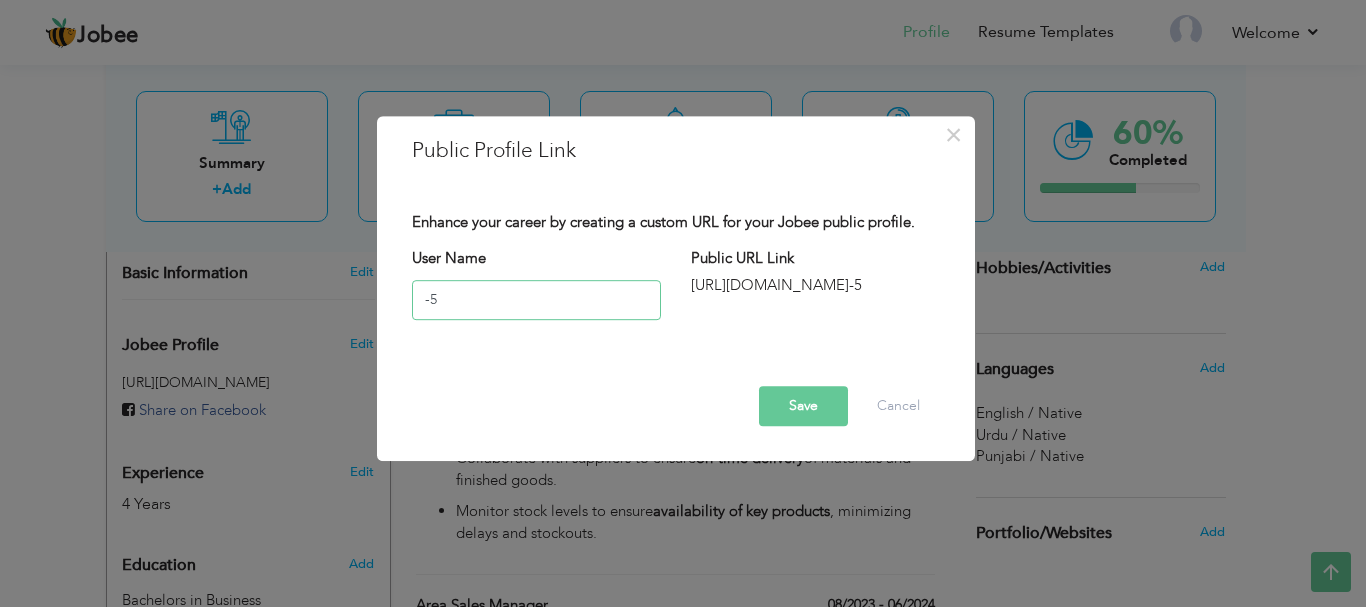type on "-" 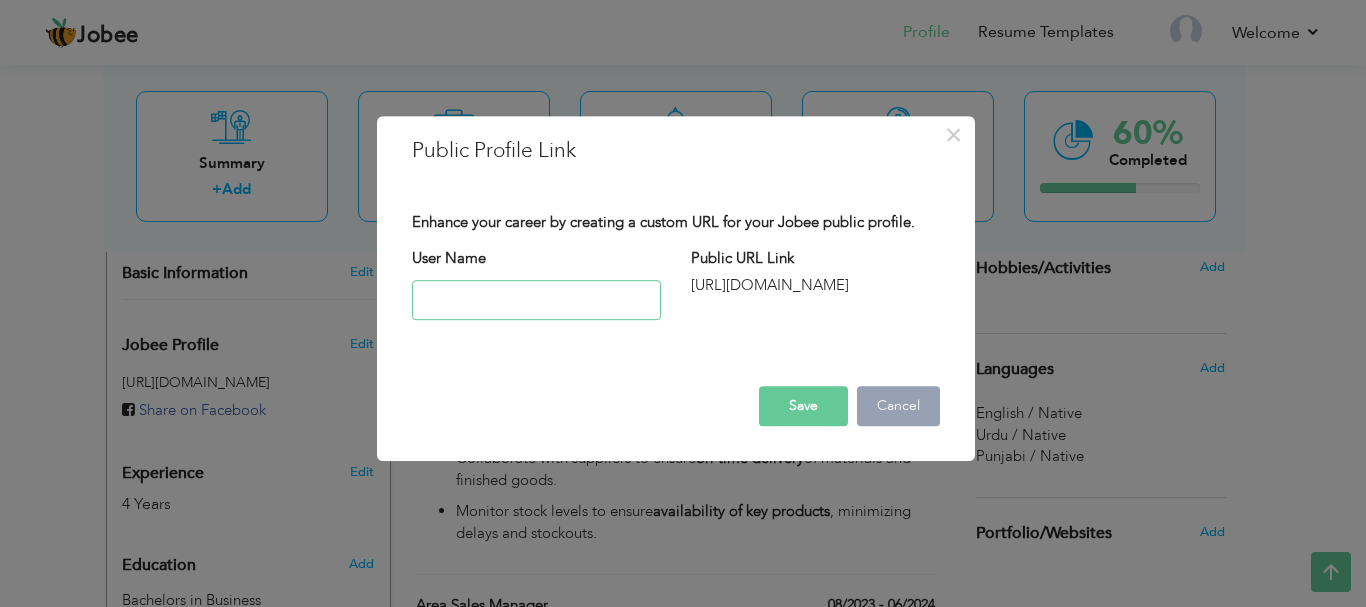 type 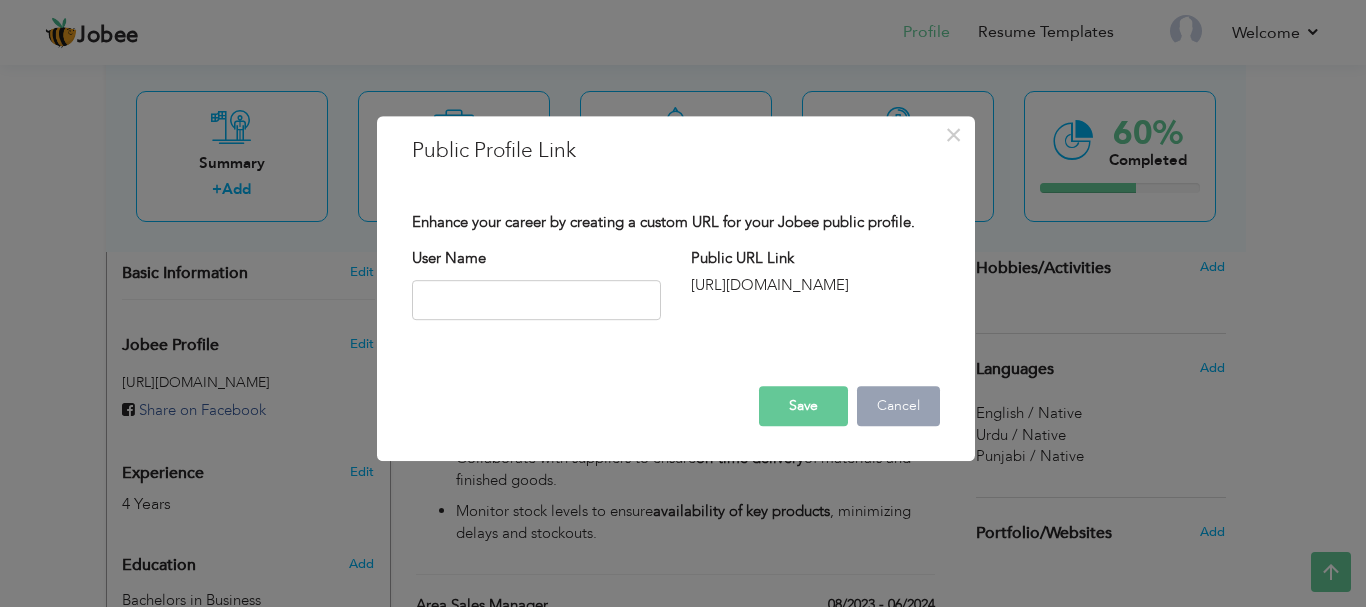 click on "Cancel" at bounding box center [898, 406] 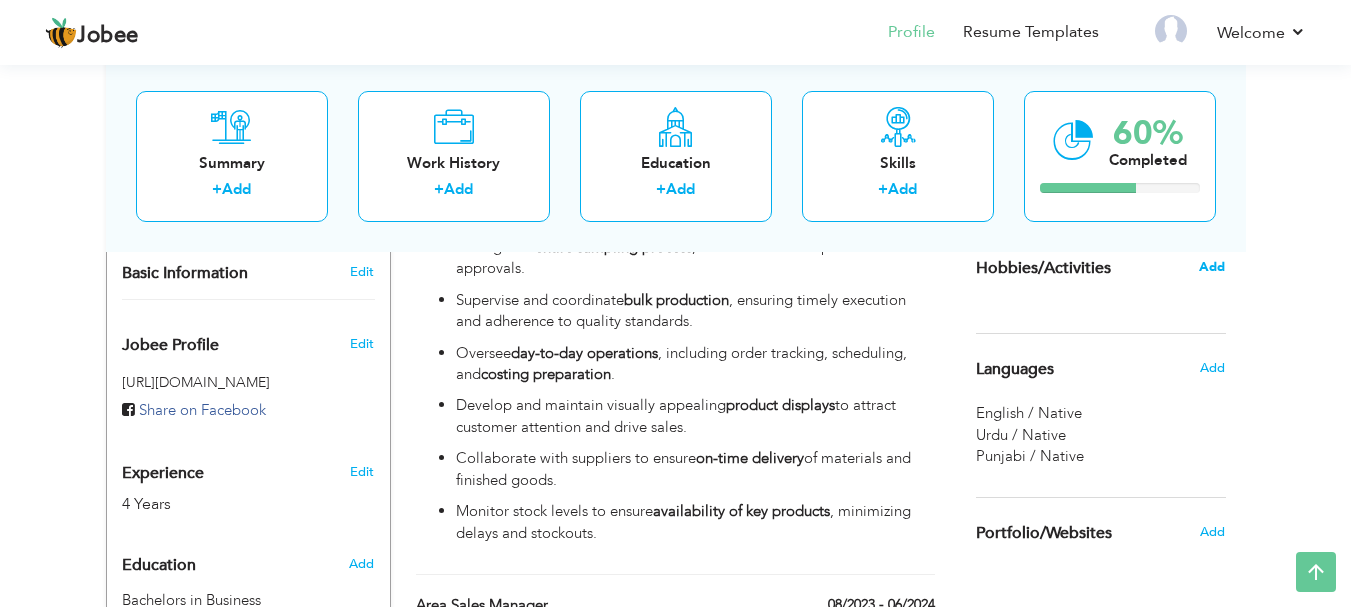 click on "Add" at bounding box center [1212, 267] 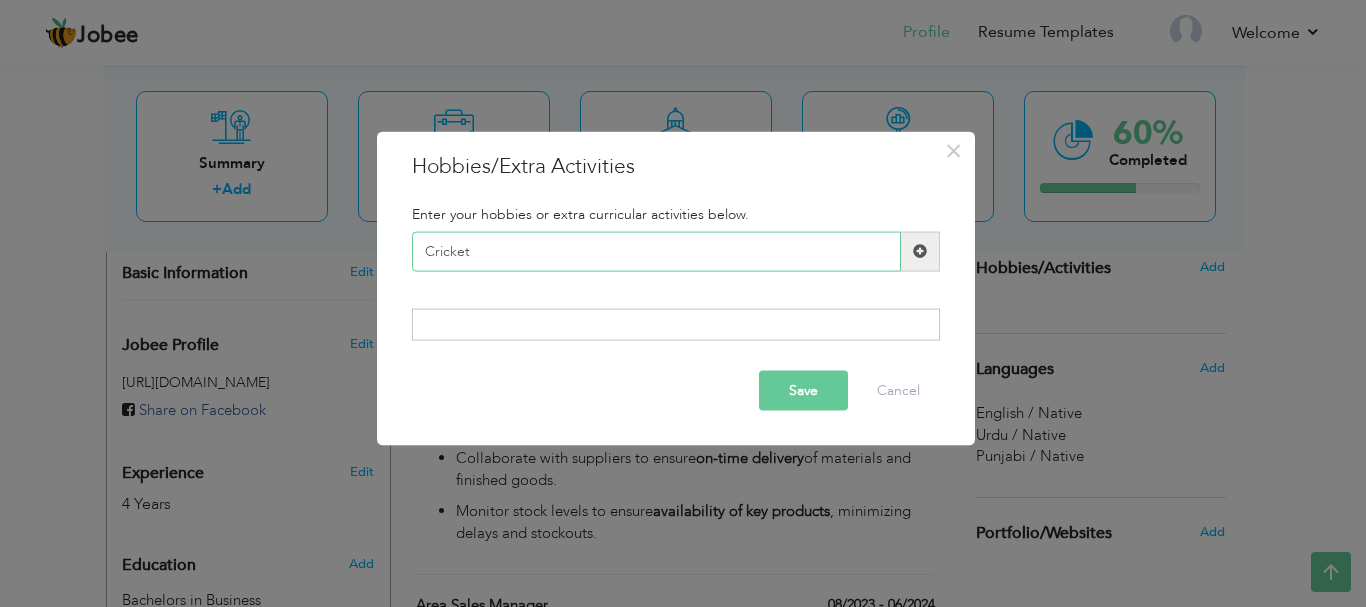 type on "Cricket" 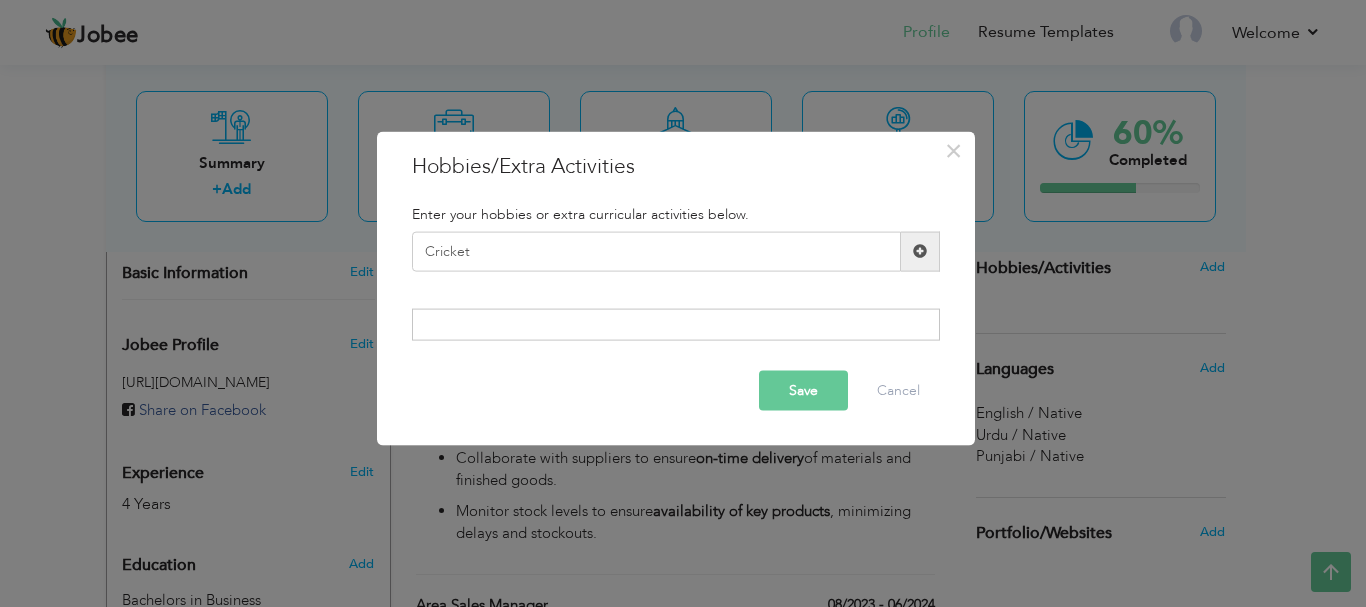 click on "Save" at bounding box center [803, 391] 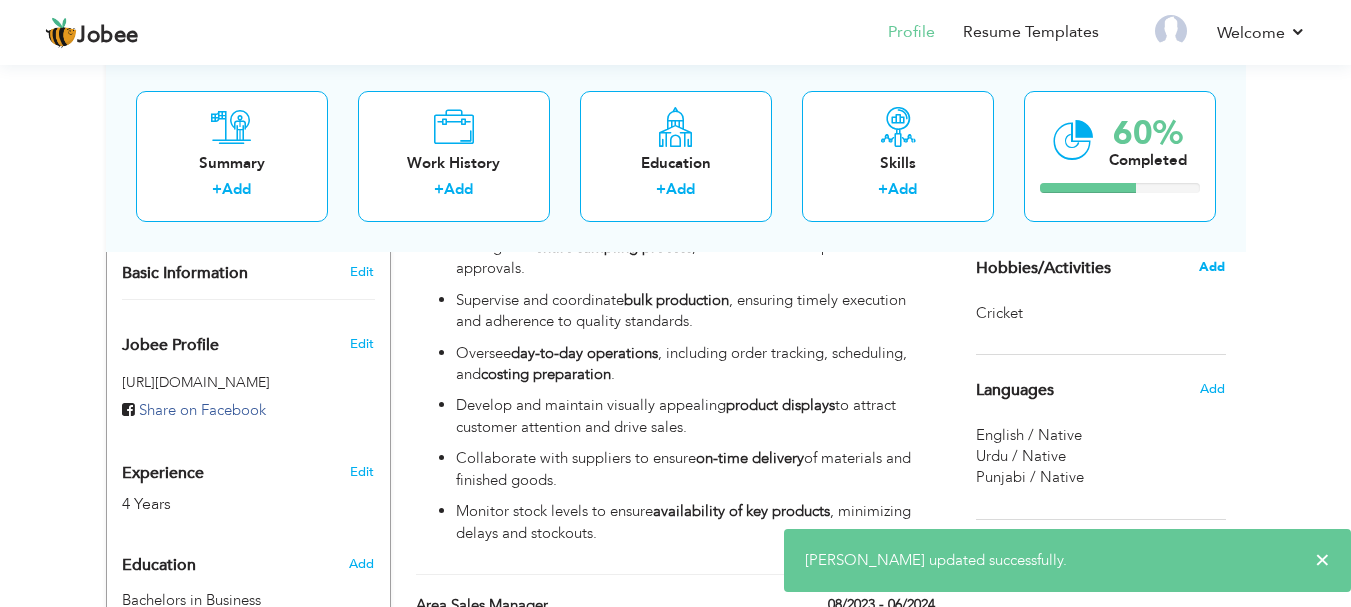 click on "Add" at bounding box center [1212, 267] 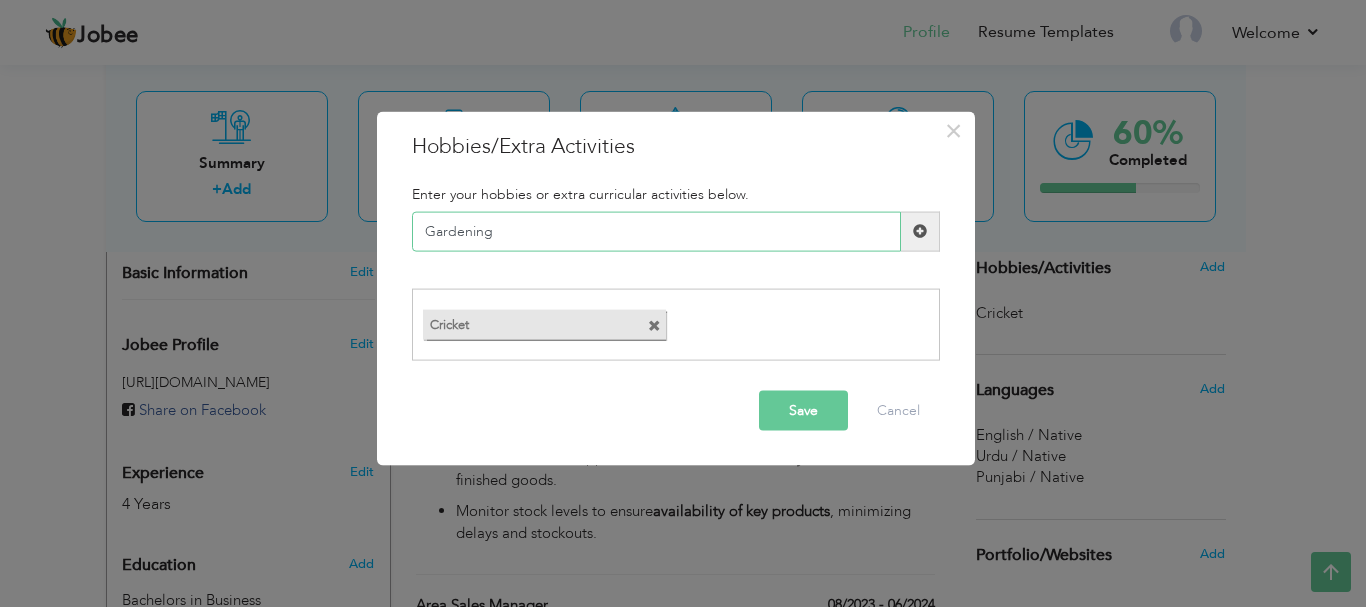 type on "Gardening" 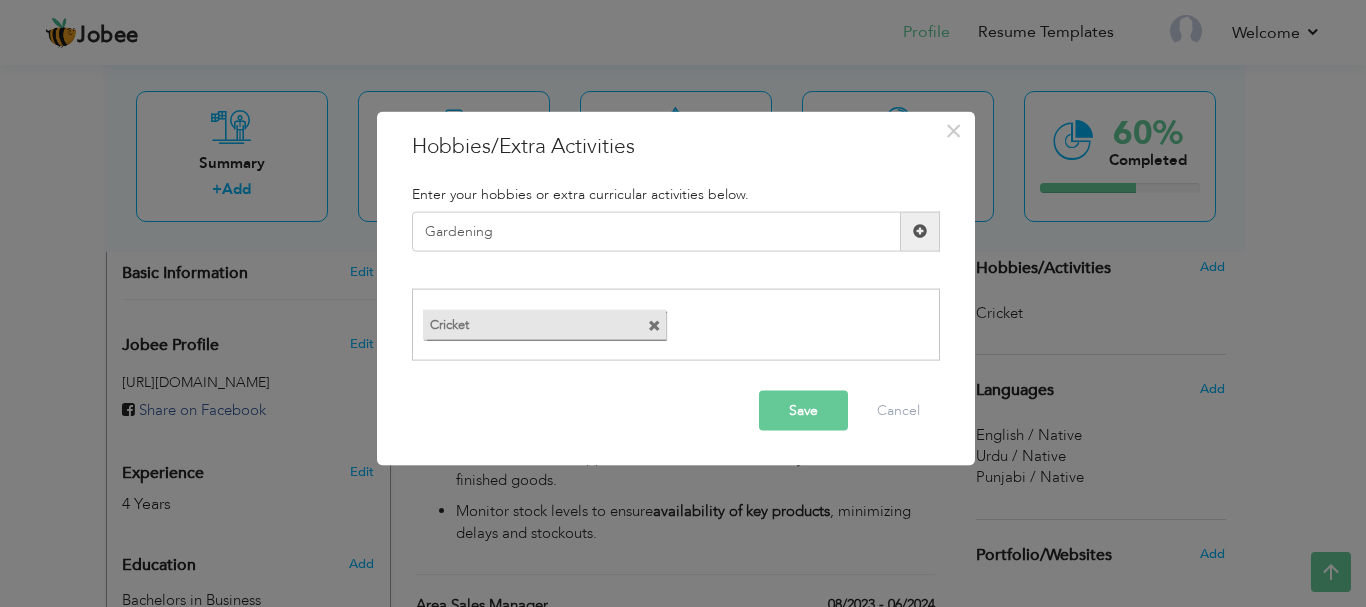 click on "Save" at bounding box center (803, 411) 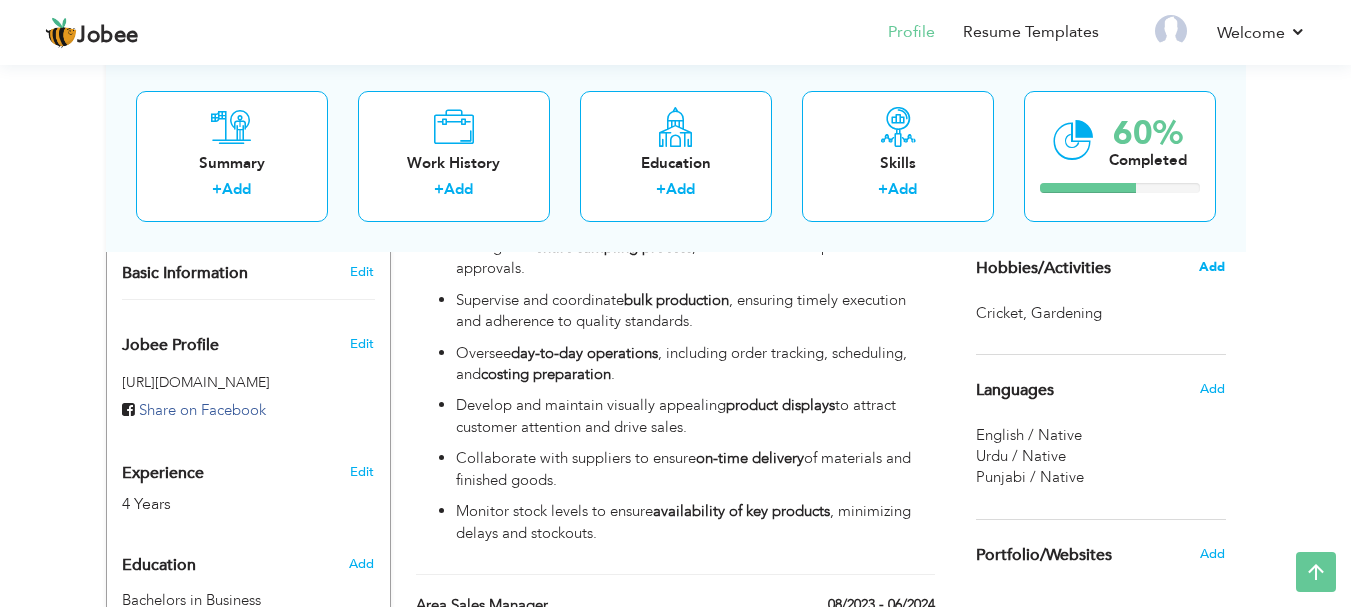 click on "Add" at bounding box center [1212, 267] 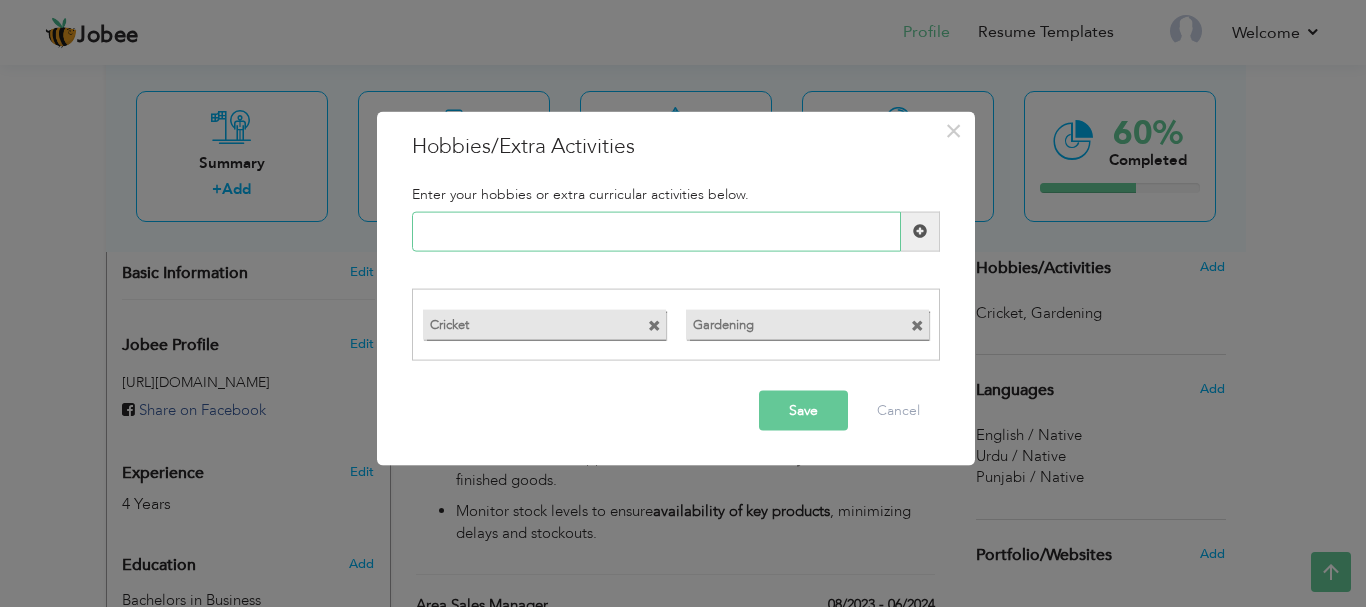 click at bounding box center [656, 231] 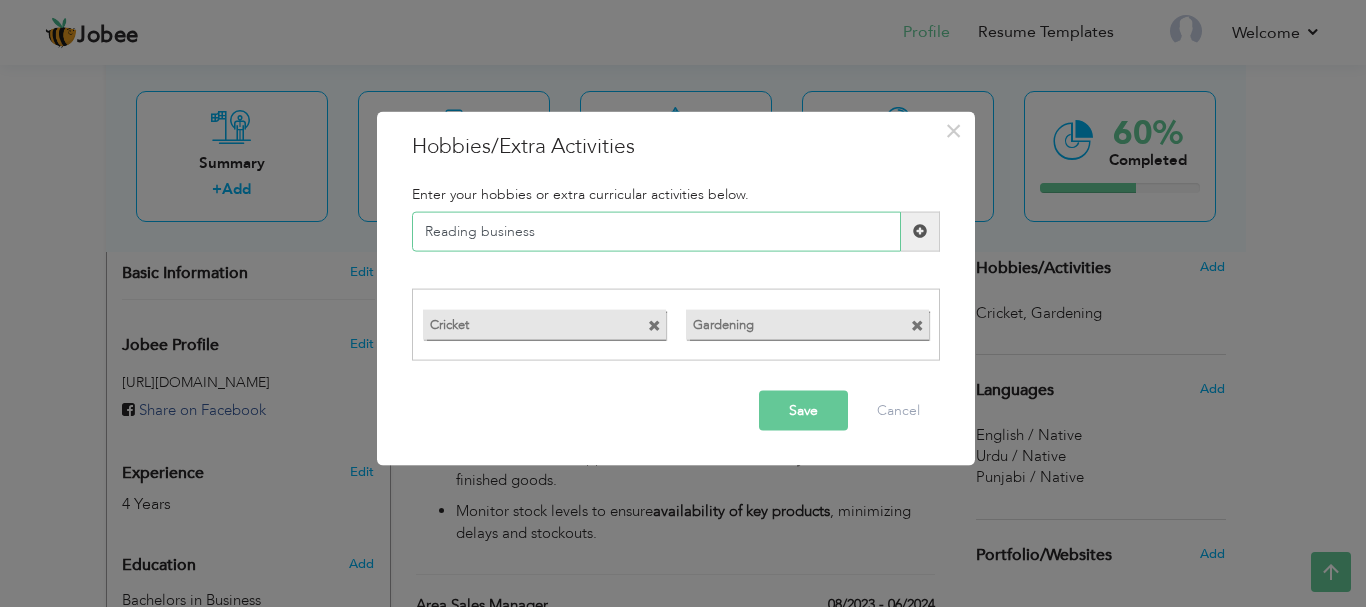 paste on "literatu" 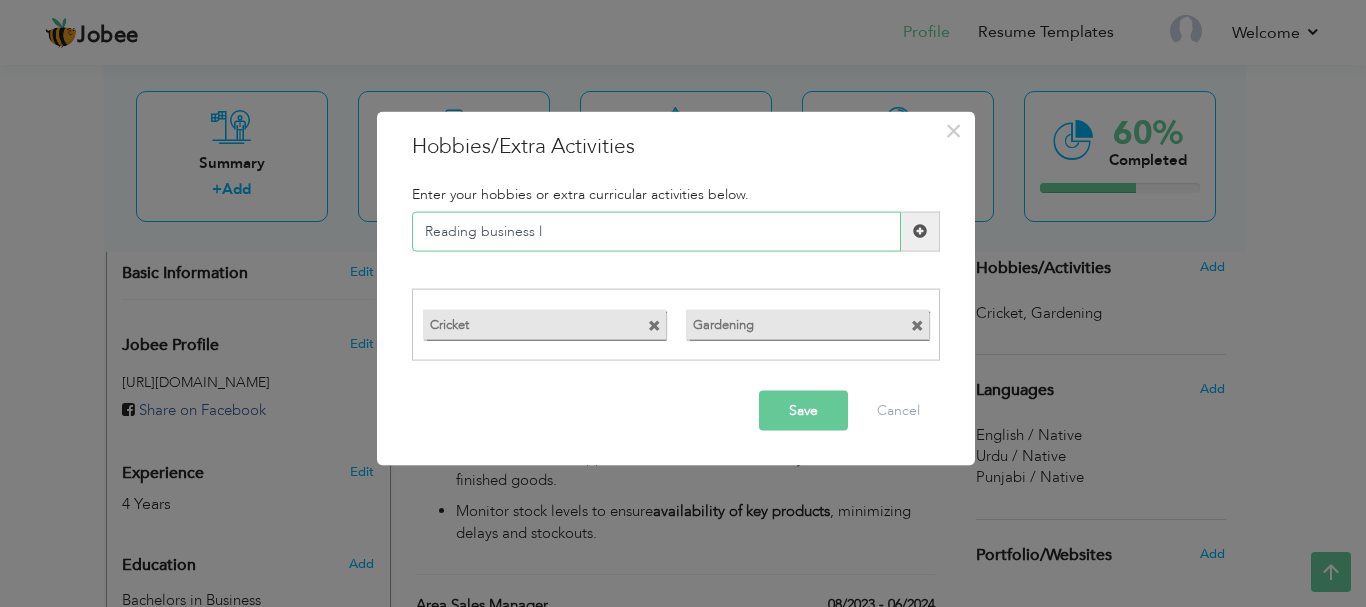 click on "Reading business l" at bounding box center [656, 231] 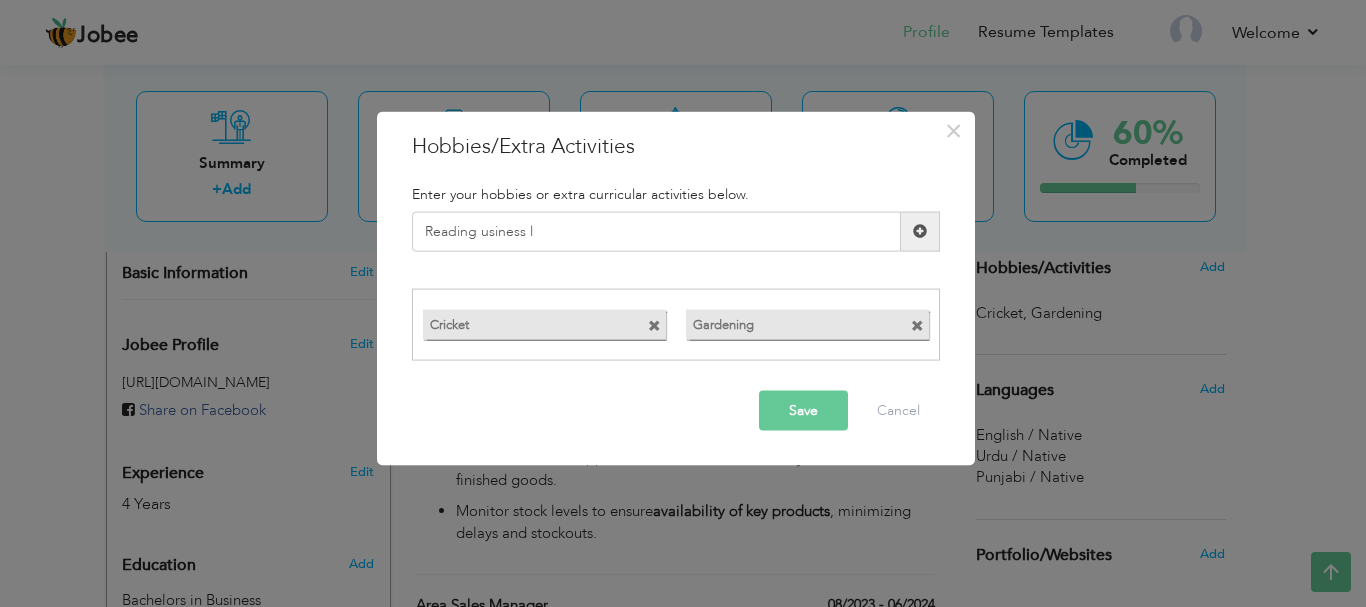 click on "Reading usiness l" at bounding box center [676, 231] 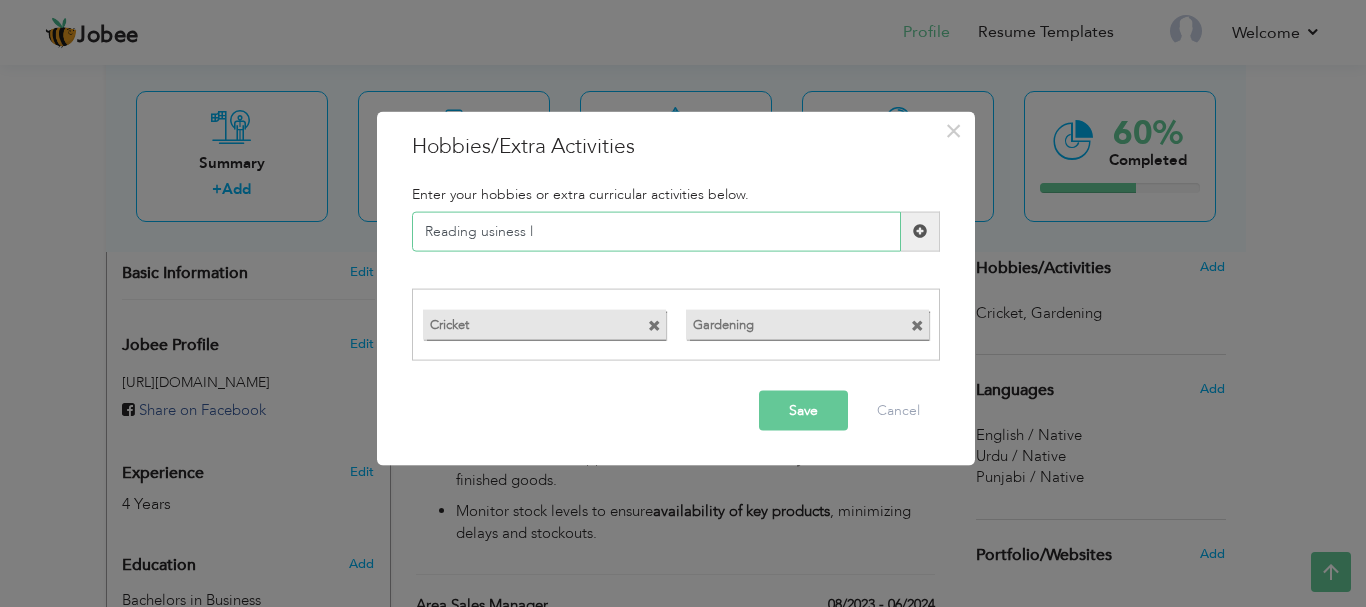 drag, startPoint x: 559, startPoint y: 229, endPoint x: 368, endPoint y: 225, distance: 191.04189 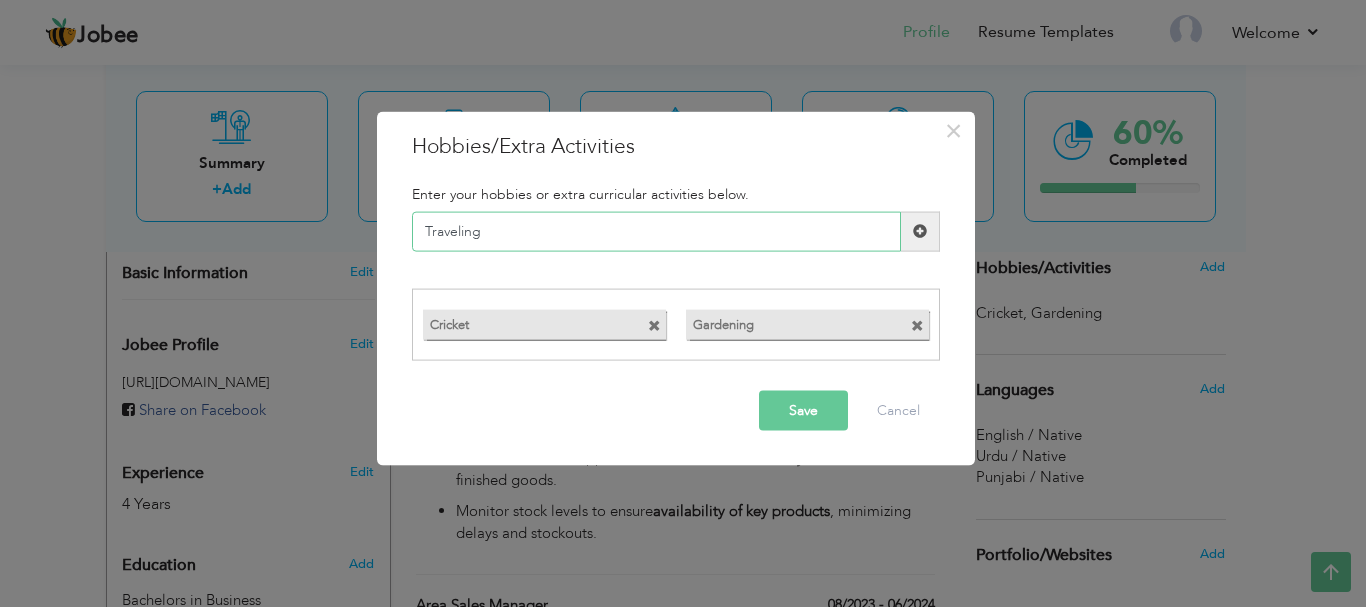 type on "Traveling" 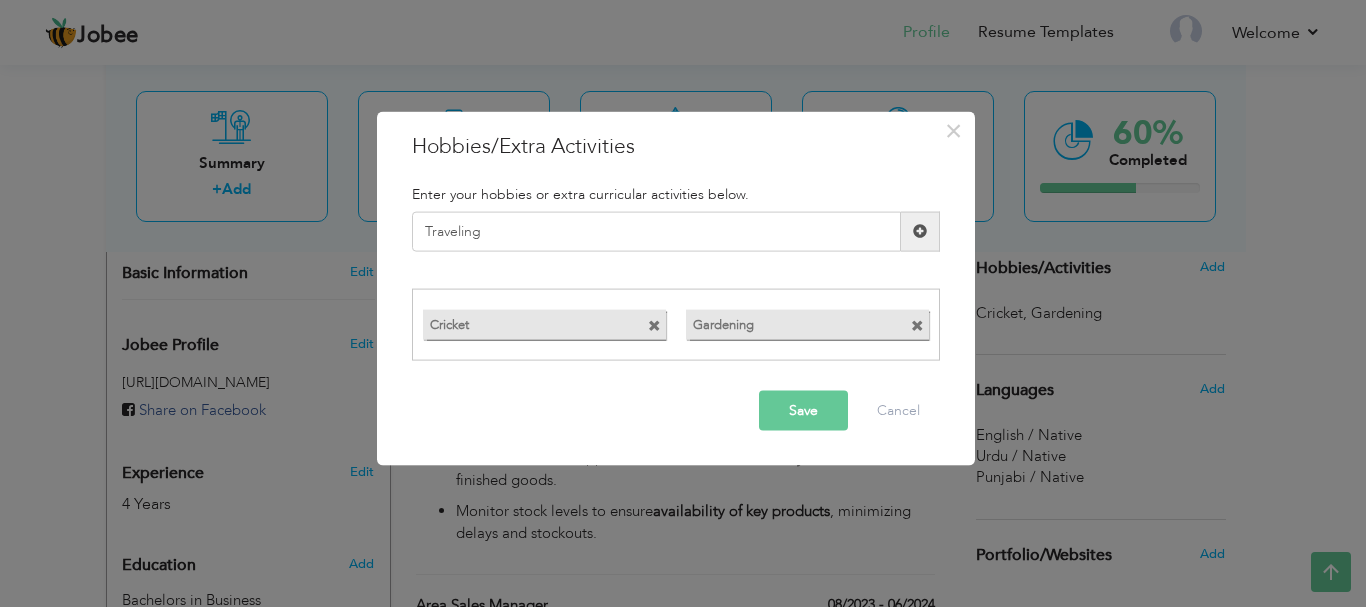 click on "Save" at bounding box center (803, 411) 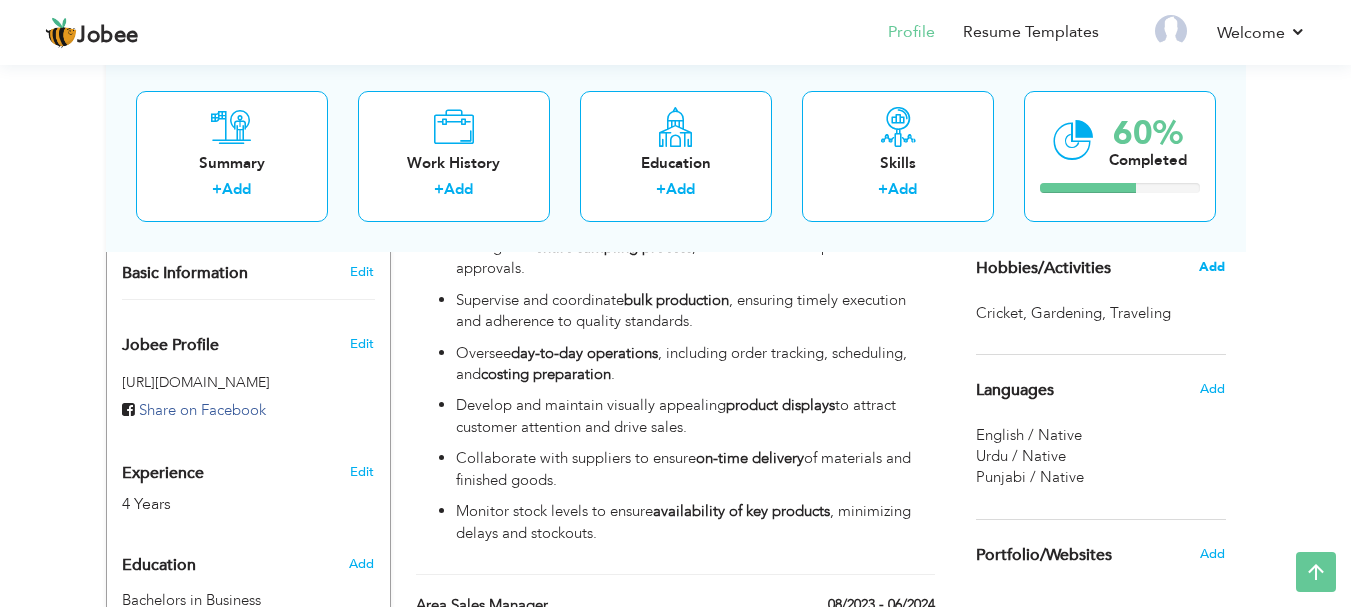 click on "Add" at bounding box center [1212, 267] 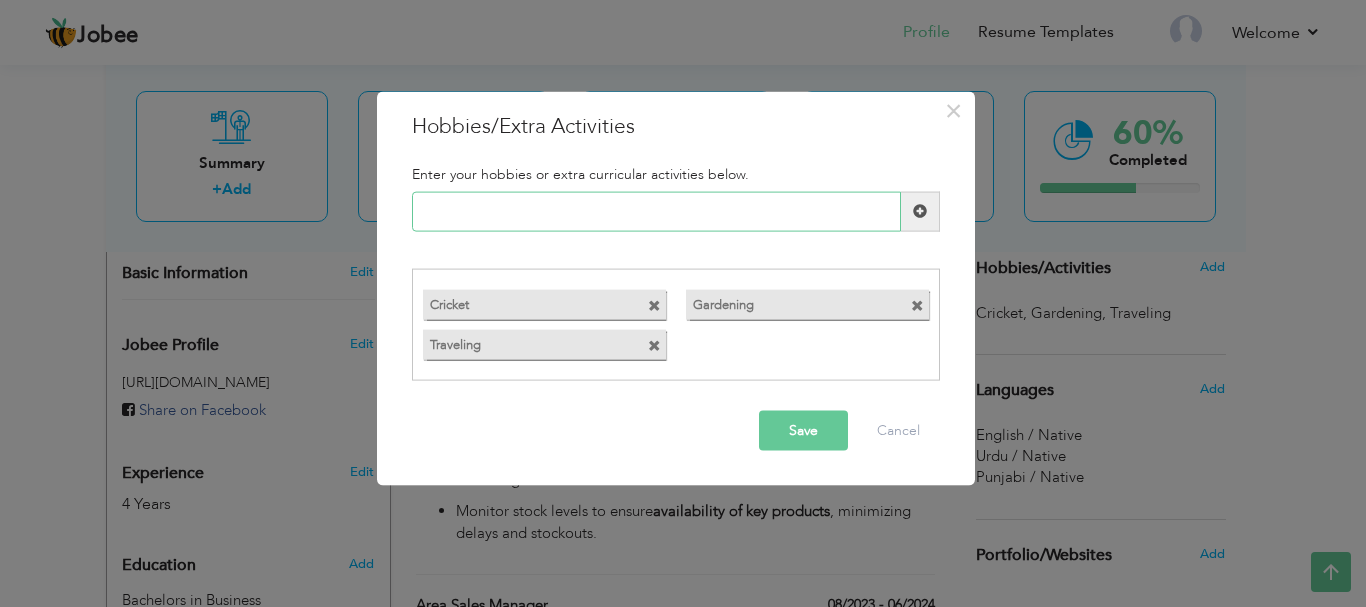 paste on "exploring new cultures" 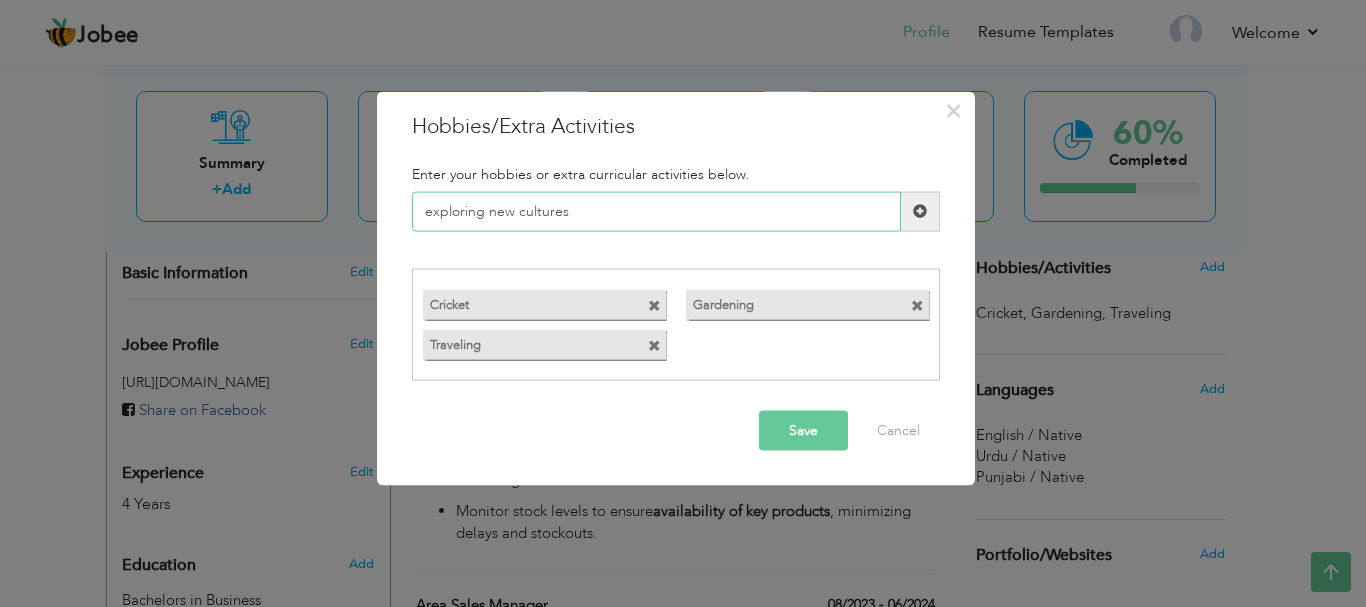 click on "exploring new cultures" at bounding box center [656, 211] 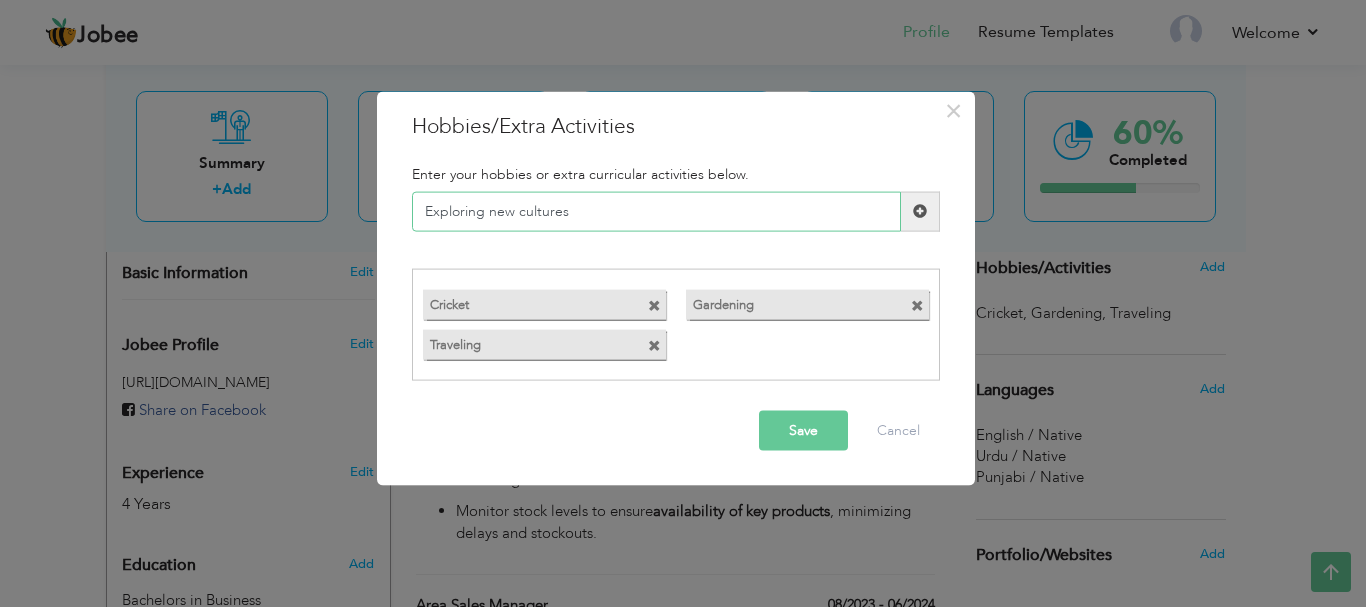 click on "Exploring new cultures" at bounding box center (656, 211) 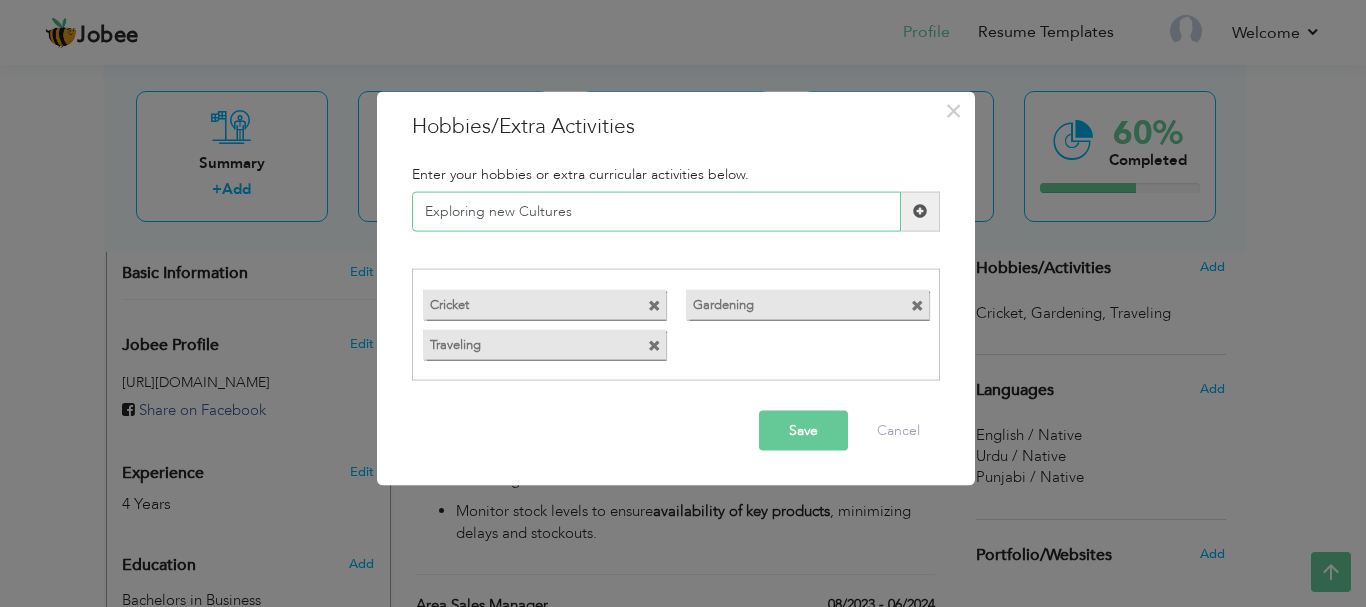 type on "Exploring new Cultures" 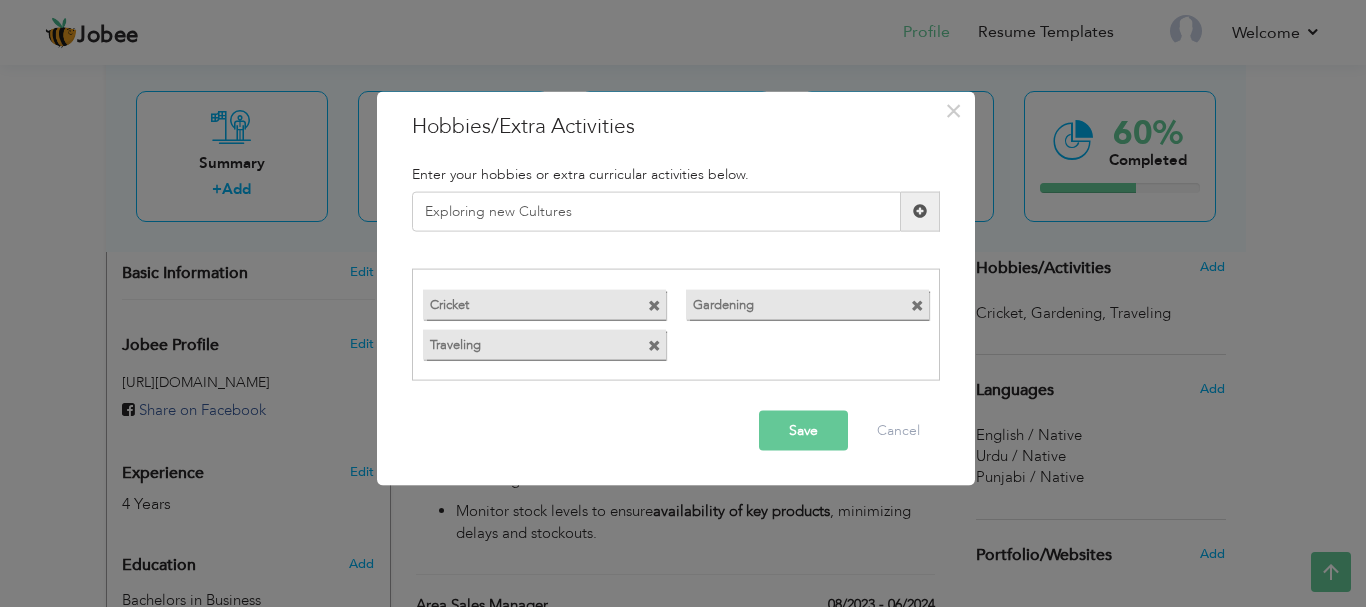 click on "Save" at bounding box center (803, 431) 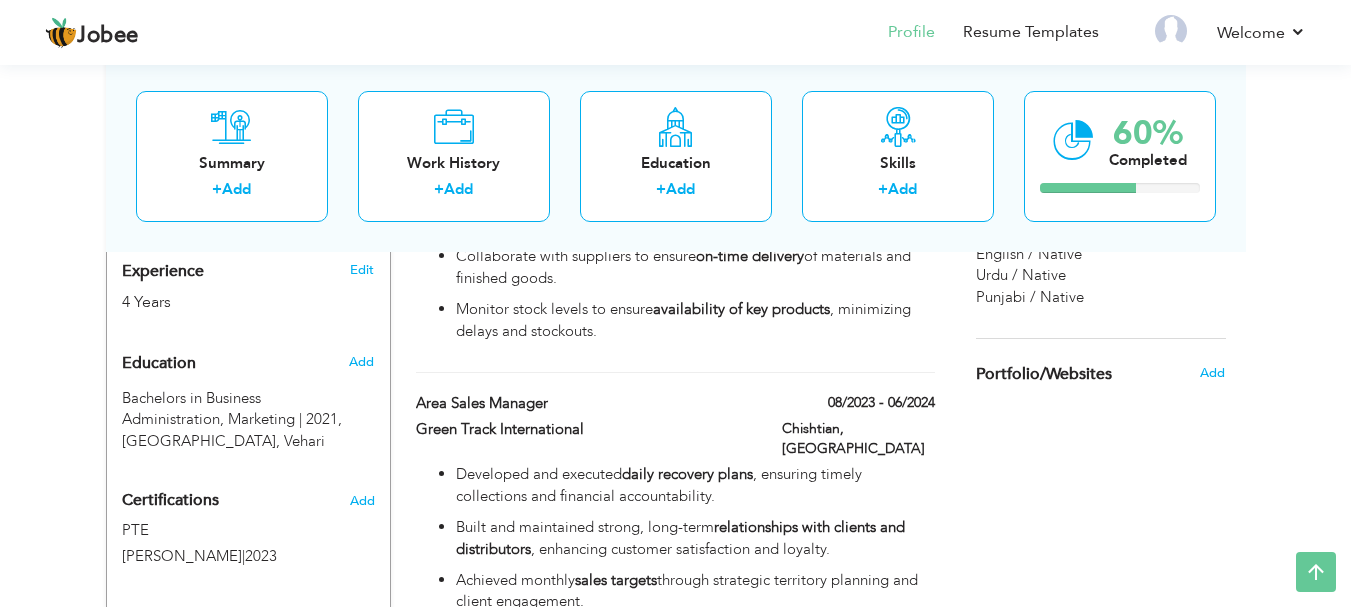 scroll, scrollTop: 802, scrollLeft: 0, axis: vertical 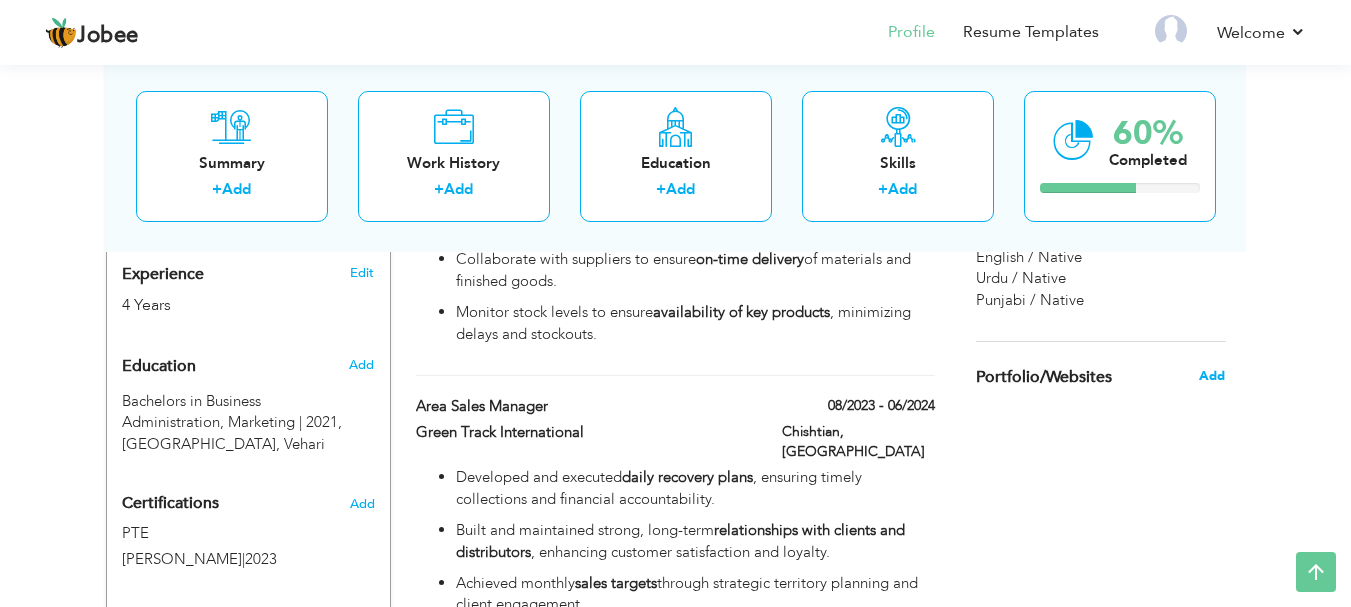 click on "Add" at bounding box center (1212, 376) 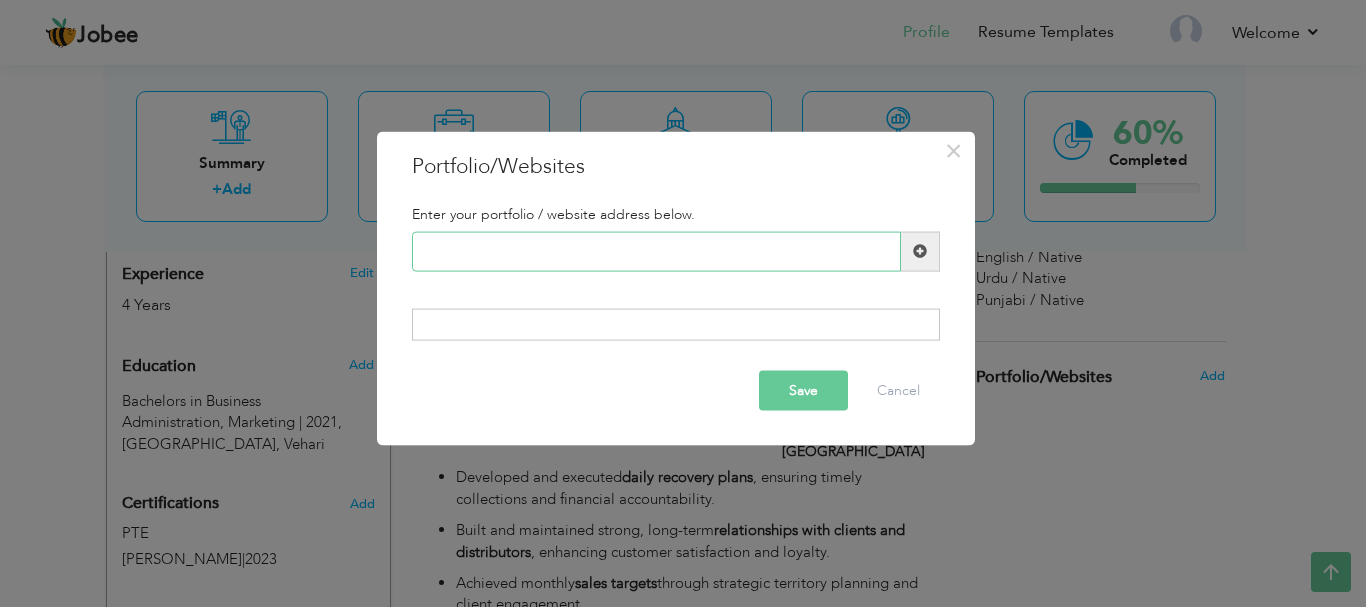 click at bounding box center (656, 251) 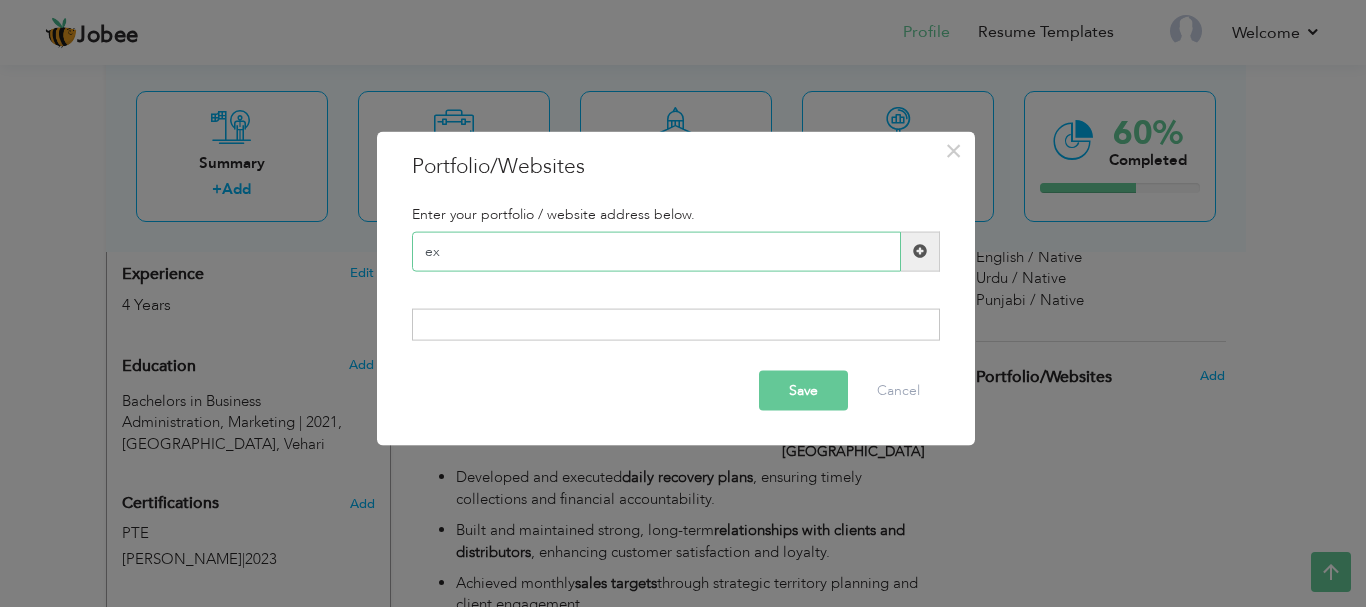 type on "e" 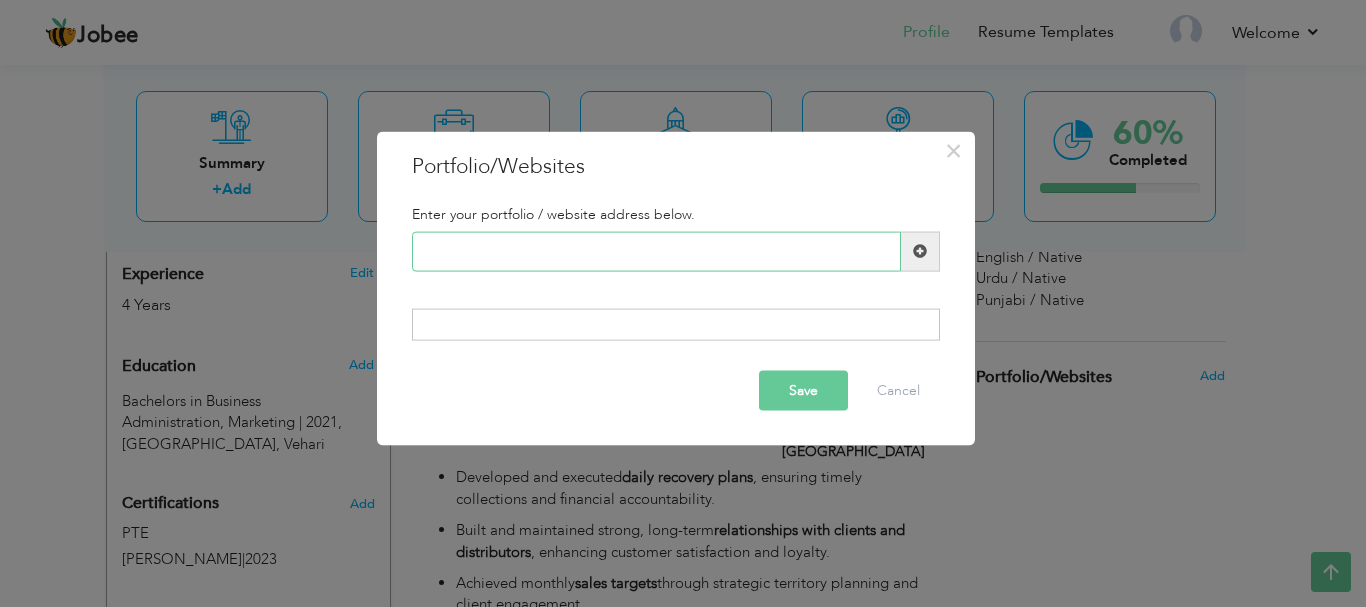 paste on "www.linkedin.com/in/ammaar-ali-sarwar-554918369" 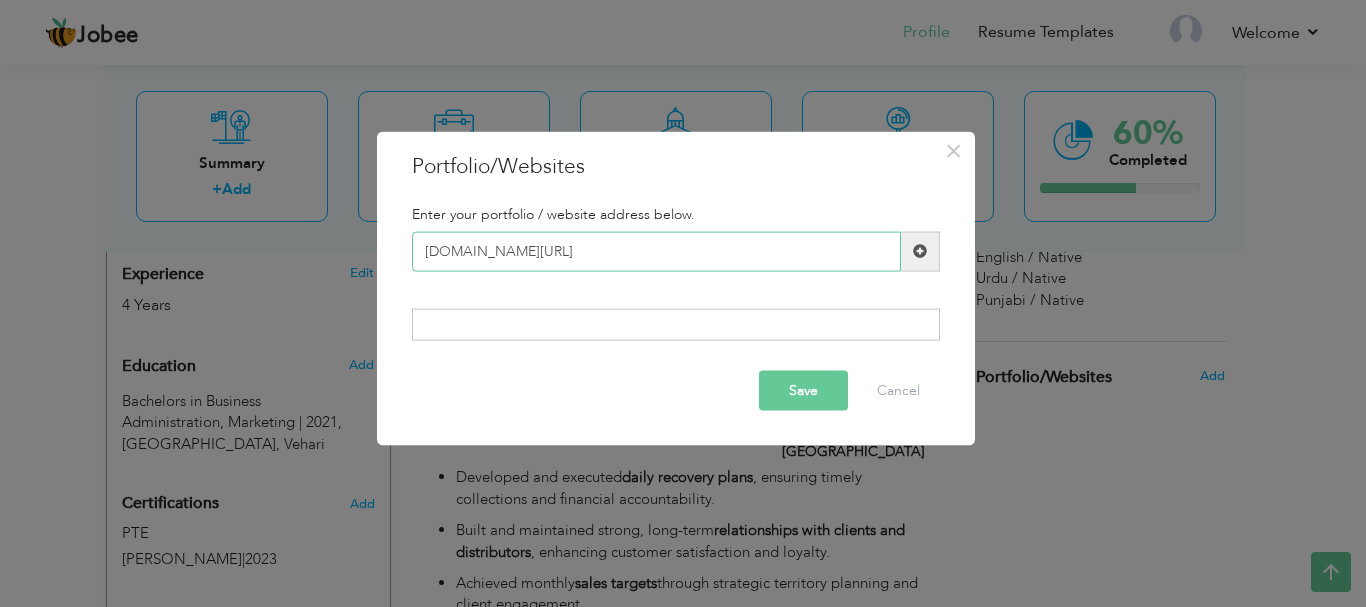 type on "www.linkedin.com/in/ammaar-ali-sarwar-554918369" 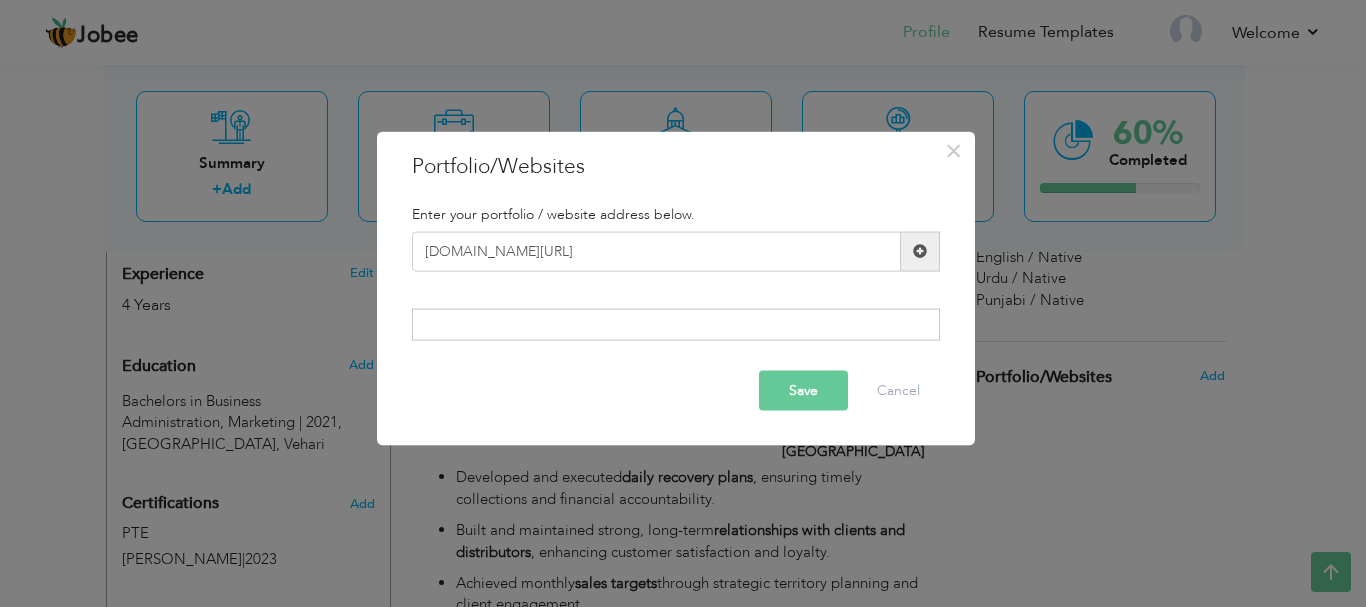 click on "Save" at bounding box center (803, 391) 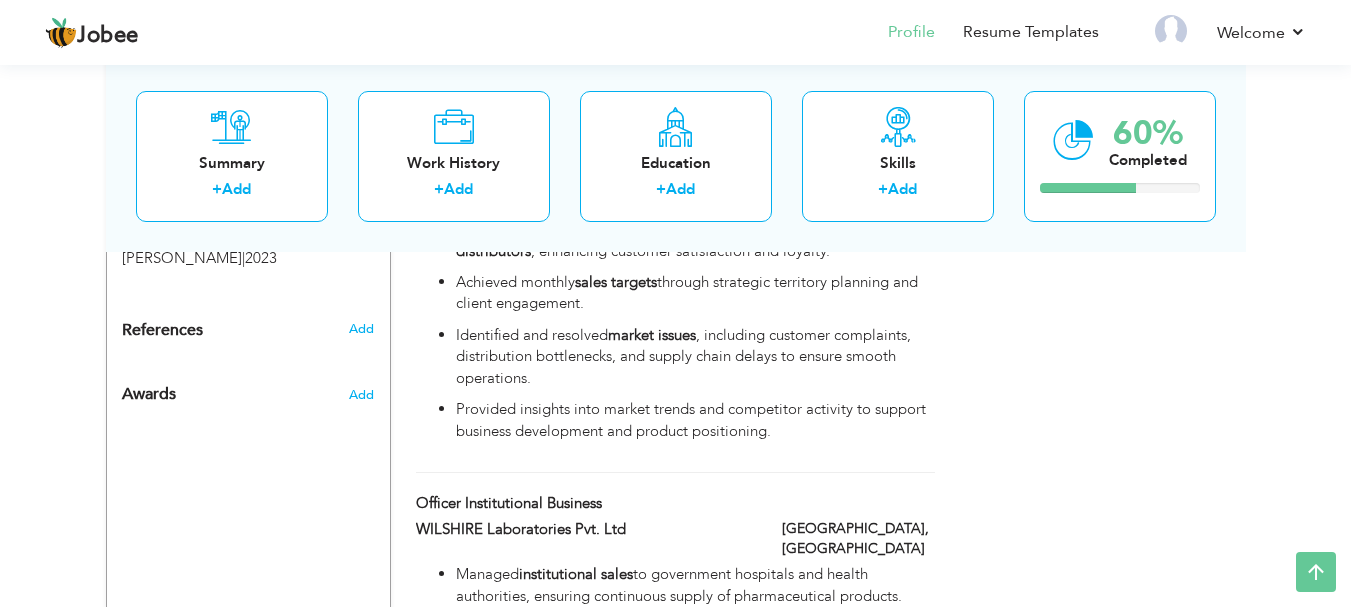 scroll, scrollTop: 1096, scrollLeft: 0, axis: vertical 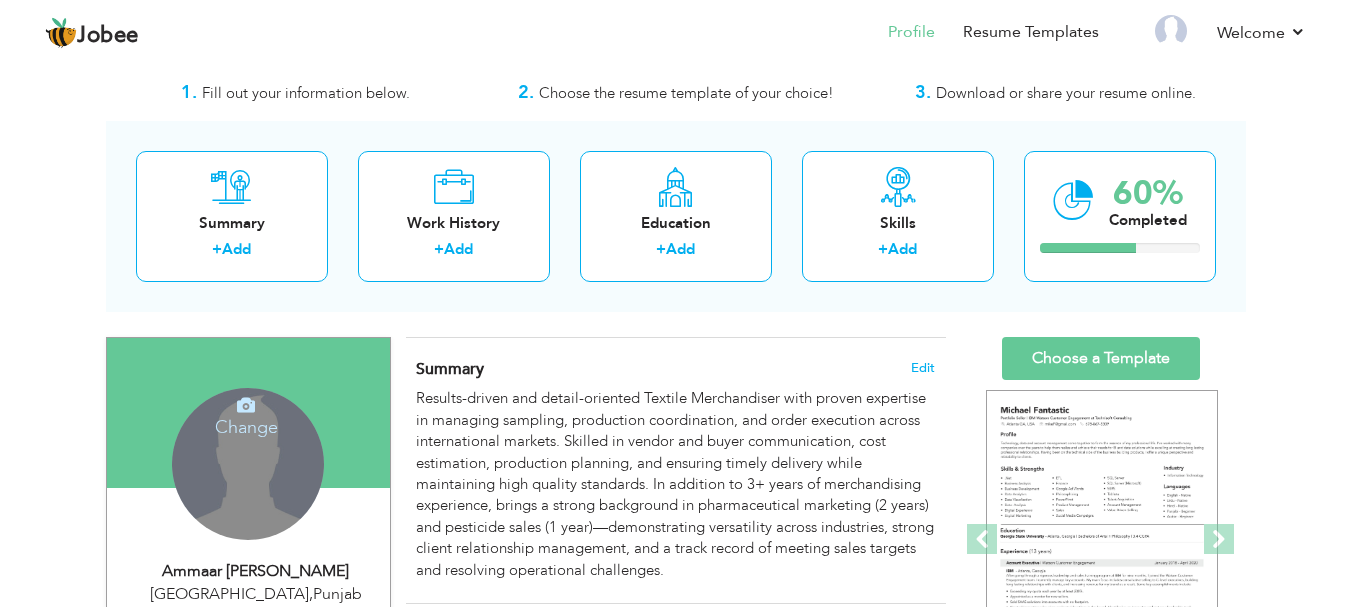 click on "Change
Remove" at bounding box center [248, 464] 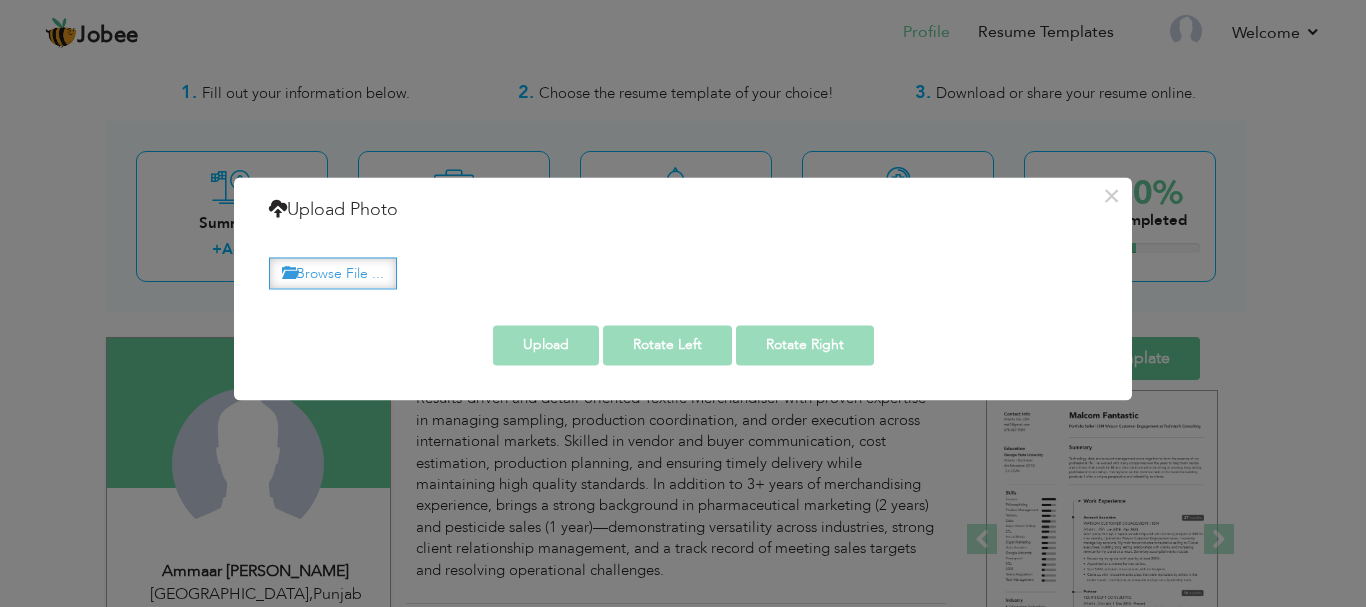 click on "Browse File ..." at bounding box center [333, 273] 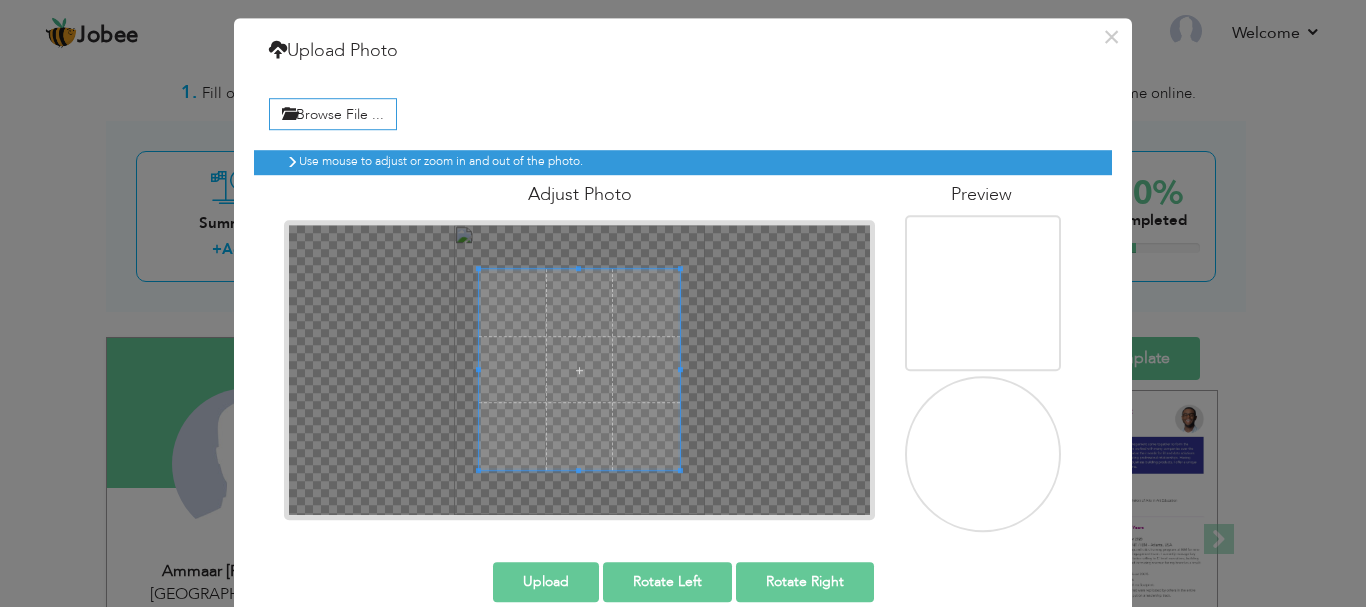 scroll, scrollTop: 74, scrollLeft: 0, axis: vertical 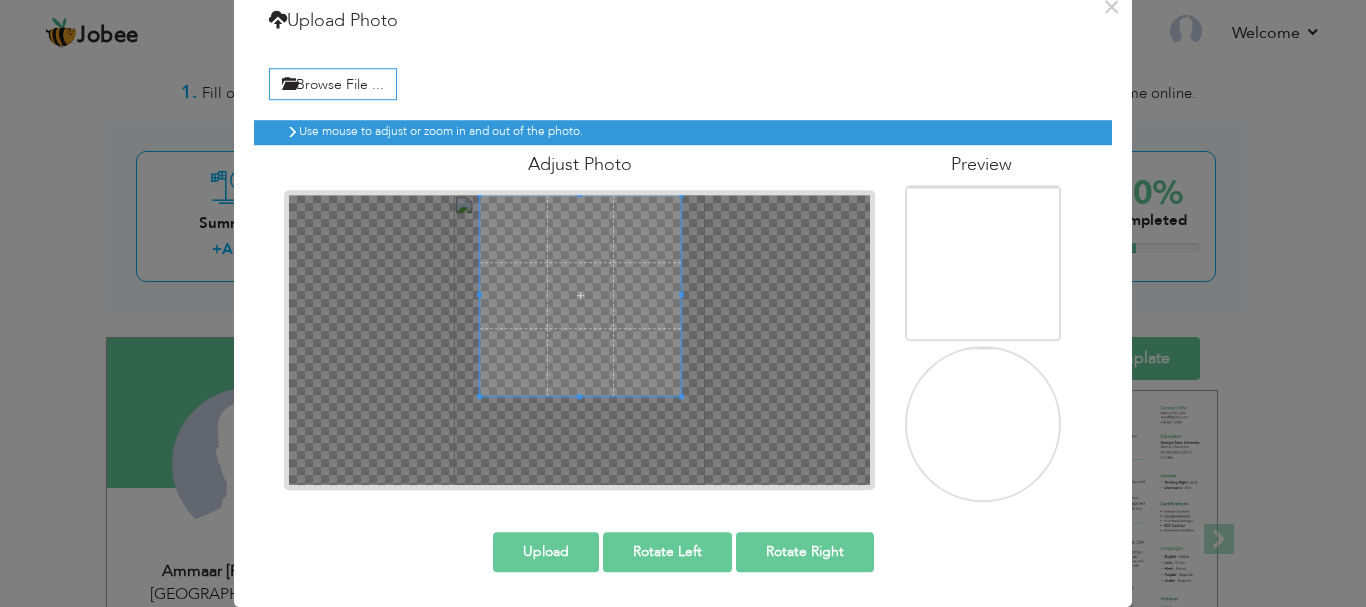 click at bounding box center [580, 295] 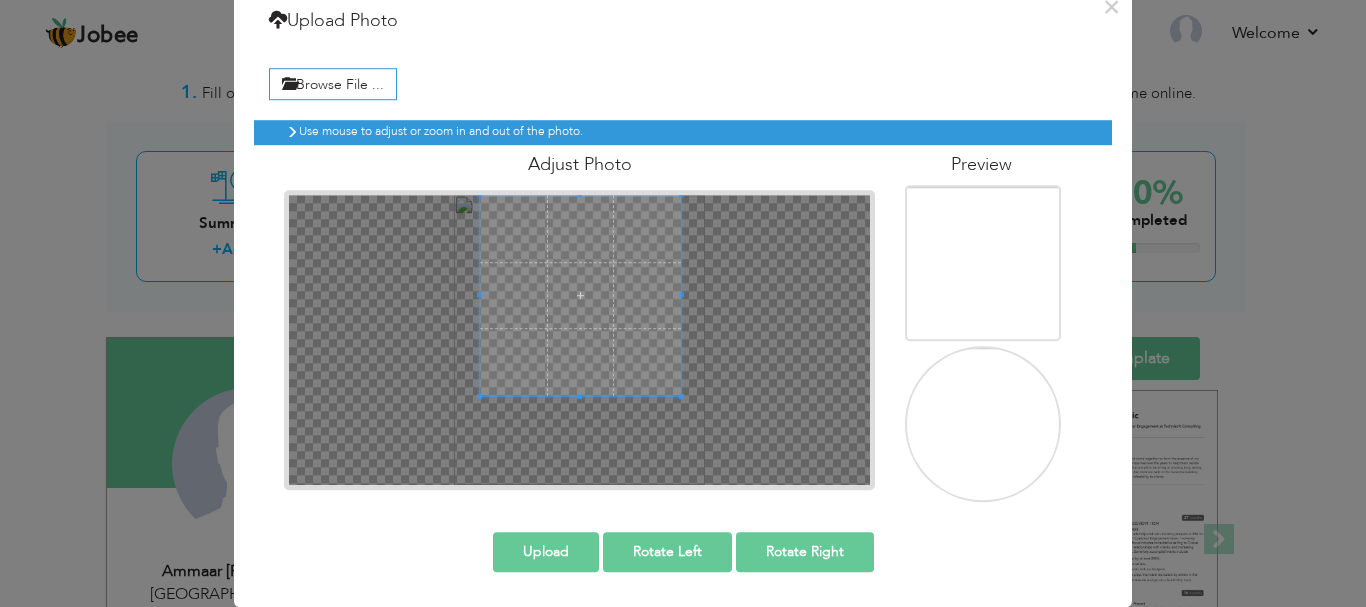 click on "Upload" at bounding box center (546, 552) 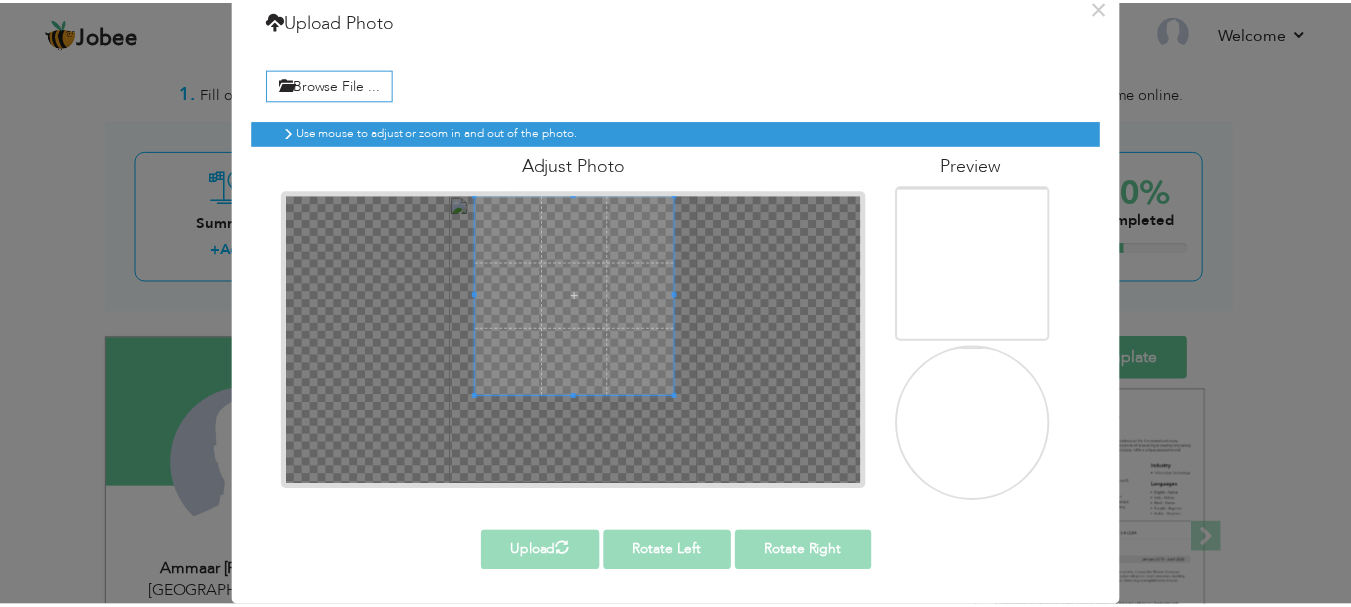 scroll, scrollTop: 0, scrollLeft: 0, axis: both 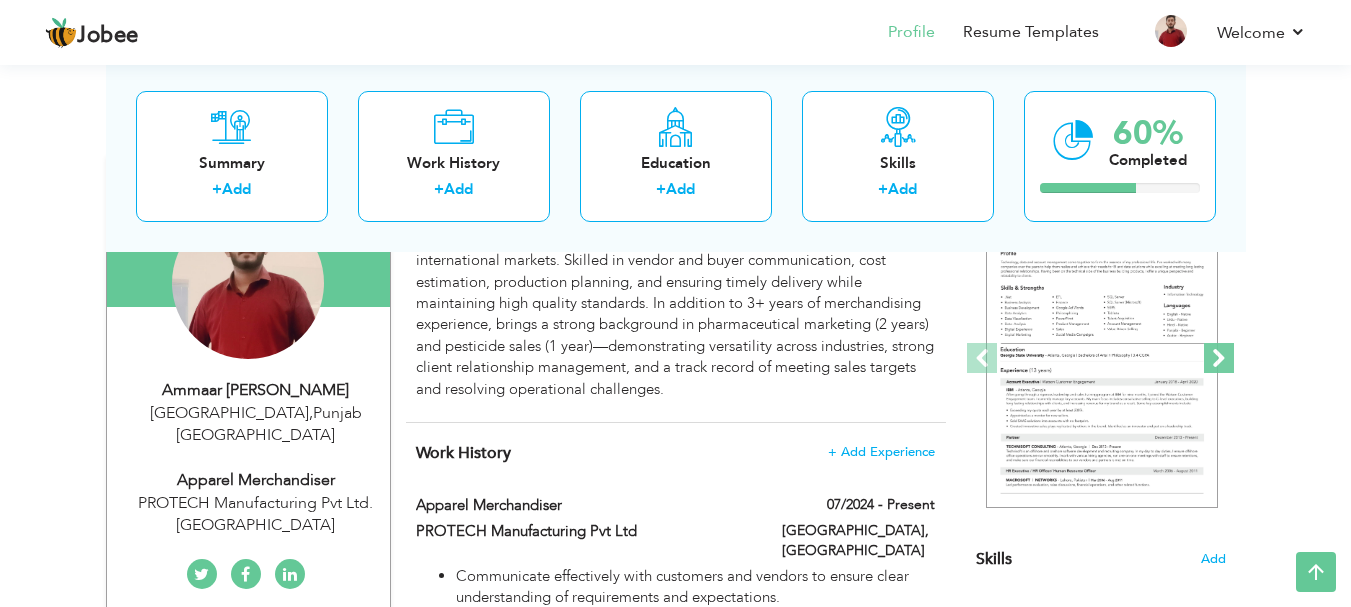 click at bounding box center [1219, 358] 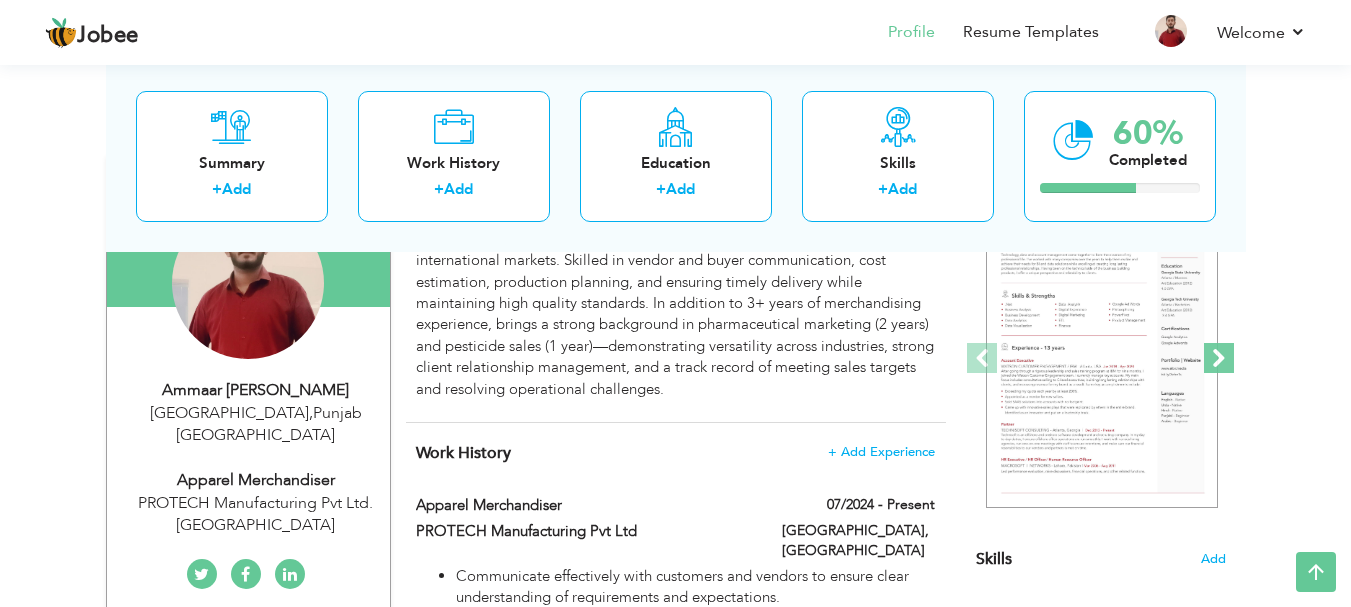 click at bounding box center (1219, 358) 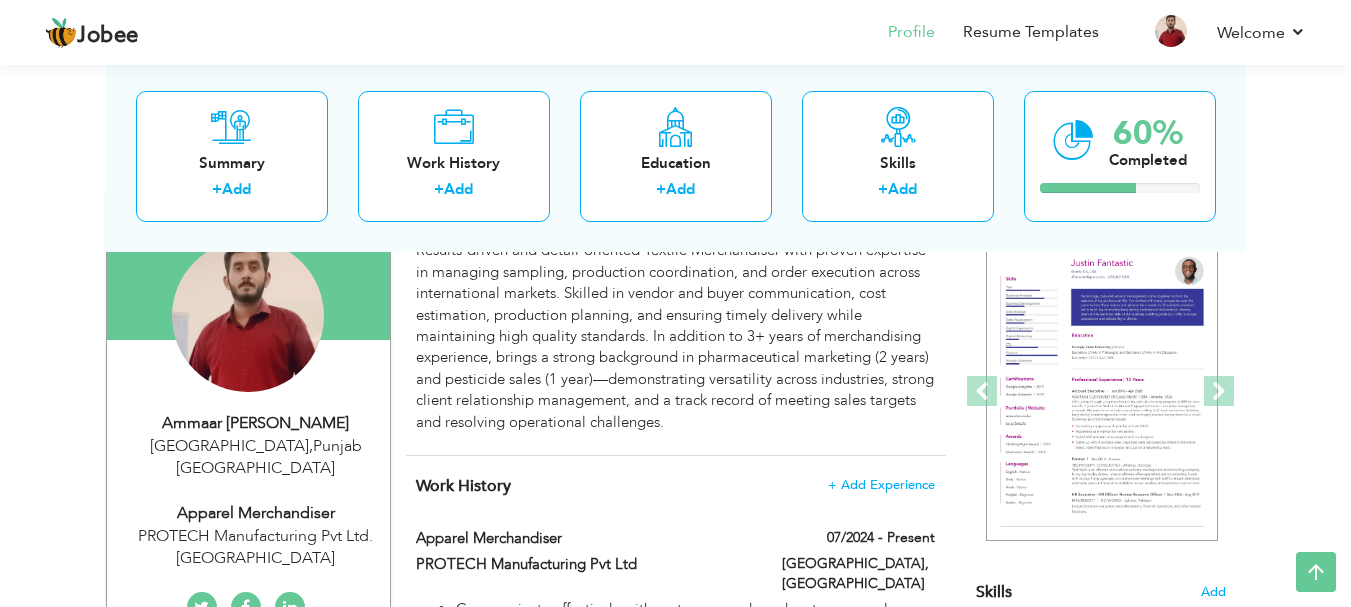 scroll, scrollTop: 173, scrollLeft: 0, axis: vertical 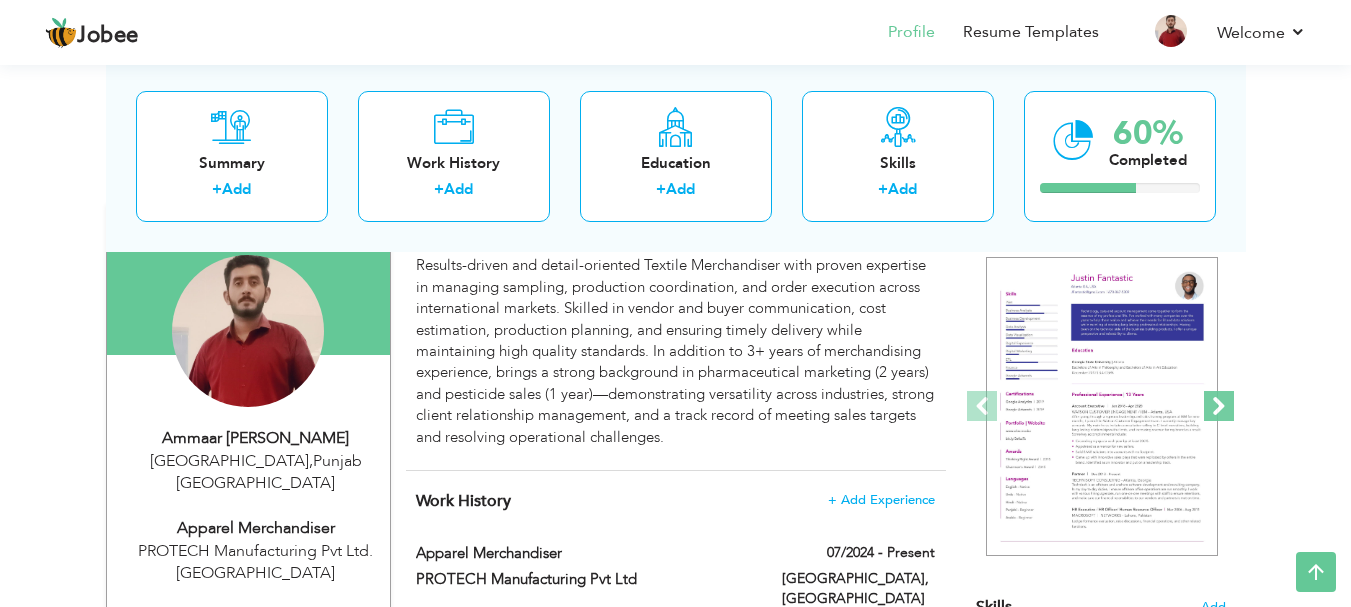 click at bounding box center [1219, 406] 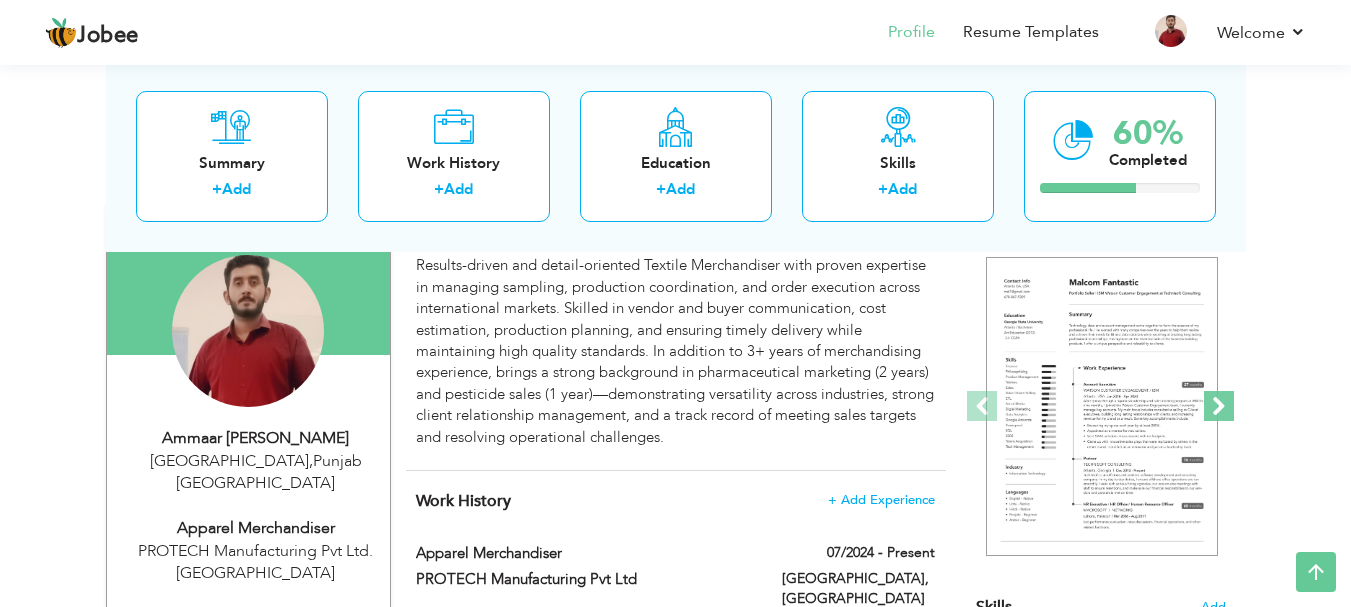 click at bounding box center [1219, 406] 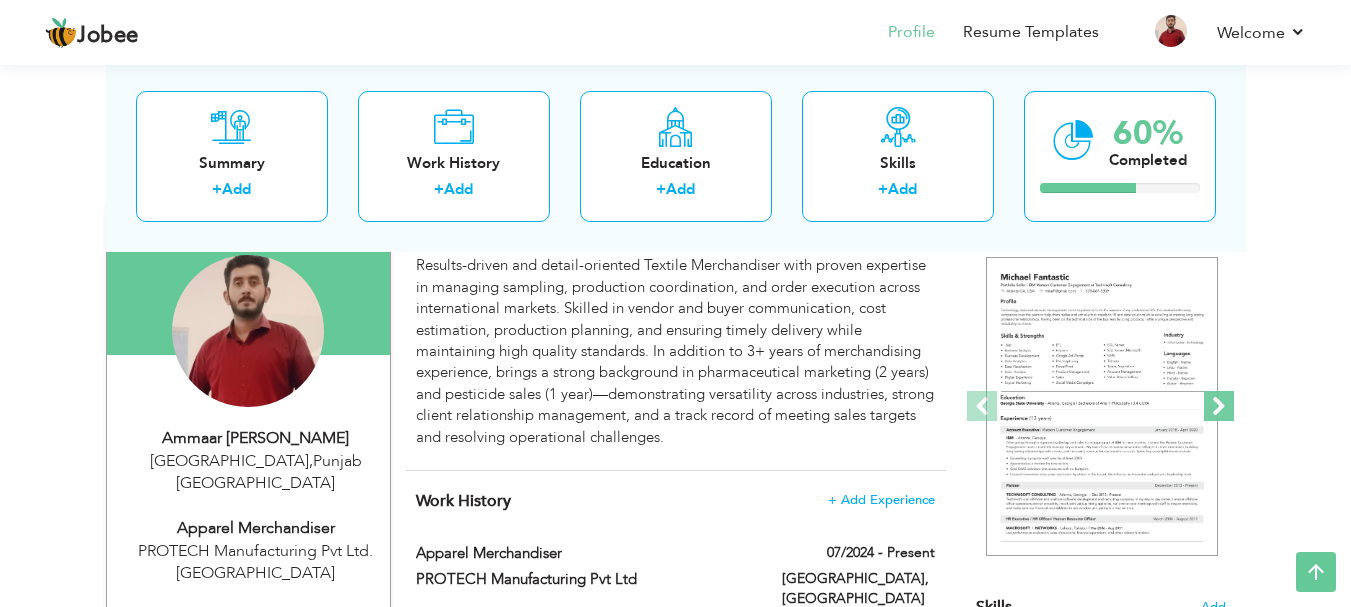 click at bounding box center (1219, 406) 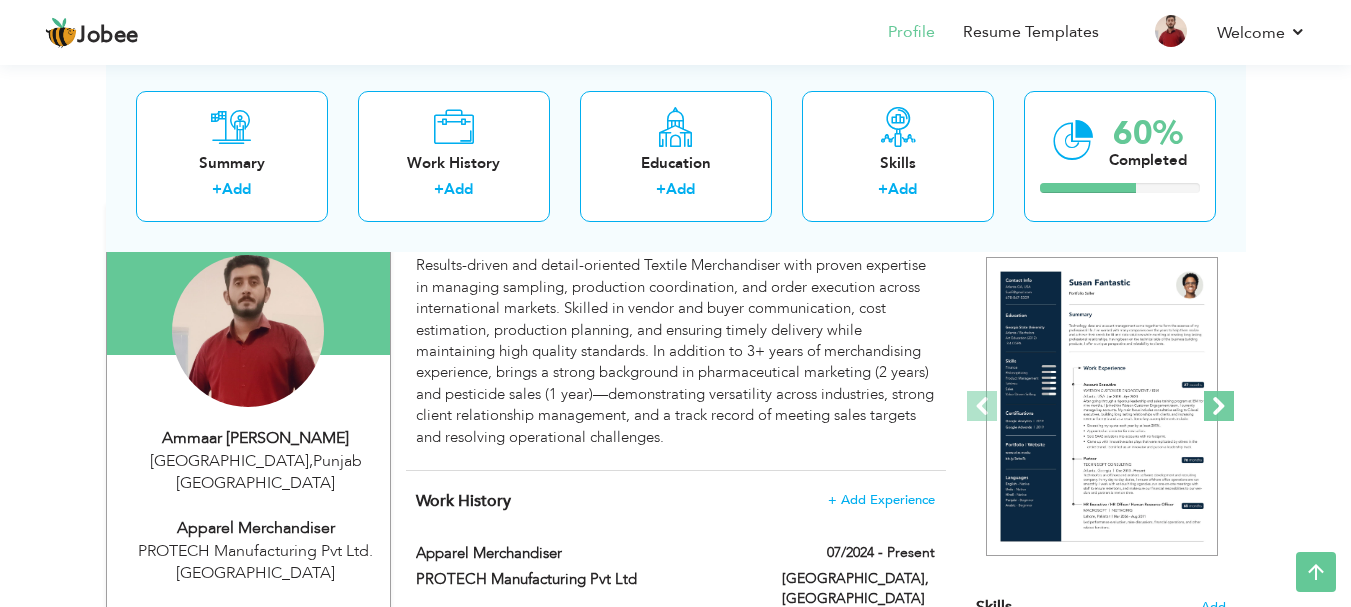 click at bounding box center (1219, 406) 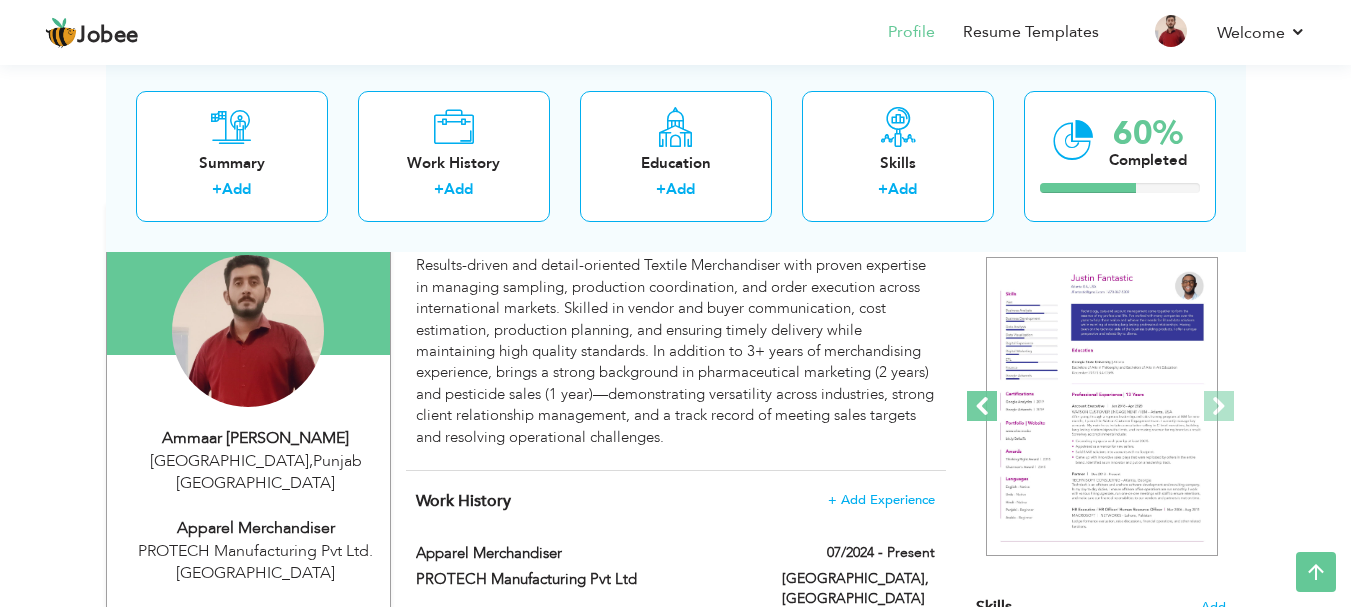 click at bounding box center [982, 406] 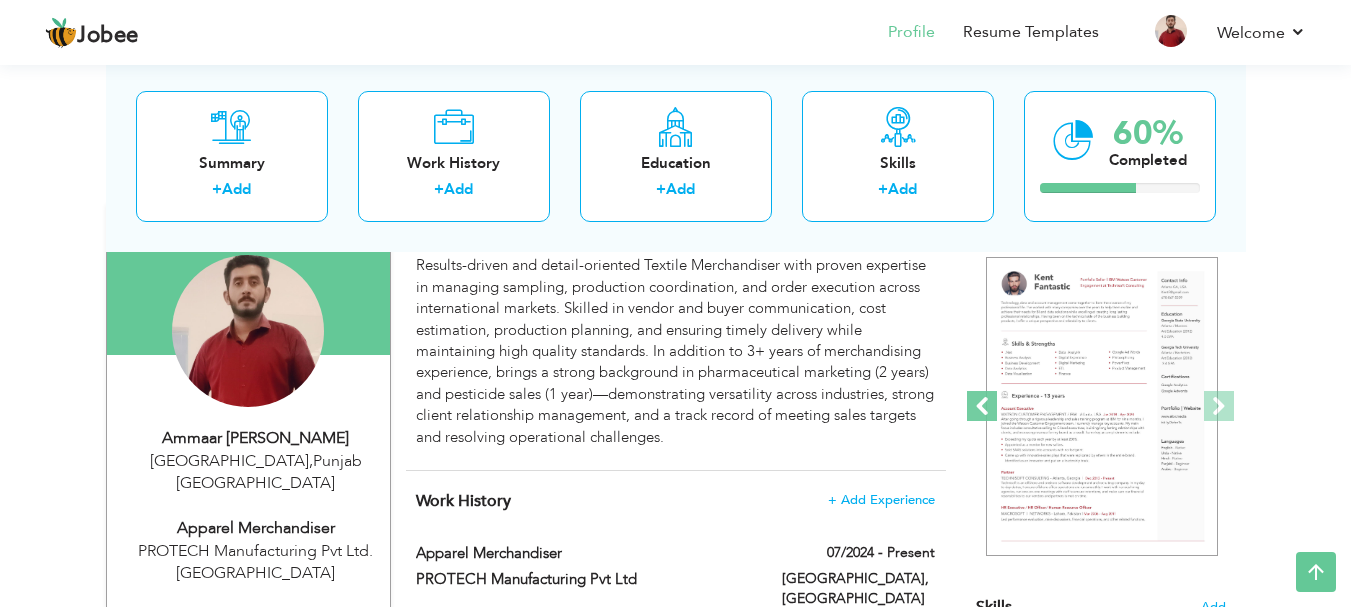 click at bounding box center [982, 406] 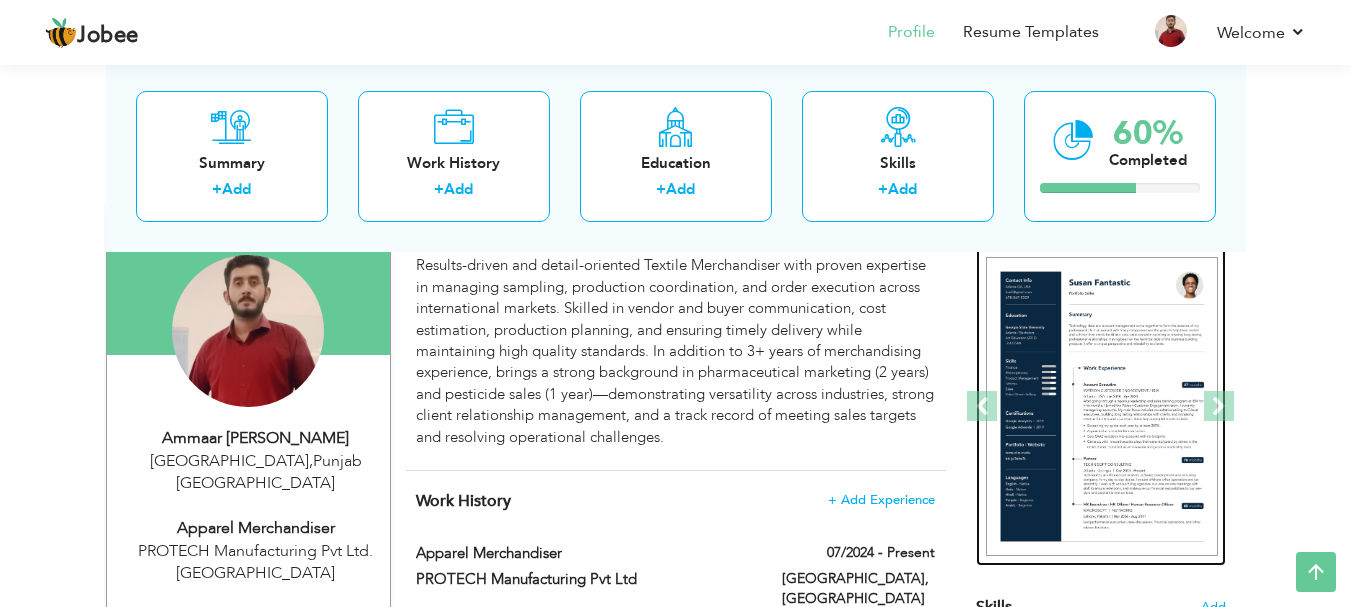 click at bounding box center [1102, 407] 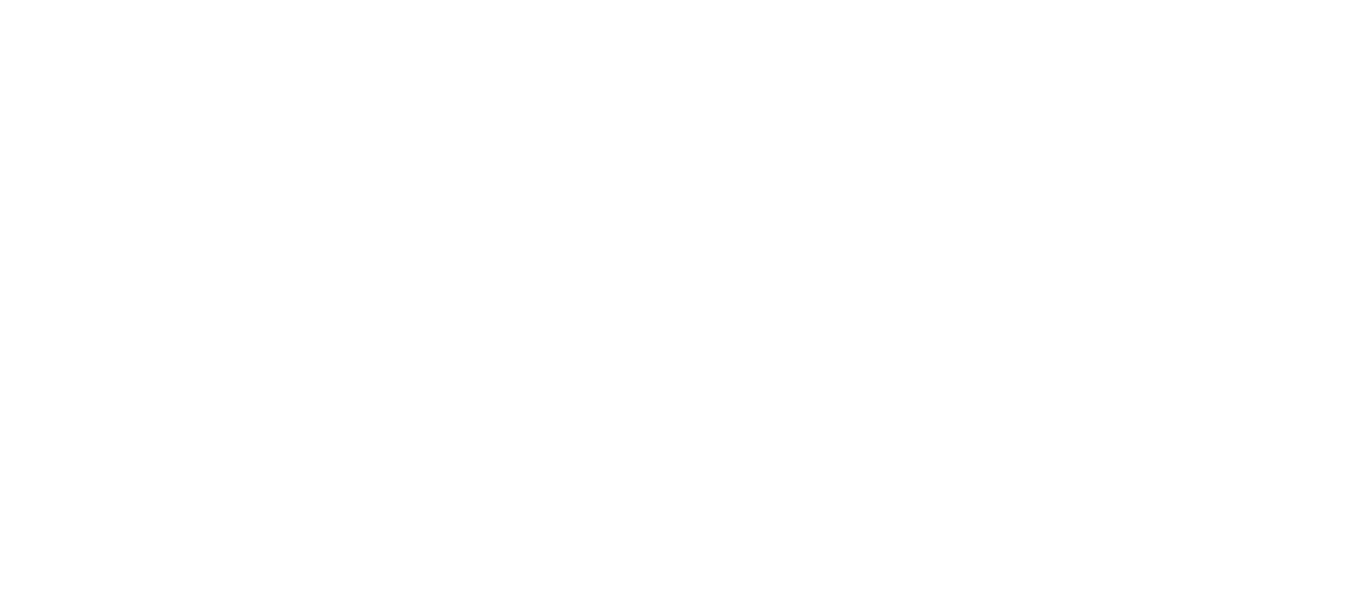 scroll, scrollTop: 0, scrollLeft: 0, axis: both 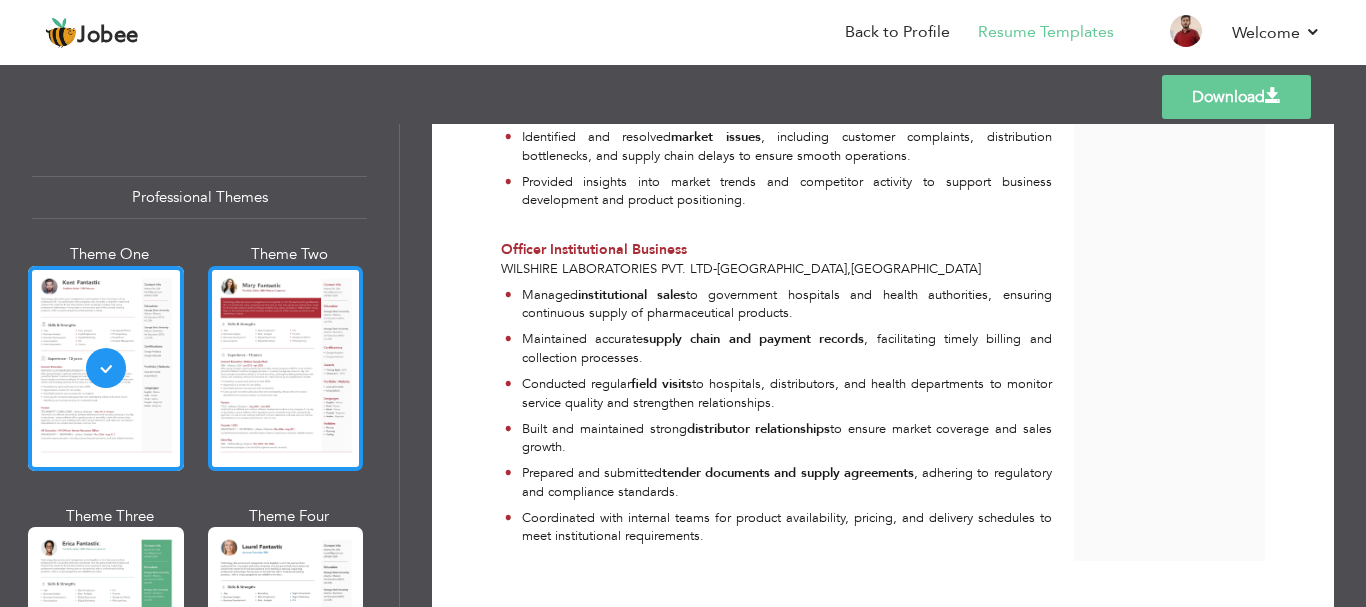 click at bounding box center (286, 368) 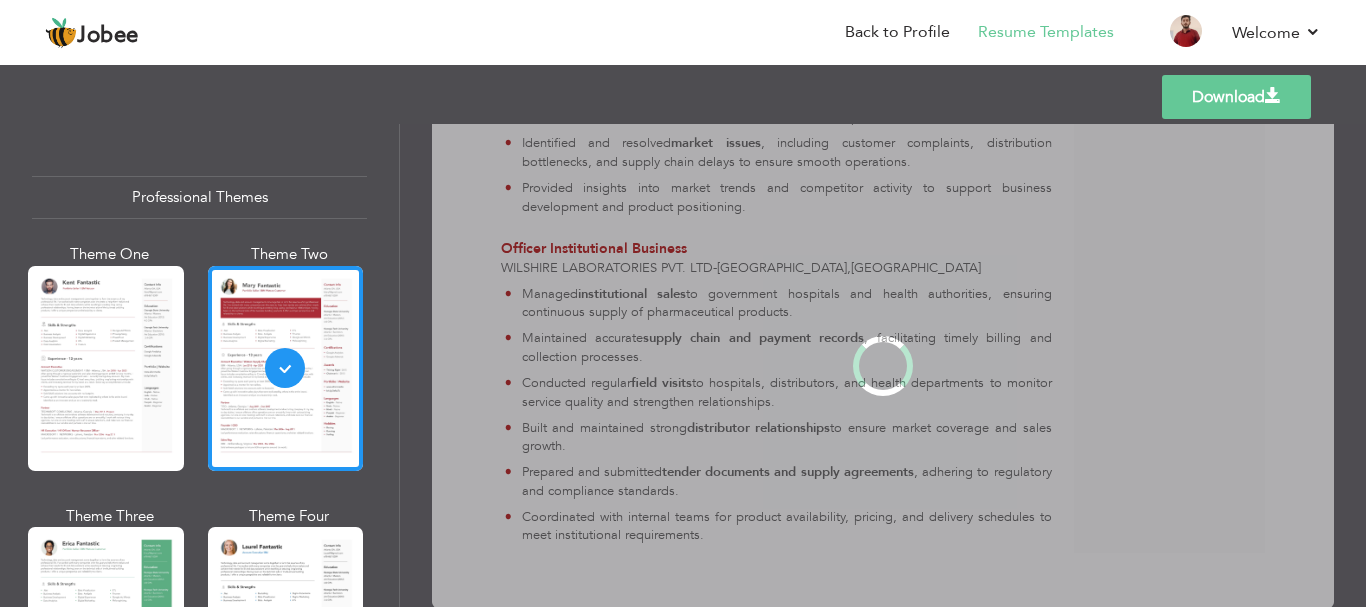 scroll, scrollTop: 0, scrollLeft: 0, axis: both 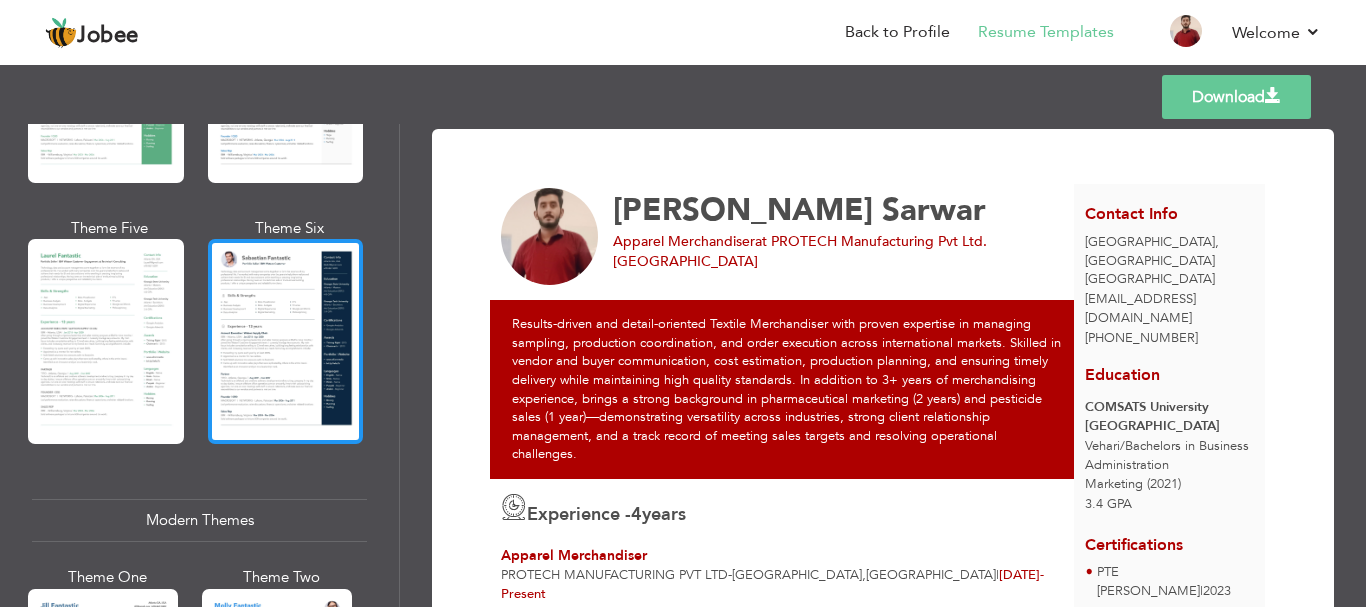 click at bounding box center [286, 341] 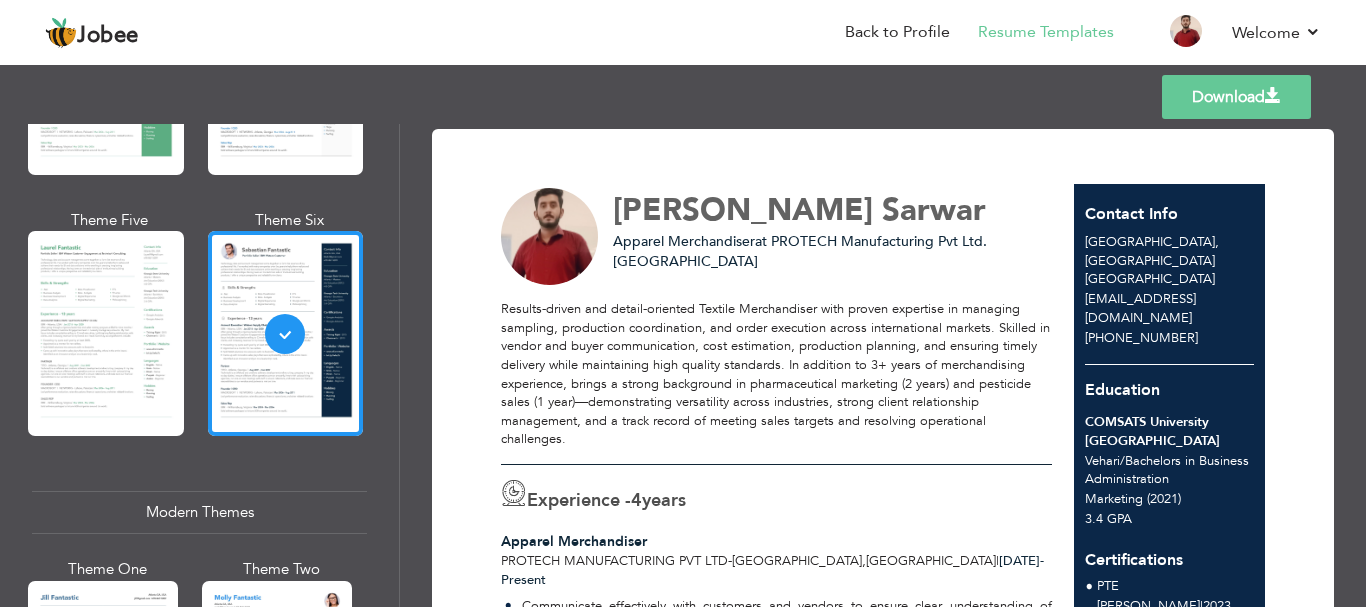 scroll, scrollTop: 565, scrollLeft: 0, axis: vertical 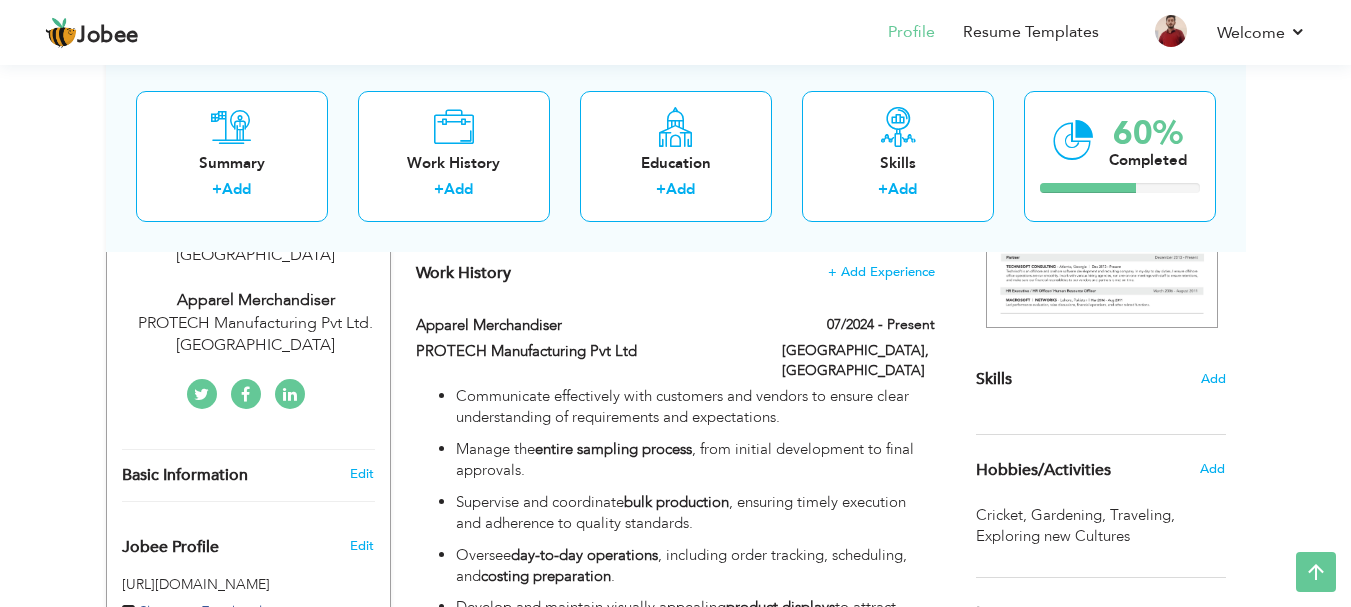 click at bounding box center (290, 395) 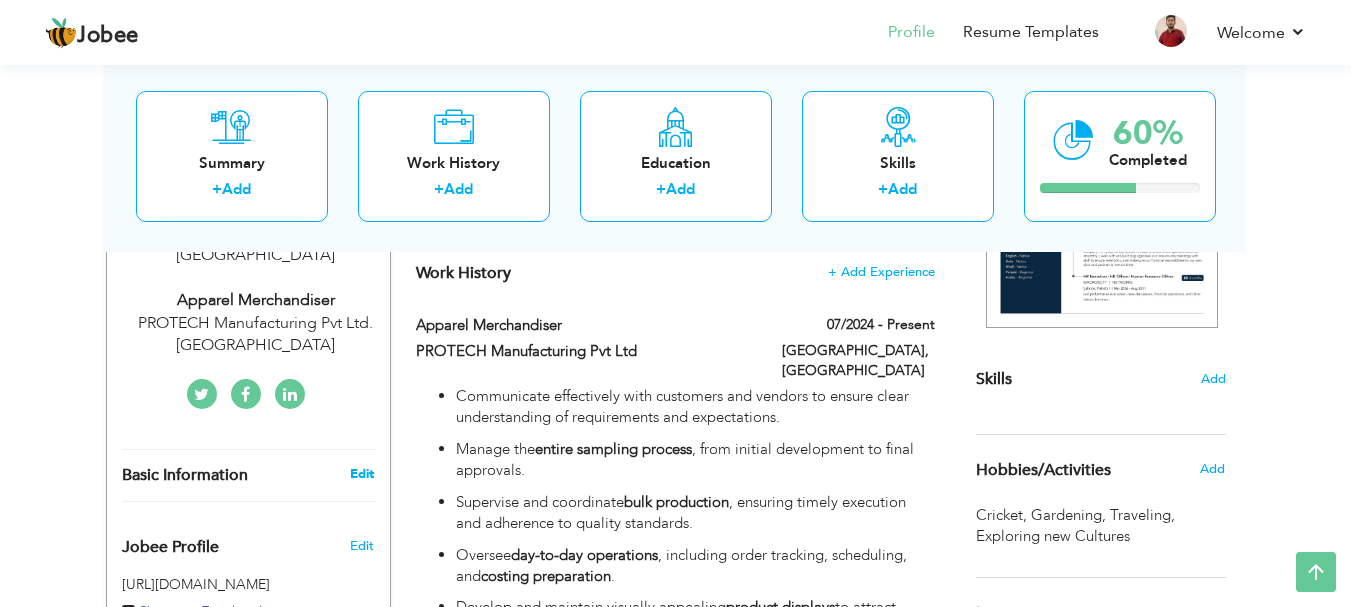 click on "Edit" at bounding box center (362, 474) 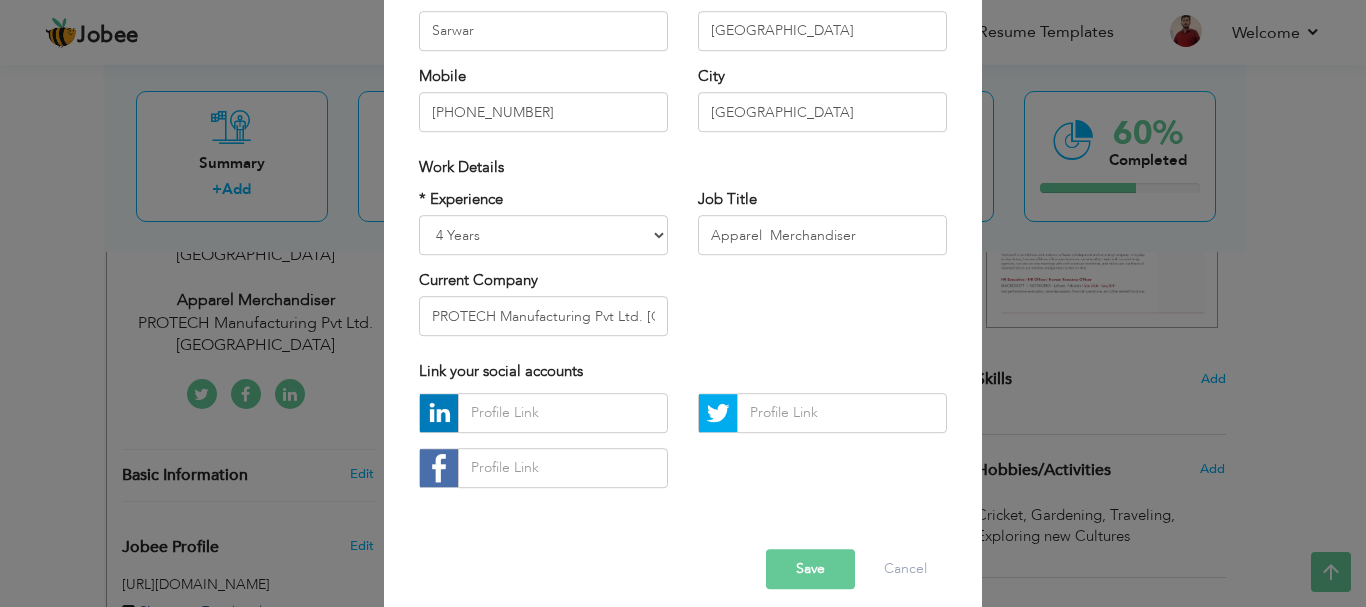 scroll, scrollTop: 292, scrollLeft: 0, axis: vertical 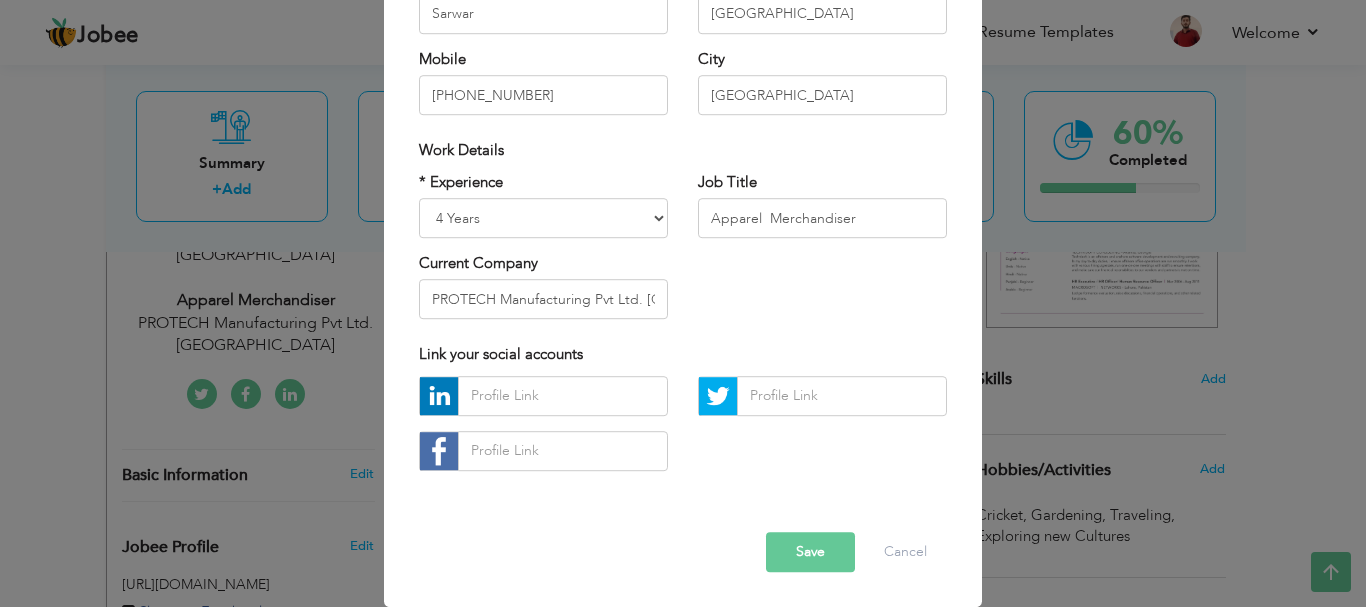 click at bounding box center (439, 396) 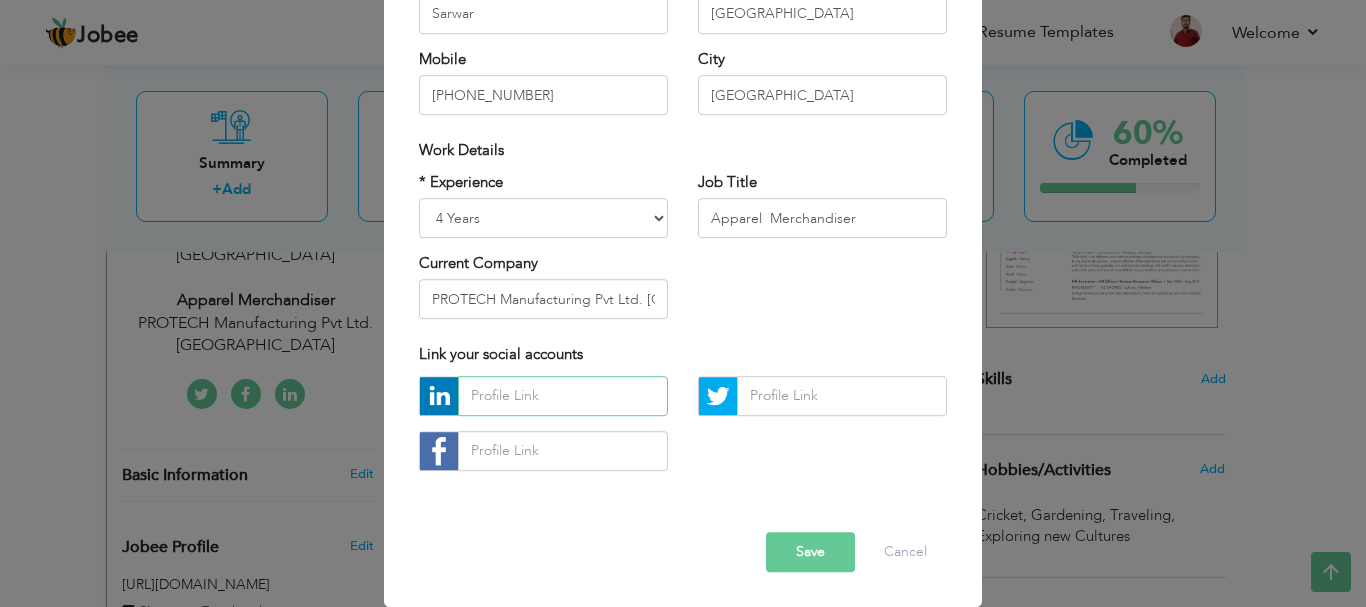 click at bounding box center (563, 396) 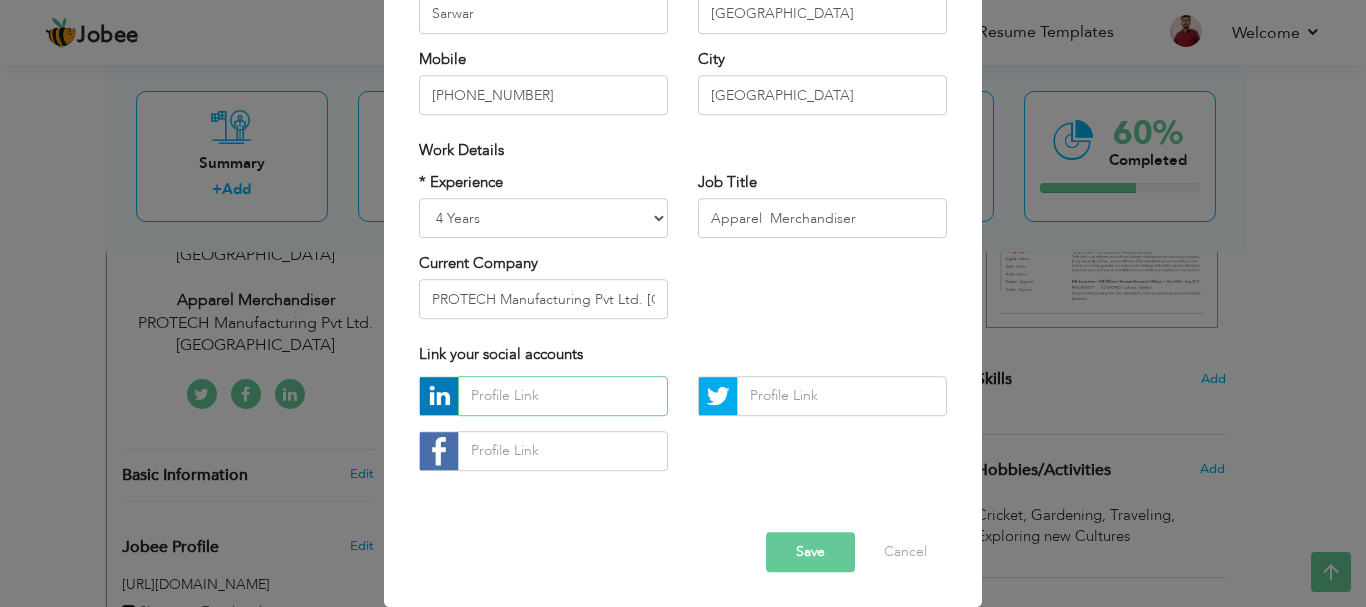 paste on "www.linkedin.com/in/ammaar-ali-sarwar-554918369" 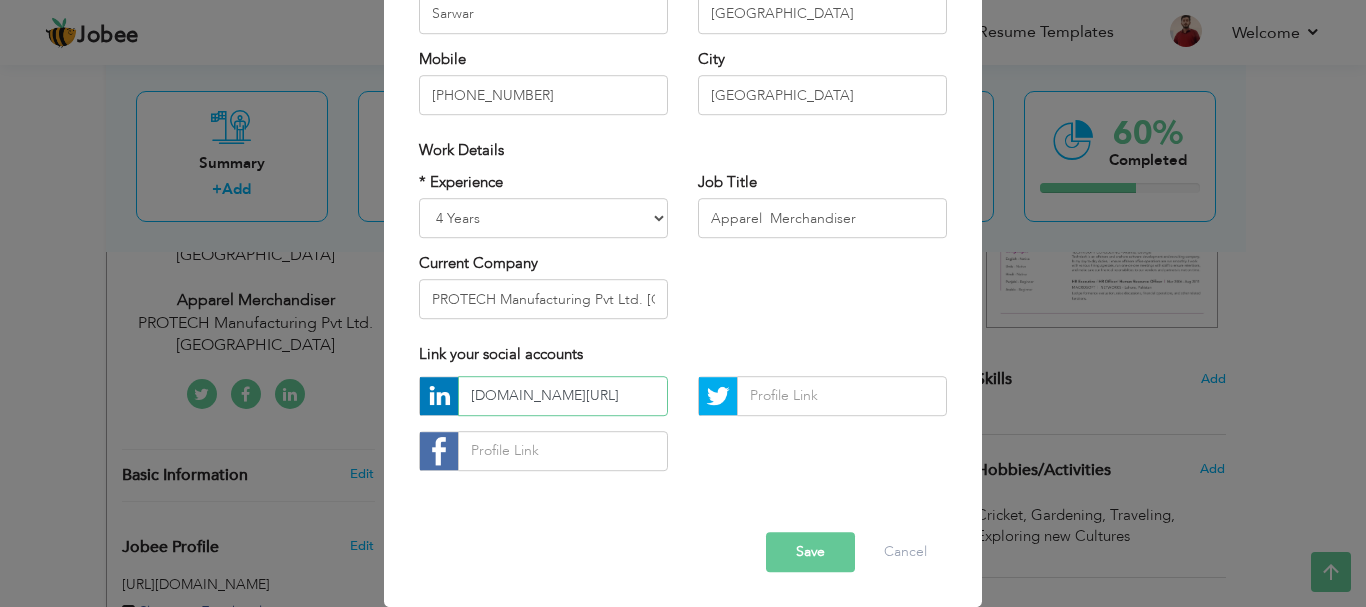 scroll, scrollTop: 0, scrollLeft: 131, axis: horizontal 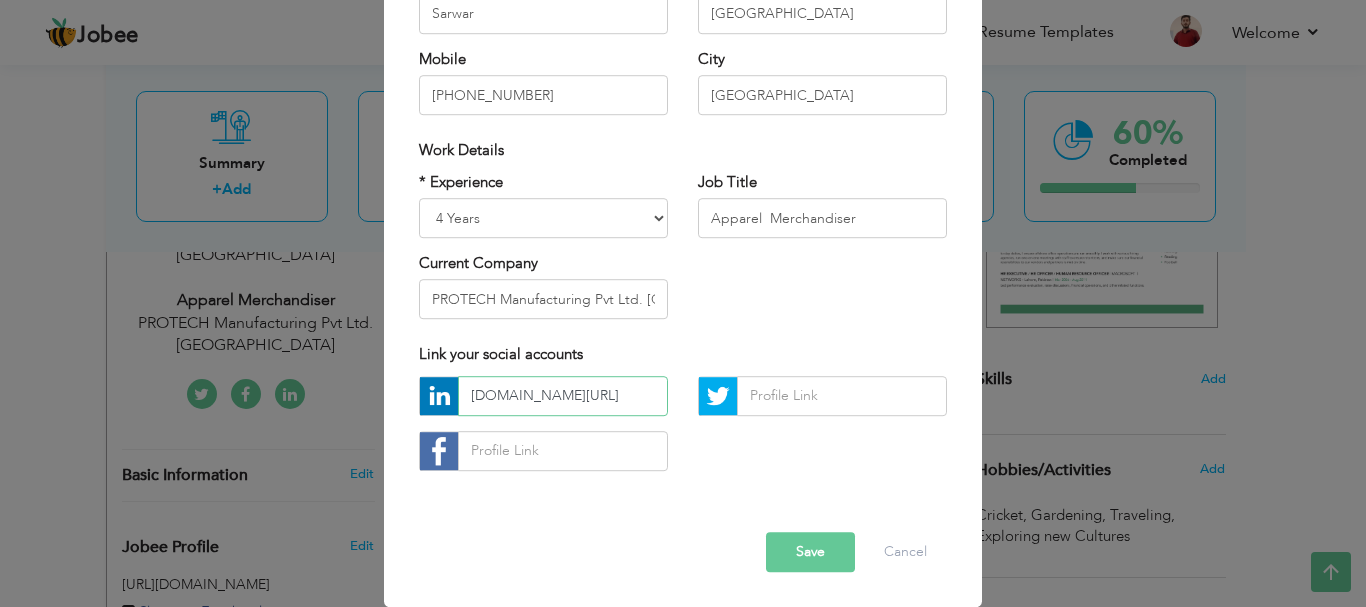 type on "www.linkedin.com/in/ammaar-ali-sarwar-554918369" 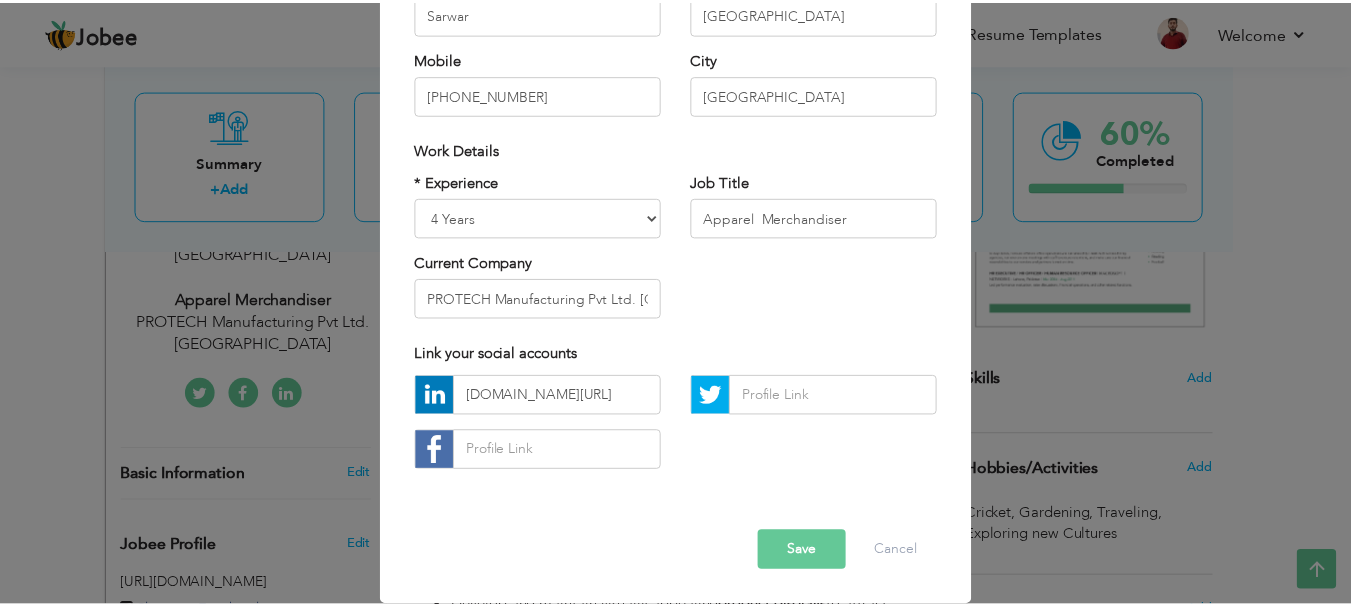 scroll, scrollTop: 0, scrollLeft: 0, axis: both 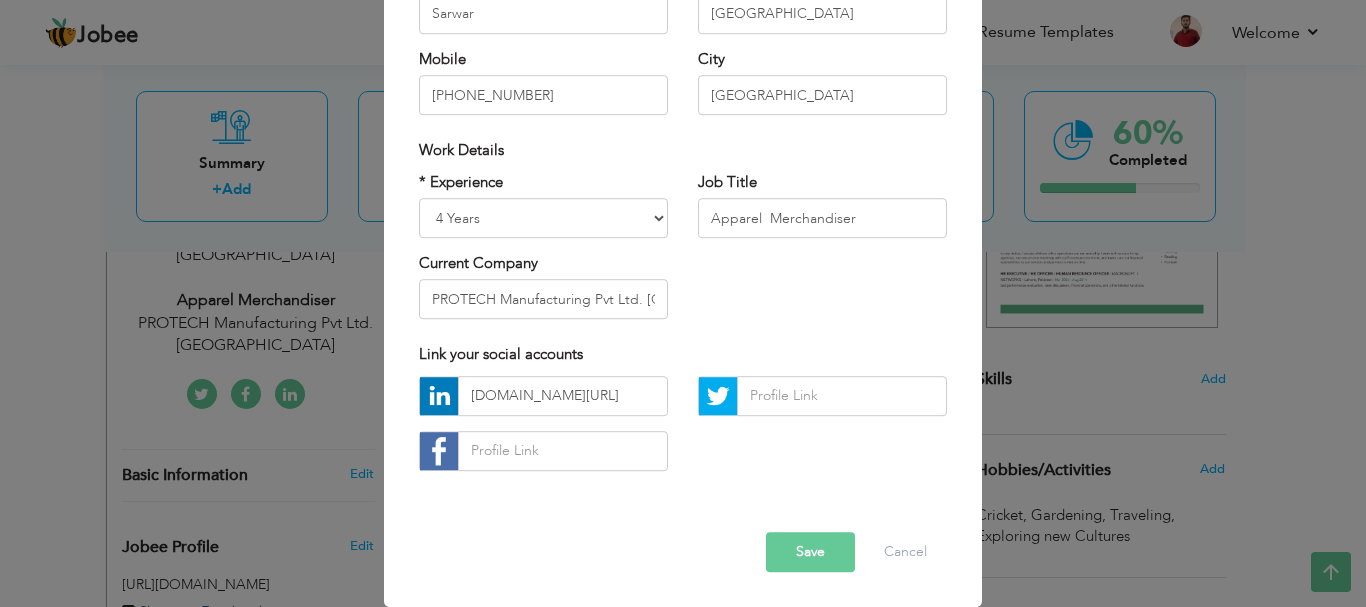 click on "www.linkedin.com/in/ammaar-ali-sarwar-554918369" at bounding box center (683, 431) 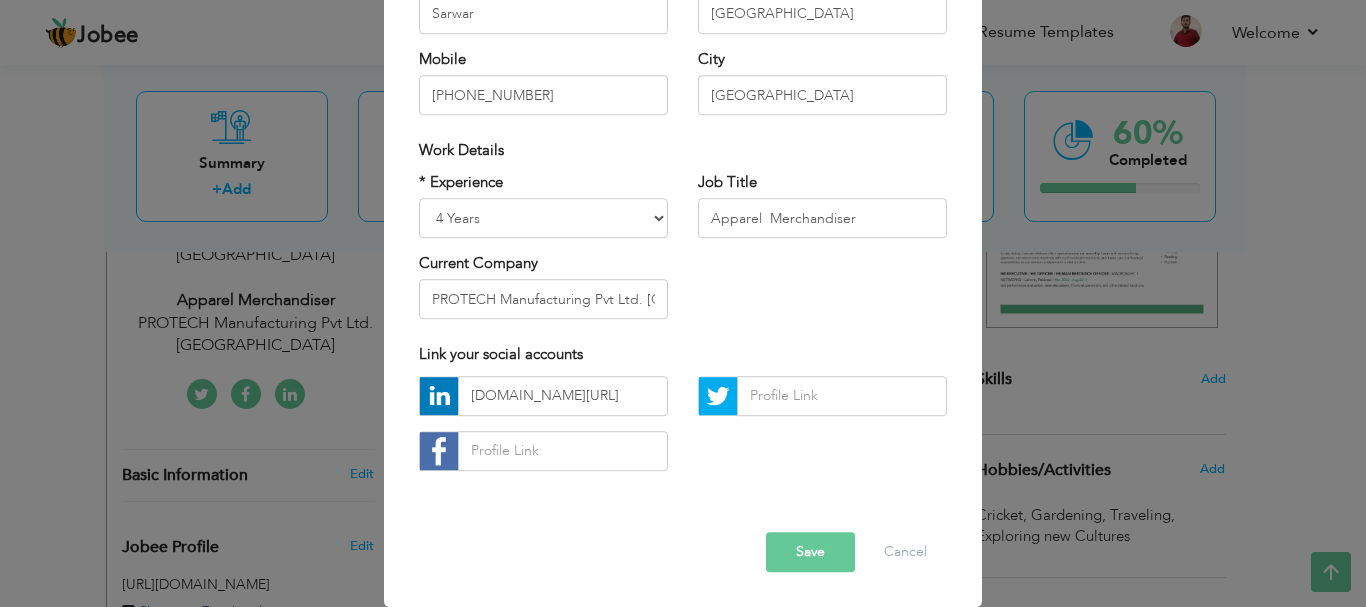click on "Save" at bounding box center (810, 552) 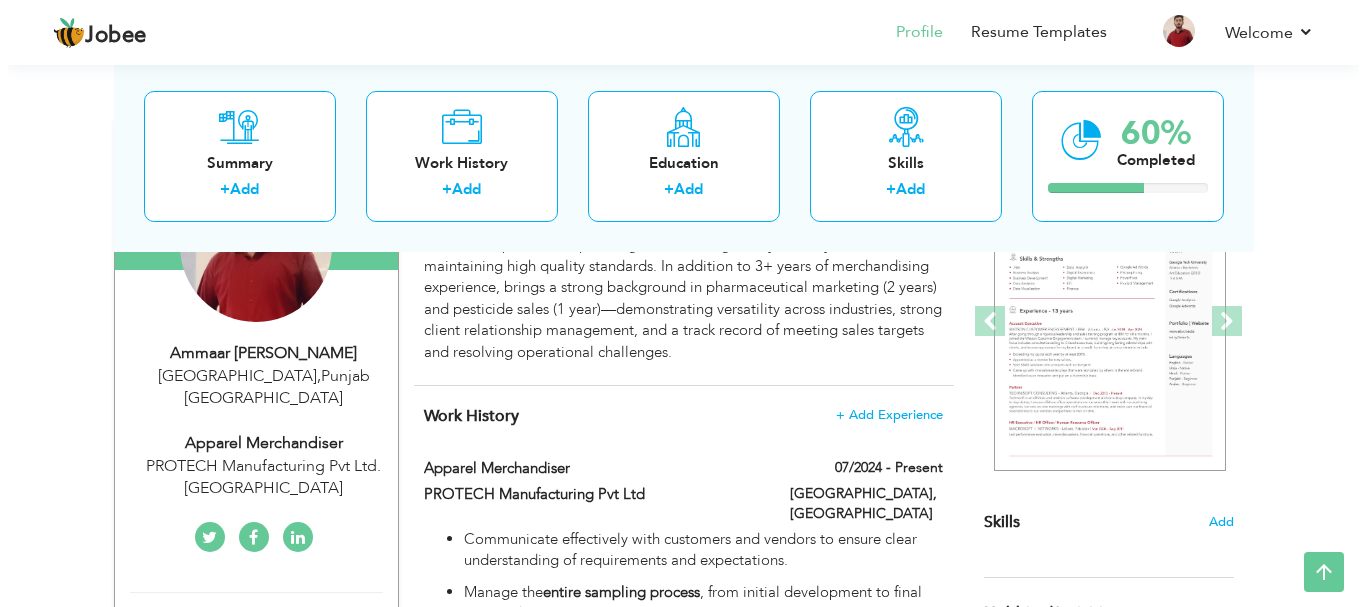 scroll, scrollTop: 254, scrollLeft: 0, axis: vertical 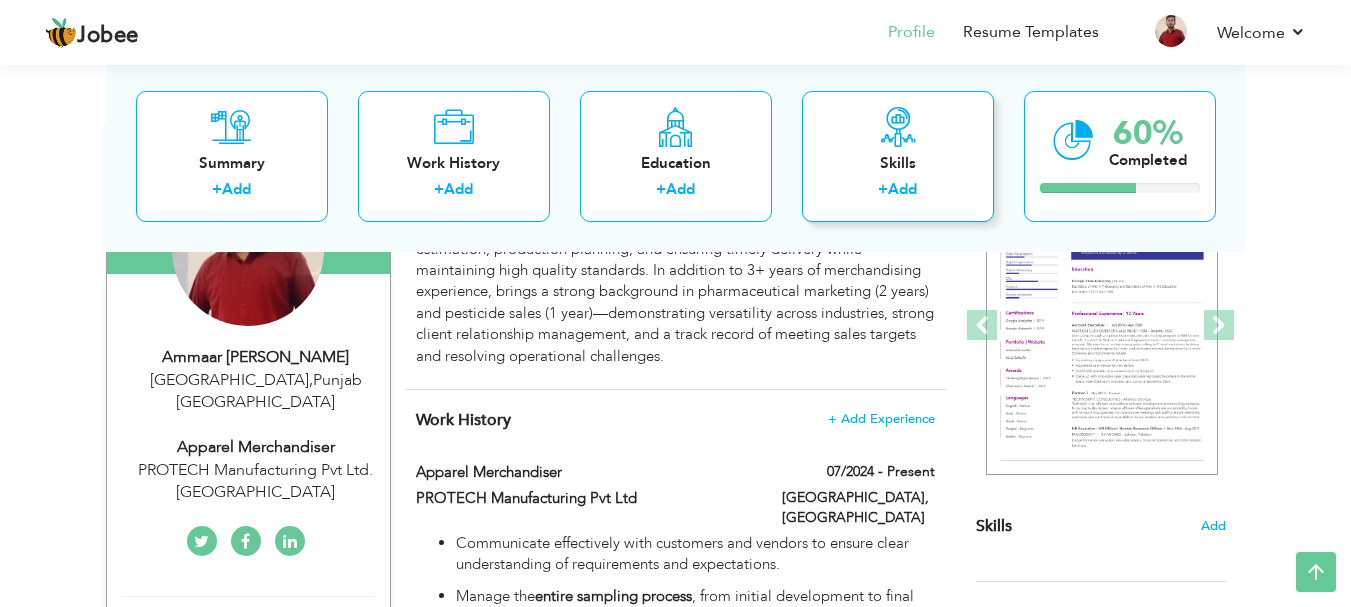 click on "Add" at bounding box center [902, 189] 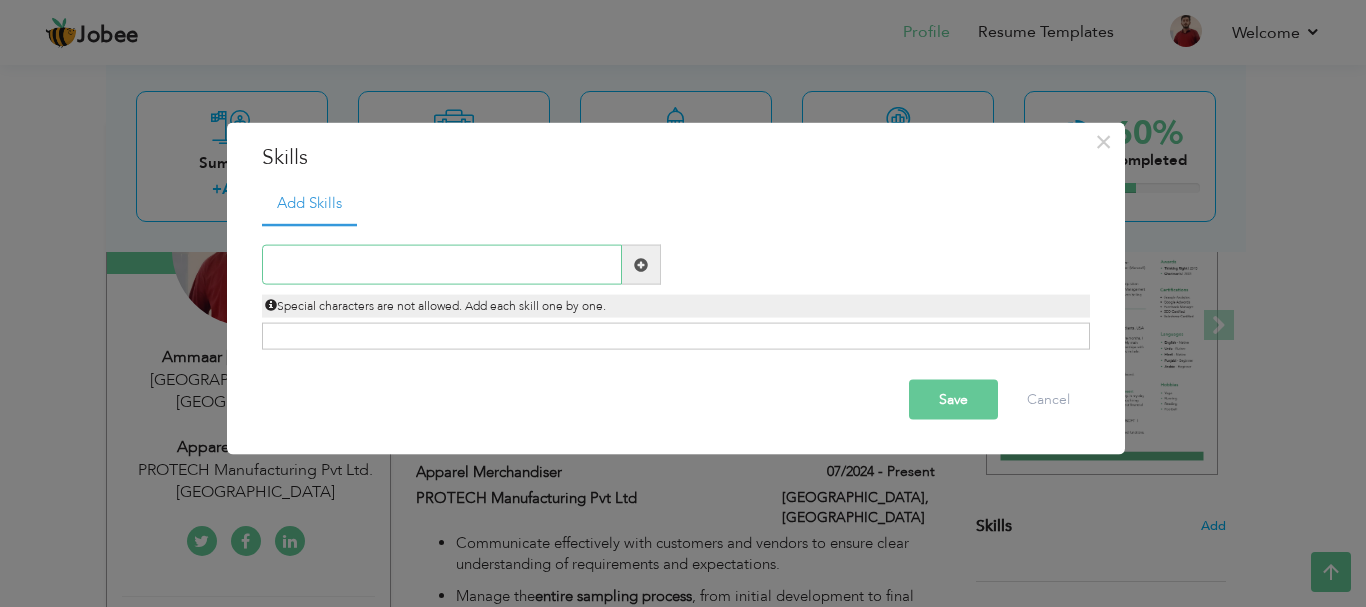 click at bounding box center (442, 265) 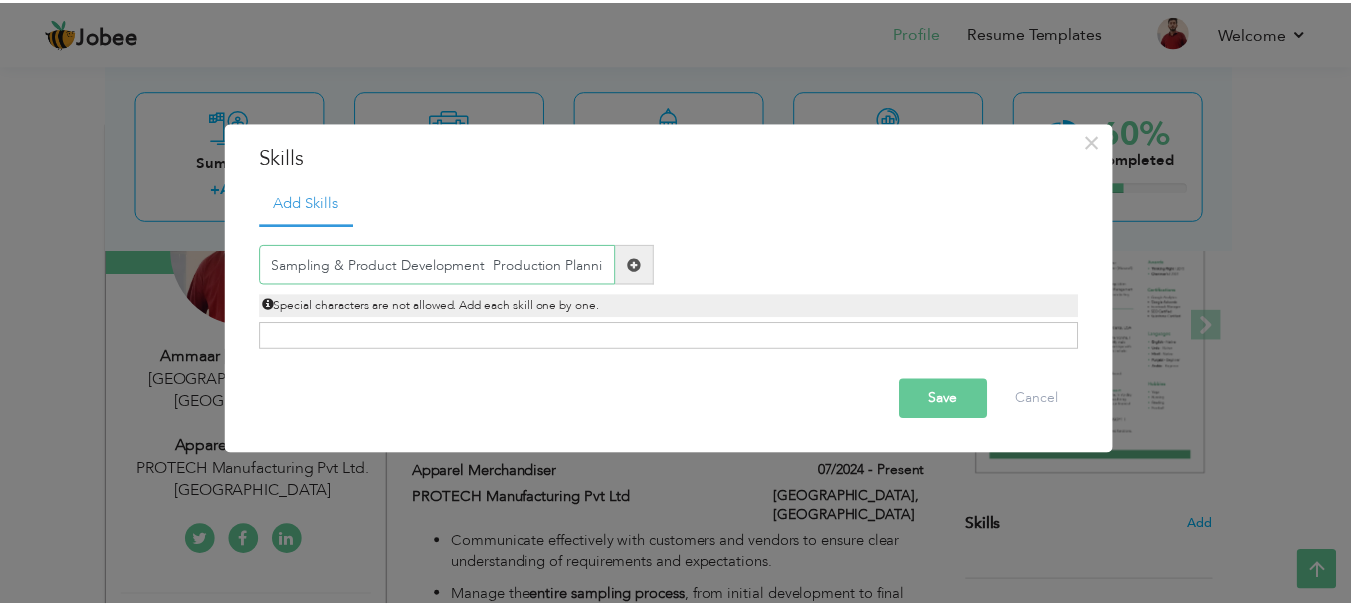 scroll, scrollTop: 0, scrollLeft: 0, axis: both 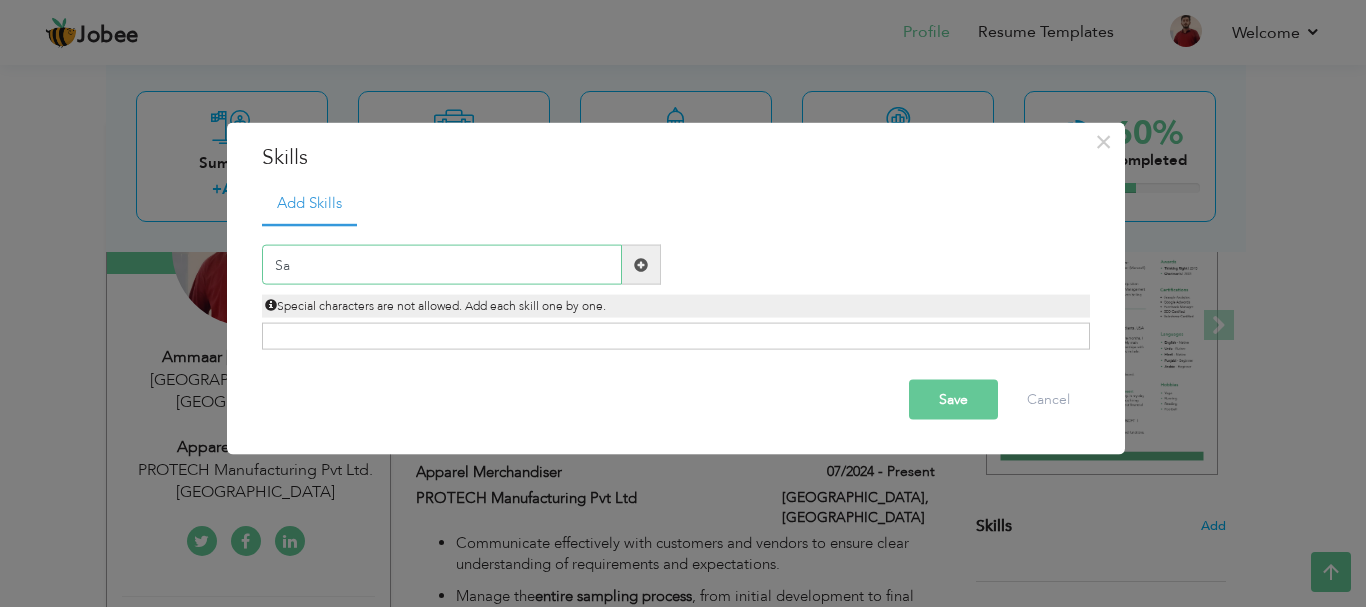 type on "S" 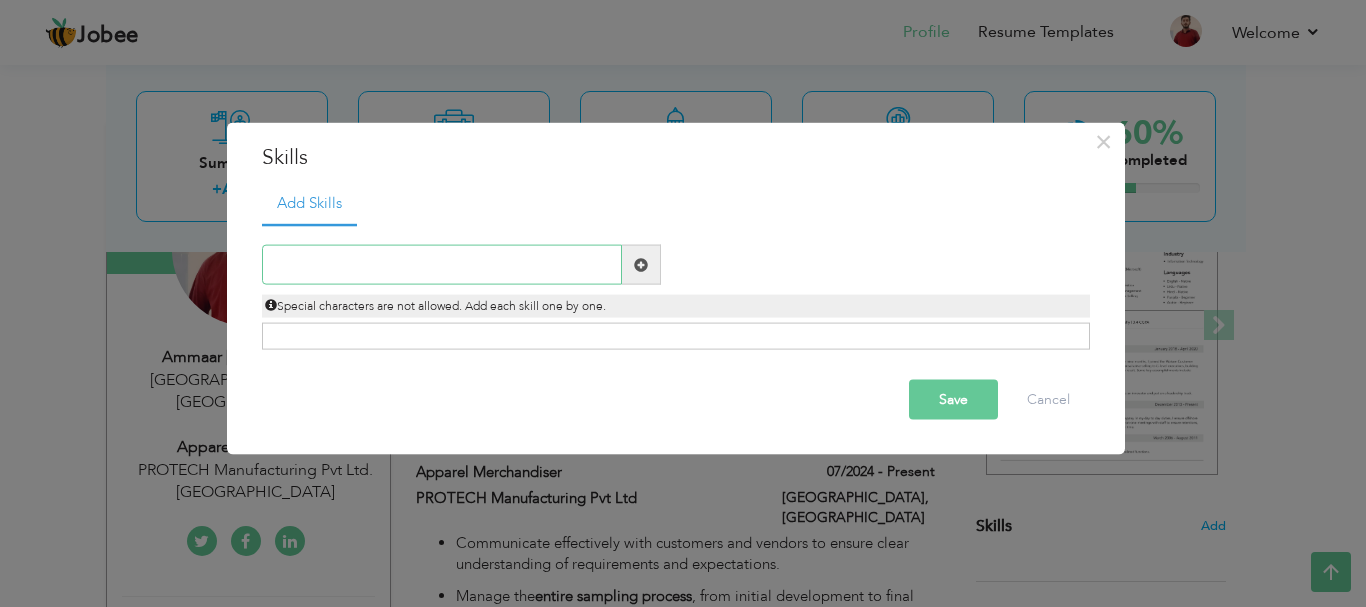 paste on "Sampling & Product Development" 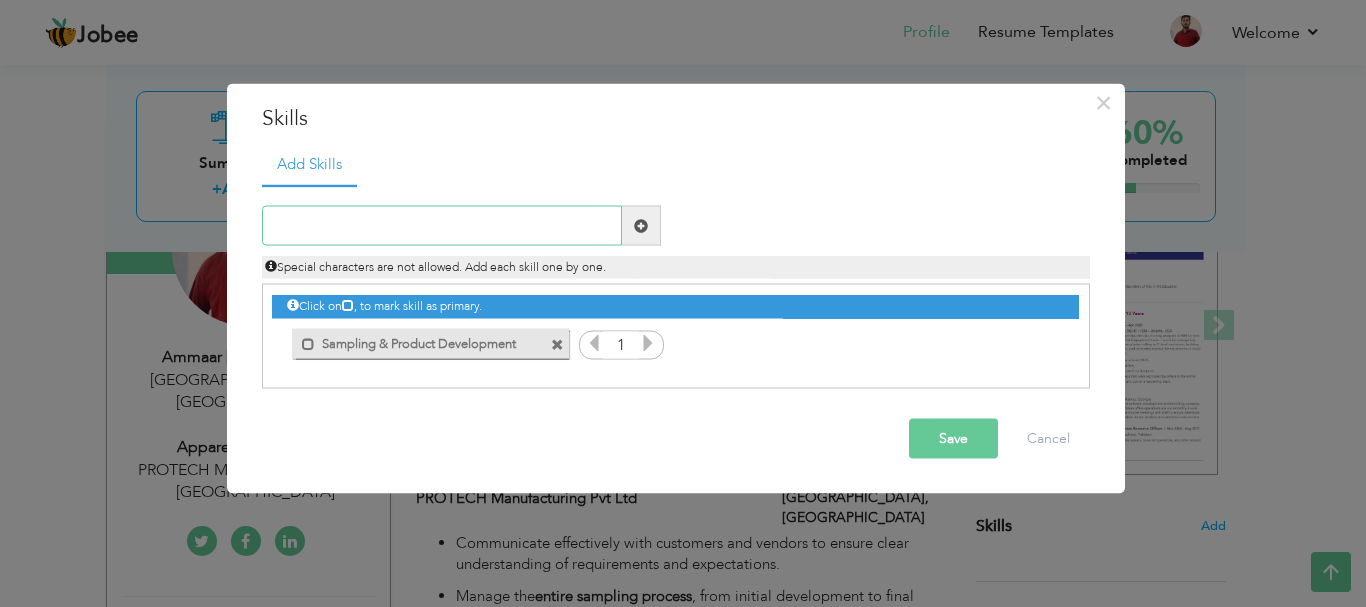 click at bounding box center (442, 226) 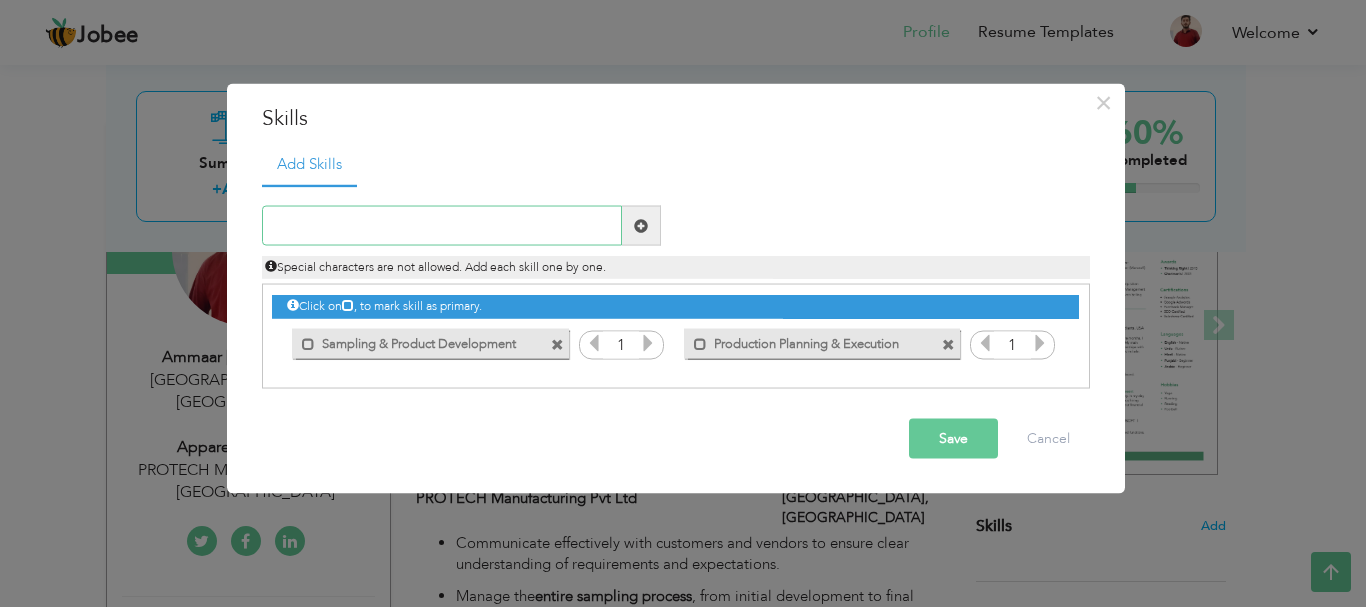 paste on "Vendor & Buyer Communication" 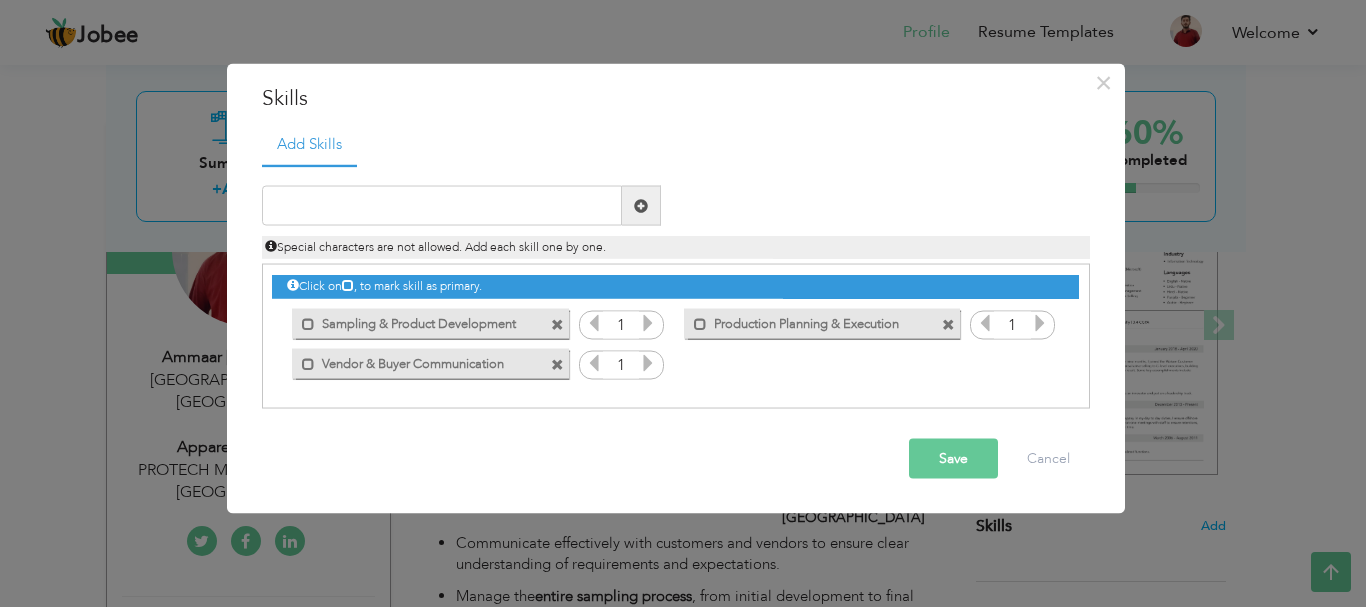 click at bounding box center [1040, 323] 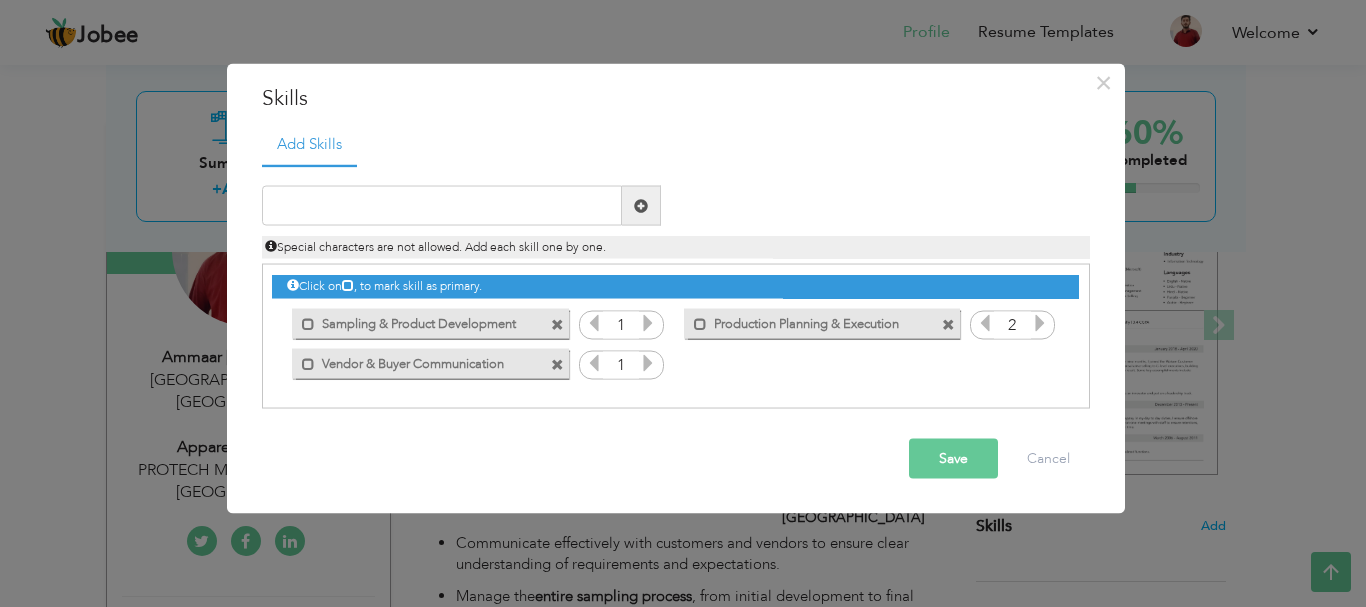 click at bounding box center (985, 323) 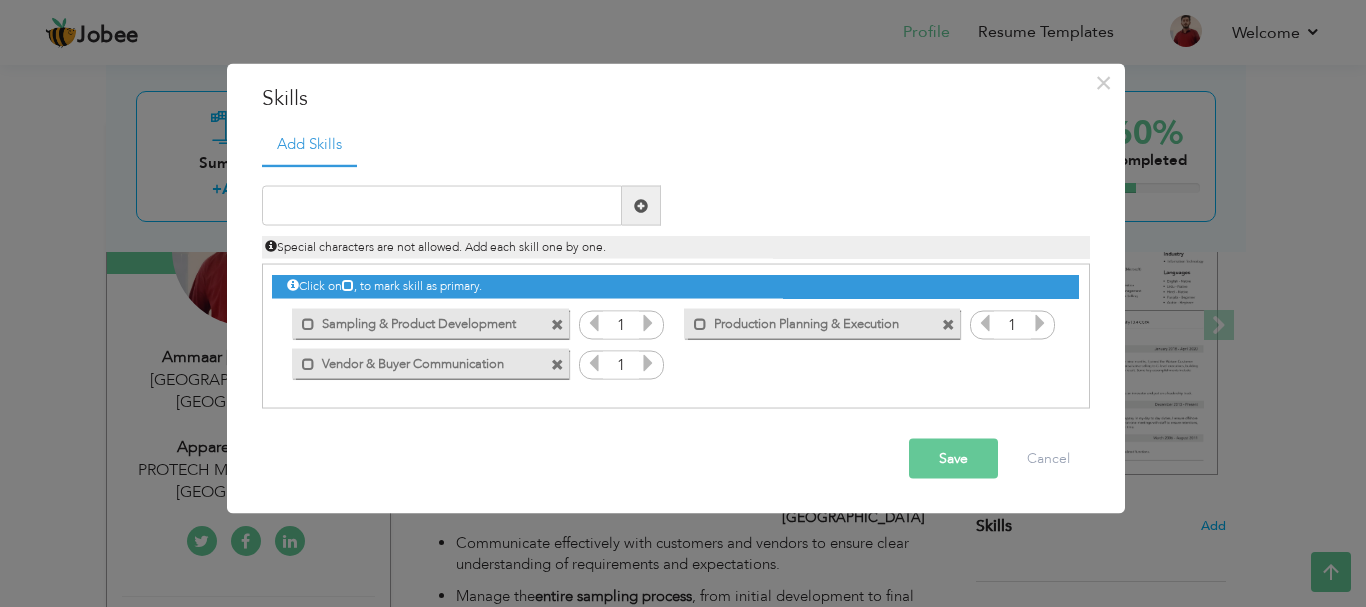 click on "Click on  , to mark skill as primary.
Mark as primary skill. 1 Mark as primary skill. 1" at bounding box center (675, 324) 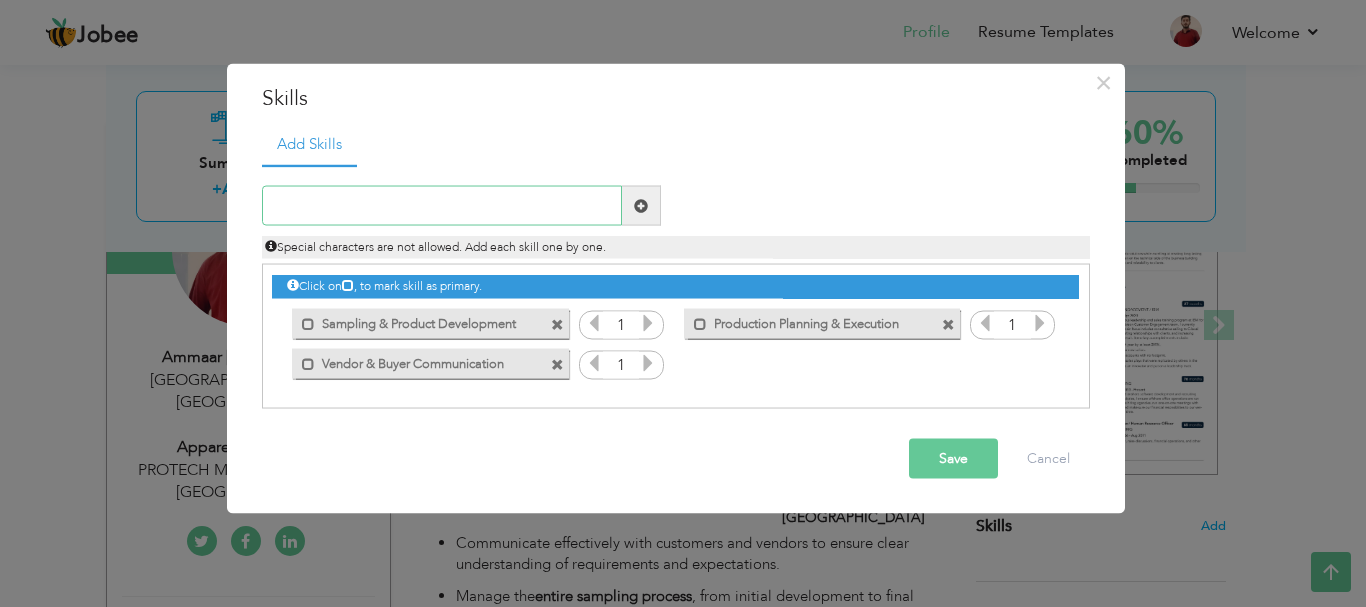 click at bounding box center [442, 206] 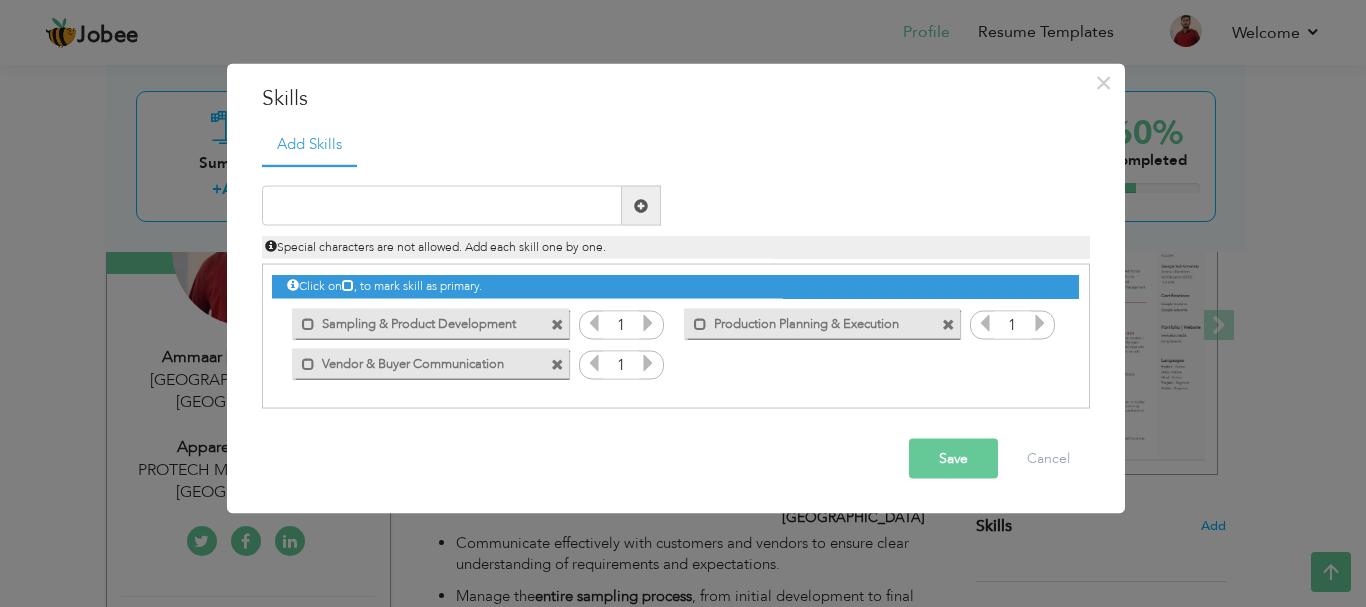 click on "Special characters are not allowed. Add each skill one by one." at bounding box center (676, 247) 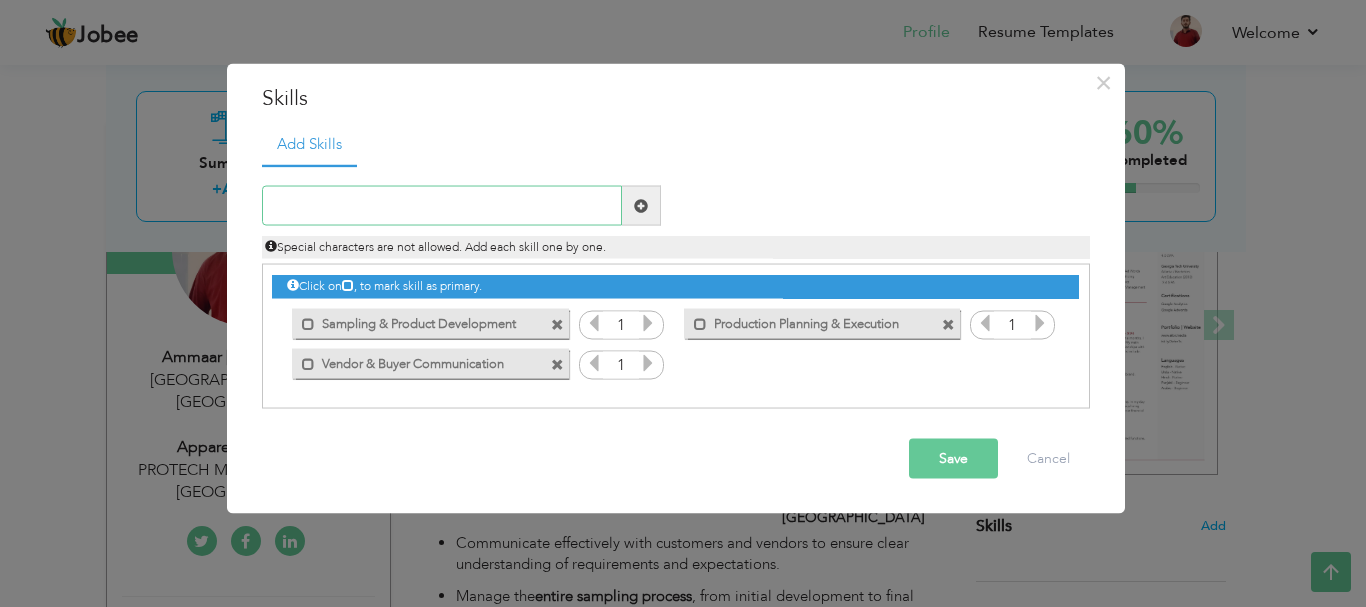 click at bounding box center (442, 206) 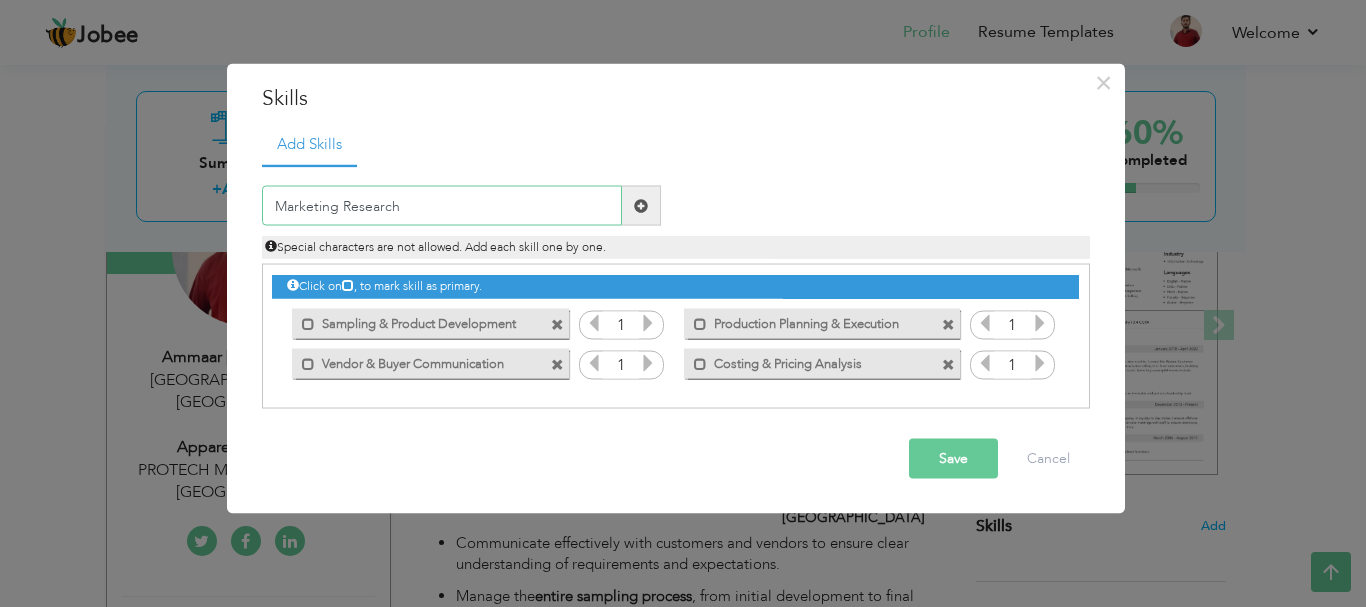 type on "Marketing Research" 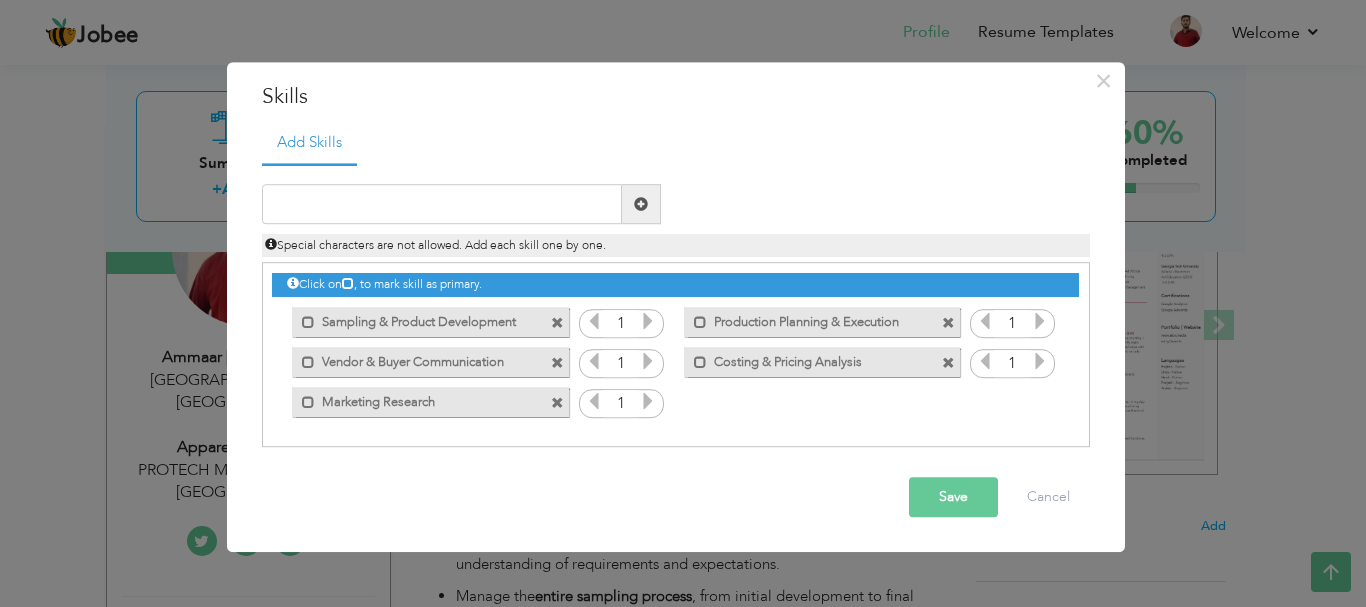 click on "Skills" at bounding box center (676, 97) 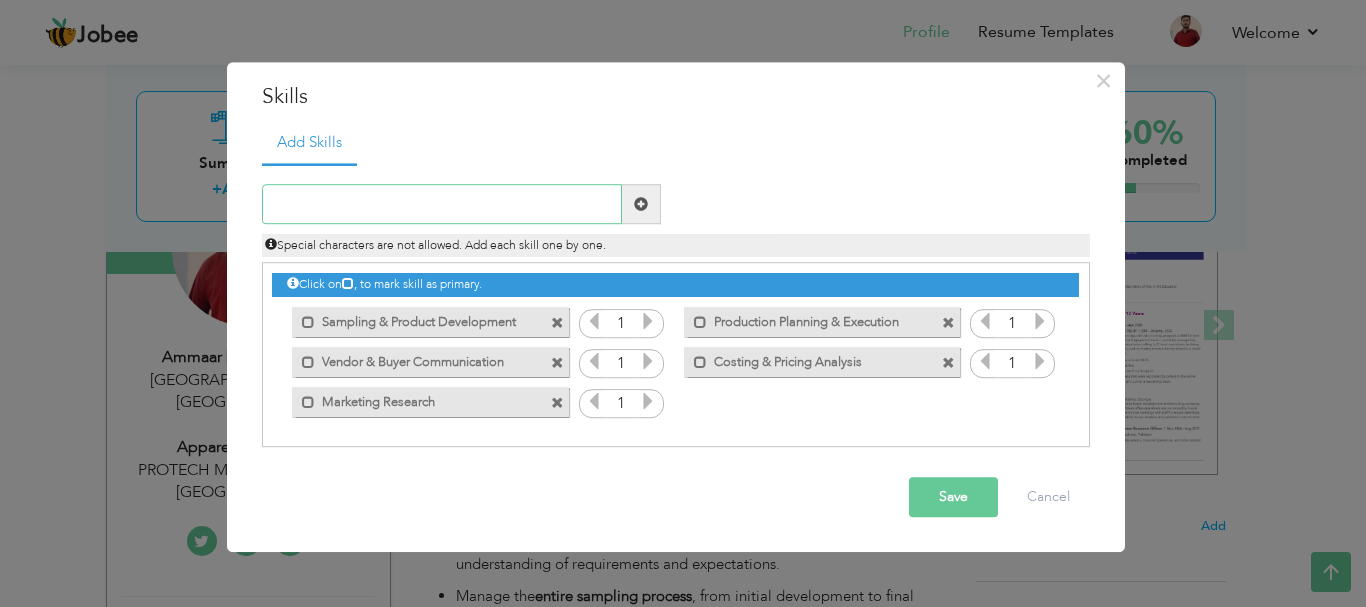 click at bounding box center [442, 205] 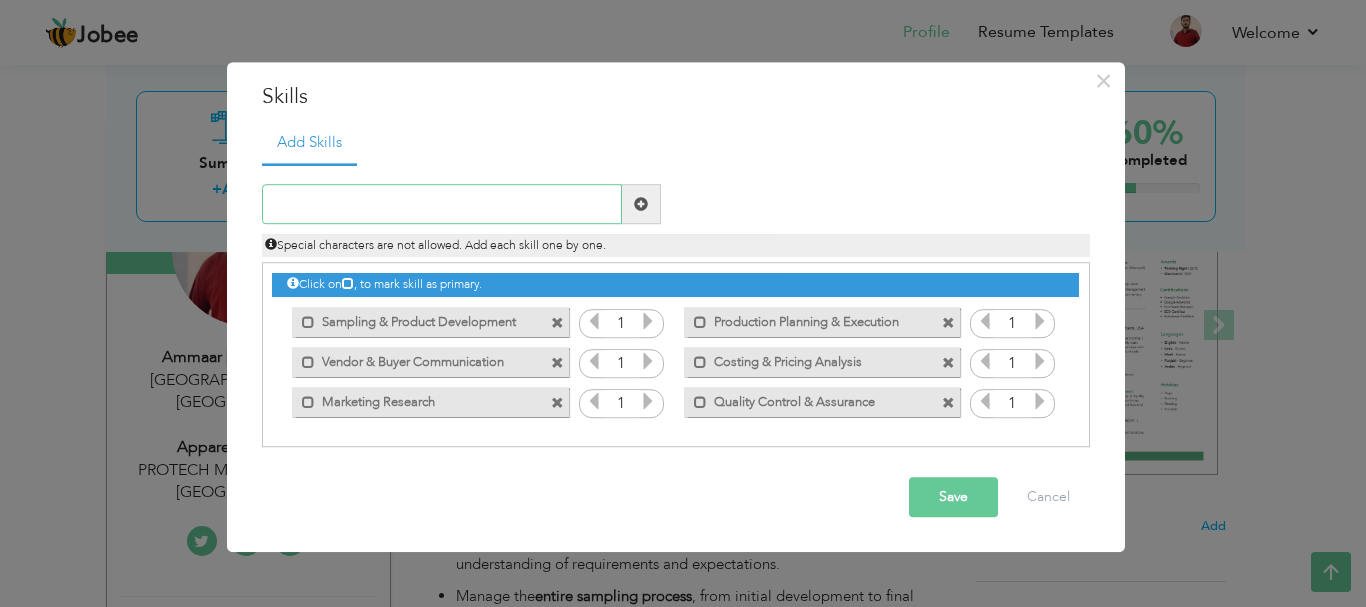 paste on "Inventory & Stock Monitoring" 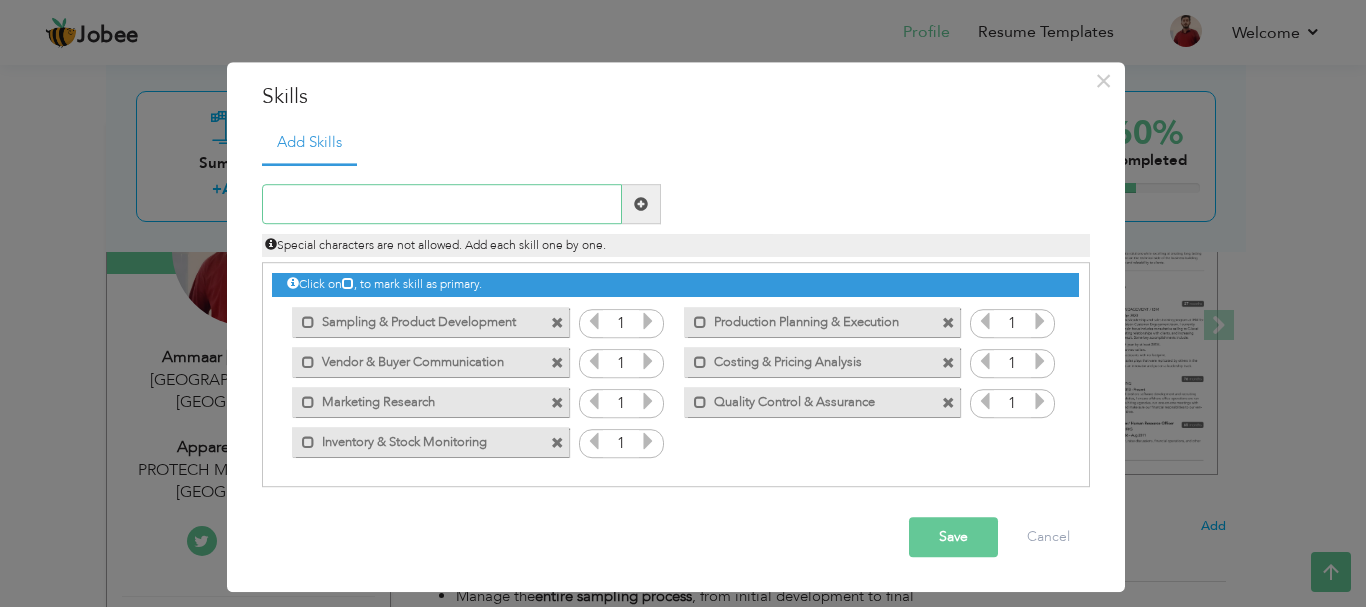paste on "Time Management" 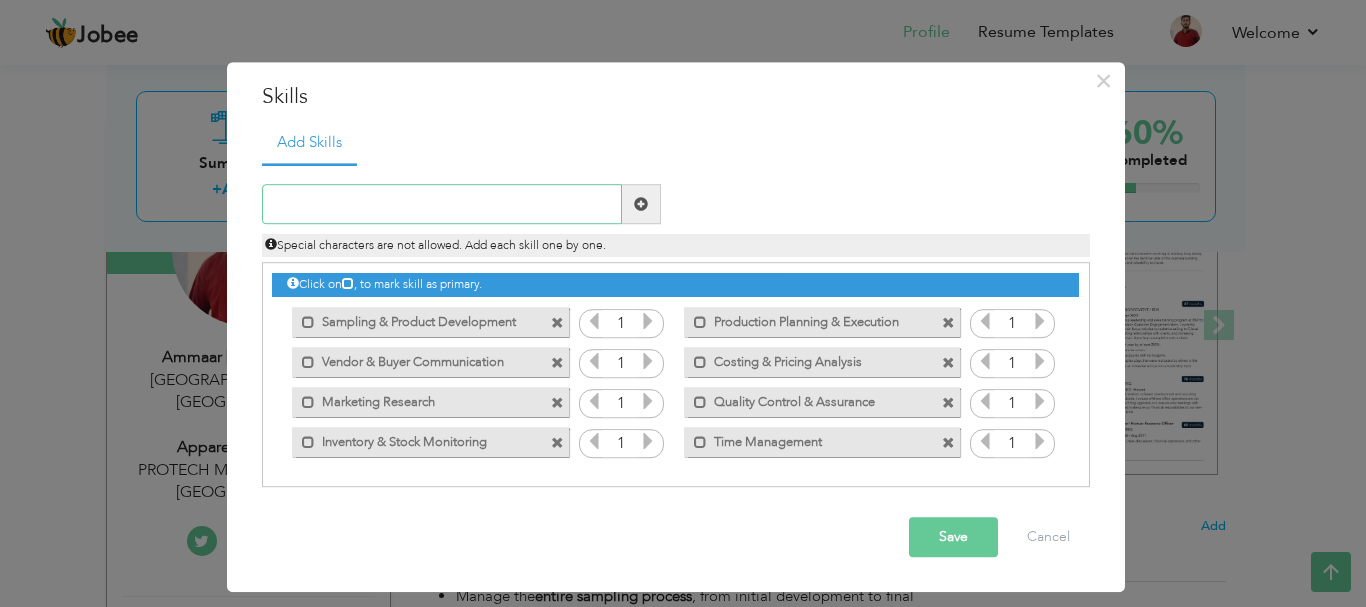 paste on "Problem-Solving & Negotiation" 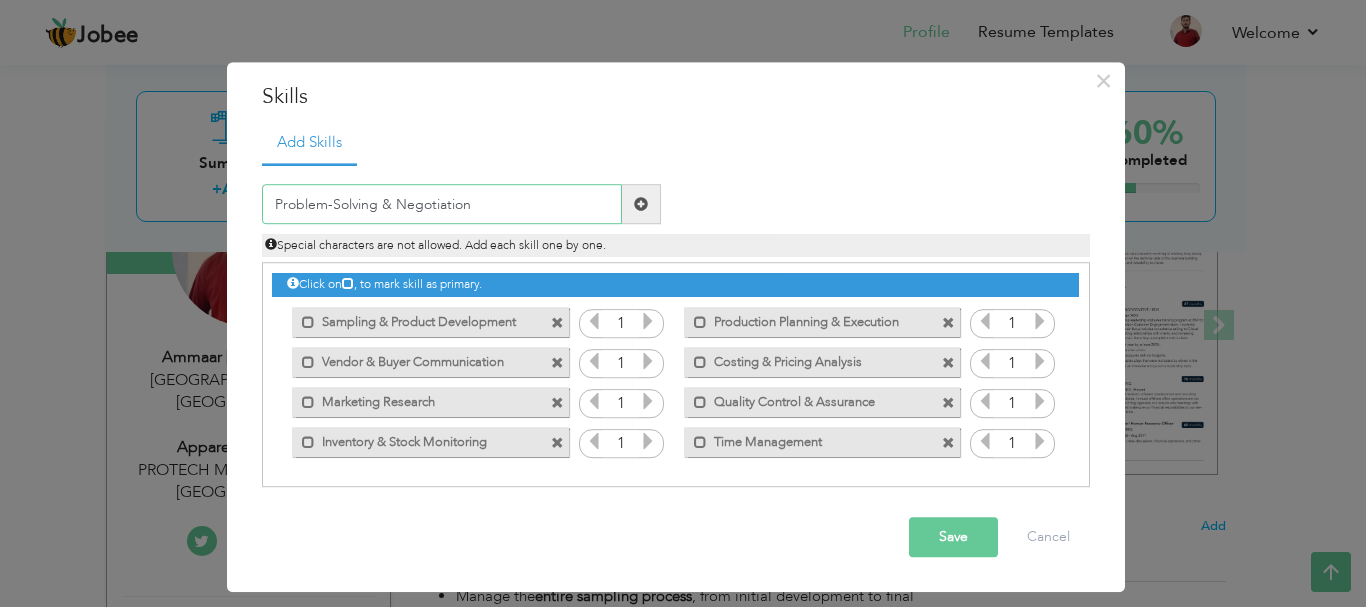 type 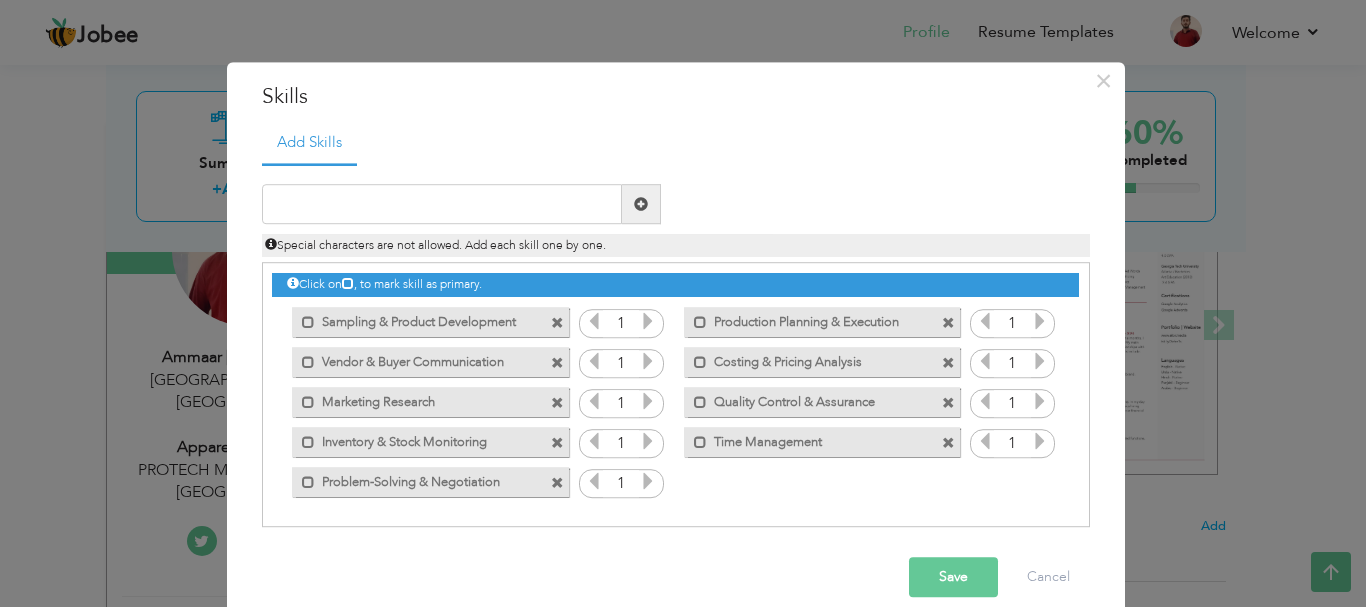 click on "Save" at bounding box center (953, 578) 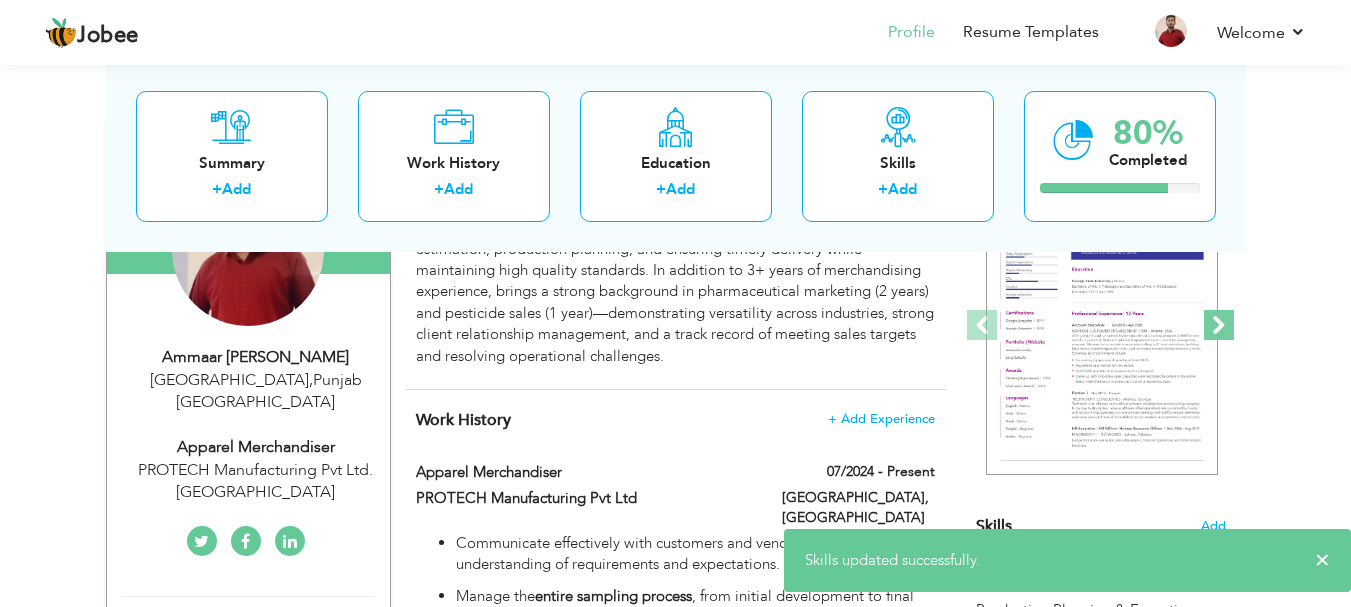 click at bounding box center [1219, 325] 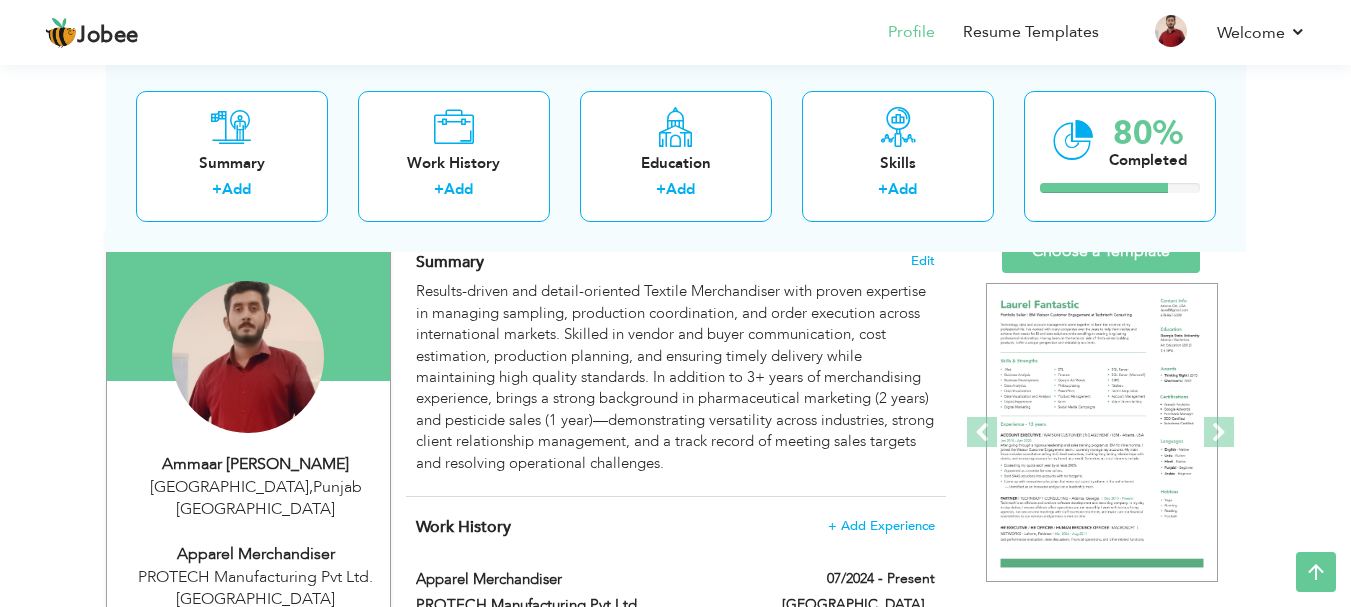 scroll, scrollTop: 140, scrollLeft: 0, axis: vertical 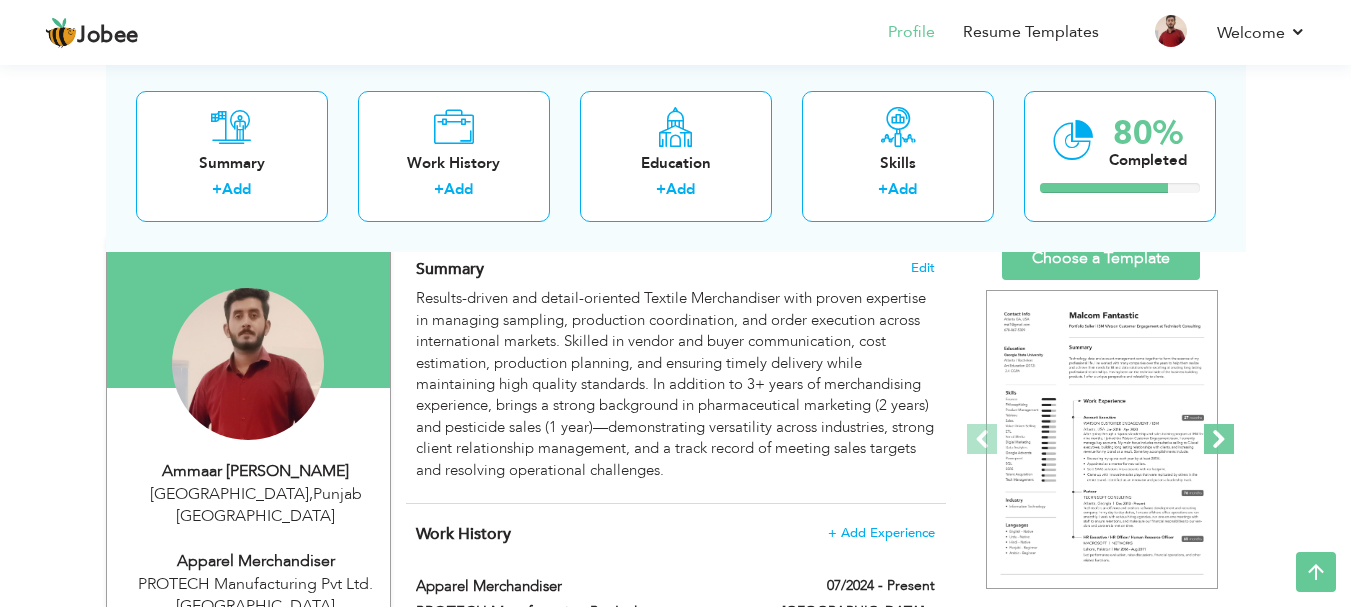 click at bounding box center [1219, 439] 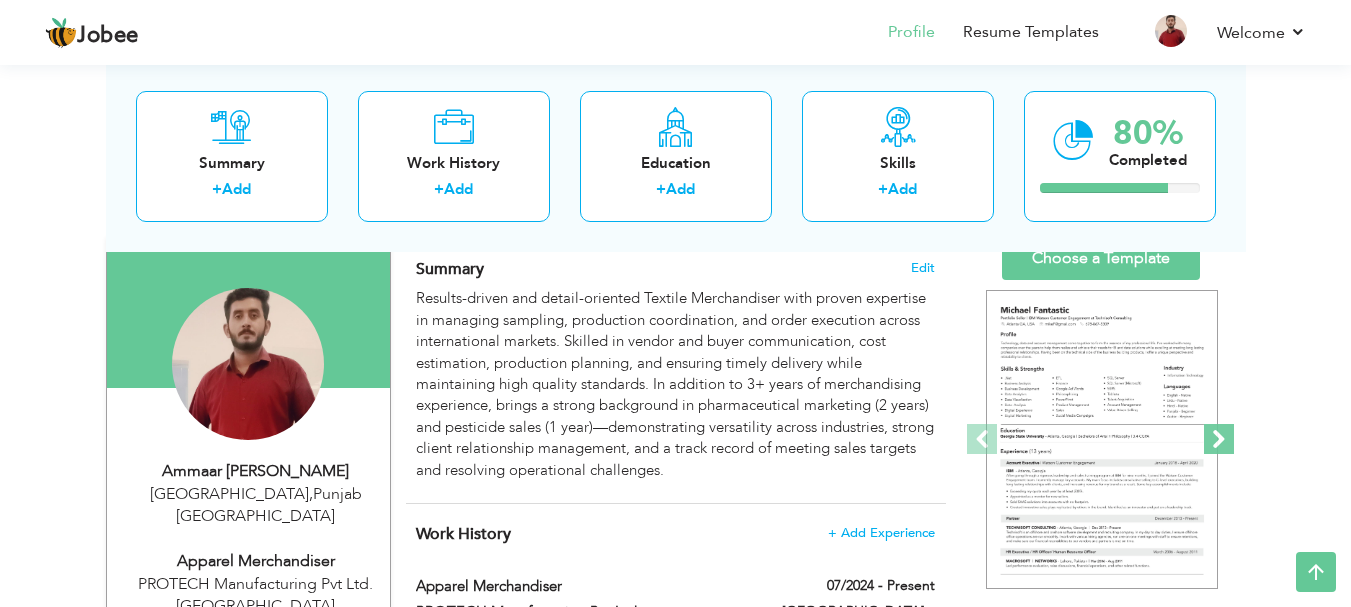 click at bounding box center (1219, 439) 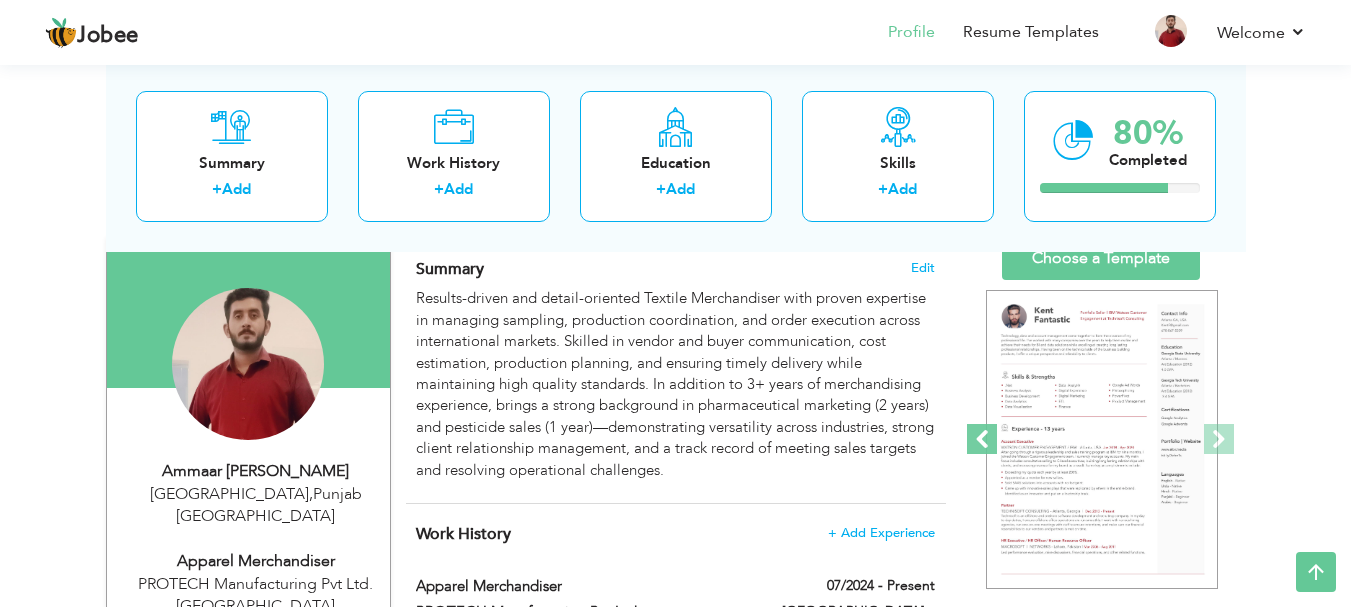 click at bounding box center [982, 439] 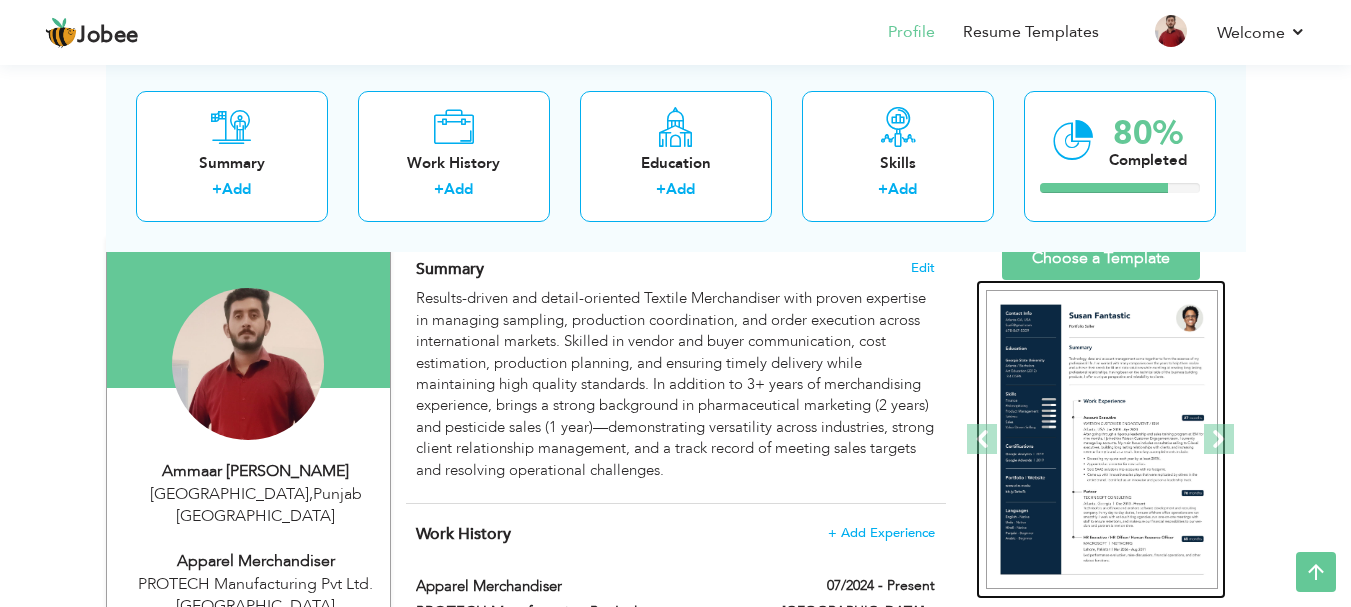 click at bounding box center [1102, 440] 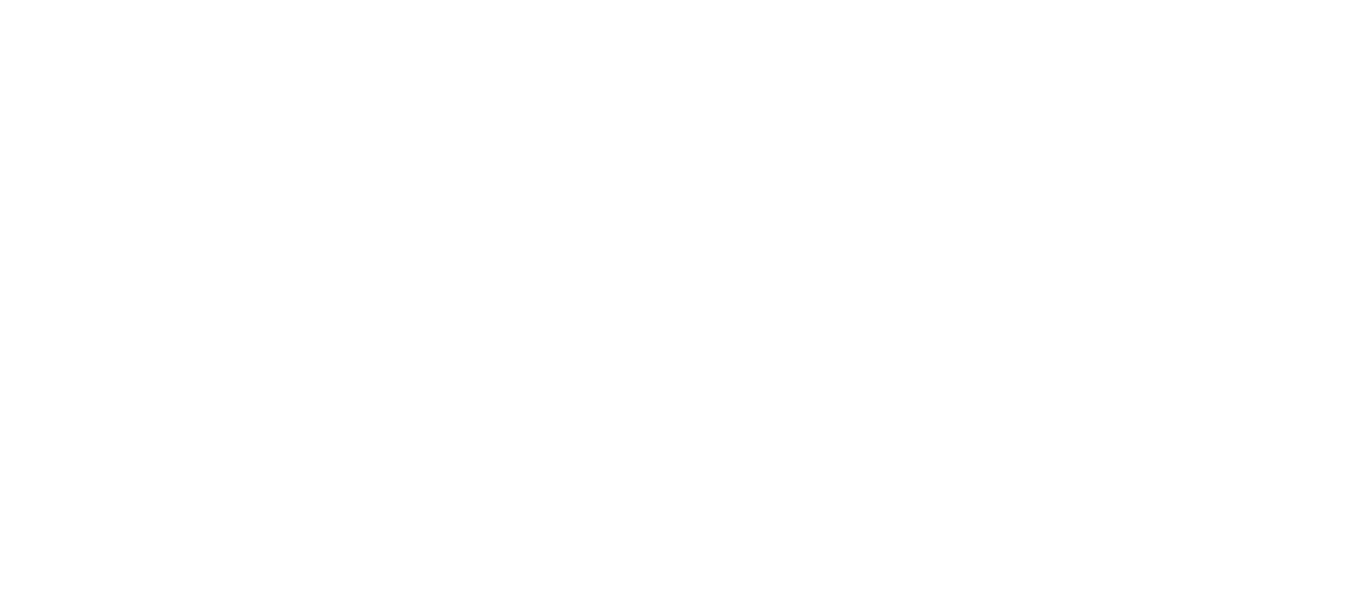 scroll, scrollTop: 0, scrollLeft: 0, axis: both 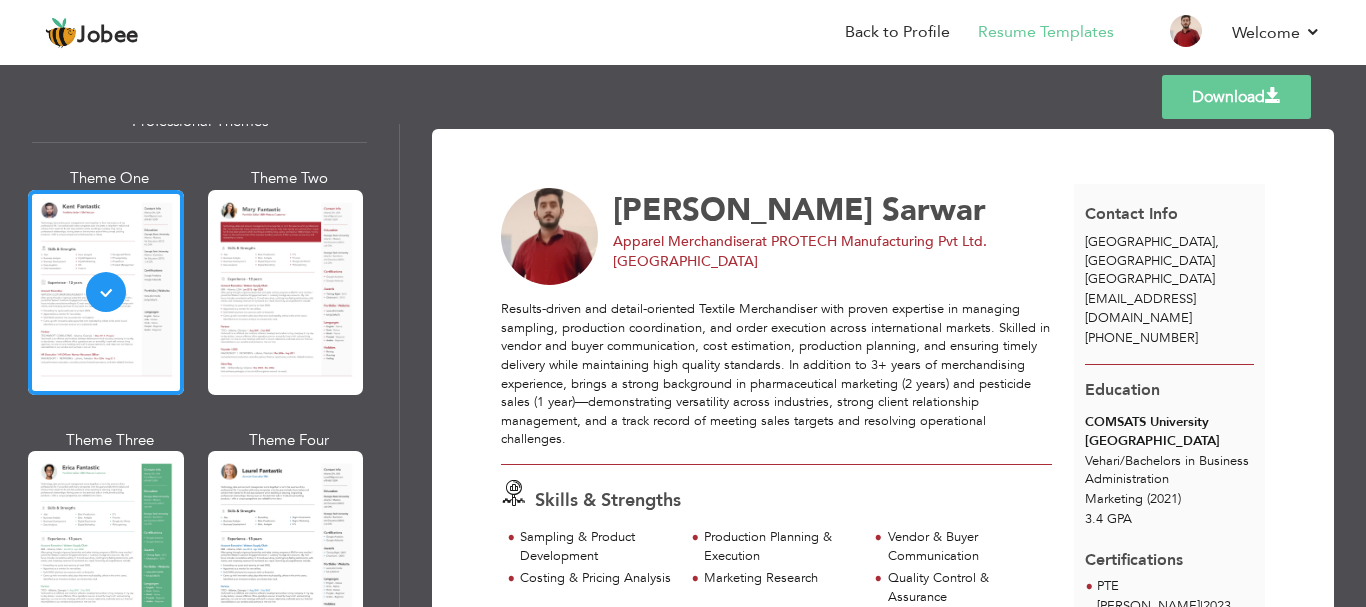 click on "Professional Themes
Theme One
Theme Two
Theme Three
Theme Six" at bounding box center (199, 365) 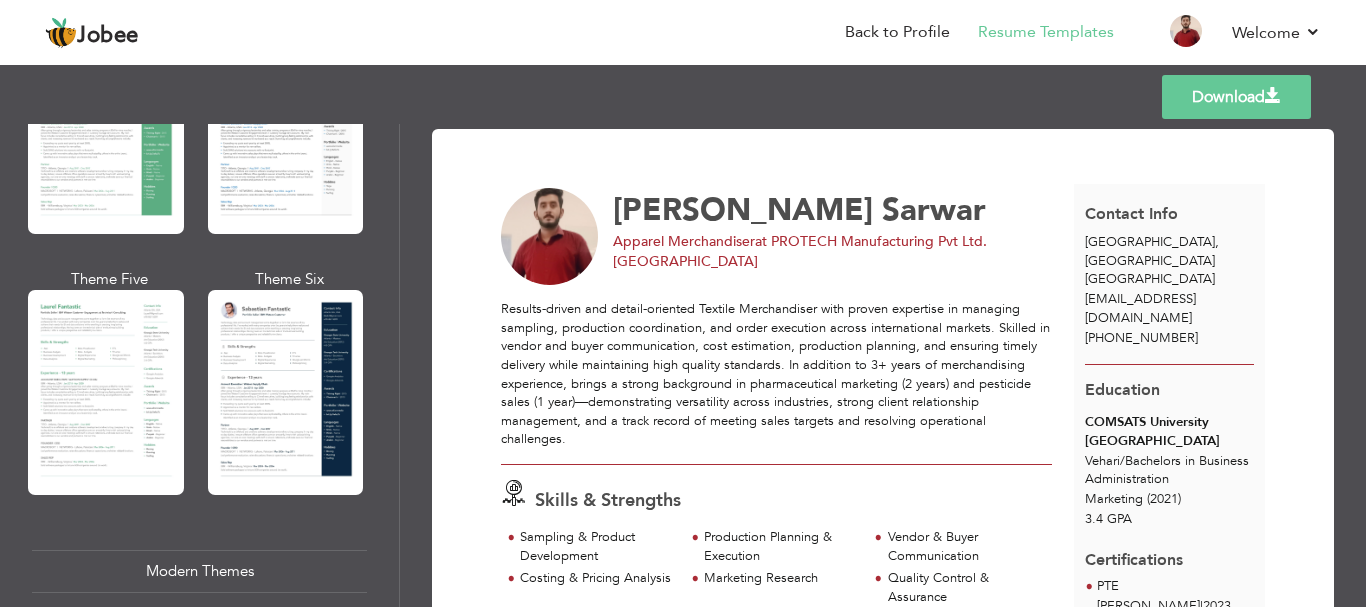 scroll, scrollTop: 506, scrollLeft: 0, axis: vertical 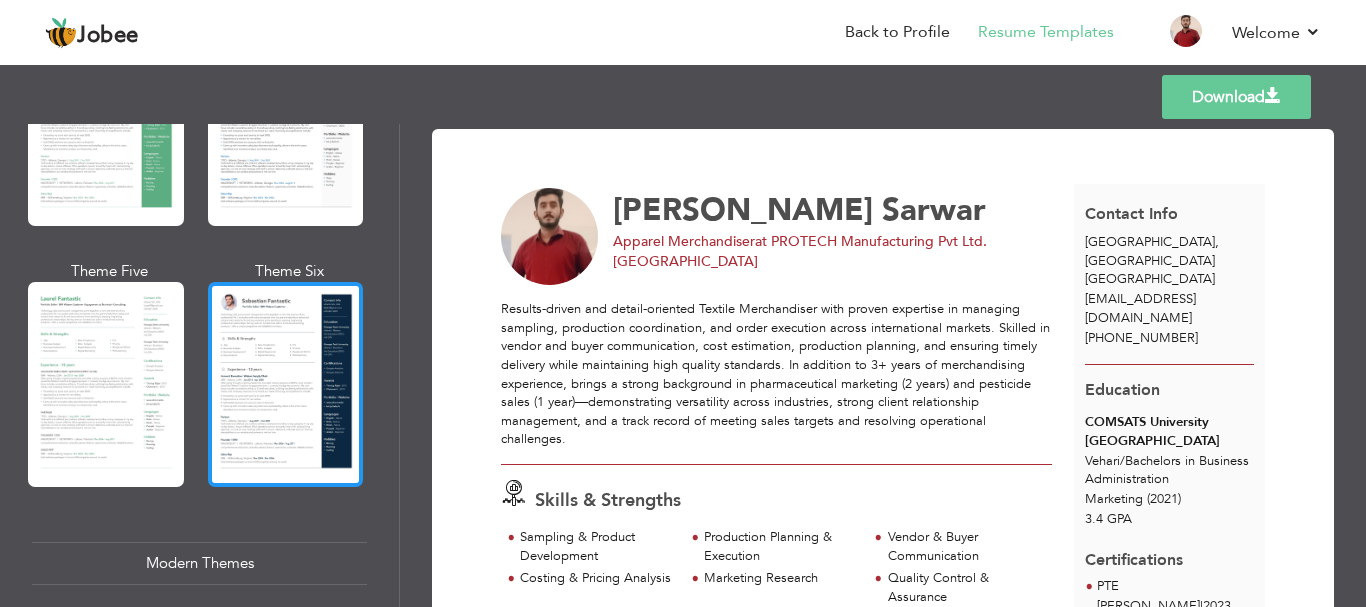 click at bounding box center [286, 384] 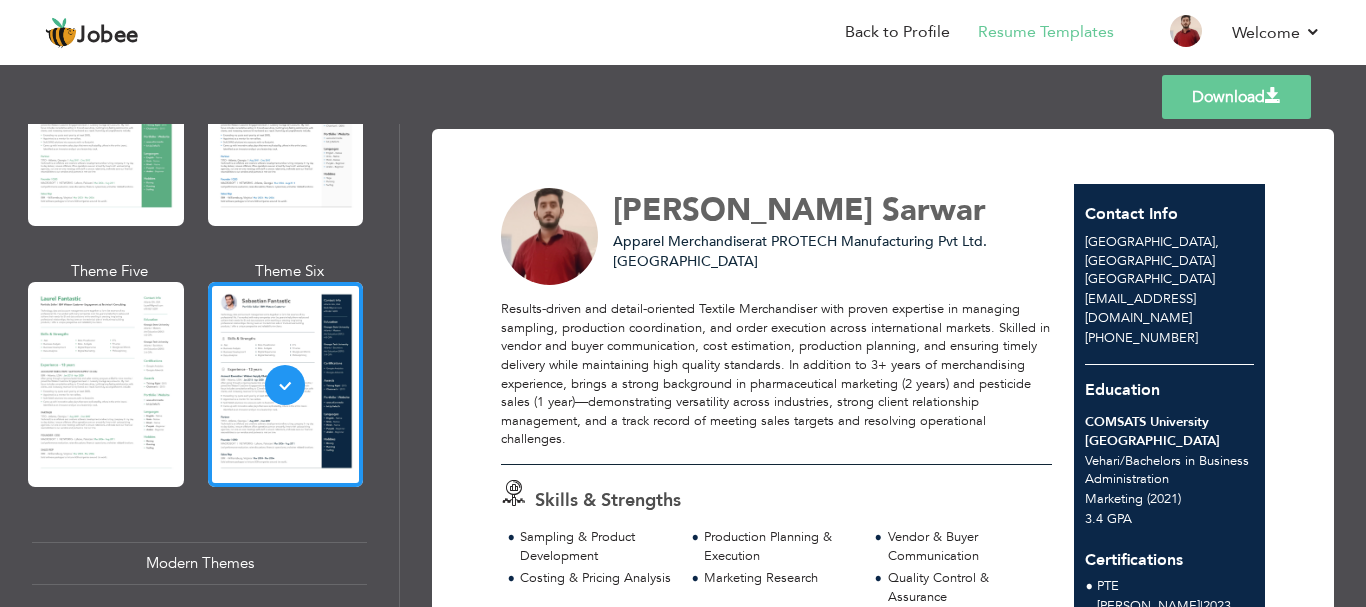 click on "Download
[PERSON_NAME]
Apparel  Merchandiser  at PROTECH Manufacturing Pvt Ltd. [GEOGRAPHIC_DATA]
4  years ." at bounding box center (883, 365) 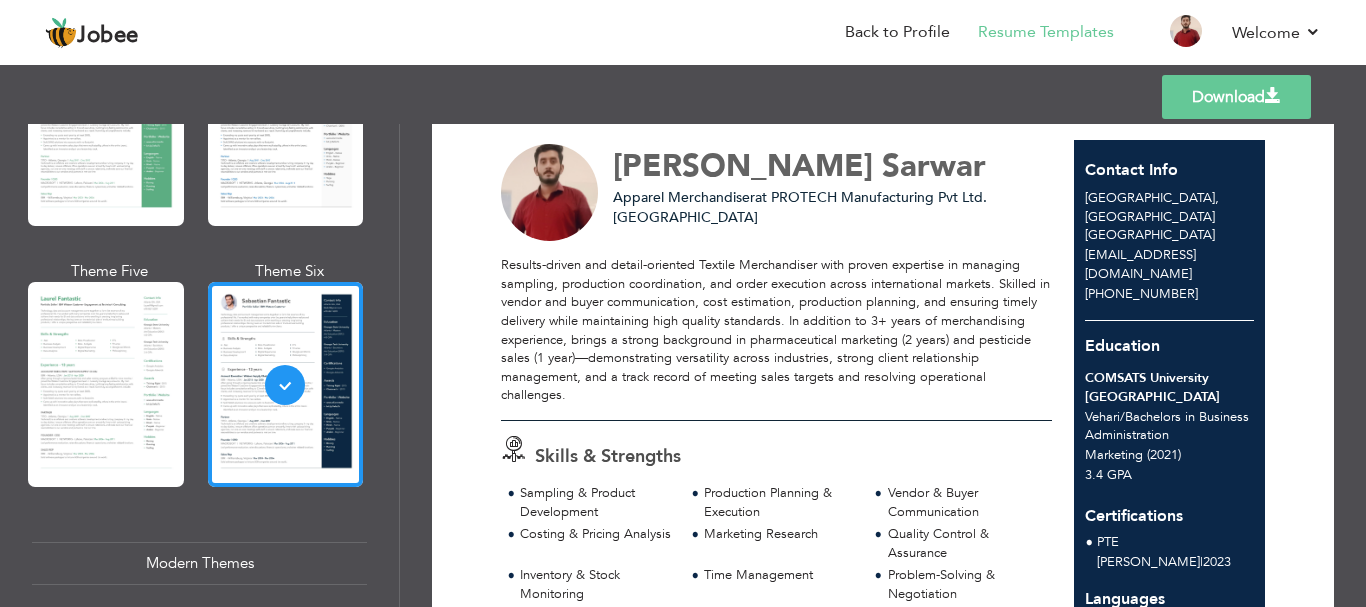 scroll, scrollTop: 48, scrollLeft: 0, axis: vertical 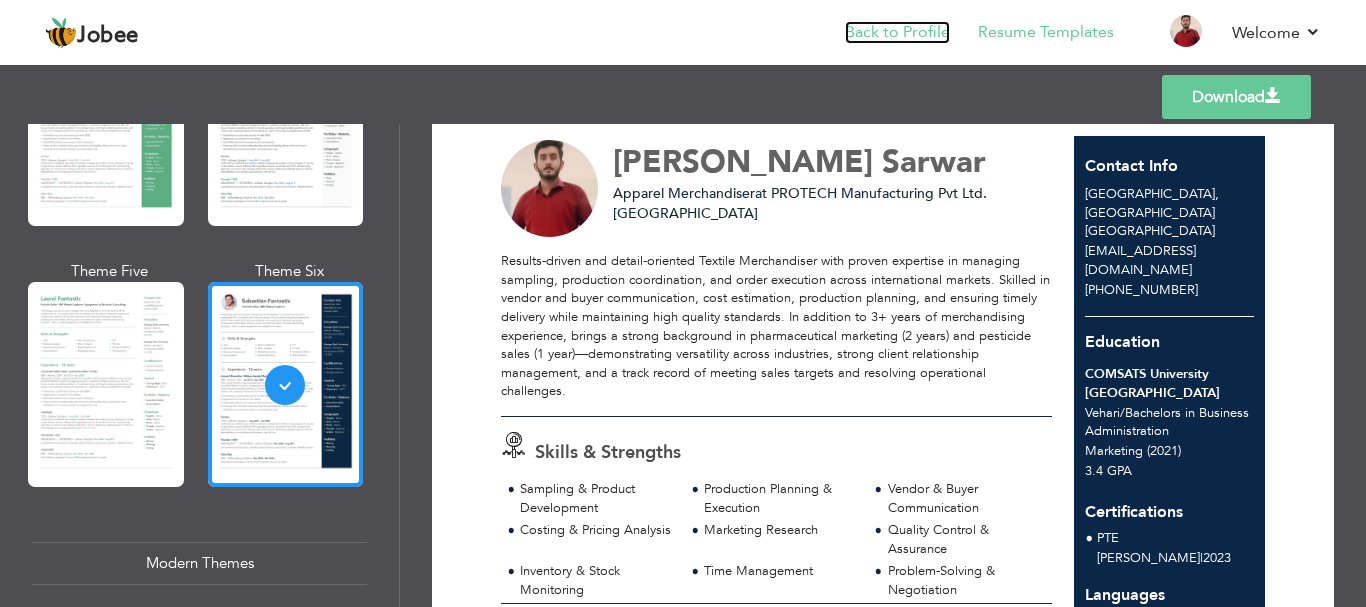 click on "Back to Profile" at bounding box center (897, 32) 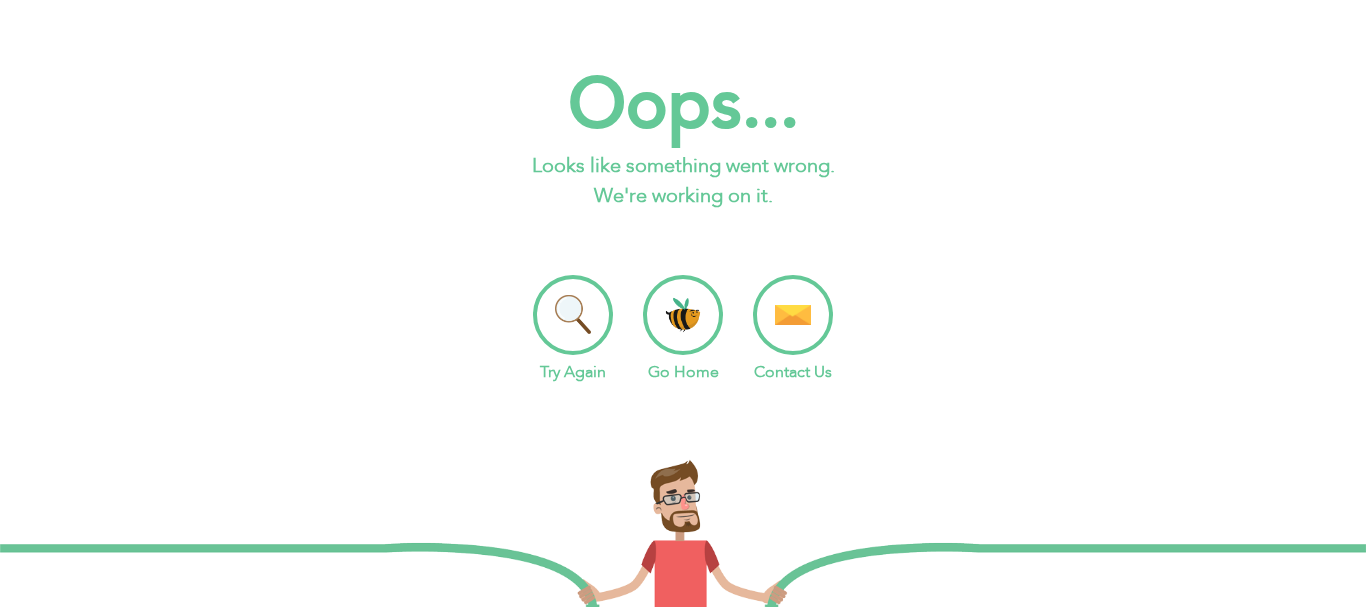 scroll, scrollTop: 0, scrollLeft: 0, axis: both 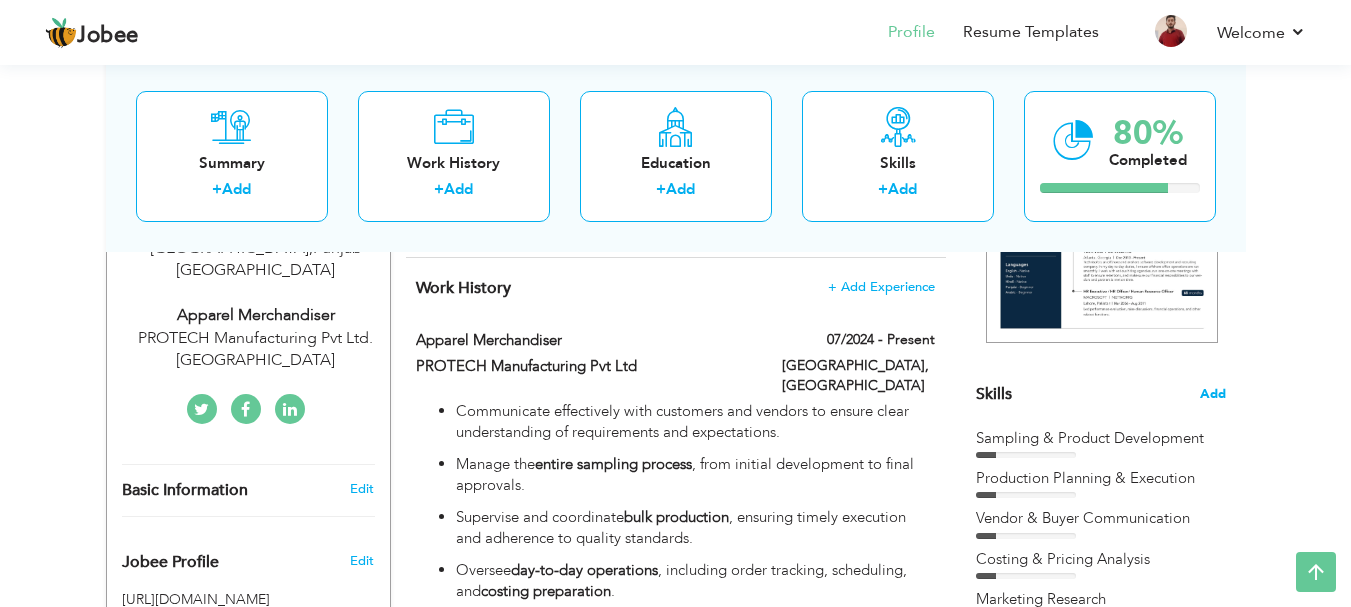 click on "Add" at bounding box center (1213, 394) 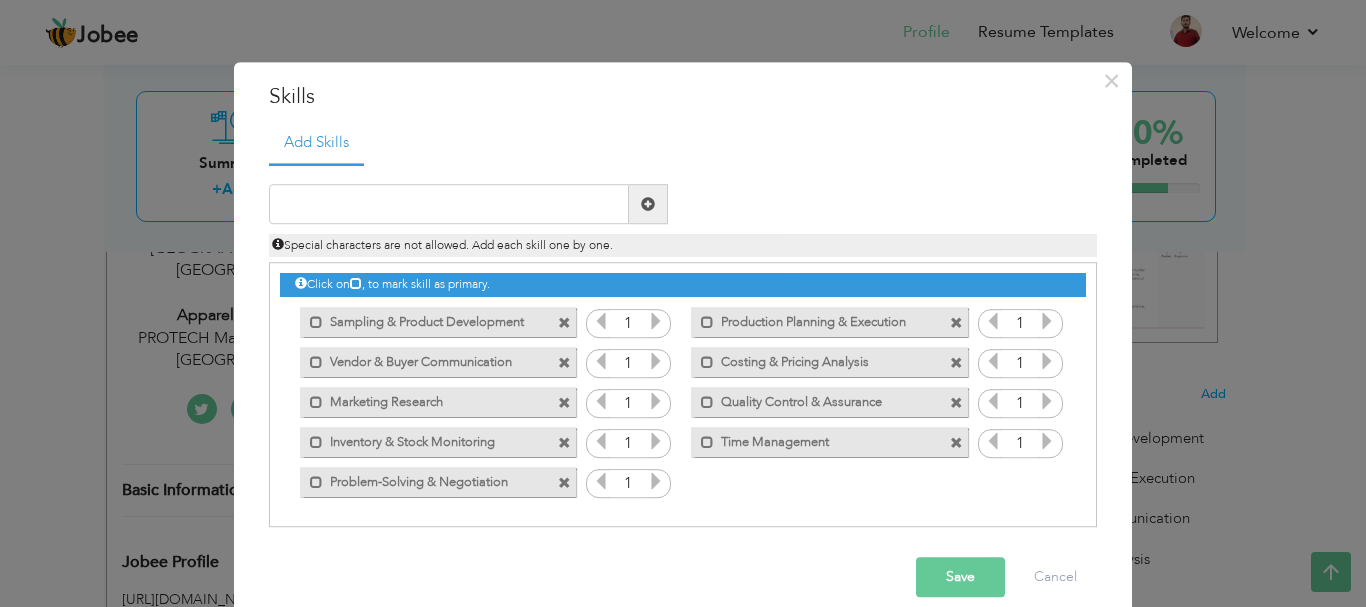 click at bounding box center (656, 322) 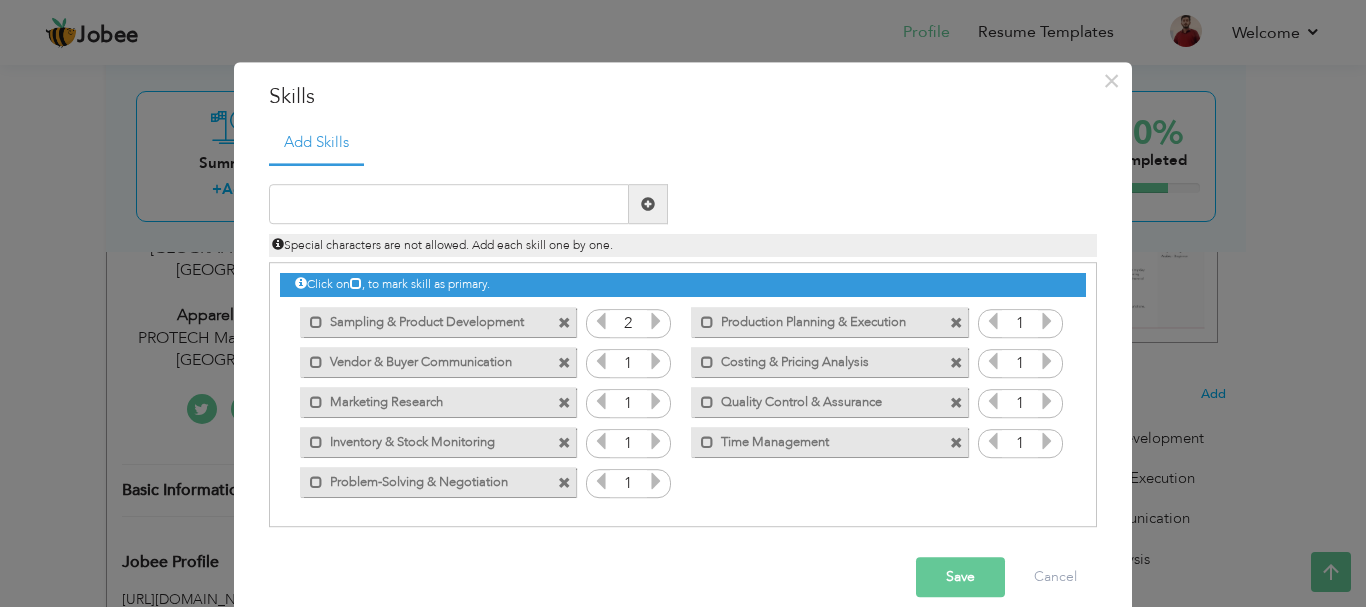 click at bounding box center [656, 322] 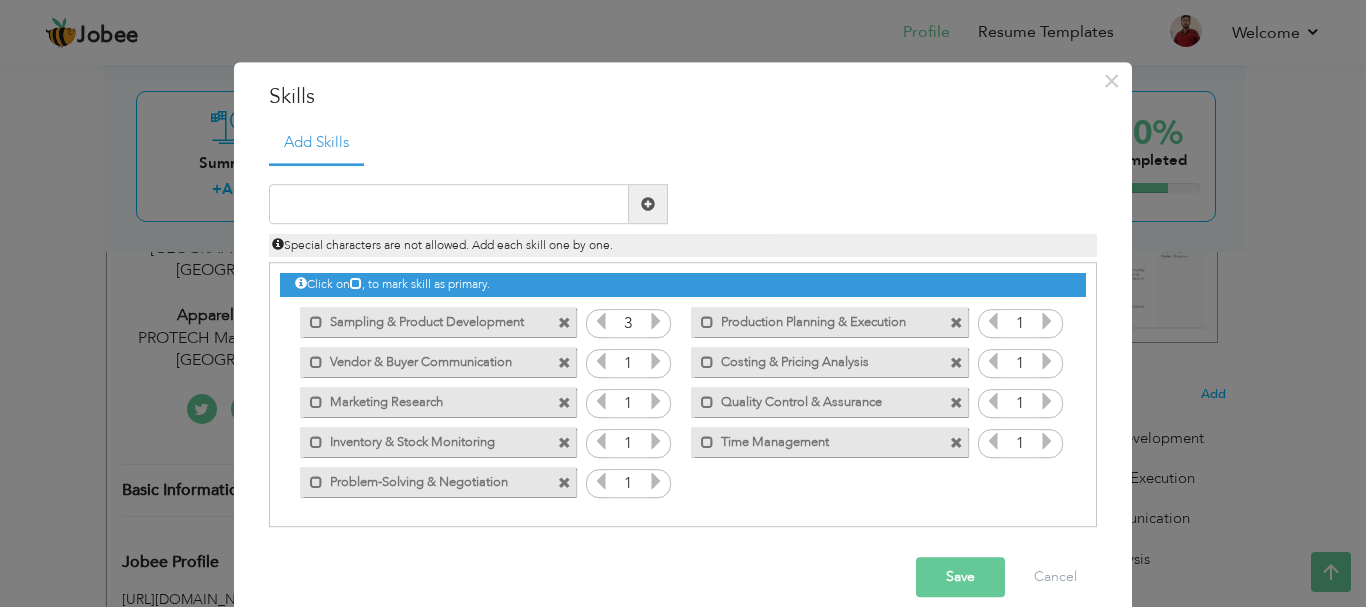 click at bounding box center (656, 322) 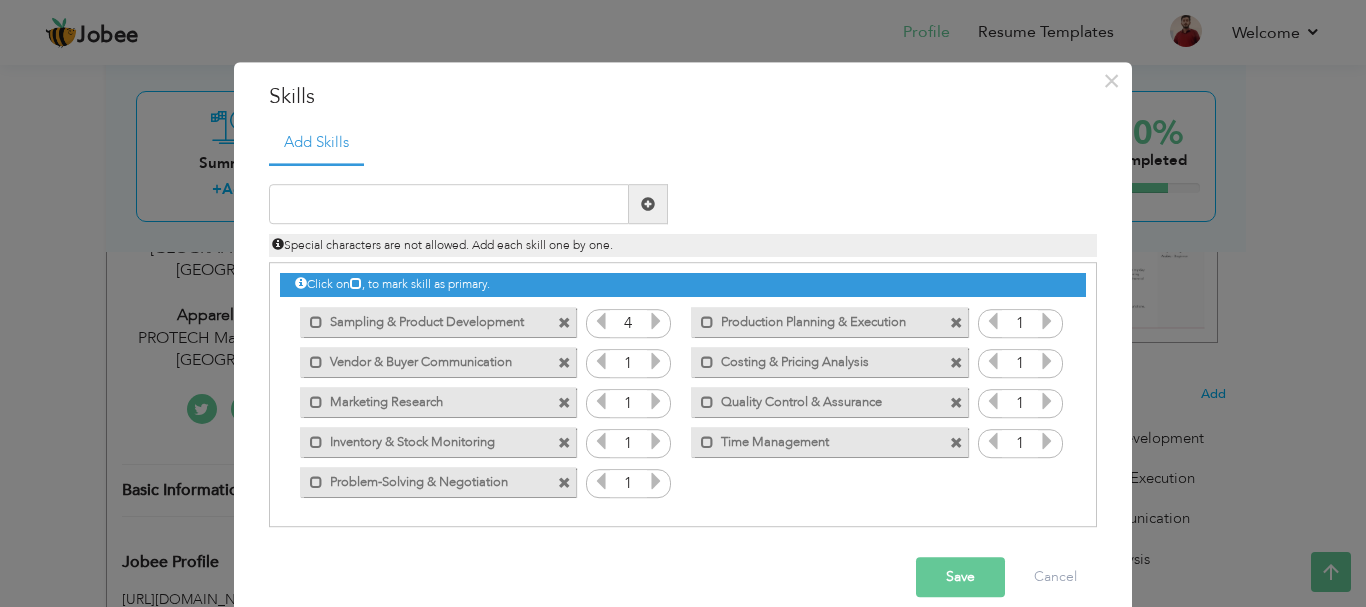 click at bounding box center [656, 322] 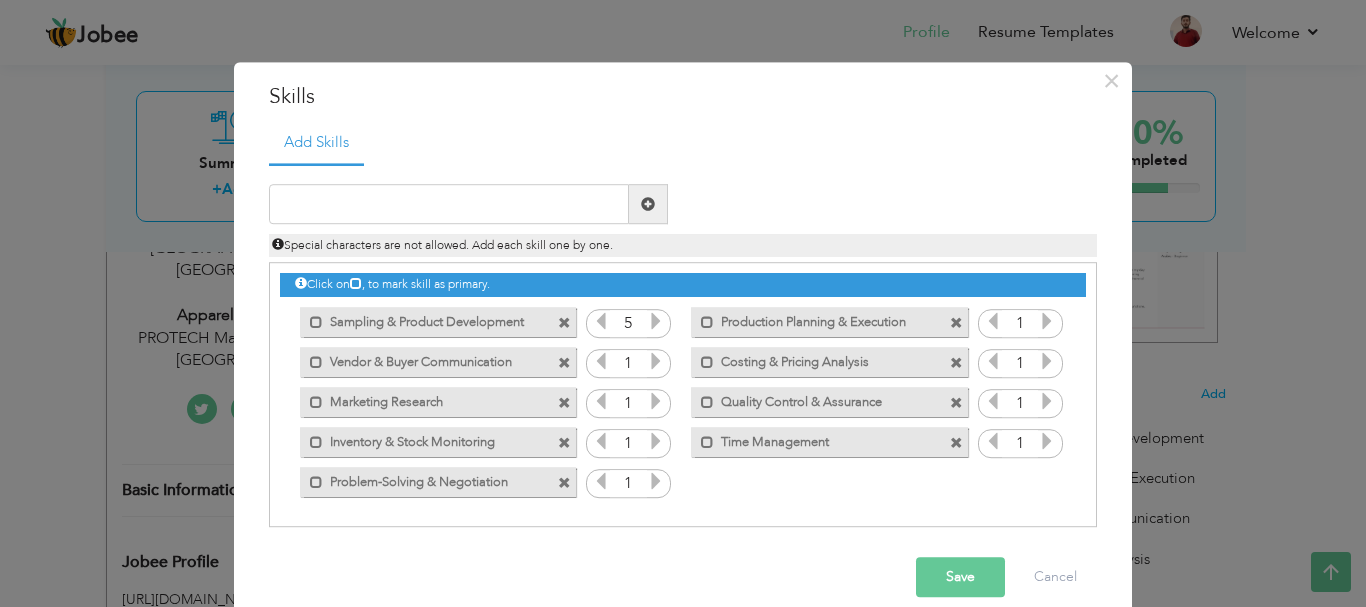 click at bounding box center (656, 322) 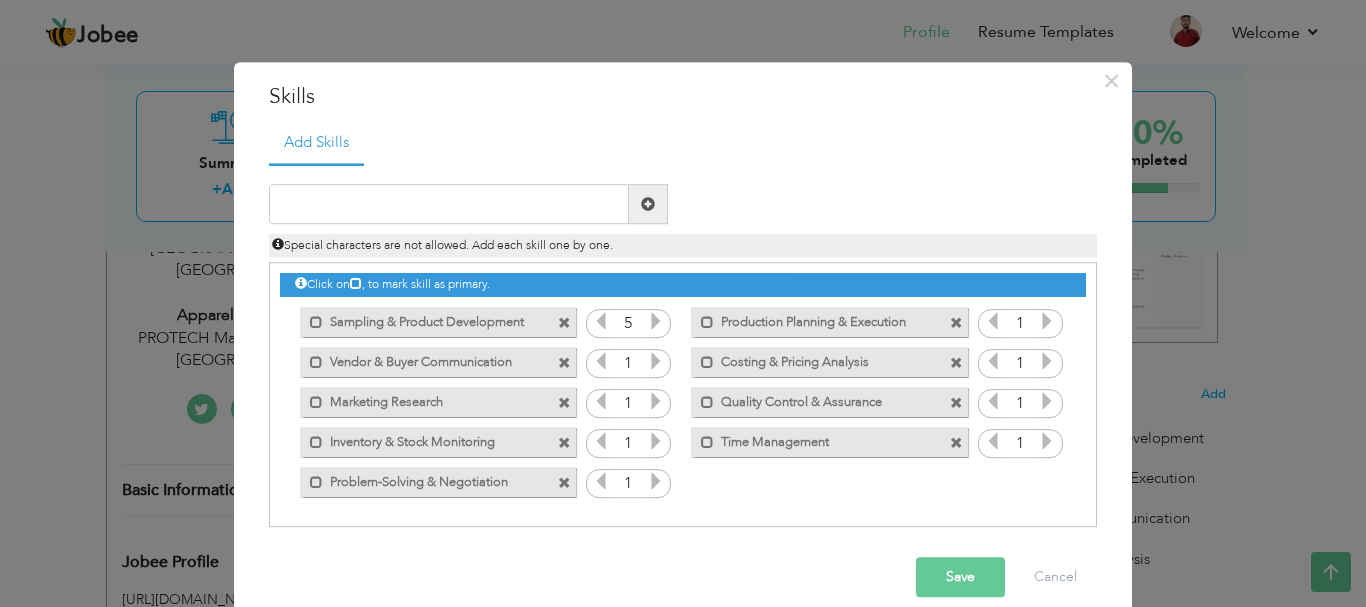 click at bounding box center (1047, 322) 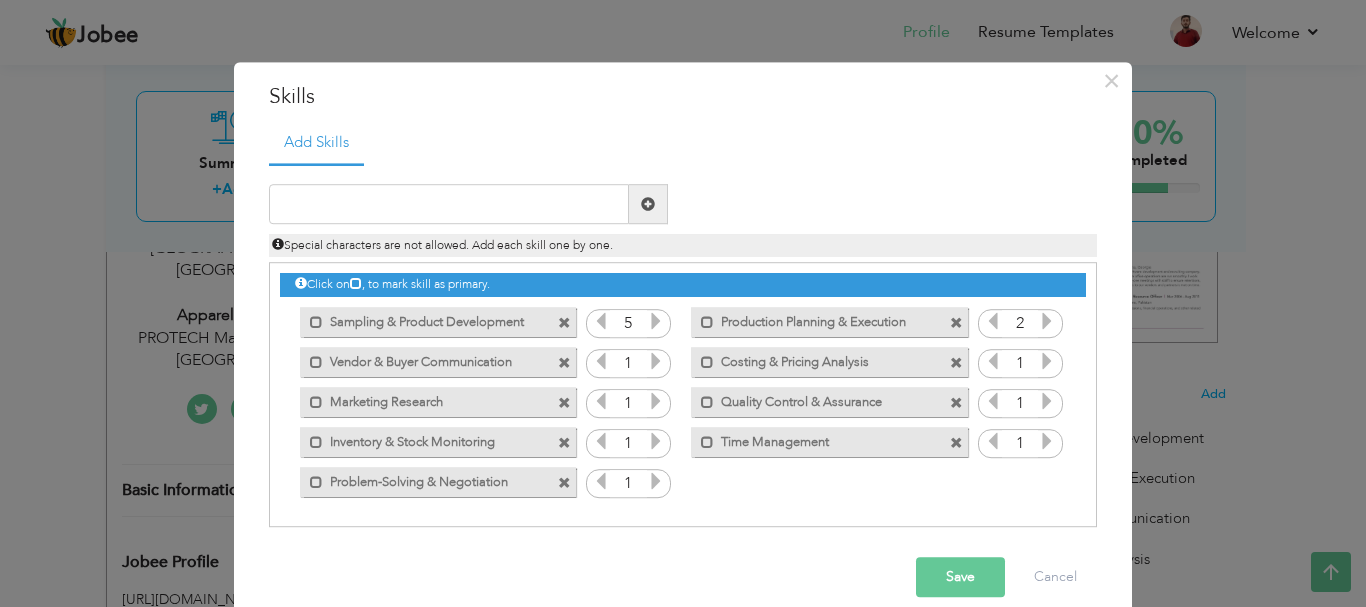 click at bounding box center (1047, 322) 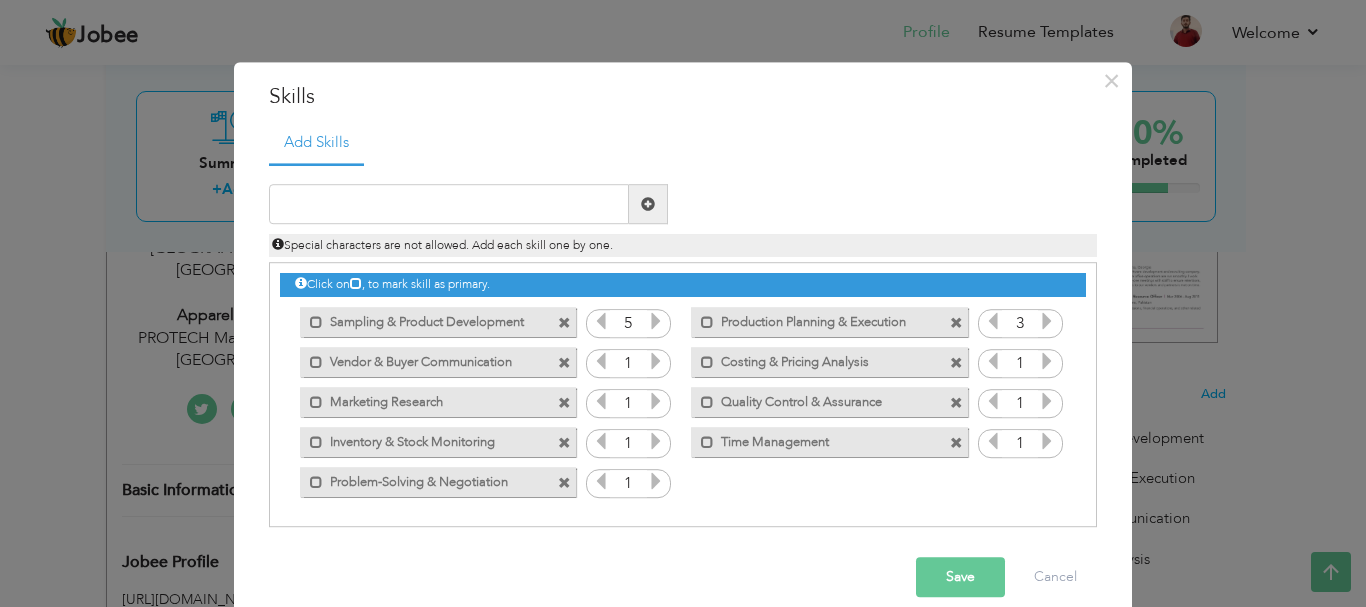 click at bounding box center [1047, 322] 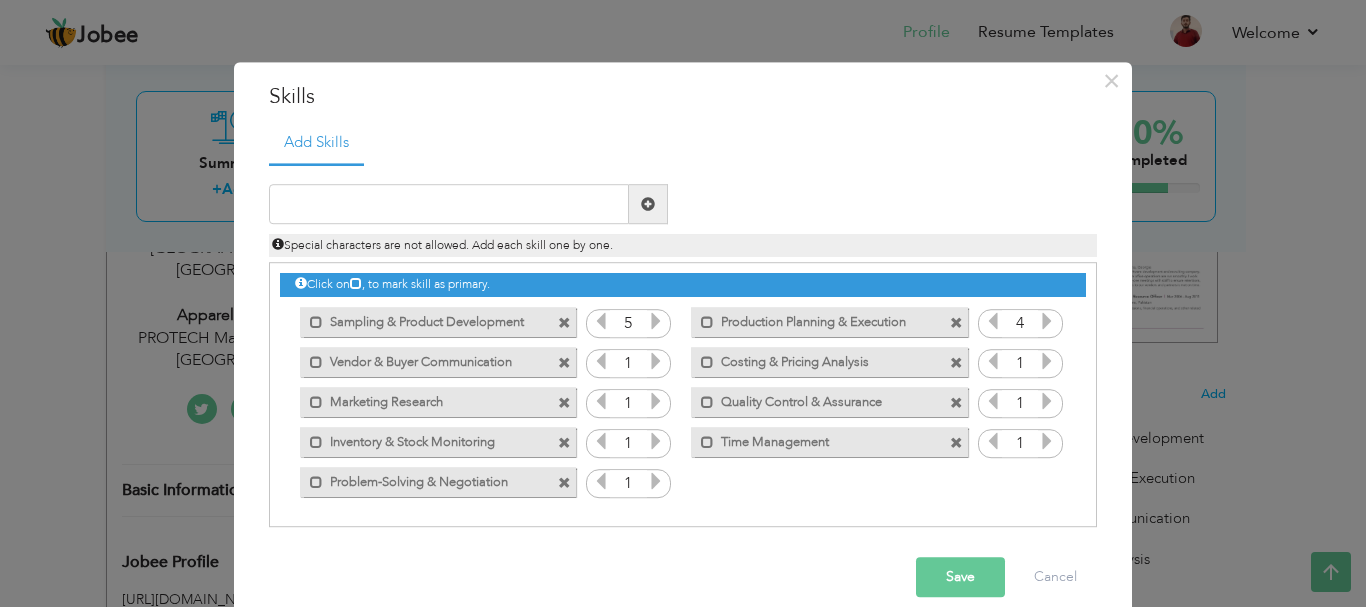 click at bounding box center [1047, 322] 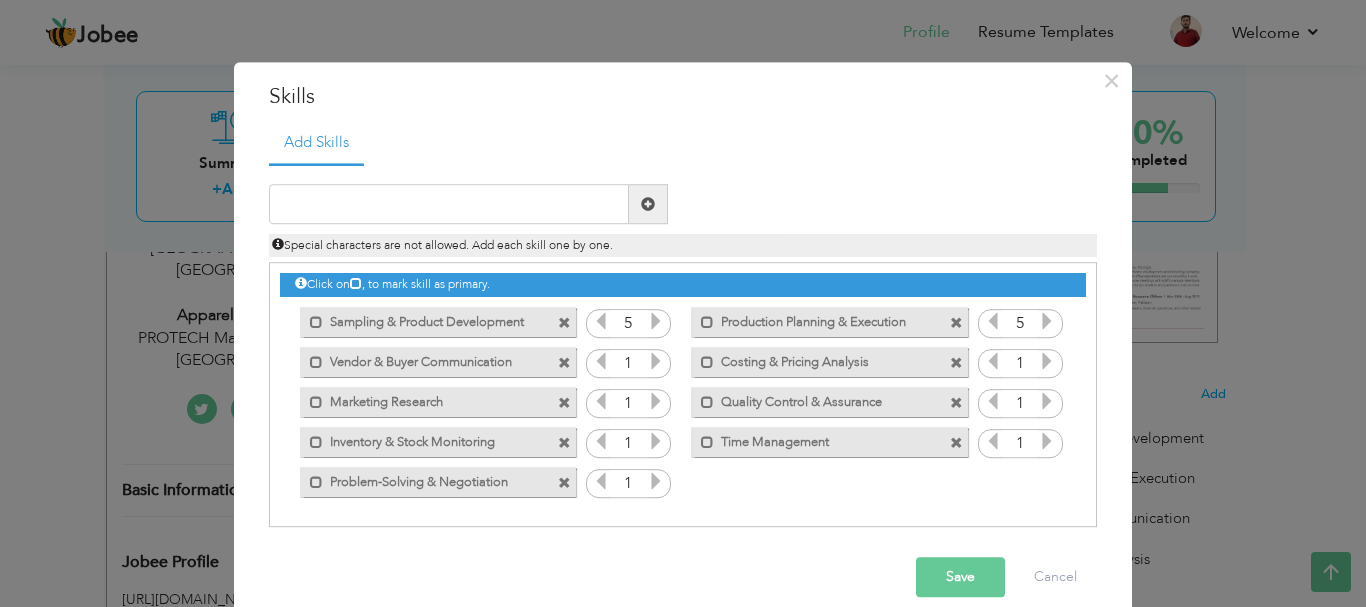 click at bounding box center (1047, 322) 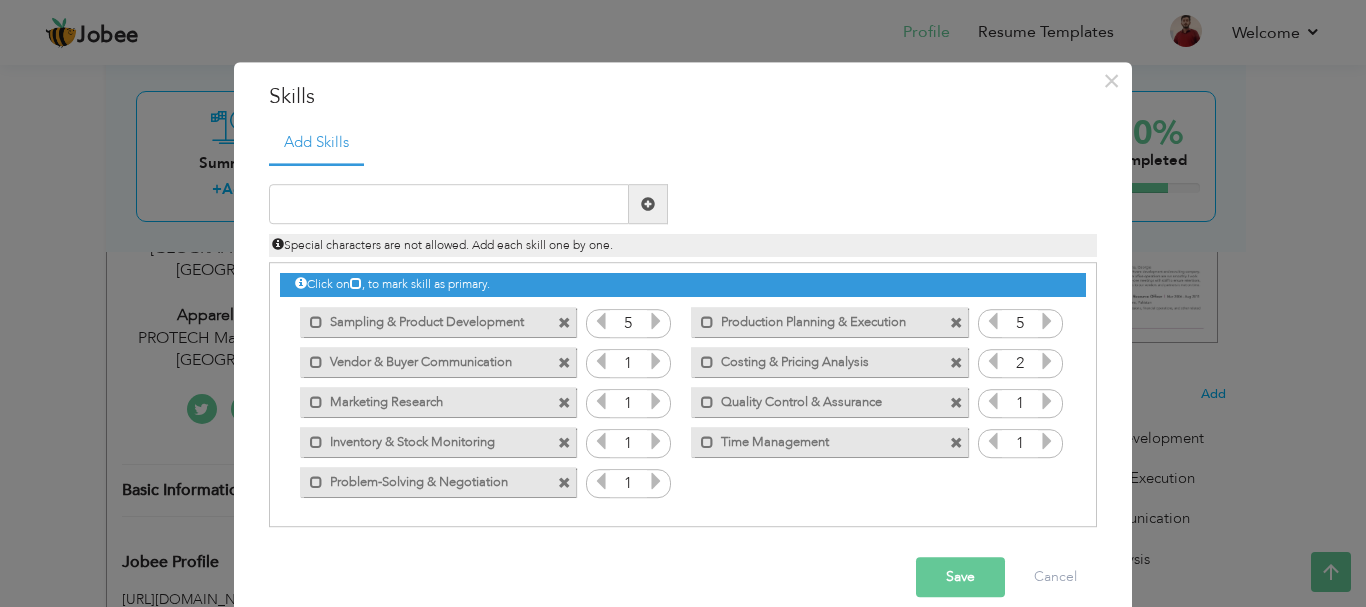 click at bounding box center [1047, 362] 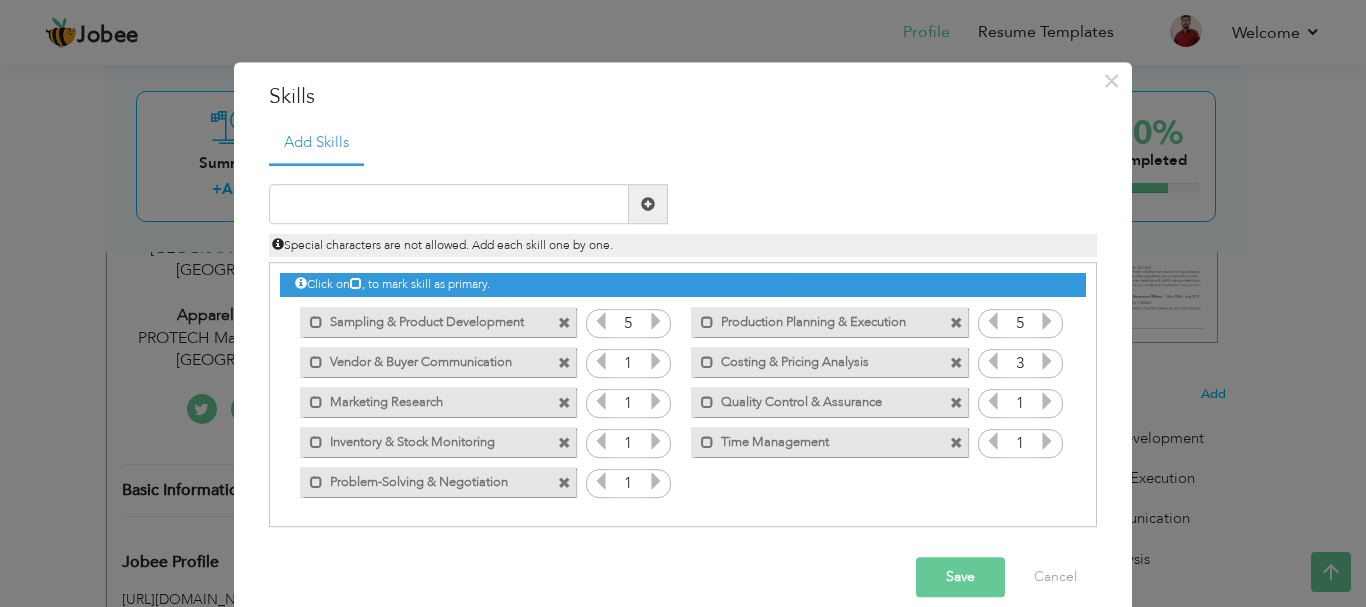 click at bounding box center [1047, 362] 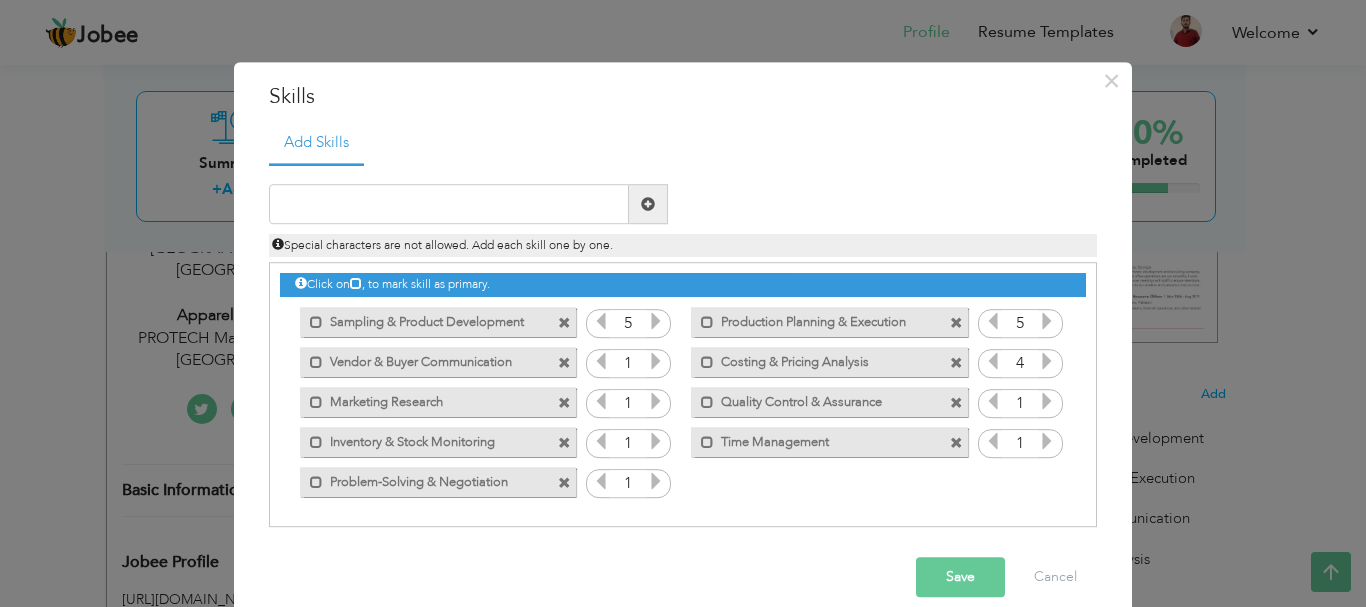 click at bounding box center [1047, 362] 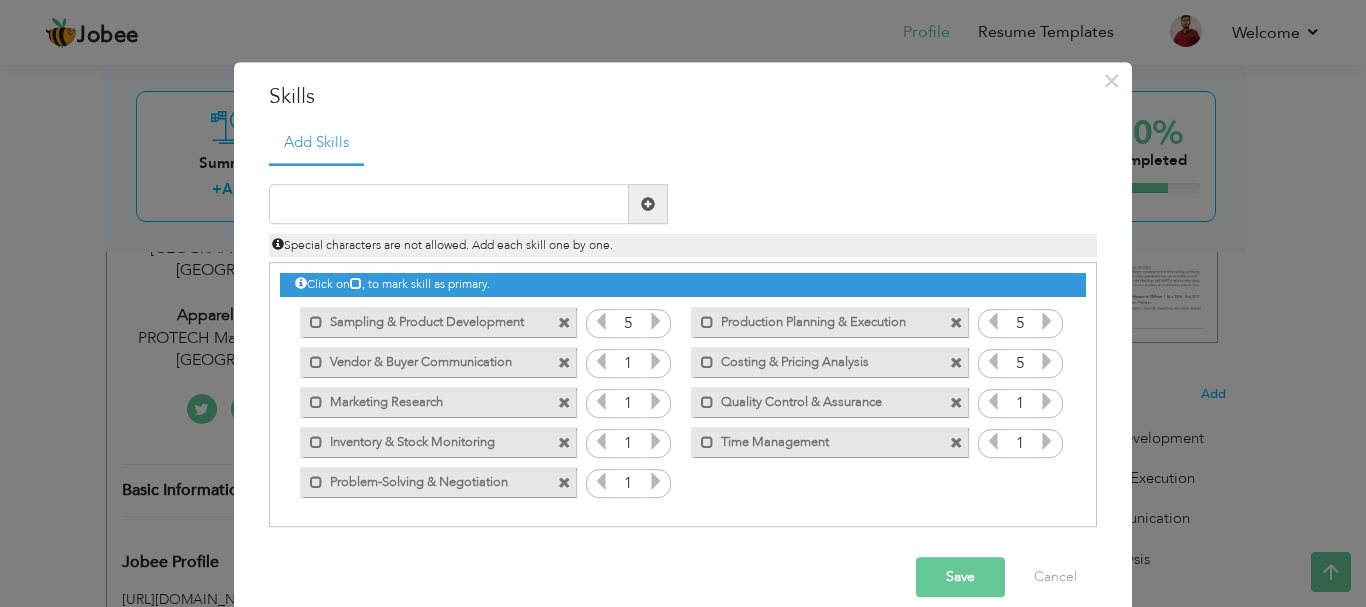 click at bounding box center [1047, 362] 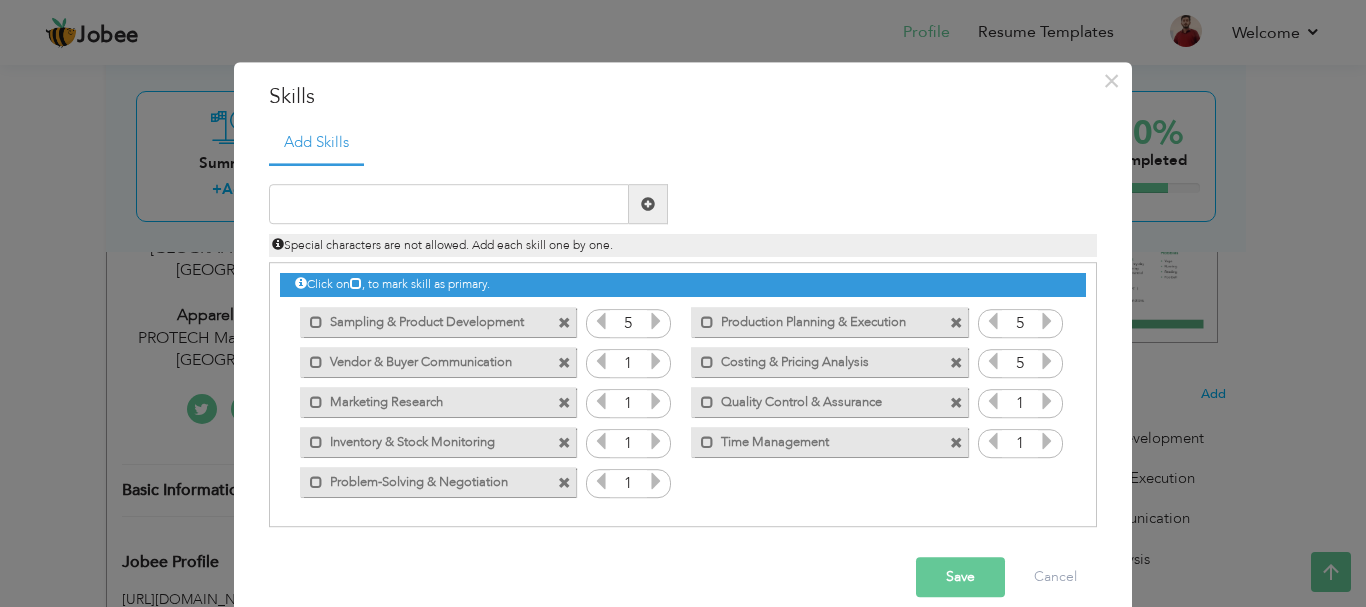 click at bounding box center [656, 362] 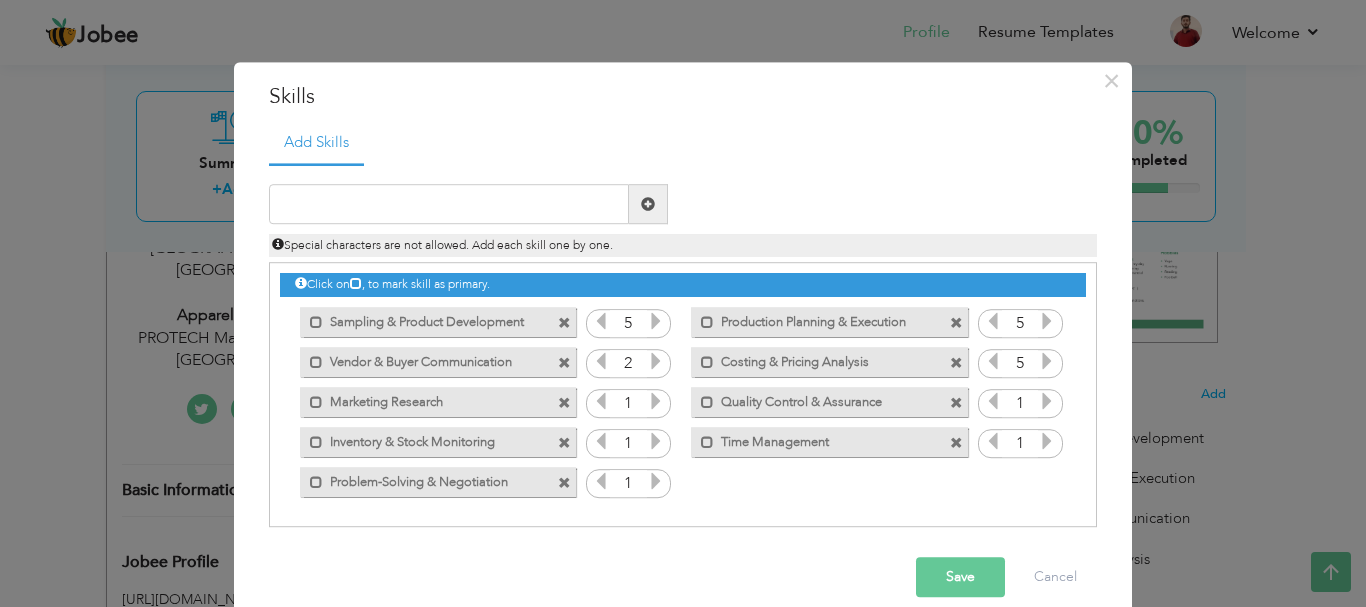 click at bounding box center (656, 362) 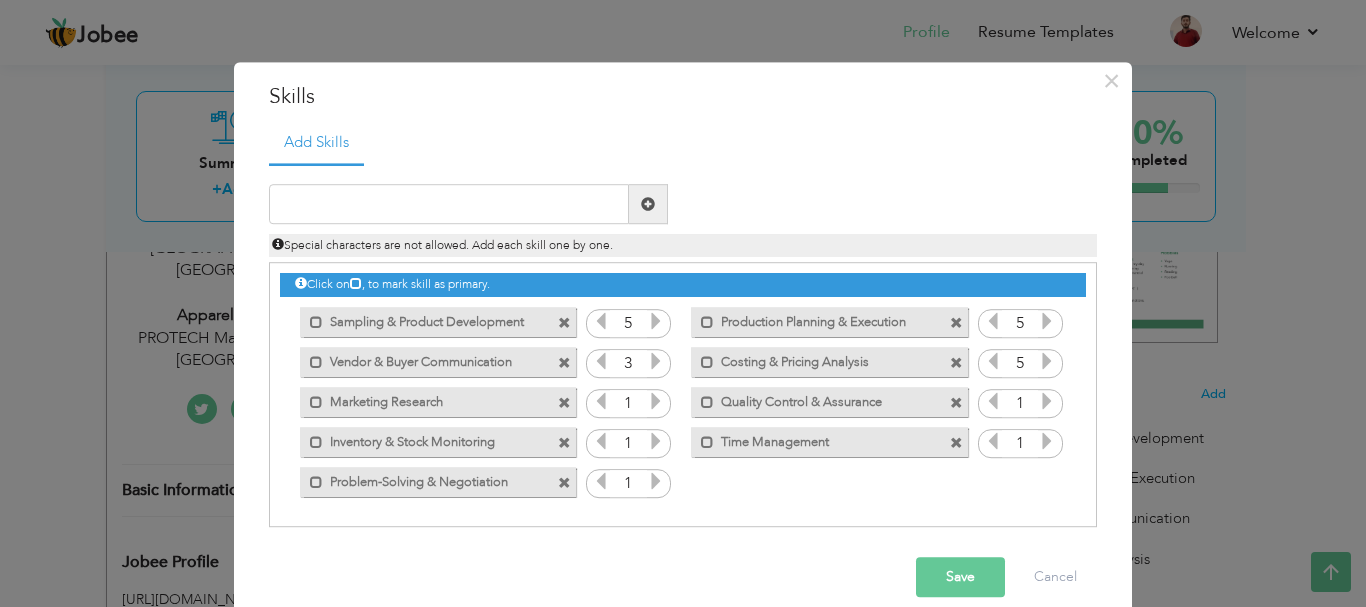 click at bounding box center [656, 362] 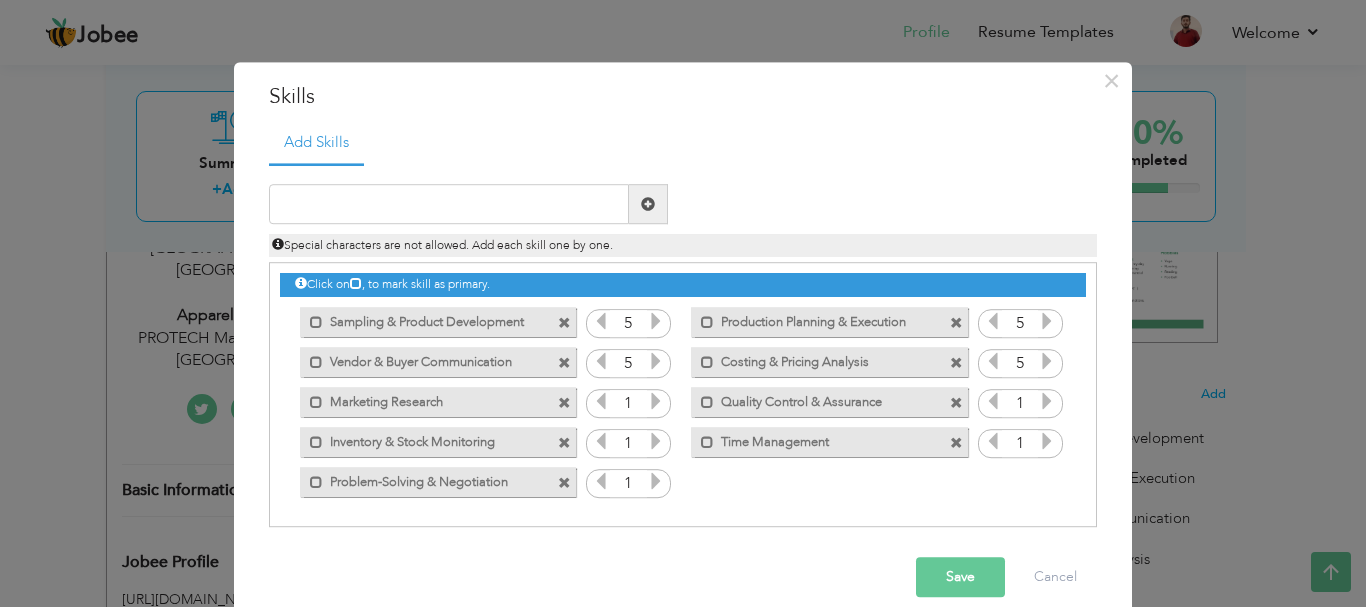 click at bounding box center [656, 362] 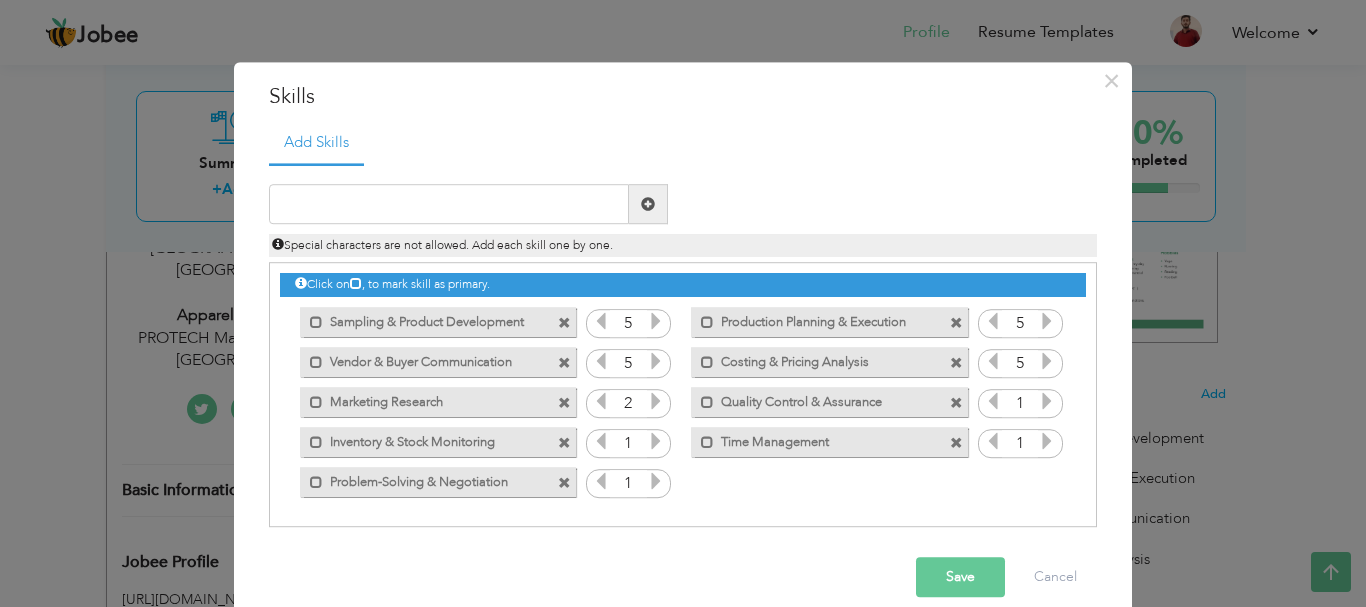 click at bounding box center (656, 402) 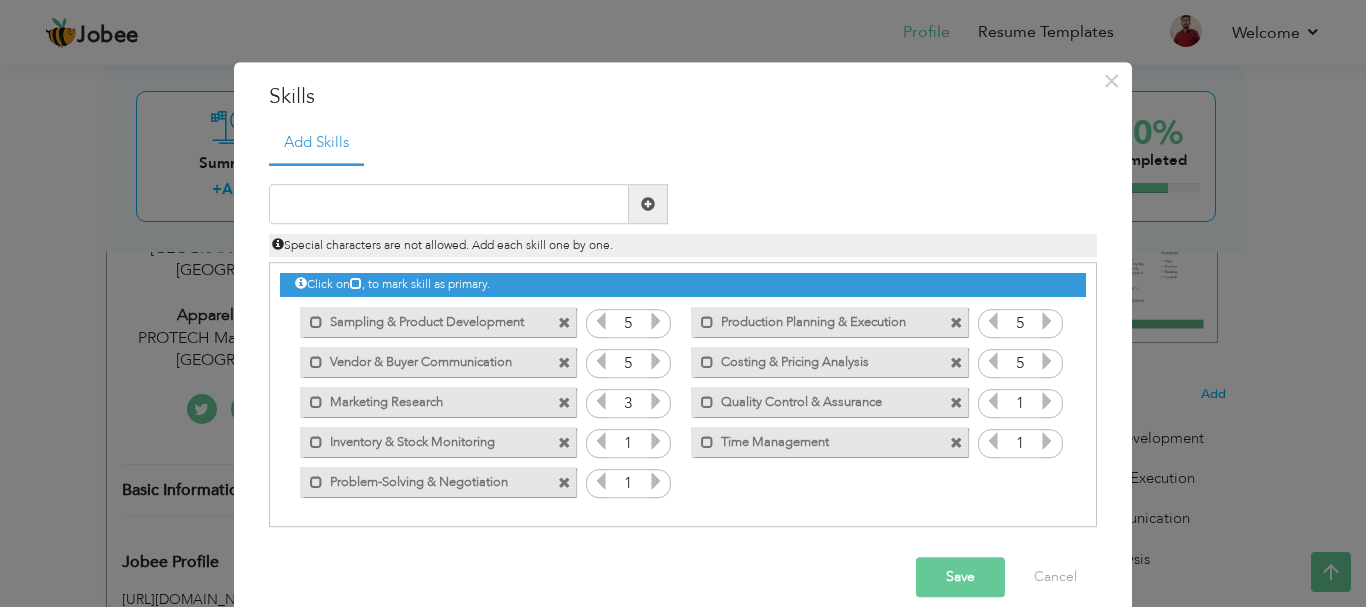 click at bounding box center (656, 402) 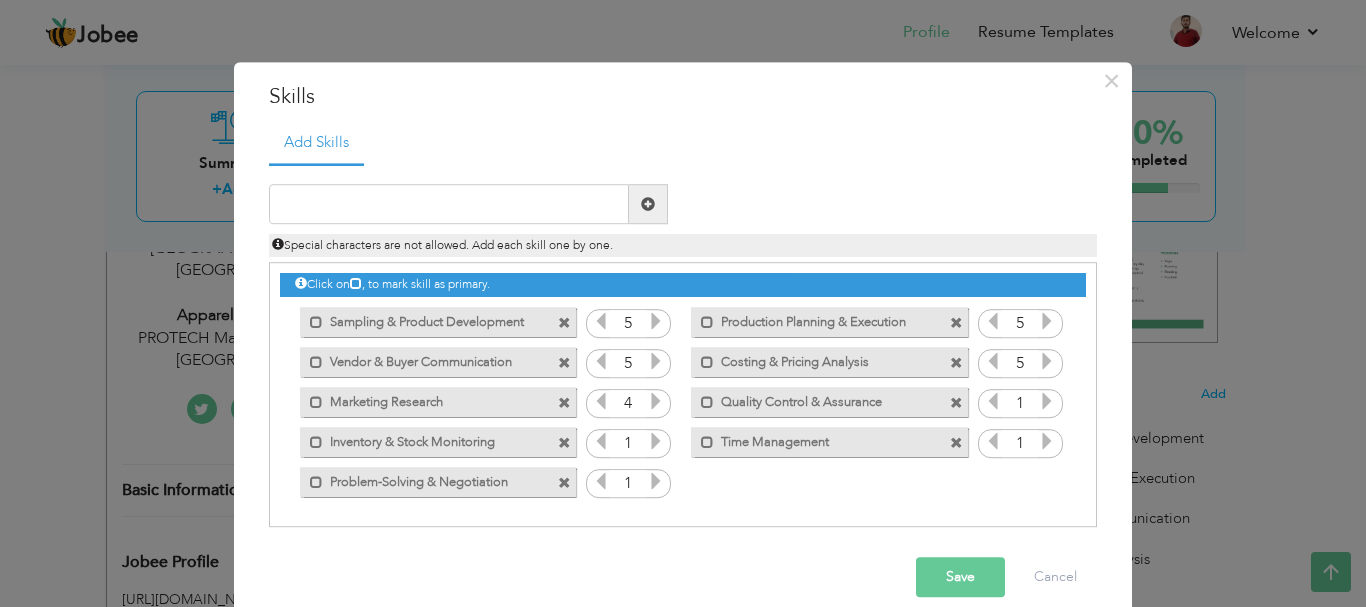 click at bounding box center [656, 402] 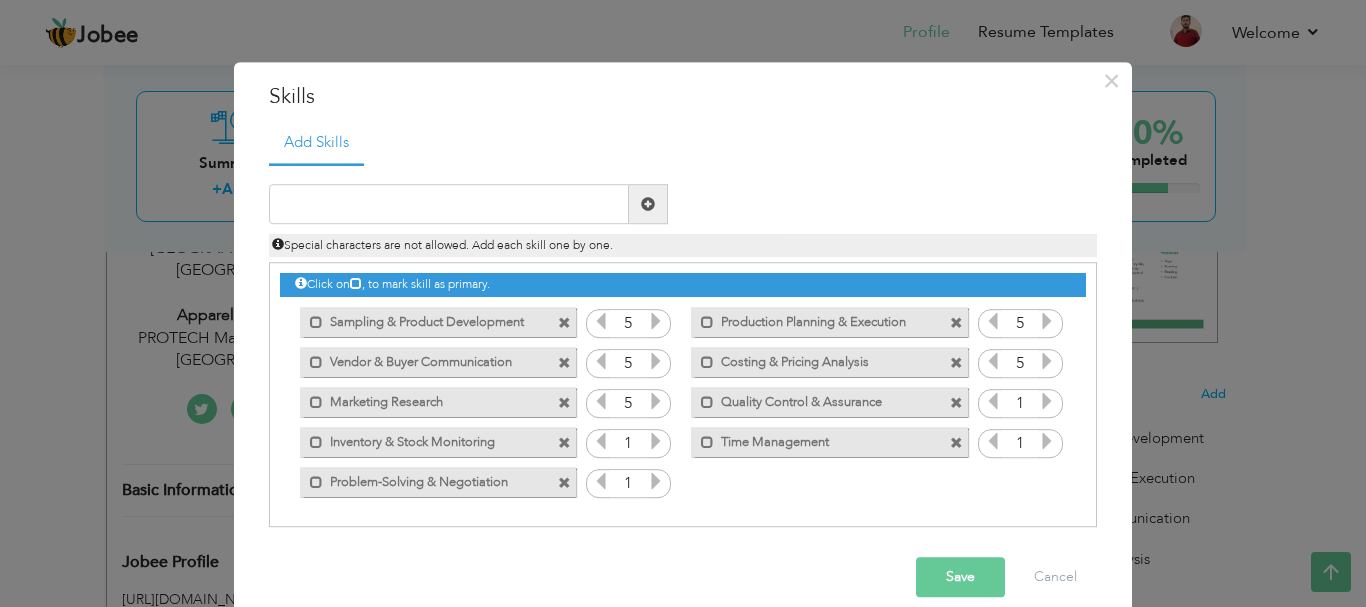 click at bounding box center (656, 402) 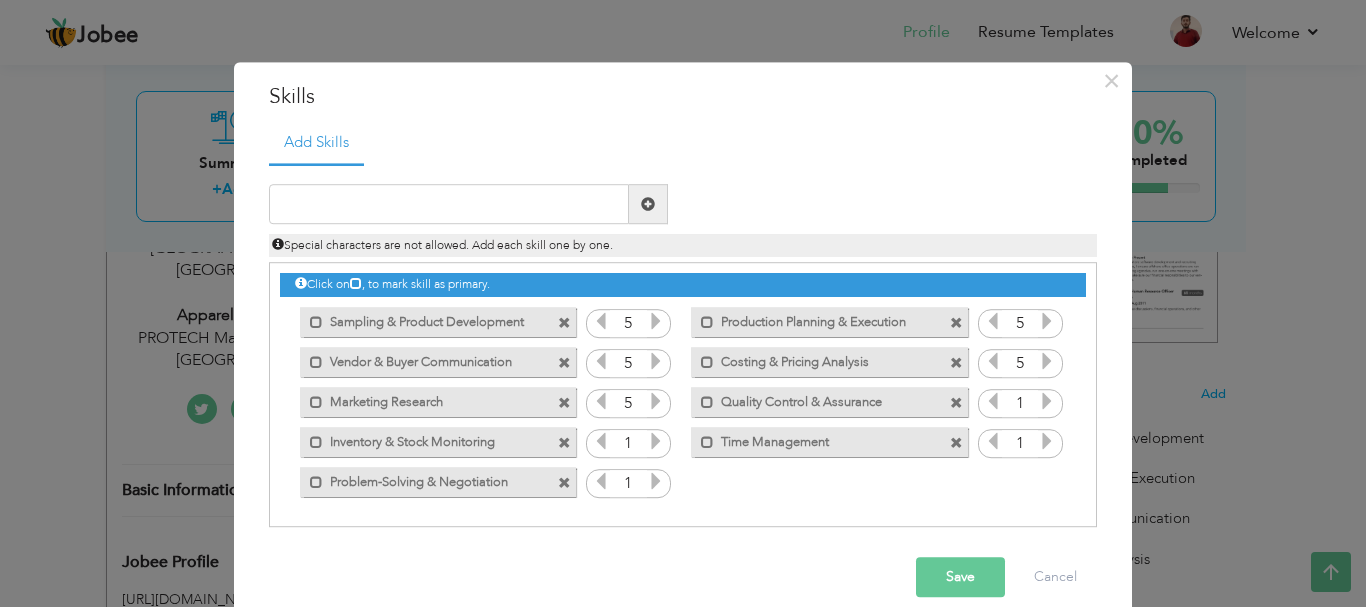 click at bounding box center [656, 442] 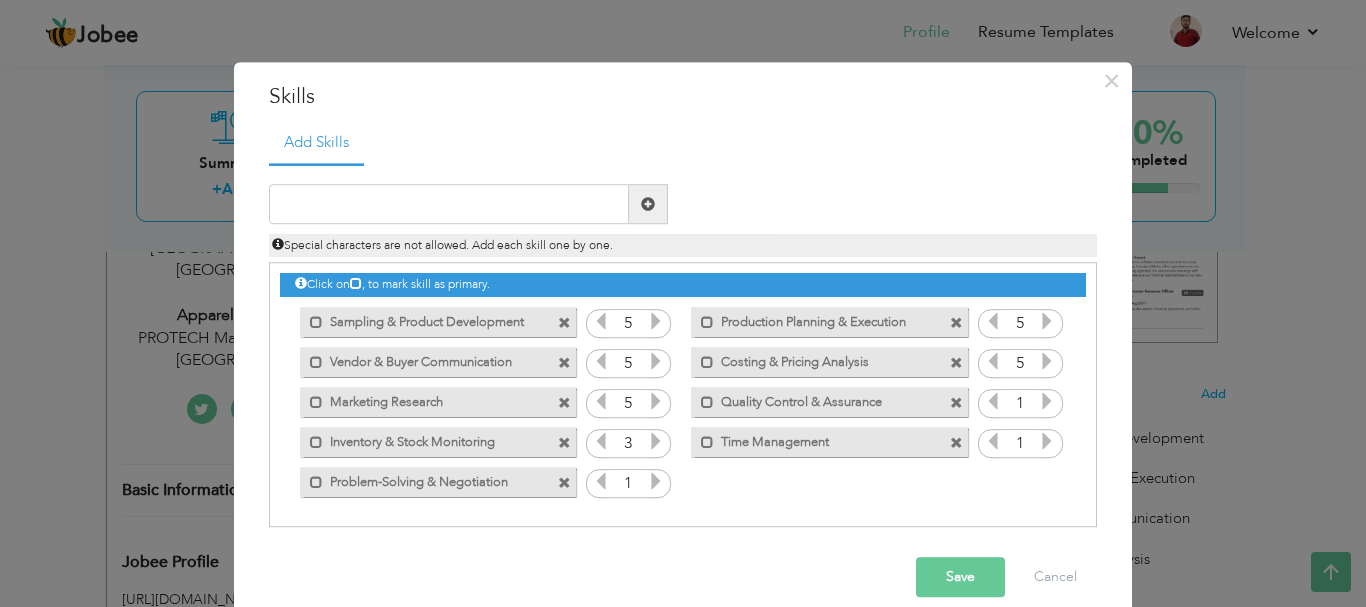 click at bounding box center [656, 442] 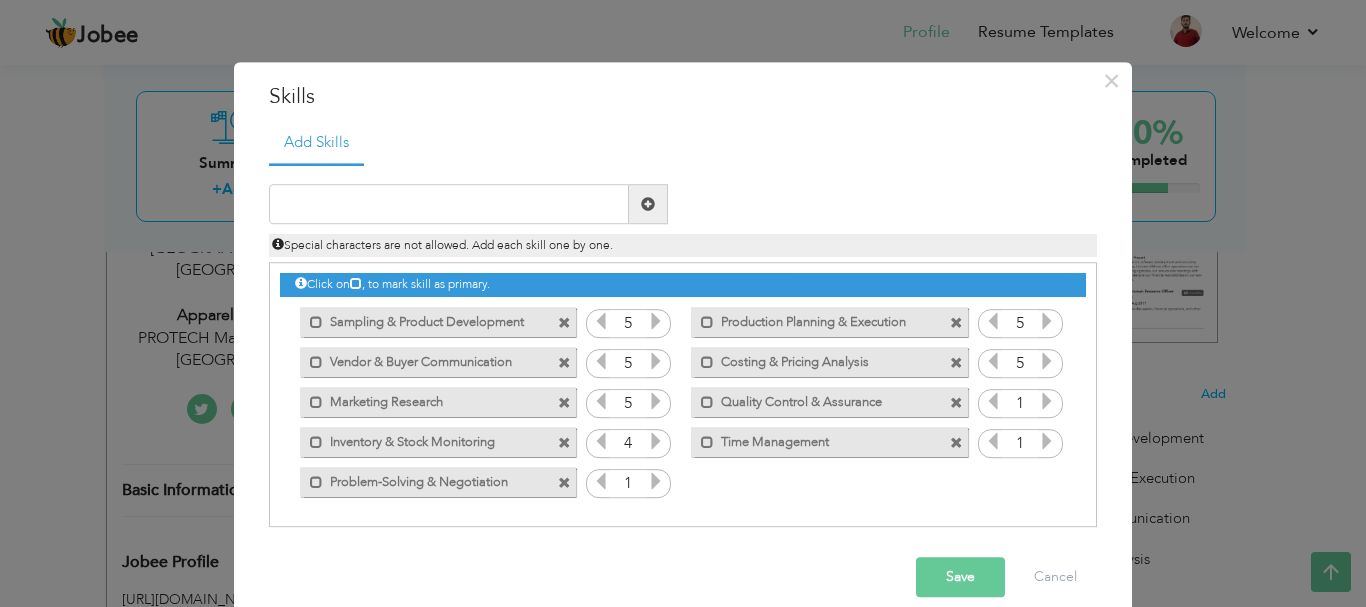 click at bounding box center [656, 442] 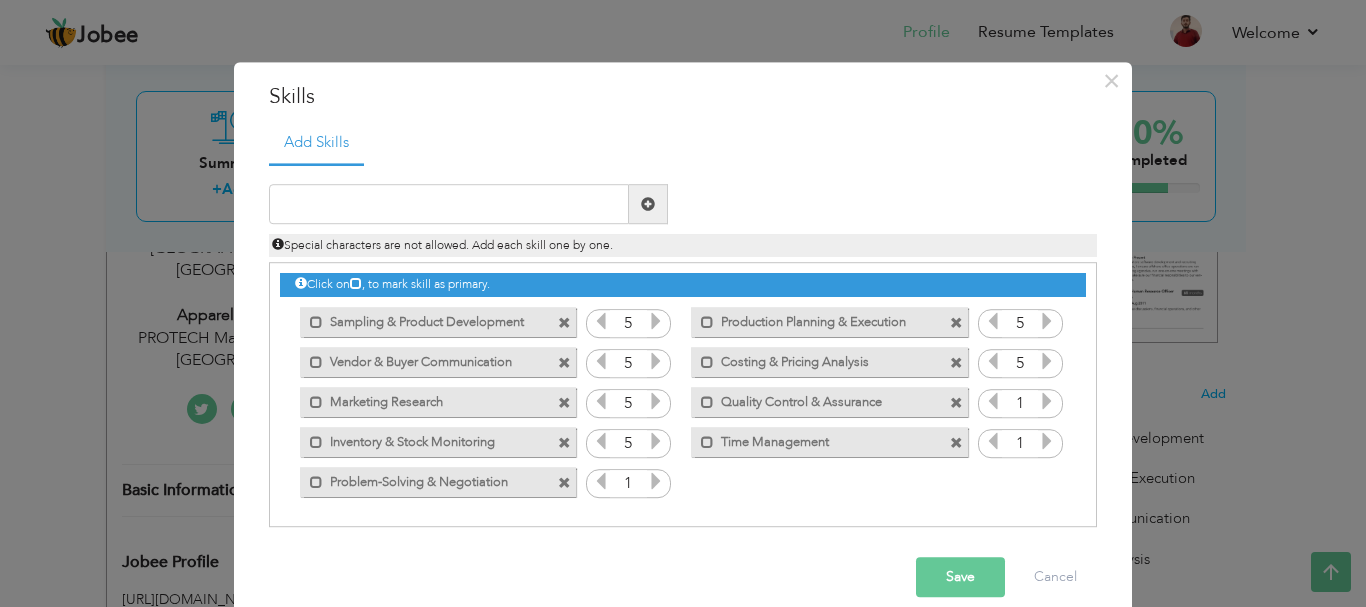 click at bounding box center (656, 442) 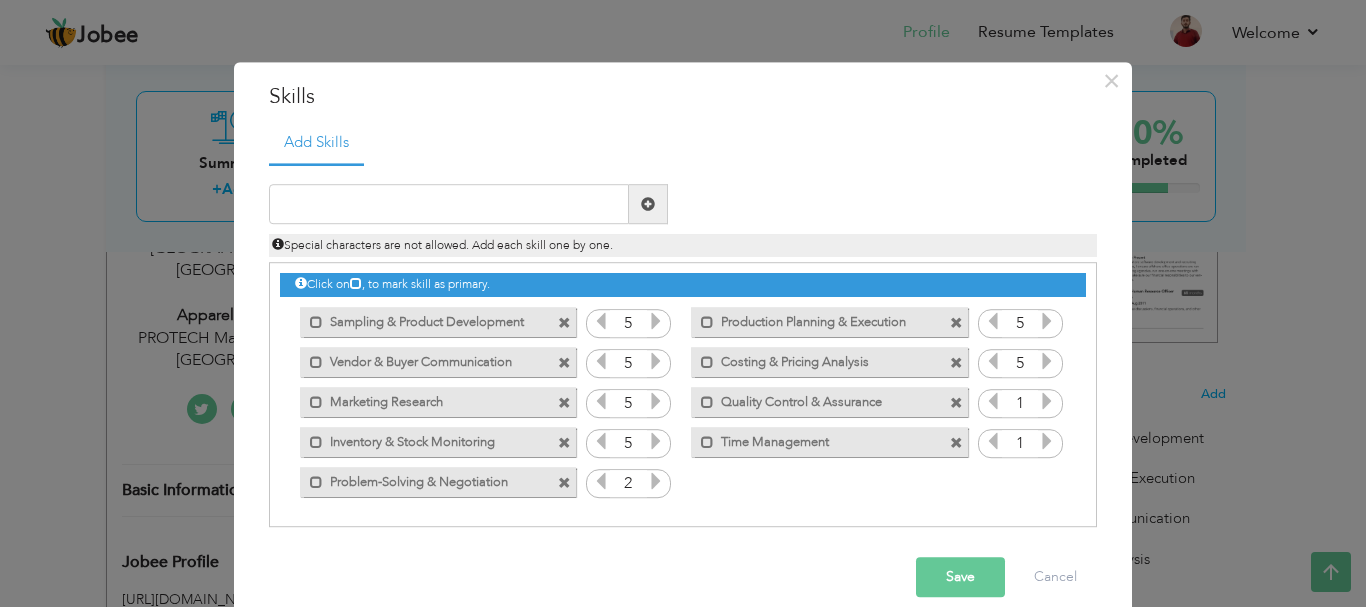 click at bounding box center [656, 482] 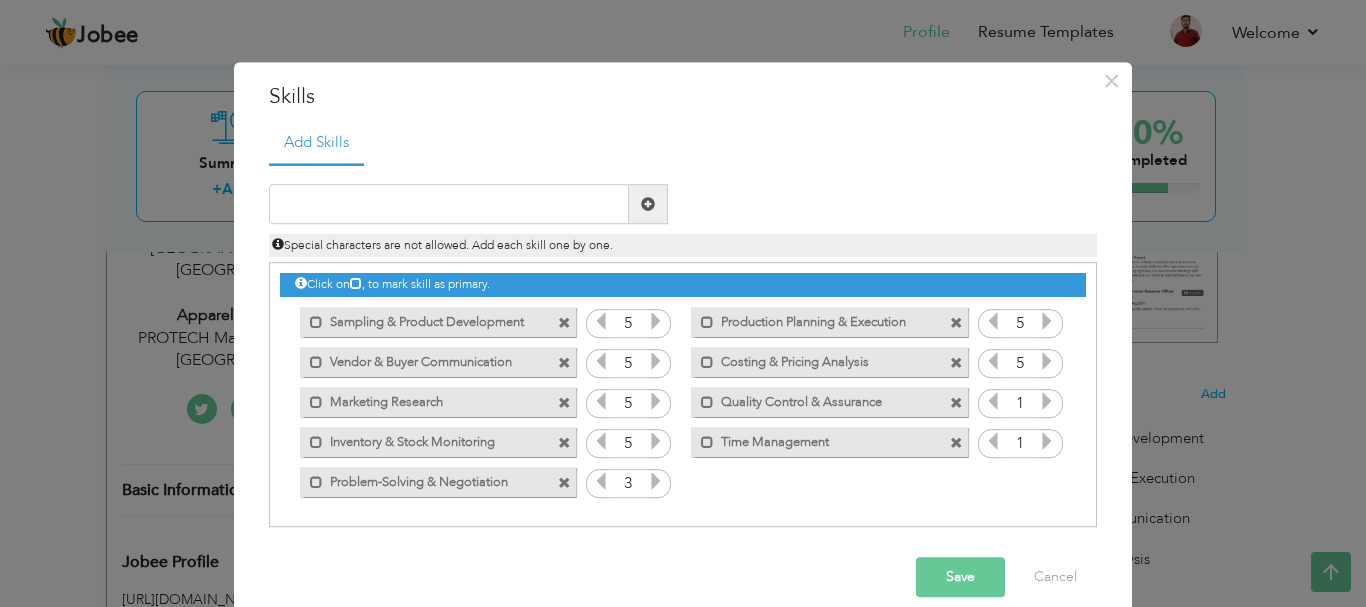 click at bounding box center (656, 482) 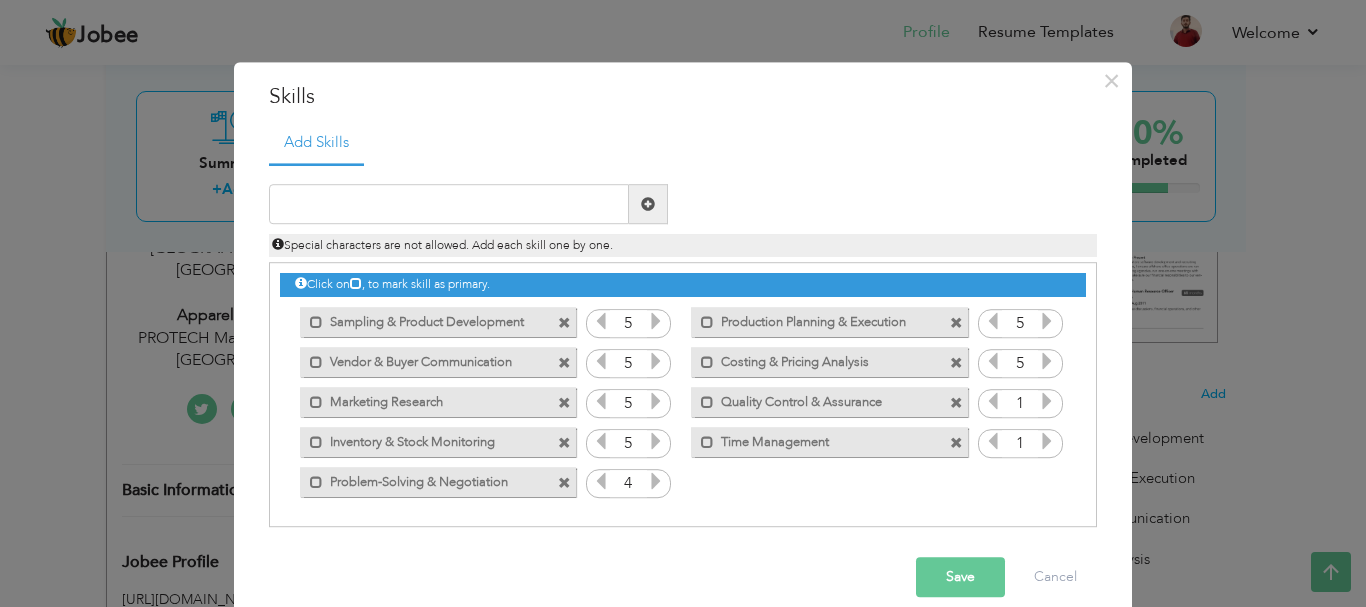 click at bounding box center (656, 482) 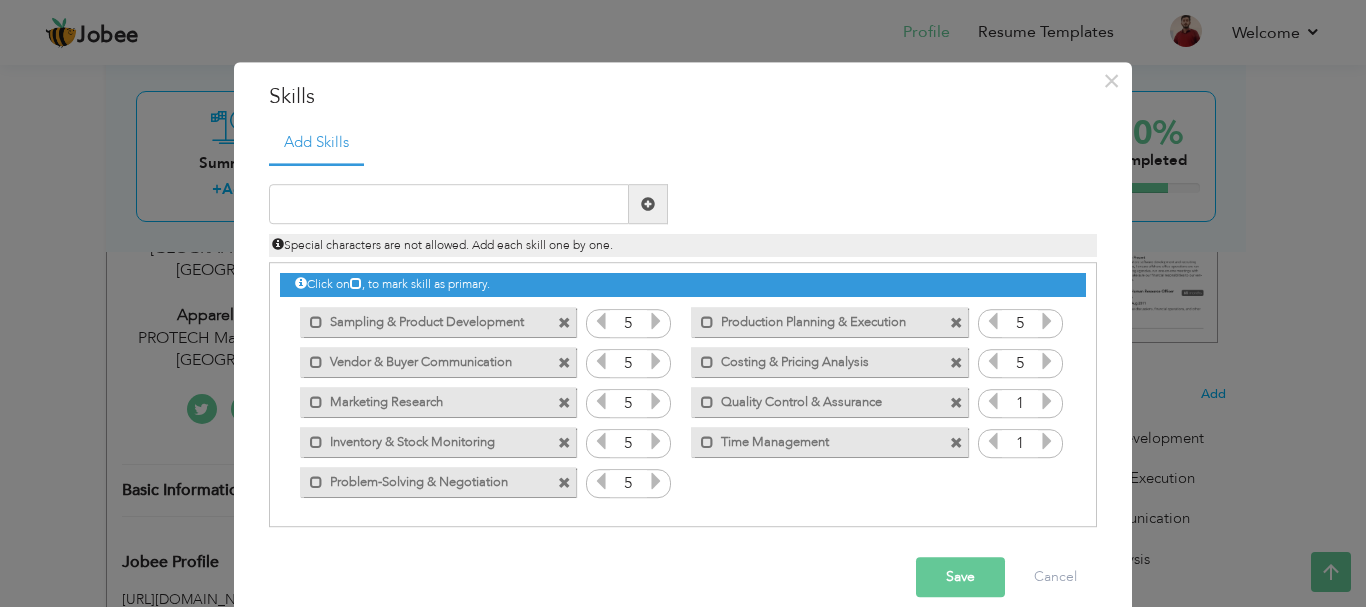 click at bounding box center (656, 482) 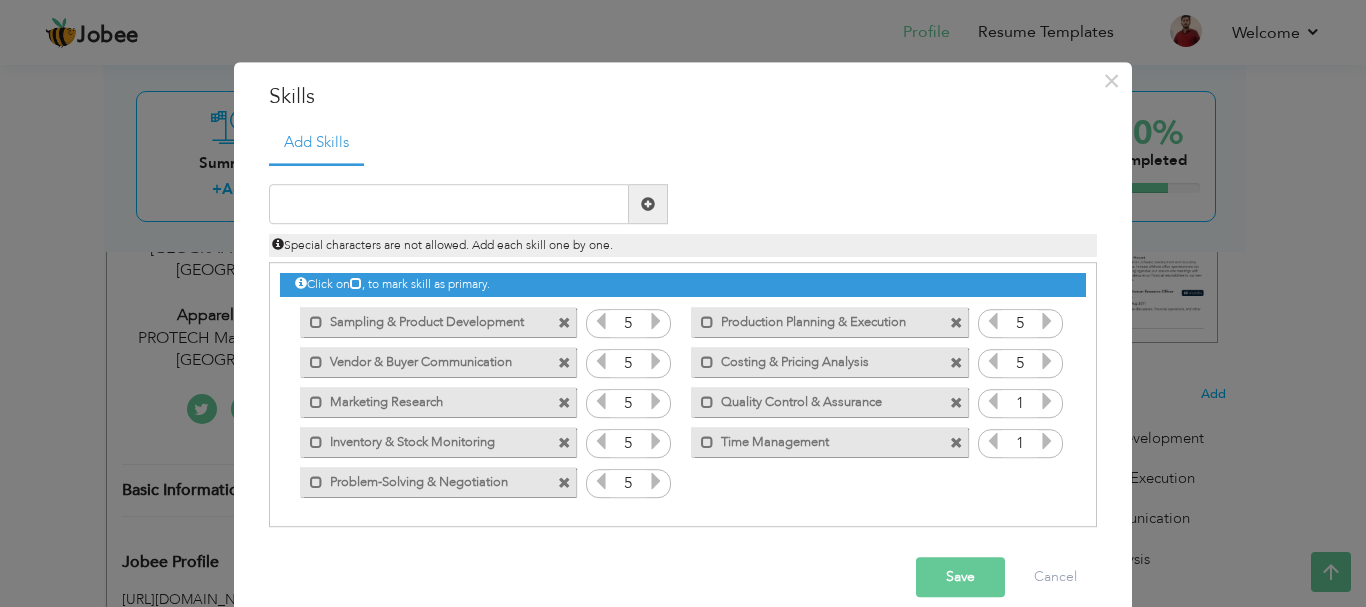 click at bounding box center [1047, 402] 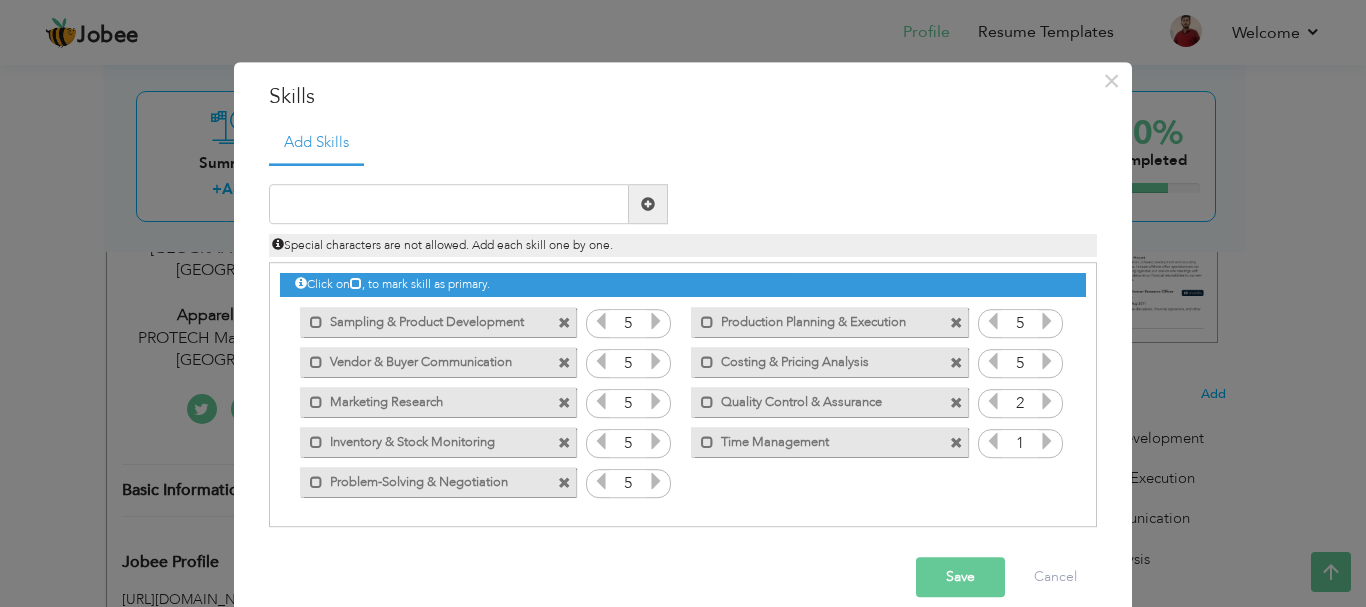 click at bounding box center [1047, 402] 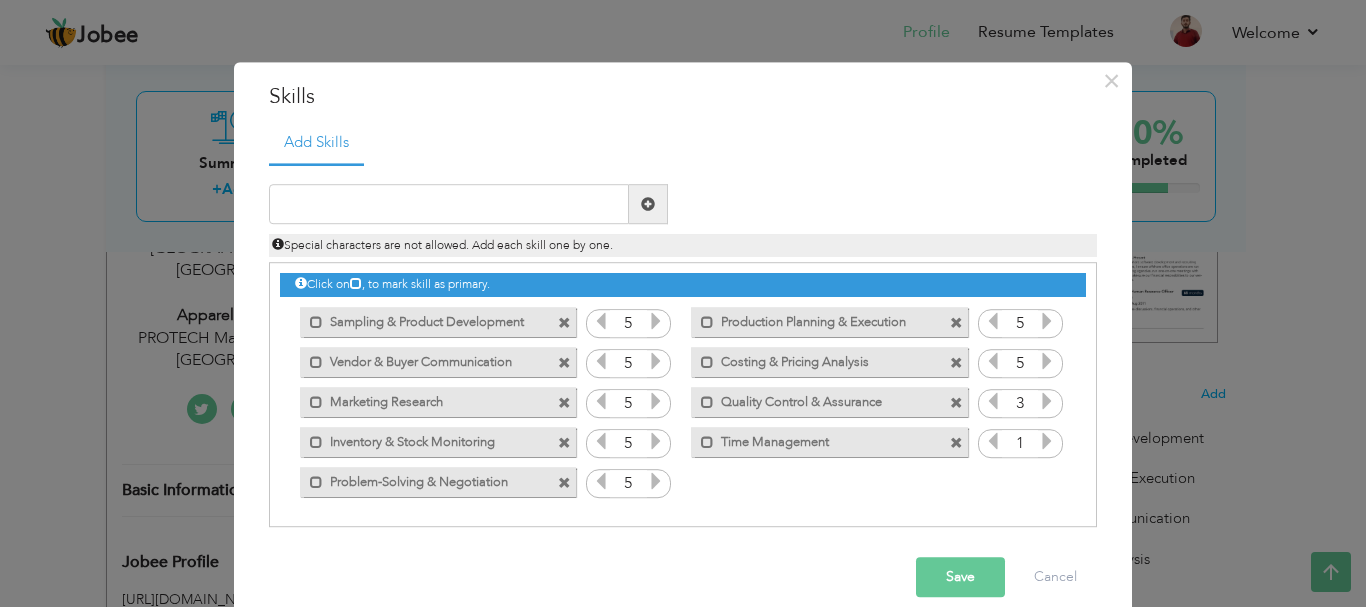 click at bounding box center [1047, 402] 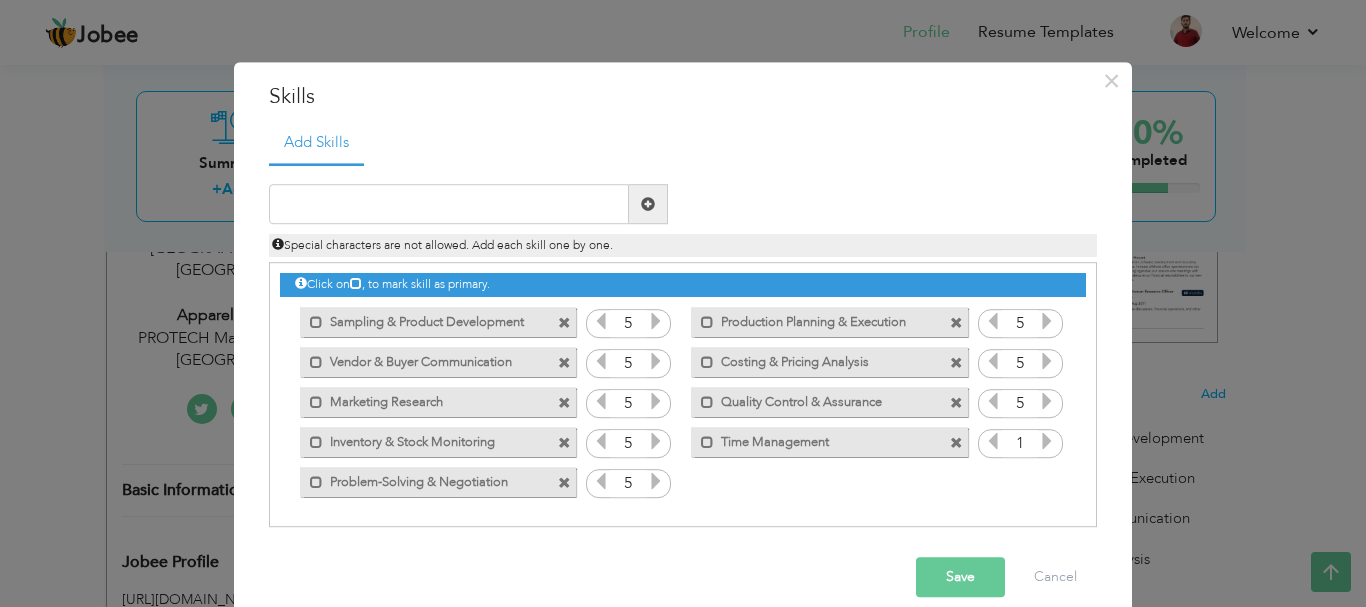 click at bounding box center [1047, 402] 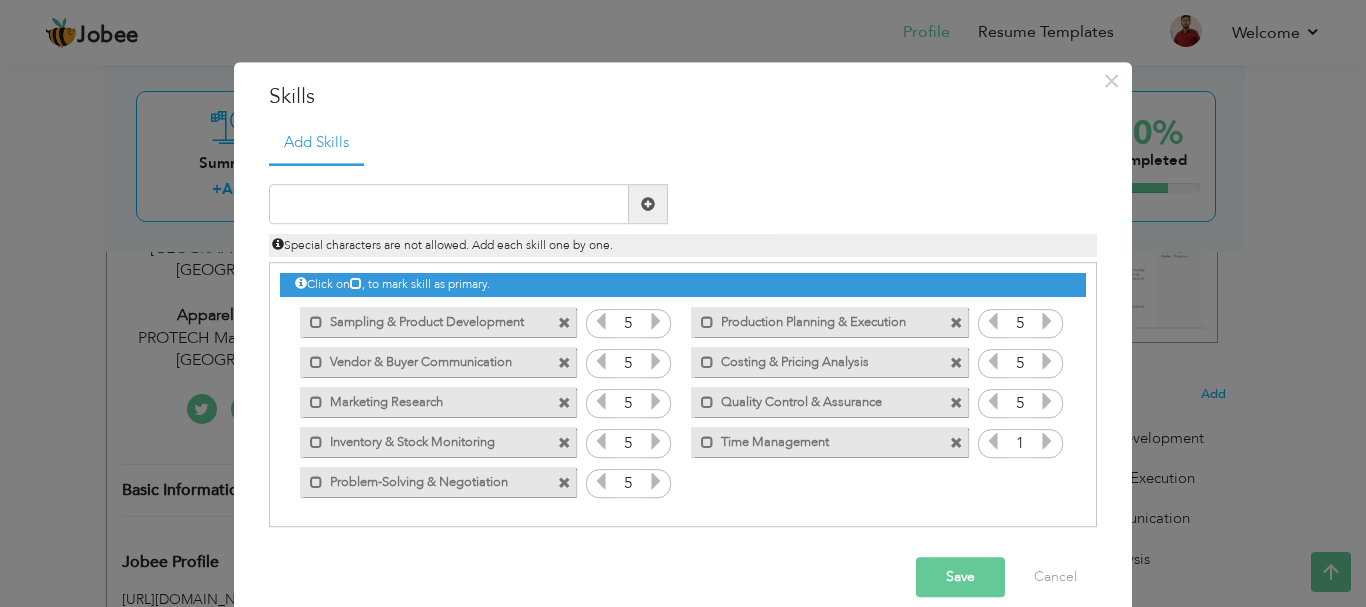 click at bounding box center (1047, 442) 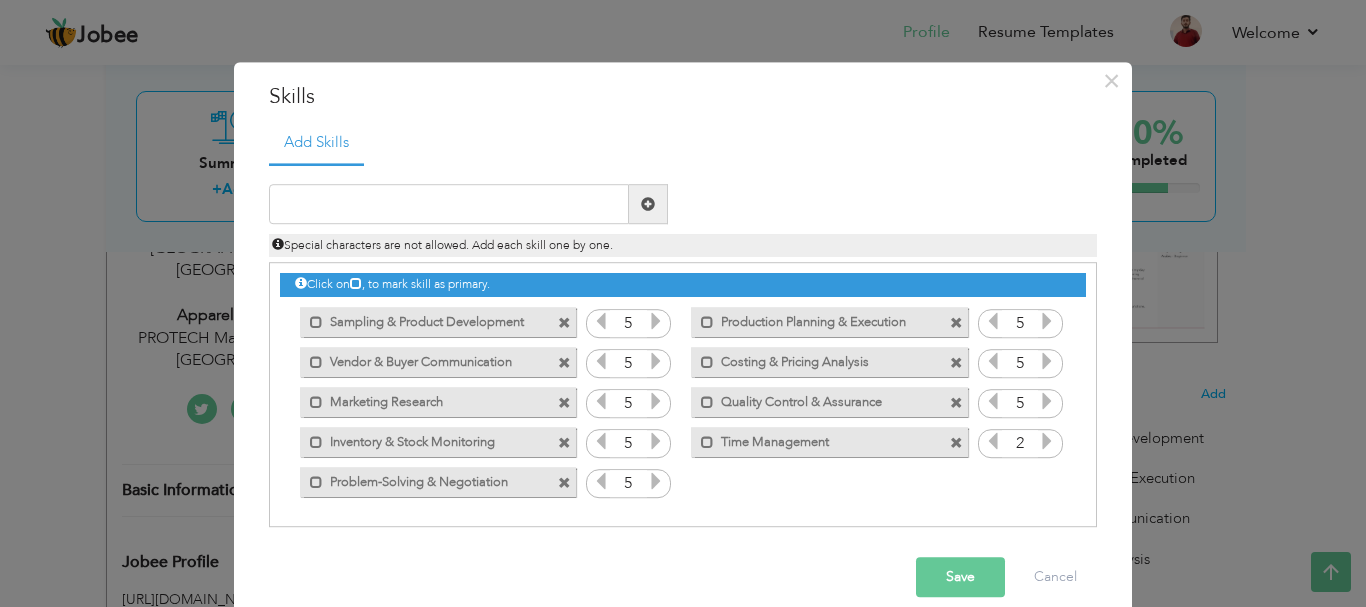 click at bounding box center (1047, 442) 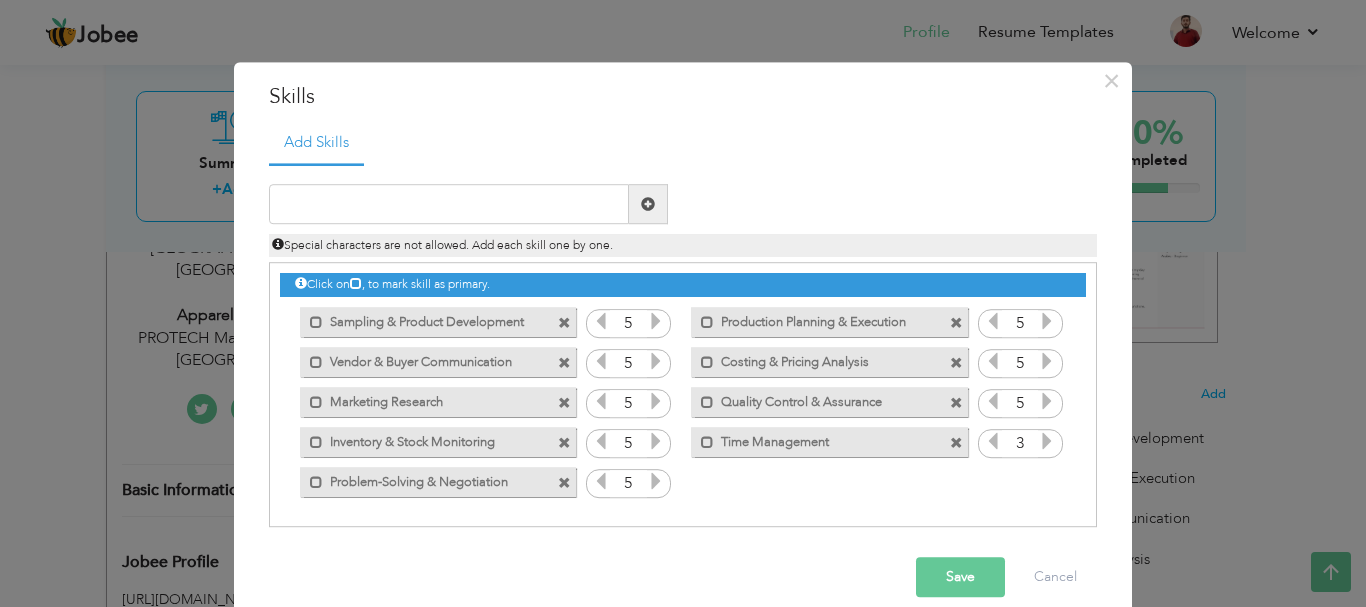 click at bounding box center (1047, 442) 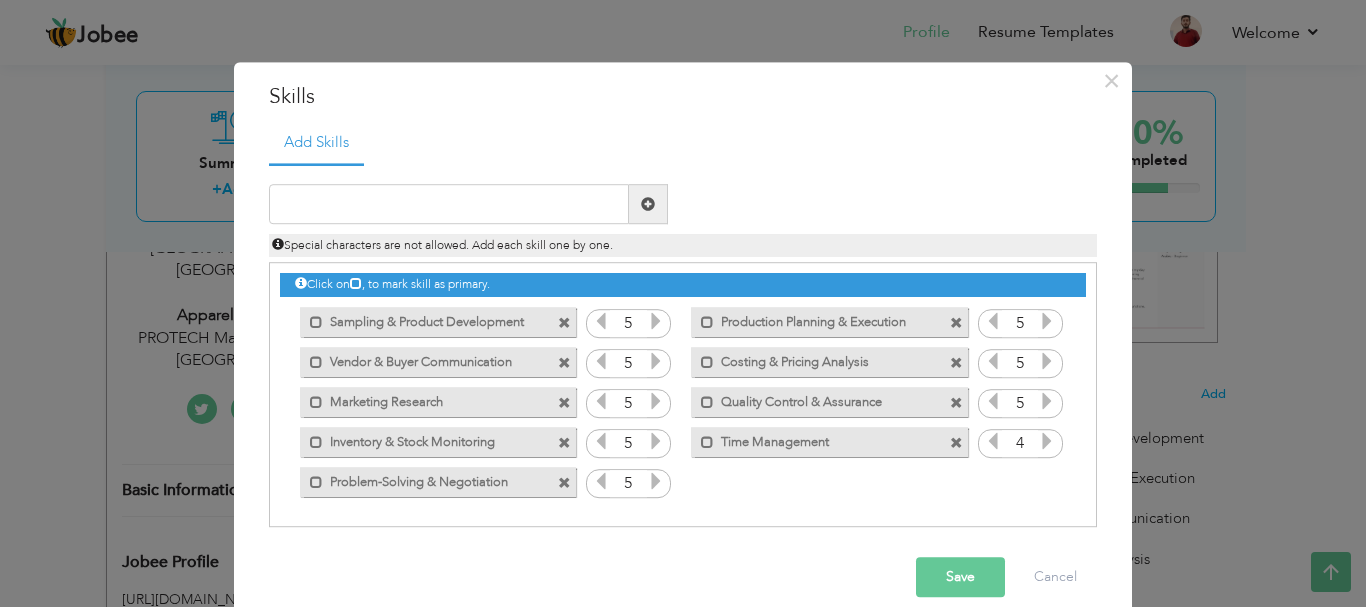 click at bounding box center [1047, 442] 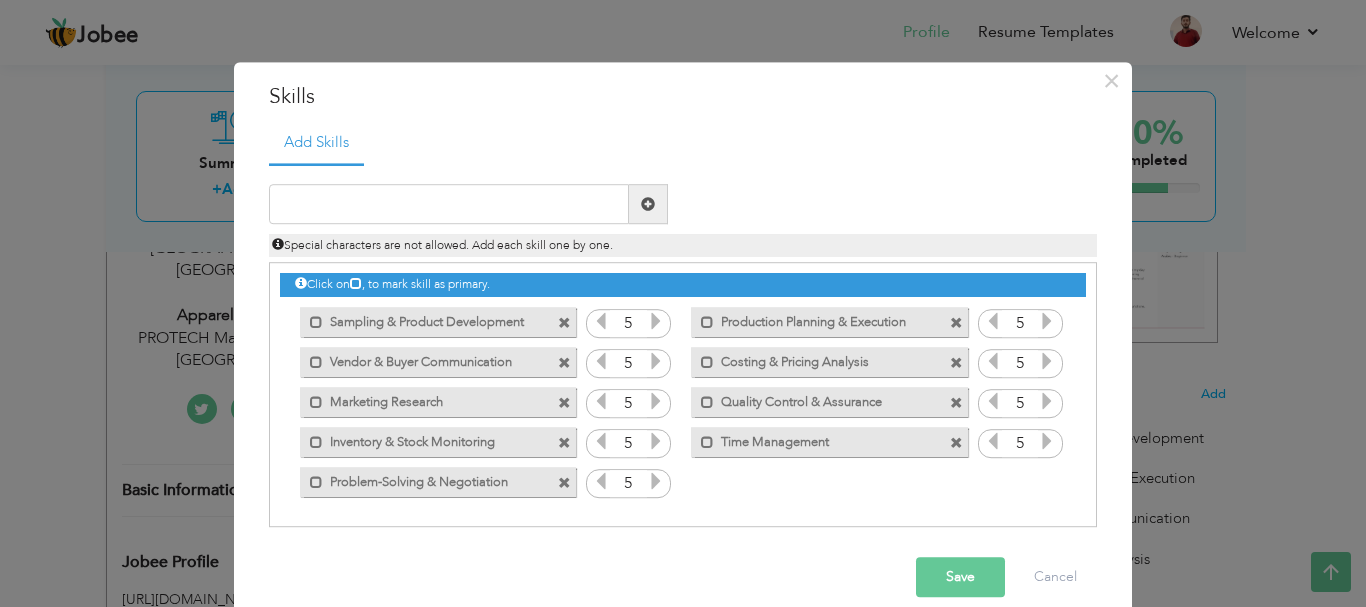 click at bounding box center (1047, 442) 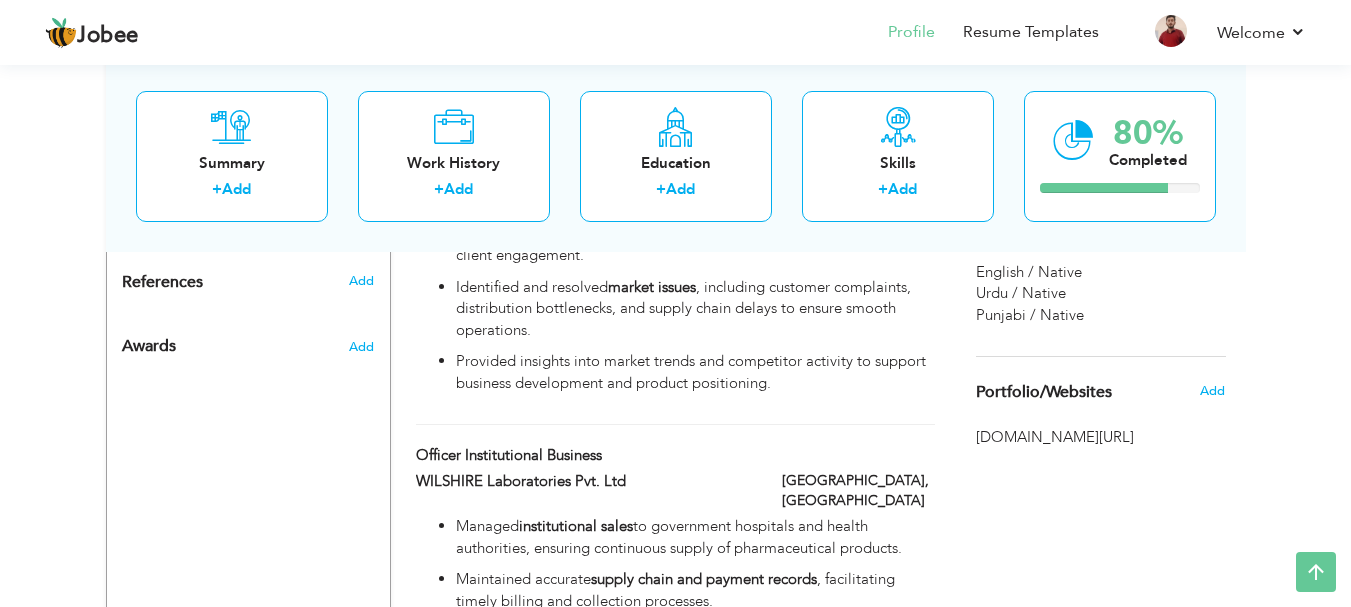 scroll, scrollTop: 1148, scrollLeft: 0, axis: vertical 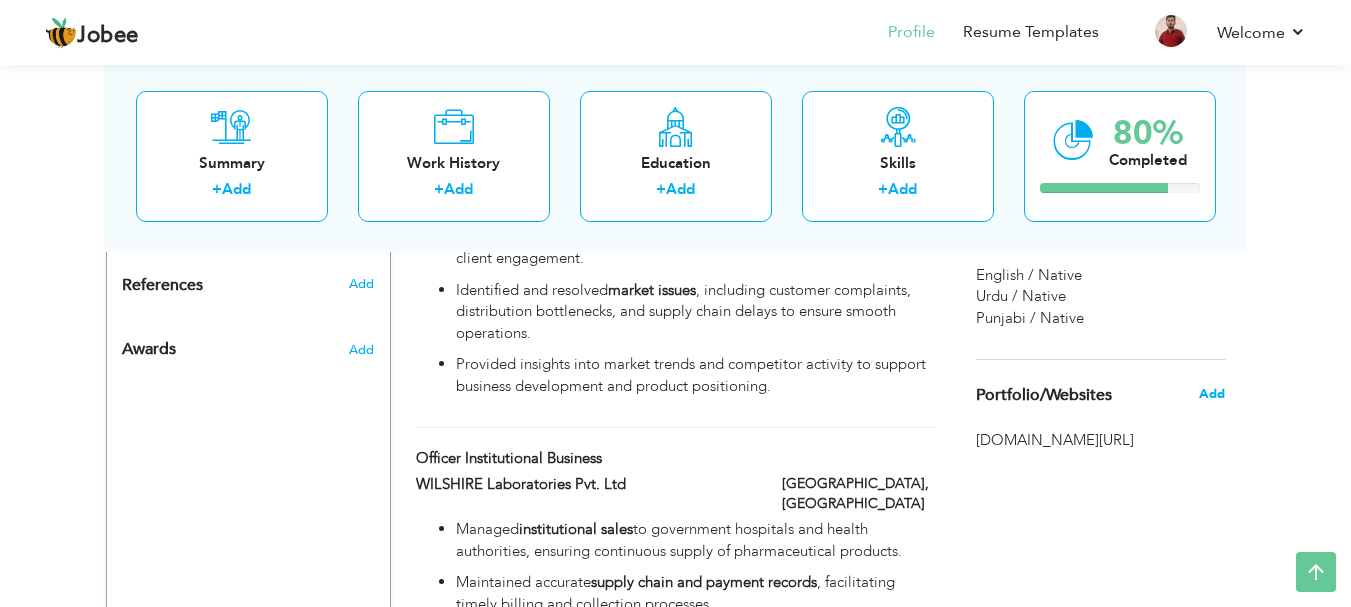 click on "Add" at bounding box center (1212, 394) 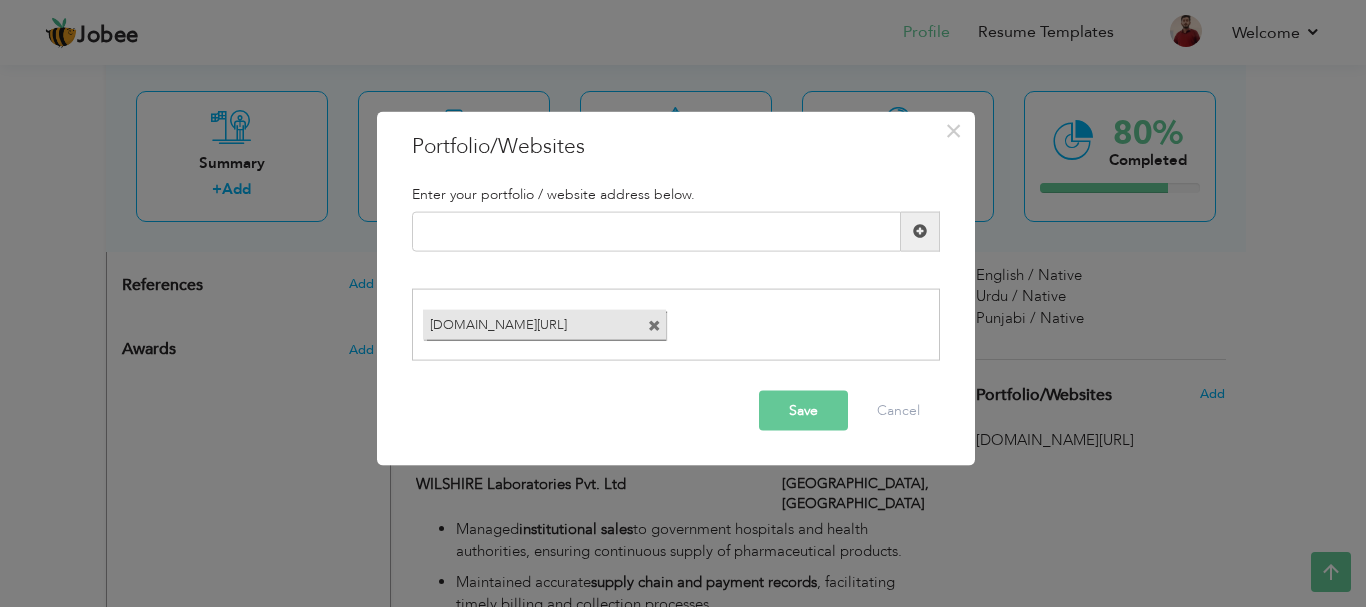 click on "www.linkedin.com/in/ammaar-ali-sarwar-554918369" at bounding box center [544, 325] 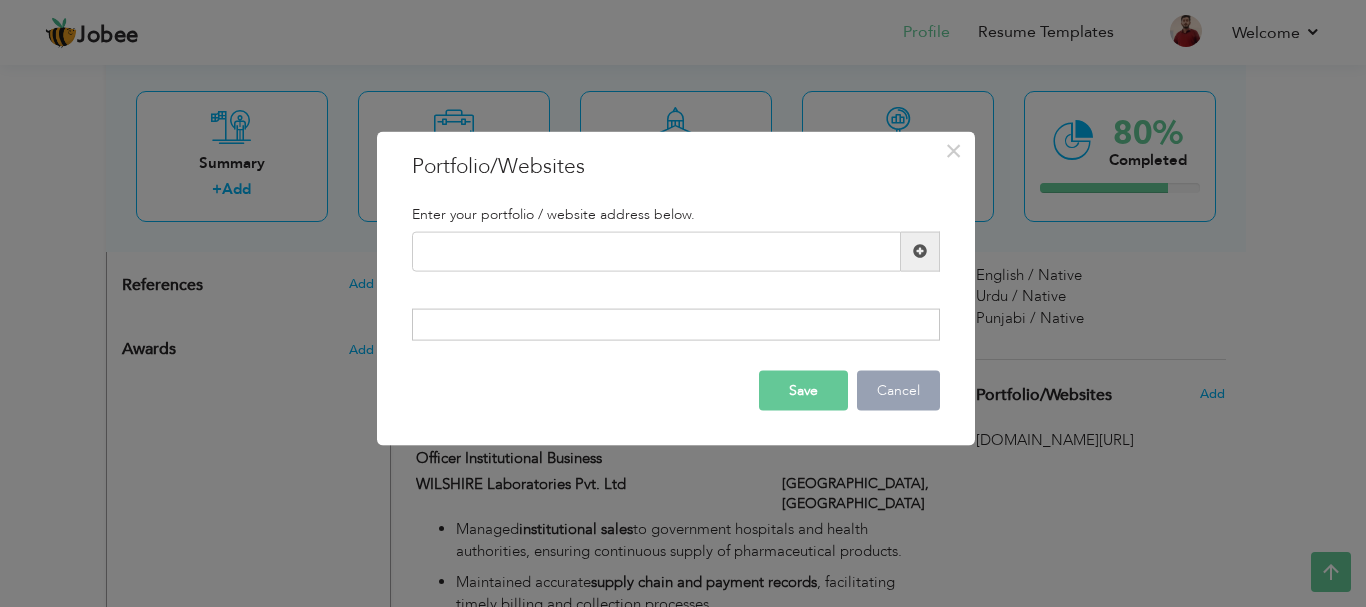click on "Cancel" at bounding box center (898, 391) 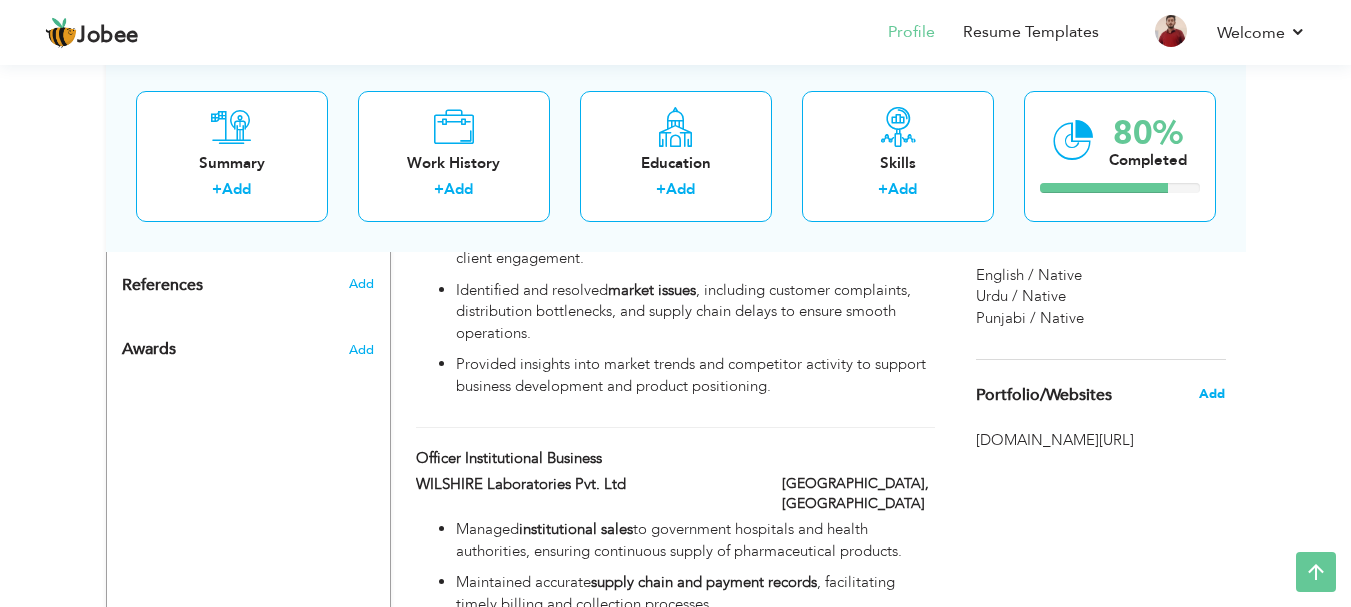 click on "Add" at bounding box center [1212, 394] 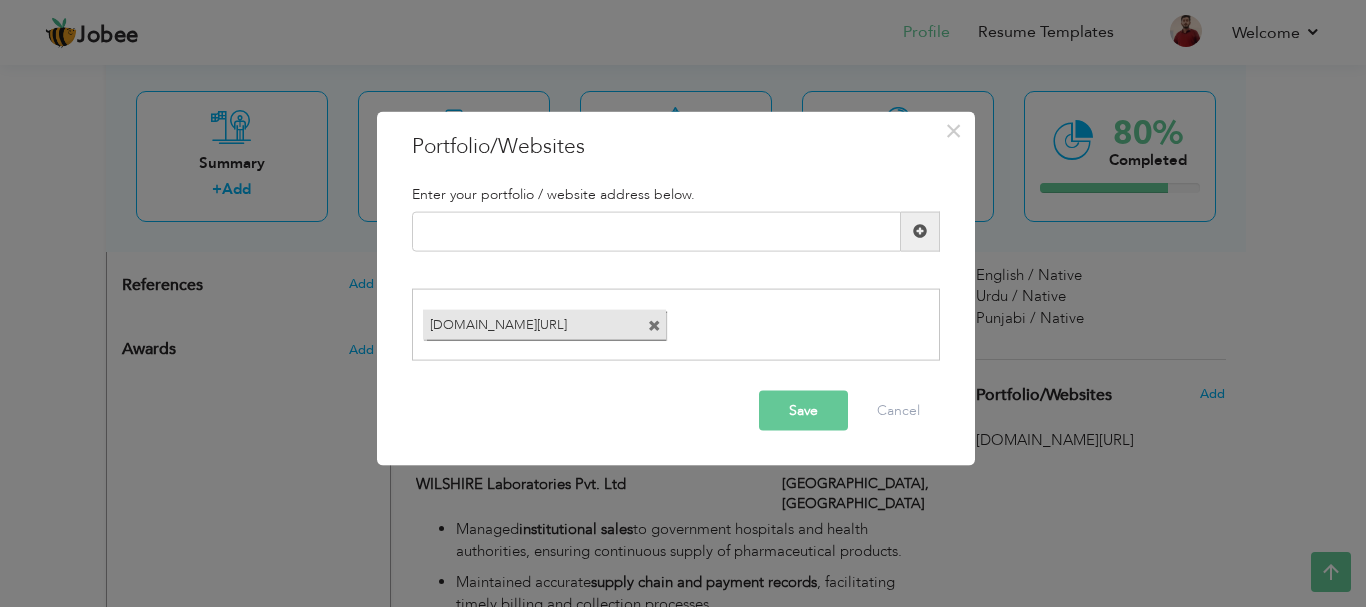 click on "www.linkedin.com/in/ammaar-ali-sarwar-554918369" at bounding box center [544, 325] 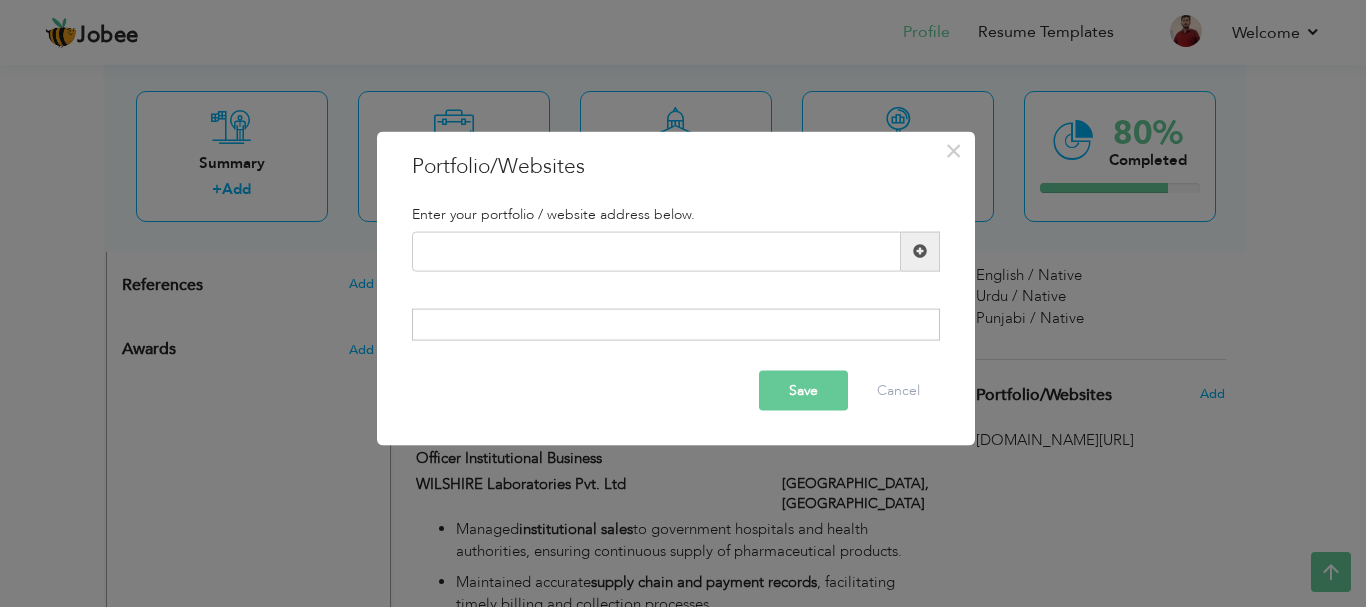 click on "Save" at bounding box center (803, 391) 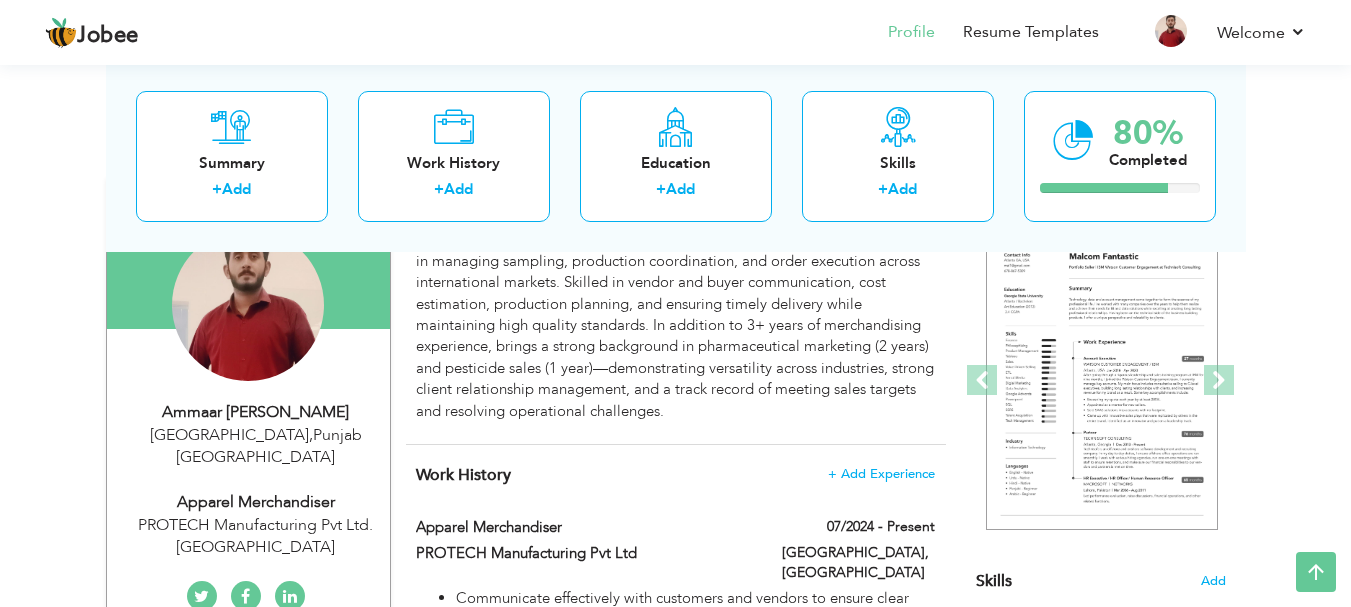 scroll, scrollTop: 191, scrollLeft: 0, axis: vertical 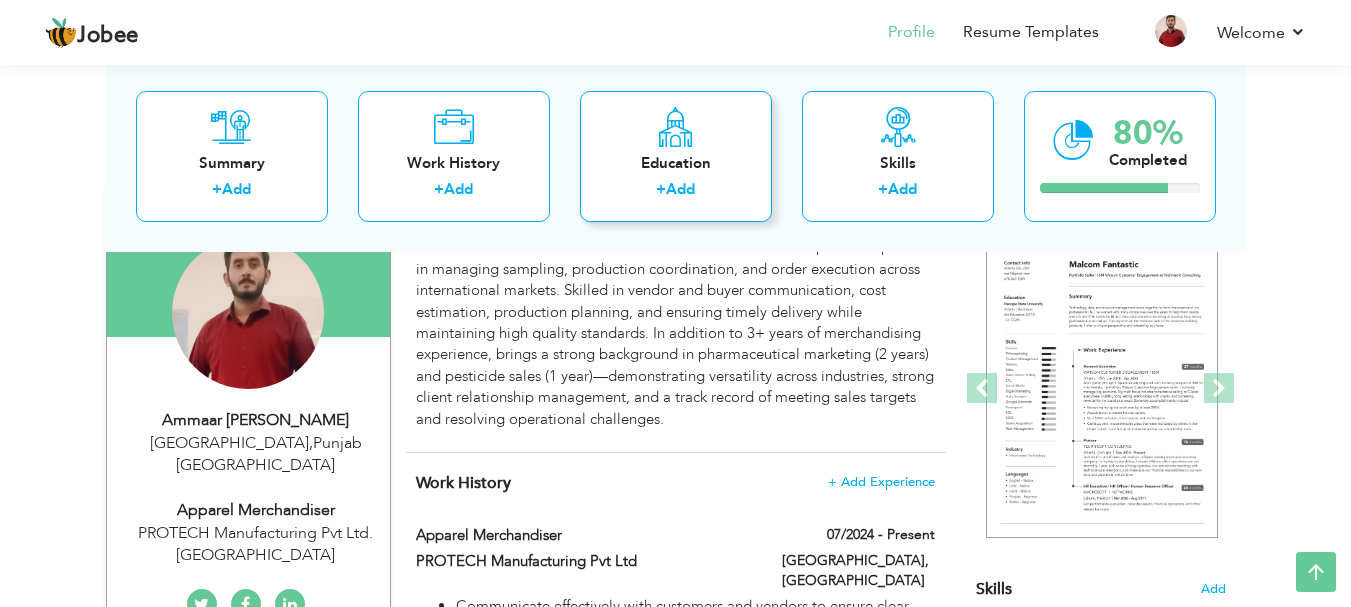 click on "Education
+  Add" at bounding box center [676, 155] 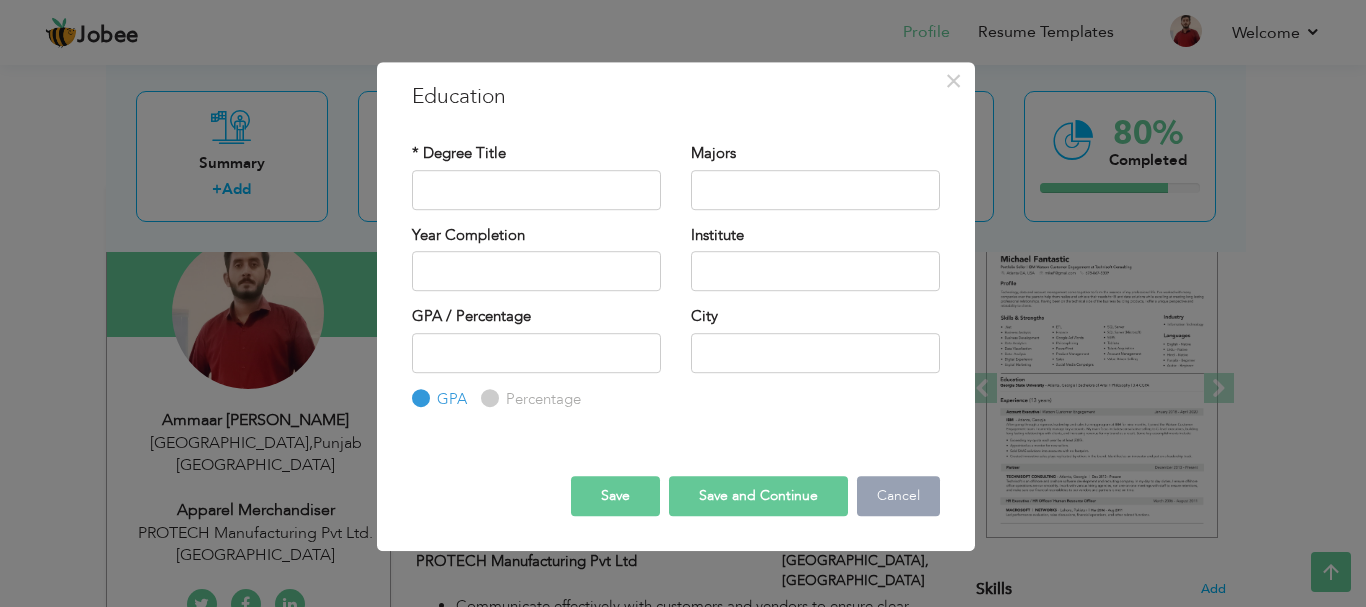 click on "Cancel" at bounding box center (898, 496) 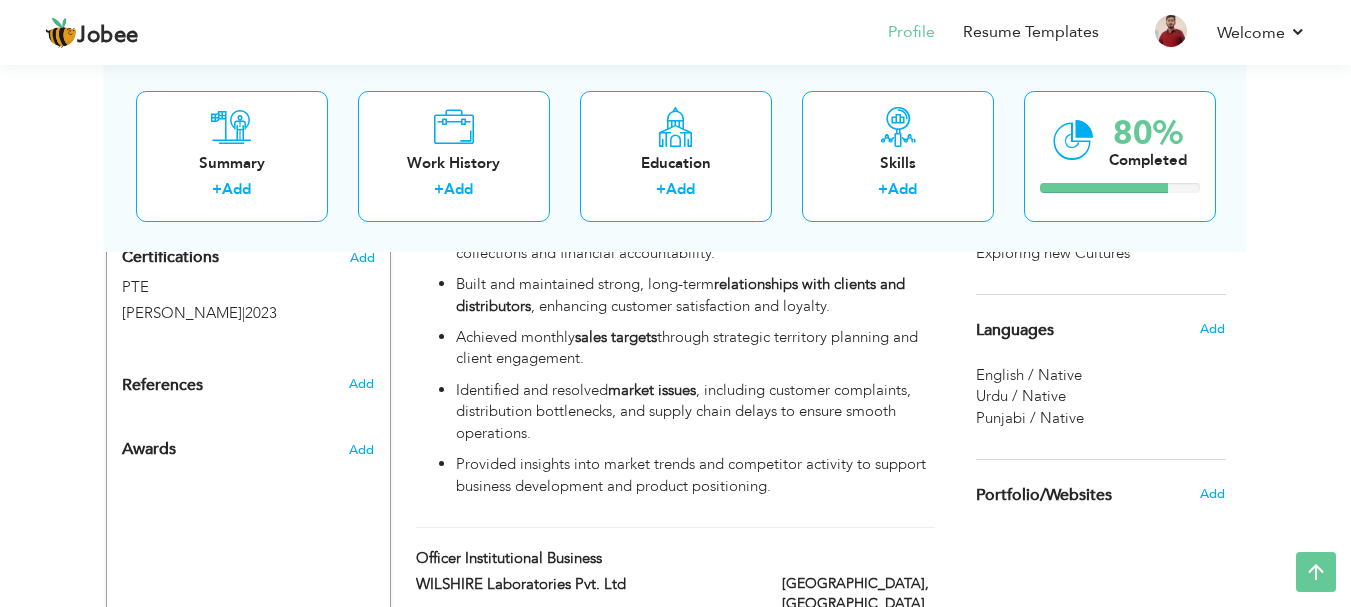 scroll, scrollTop: 1030, scrollLeft: 0, axis: vertical 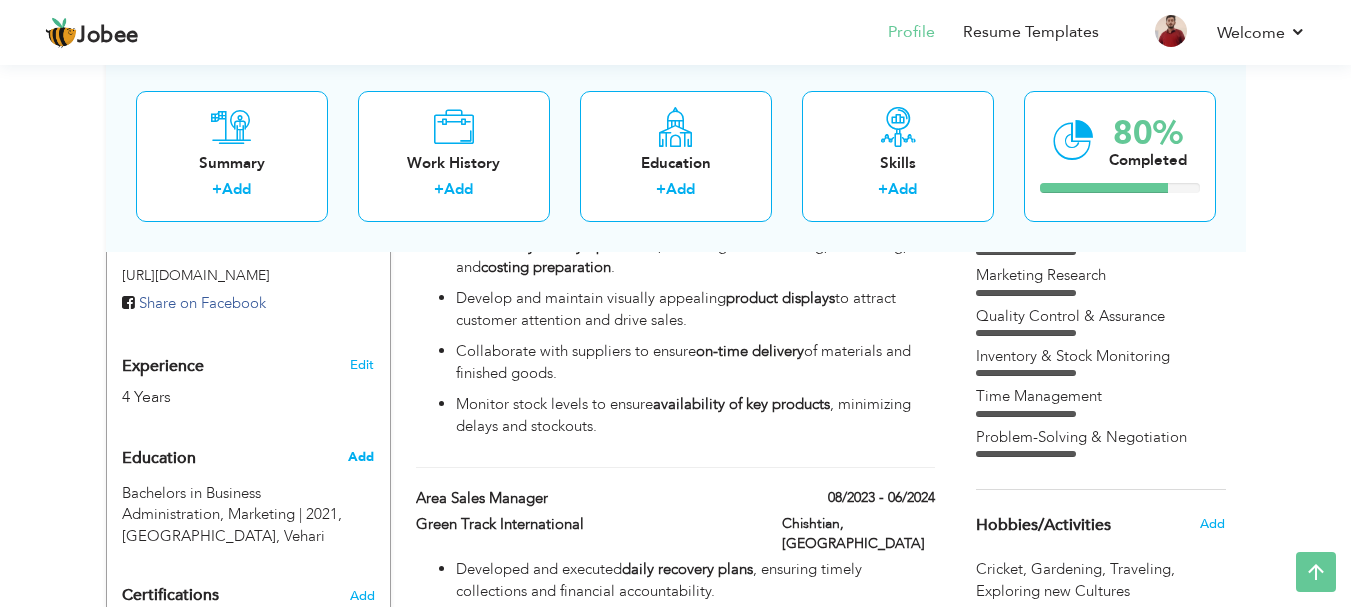 click on "Add" at bounding box center [361, 457] 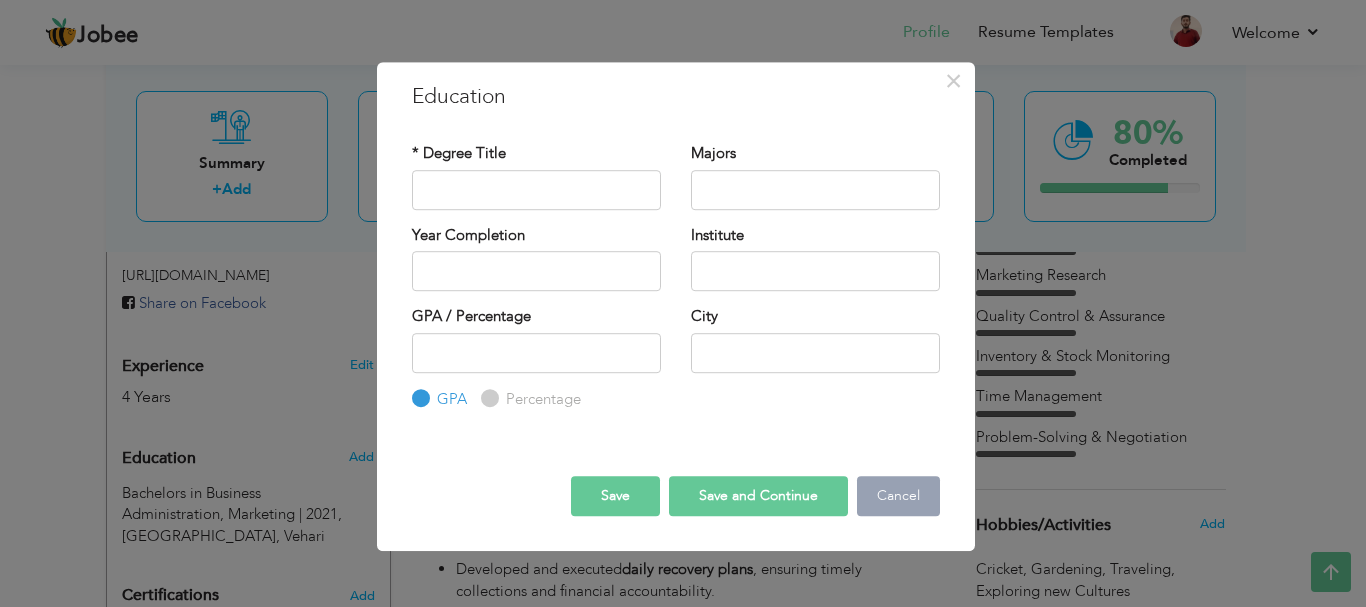 click on "Cancel" at bounding box center (898, 496) 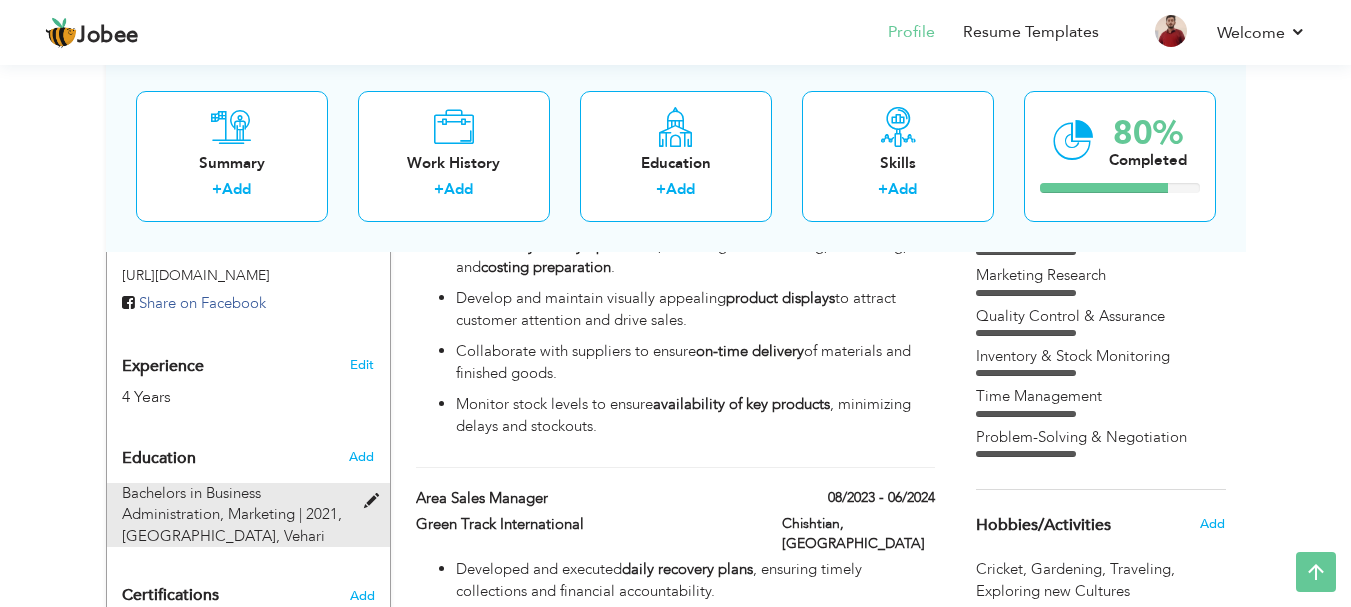 click at bounding box center [376, 501] 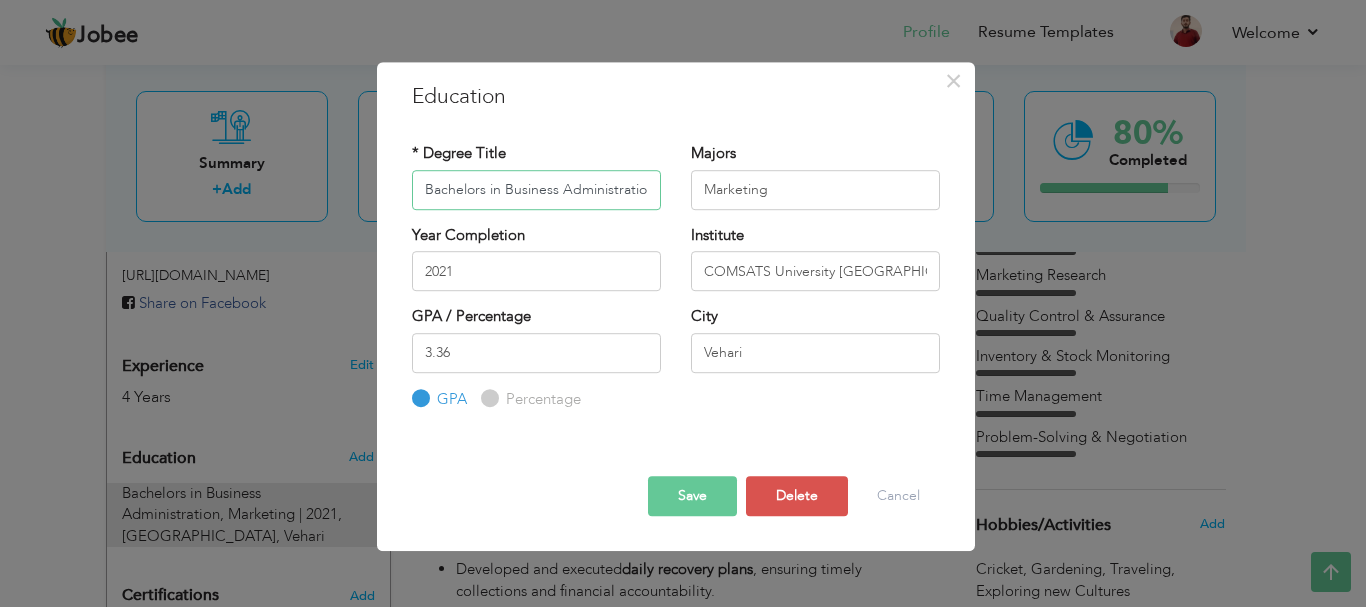 scroll, scrollTop: 0, scrollLeft: 4, axis: horizontal 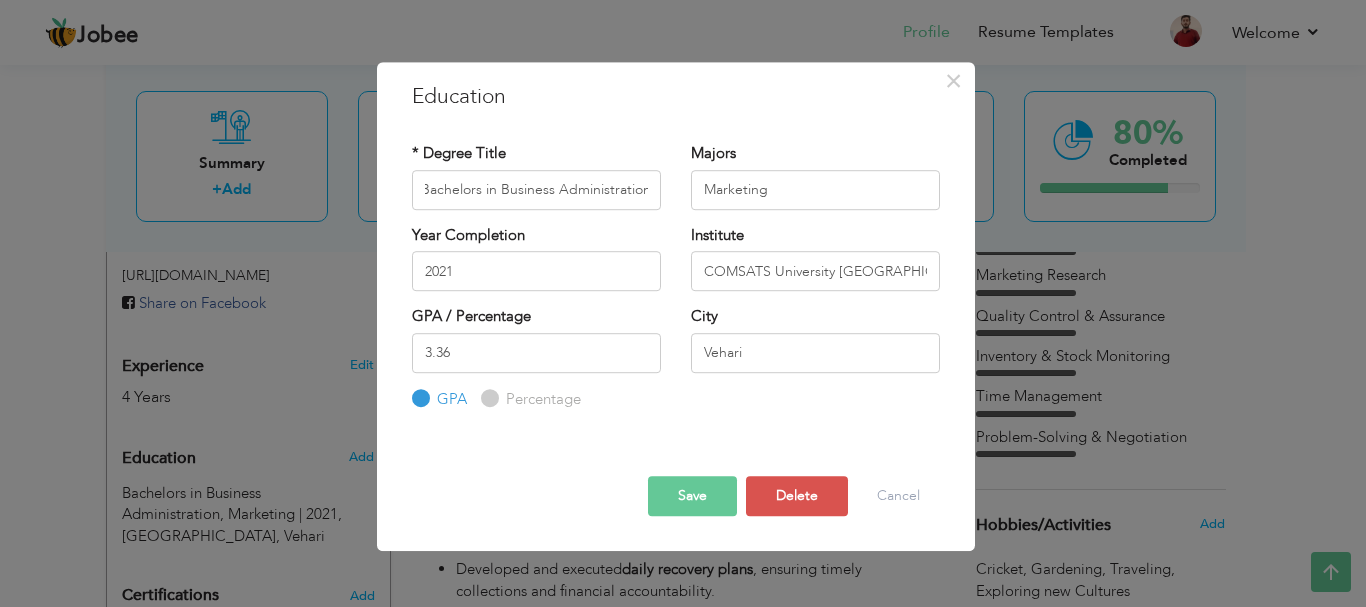click on "Save" at bounding box center [692, 496] 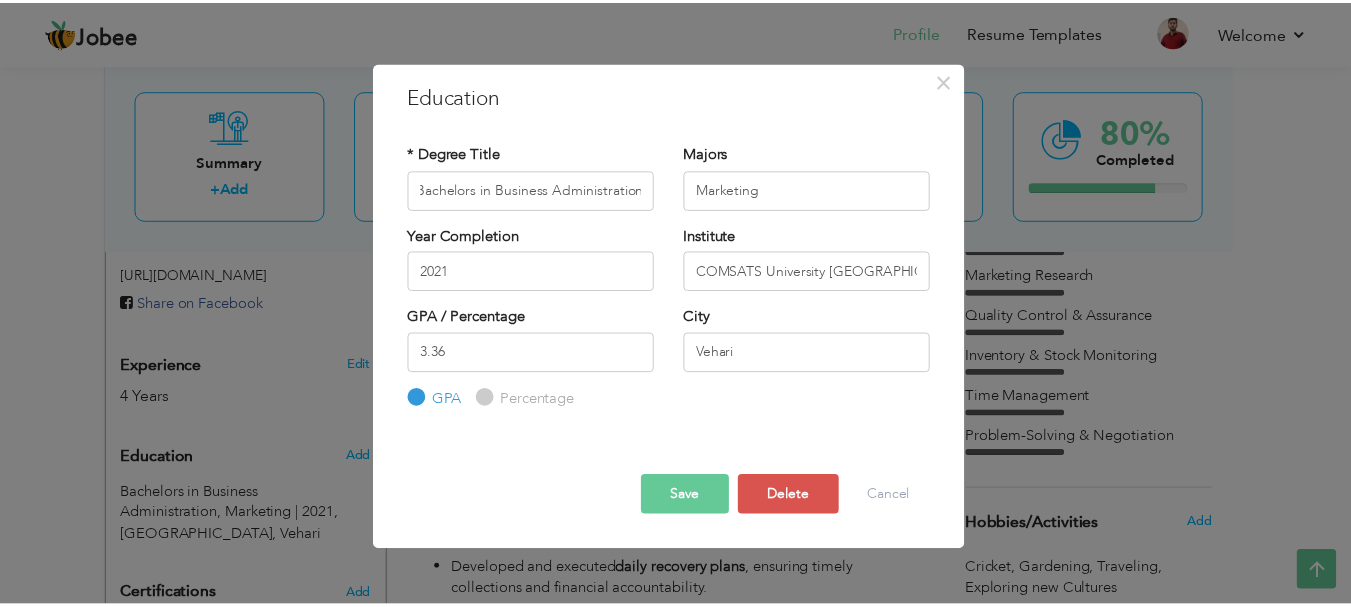 scroll, scrollTop: 0, scrollLeft: 0, axis: both 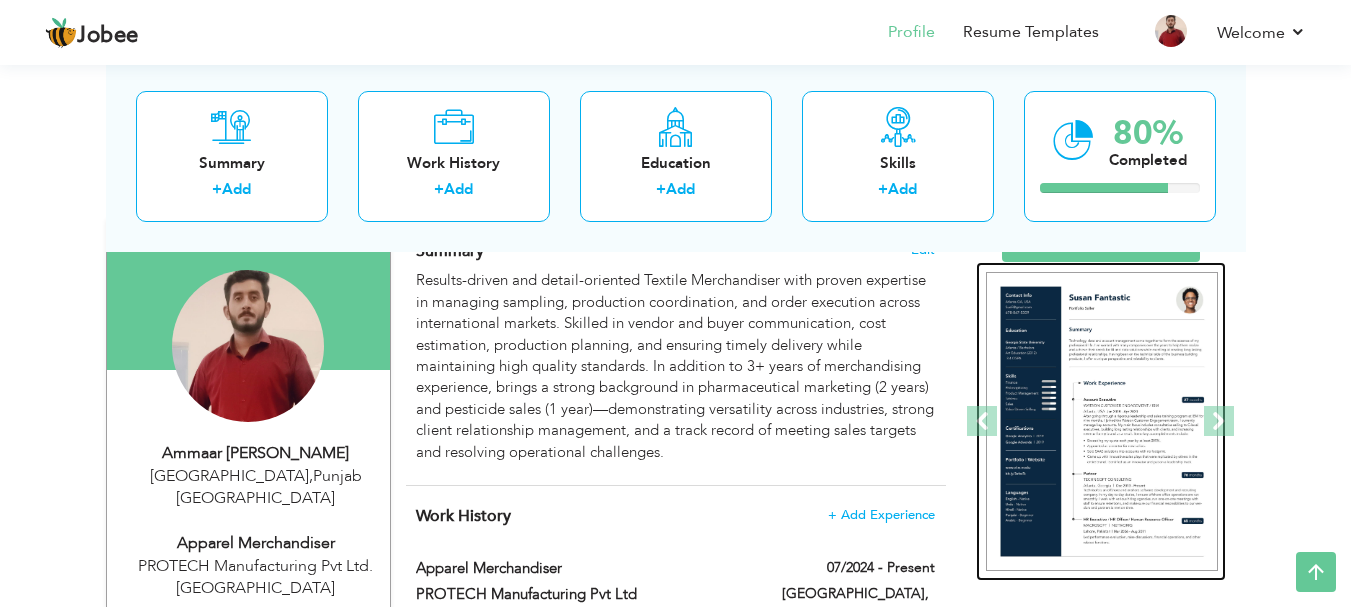click at bounding box center [1102, 422] 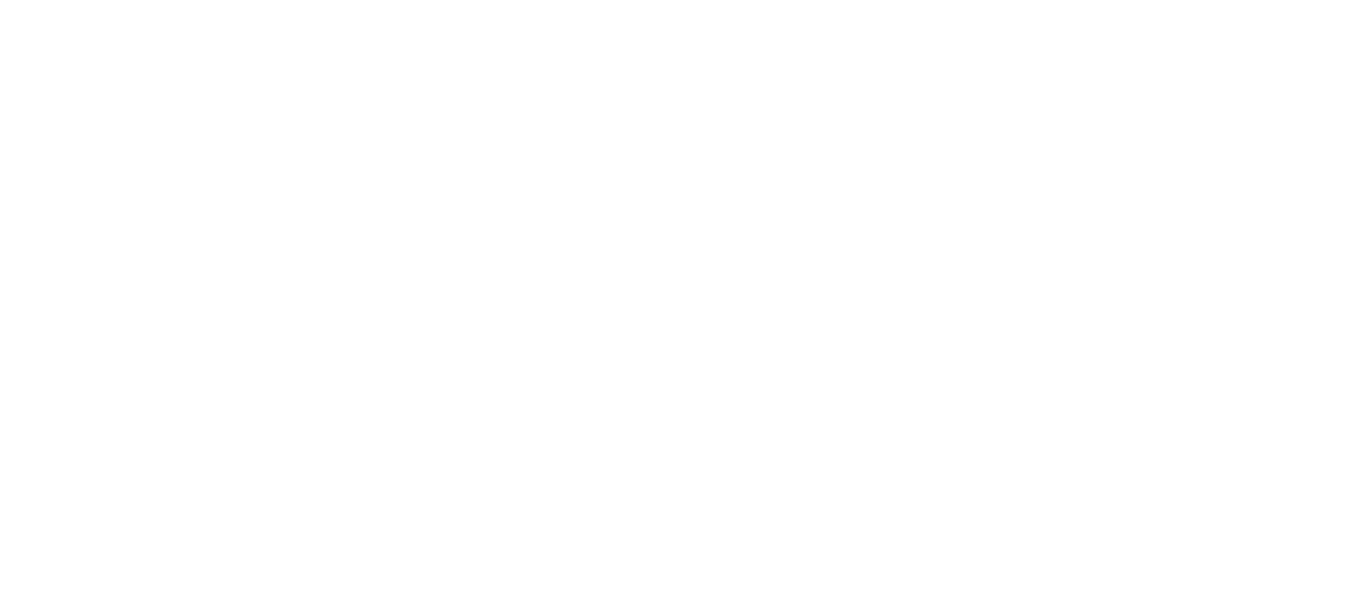 scroll, scrollTop: 0, scrollLeft: 0, axis: both 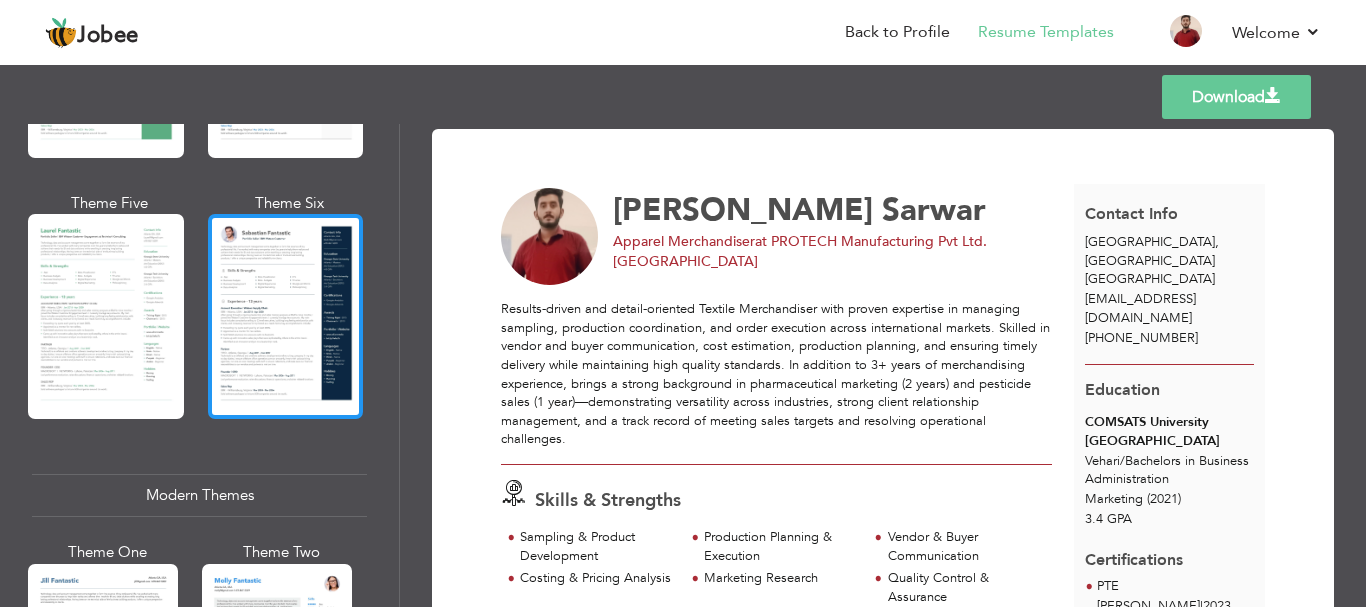 click at bounding box center [286, 316] 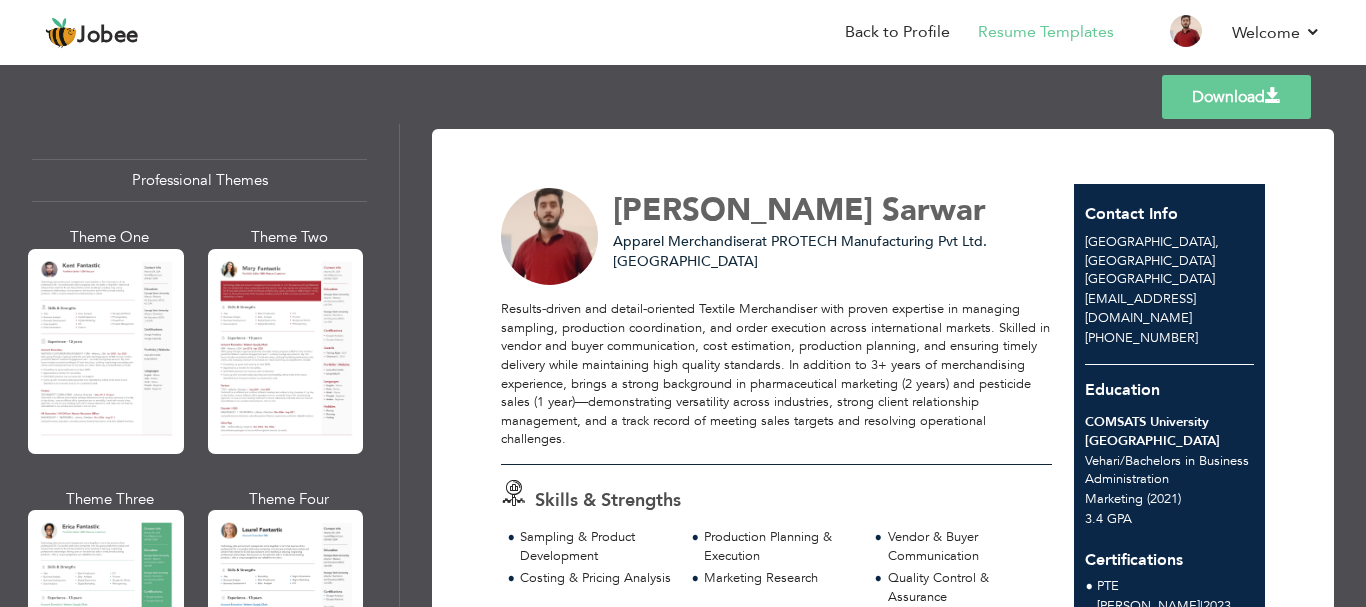 scroll, scrollTop: 0, scrollLeft: 0, axis: both 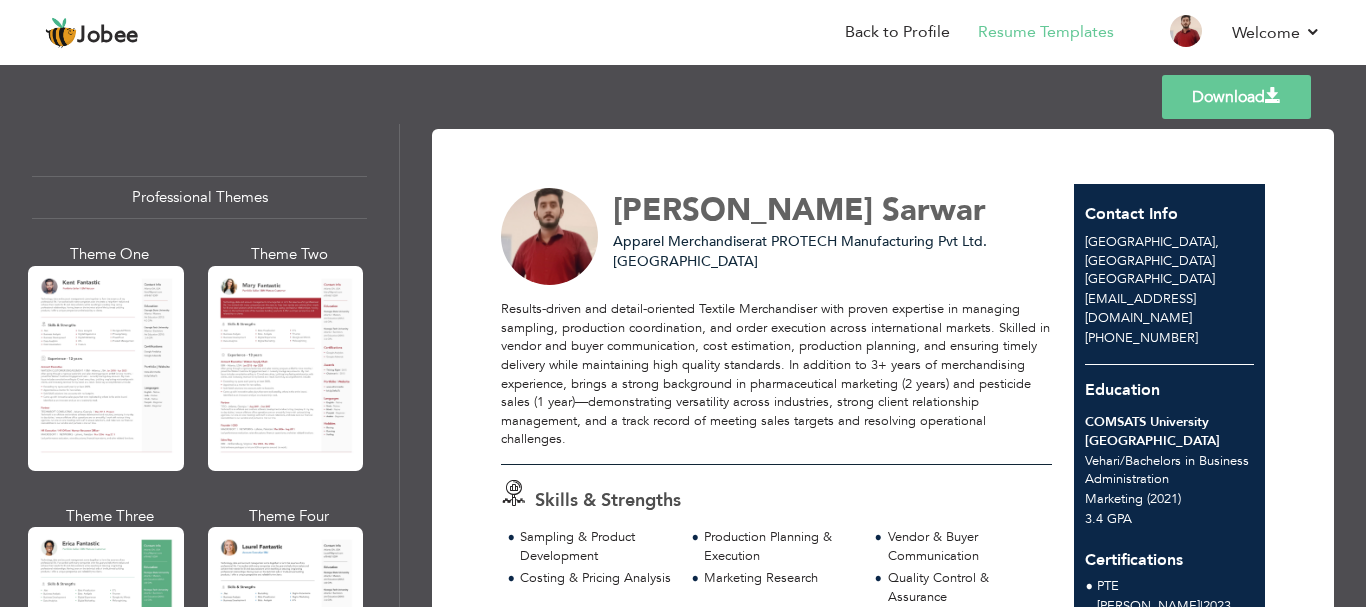 click on "Download" at bounding box center (1236, 97) 